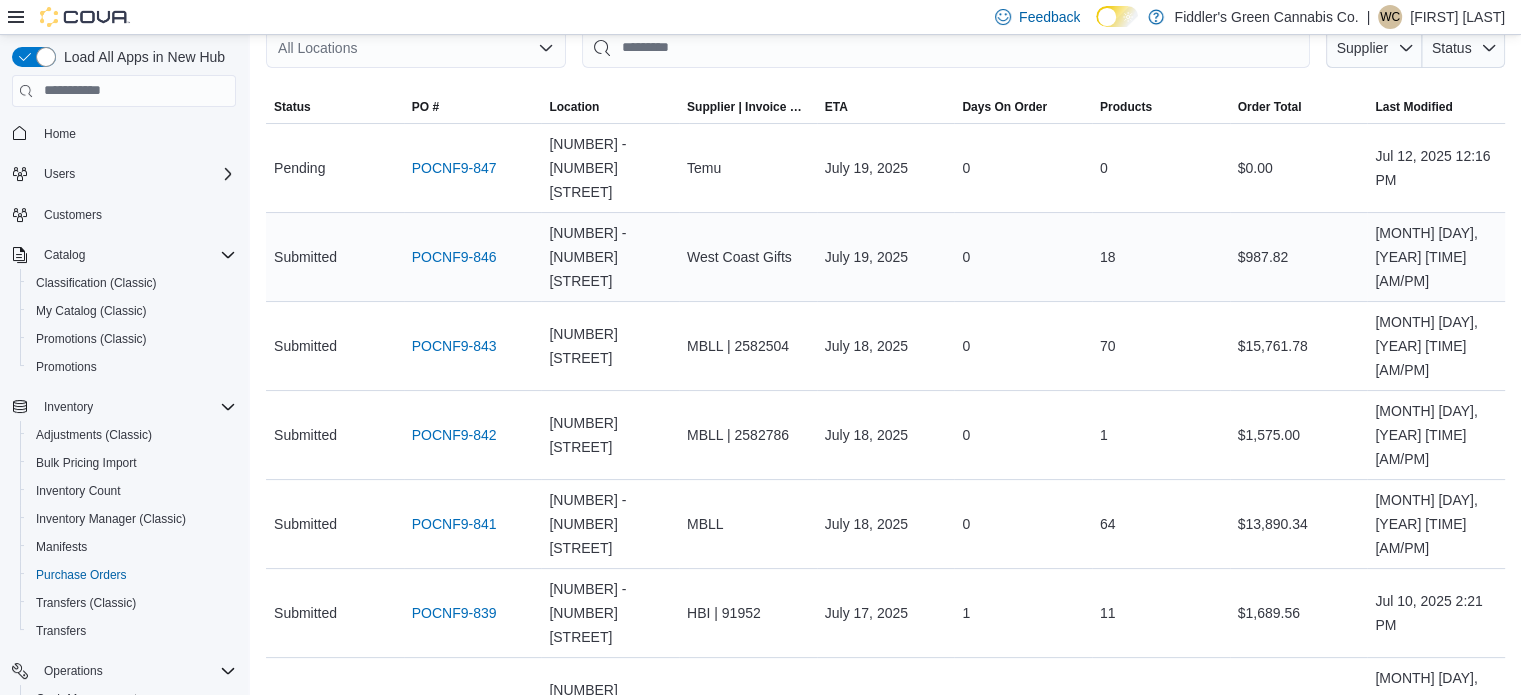 scroll, scrollTop: 170, scrollLeft: 0, axis: vertical 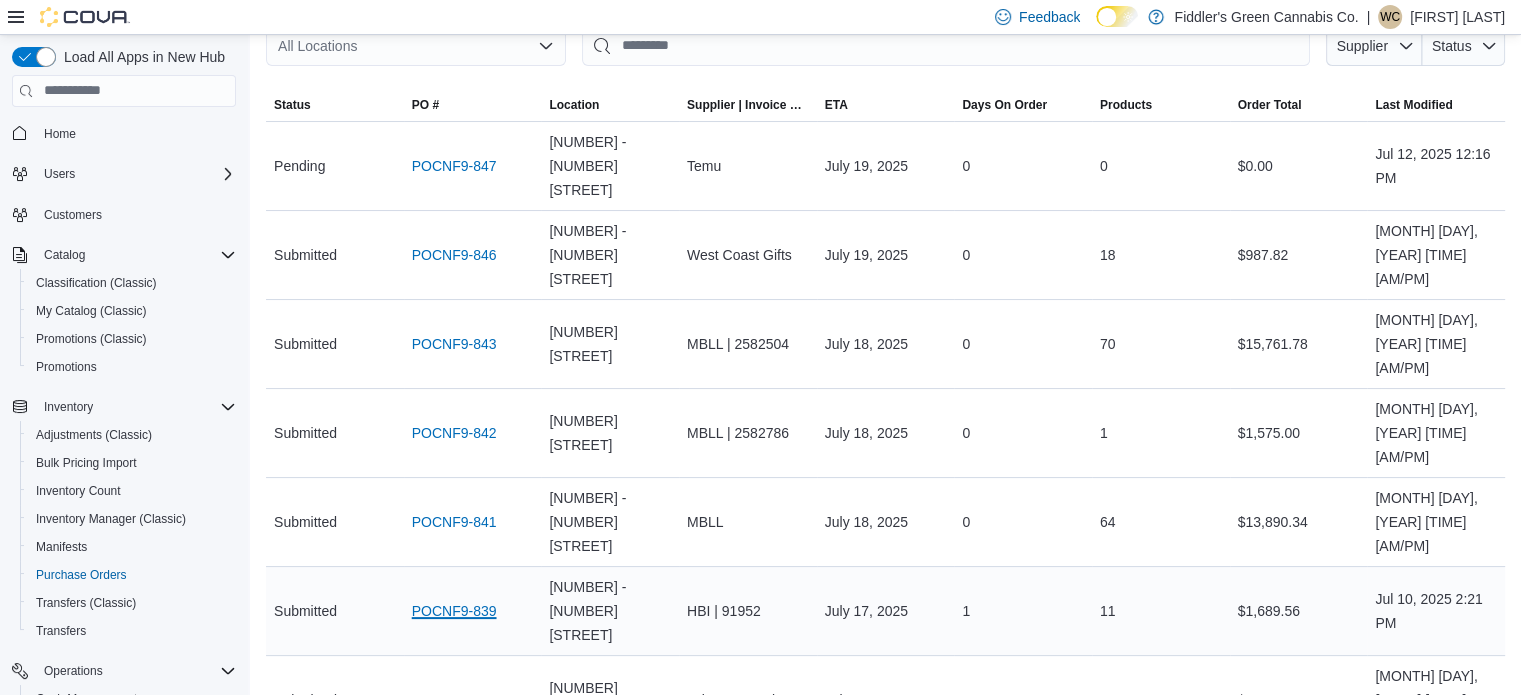 click on "POCNF9-839" at bounding box center (454, 611) 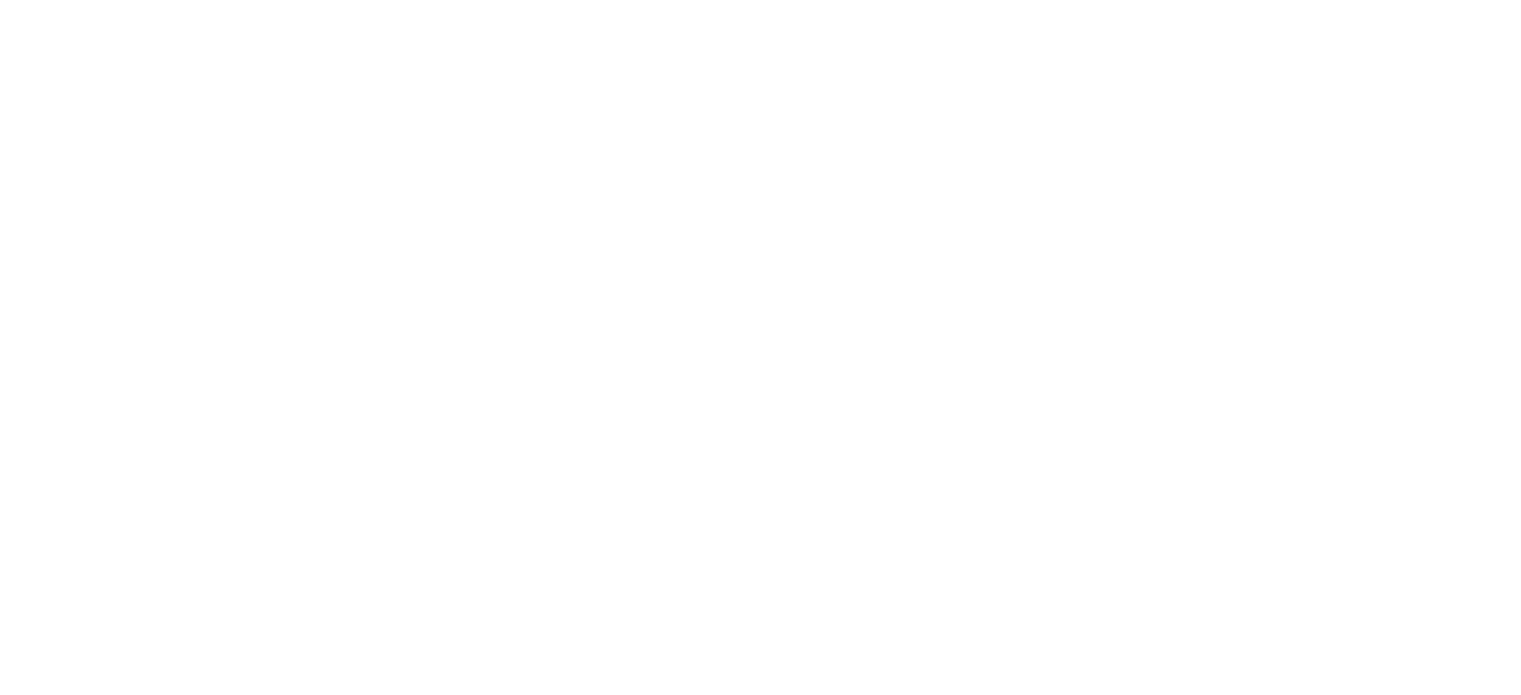 scroll, scrollTop: 0, scrollLeft: 0, axis: both 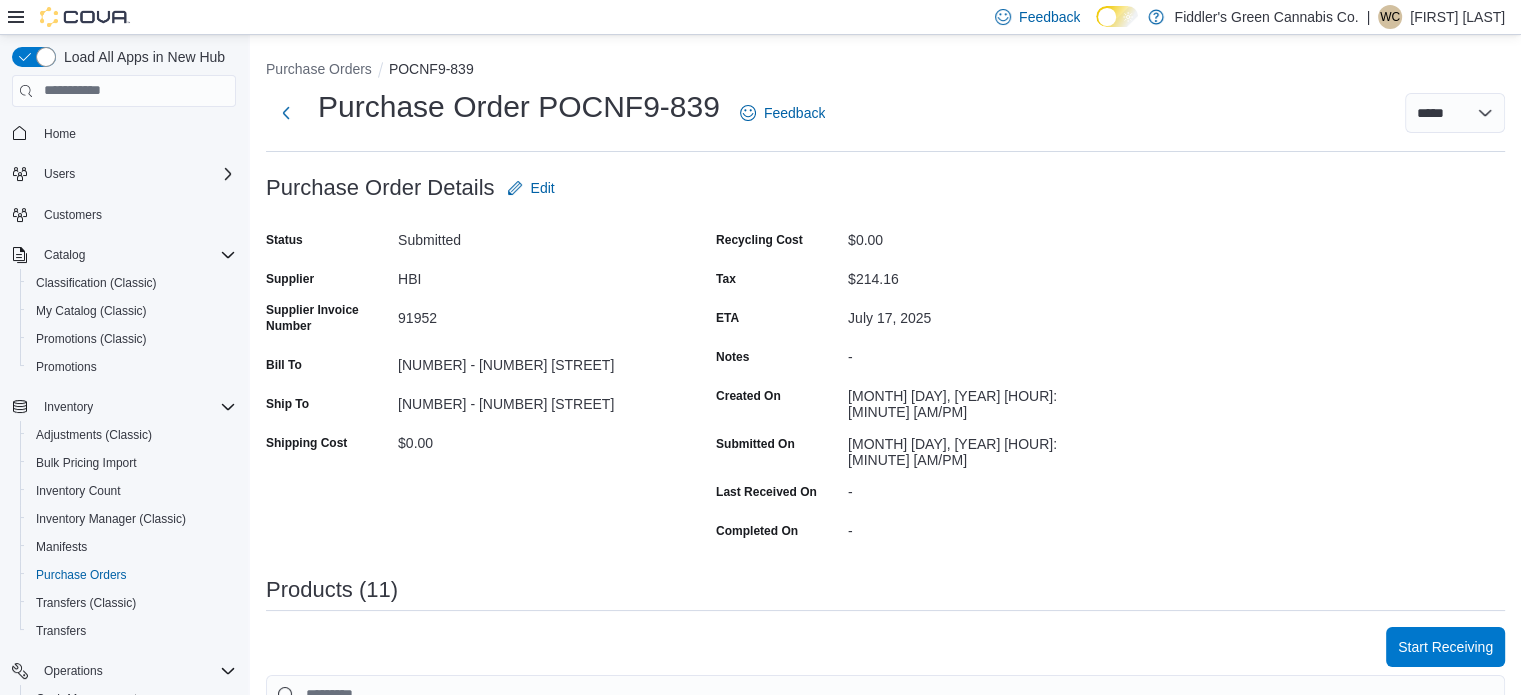 click on "***** ***** ******" at bounding box center [1177, 113] 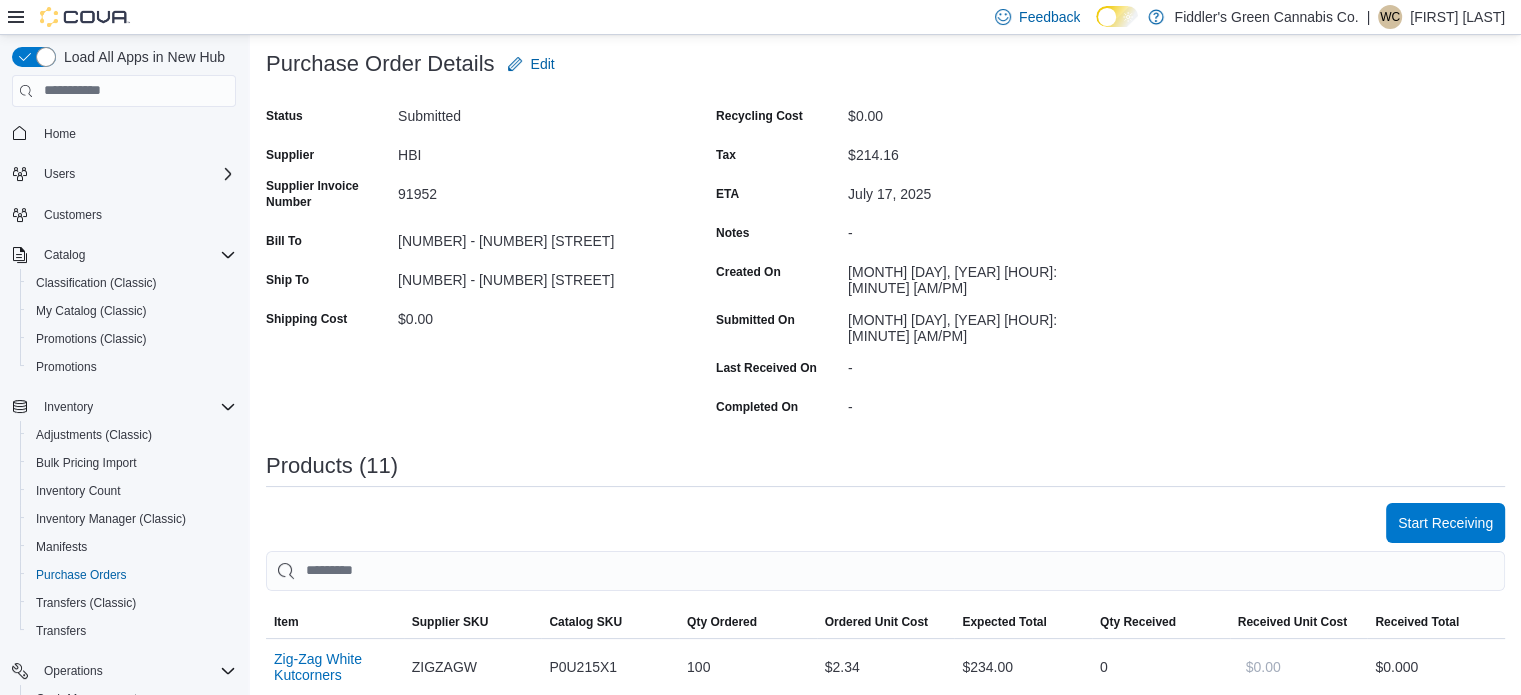 scroll, scrollTop: 122, scrollLeft: 0, axis: vertical 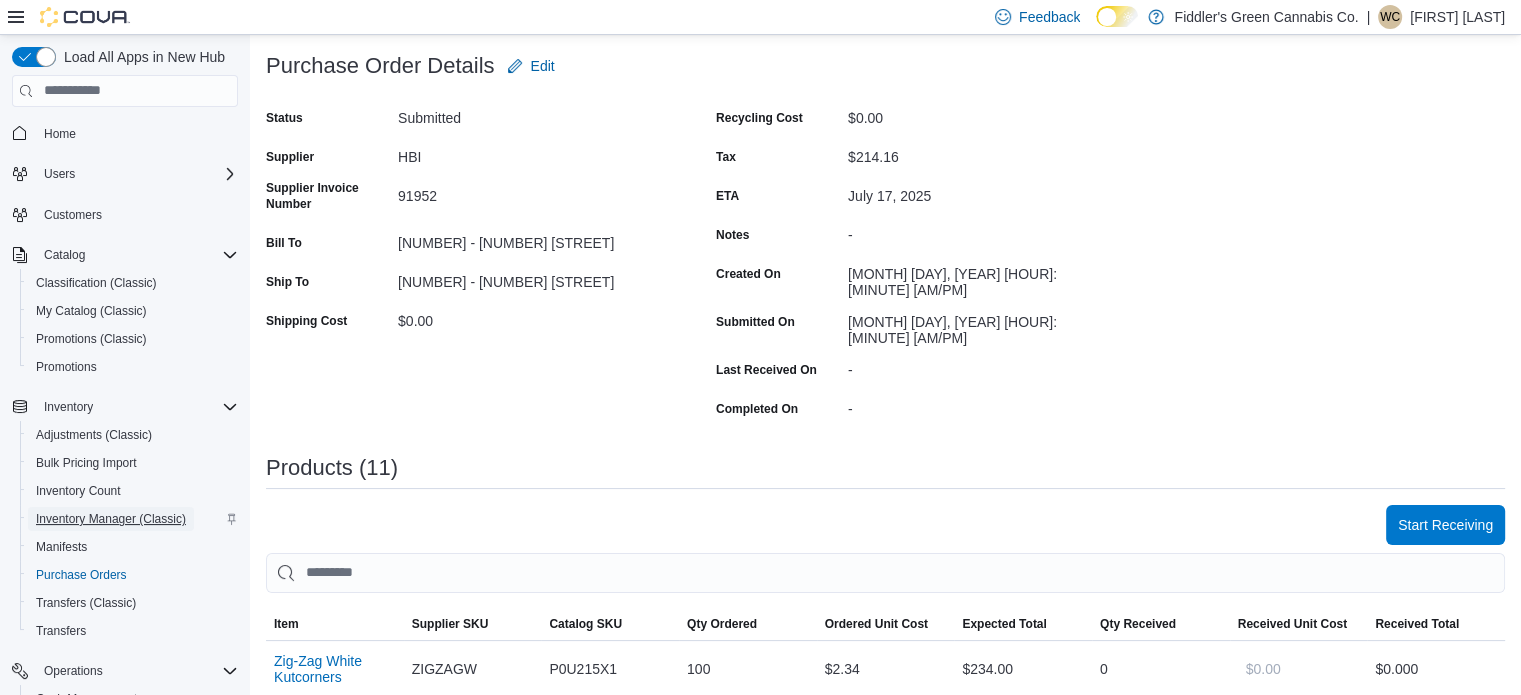 click on "Inventory Manager (Classic)" at bounding box center [111, 519] 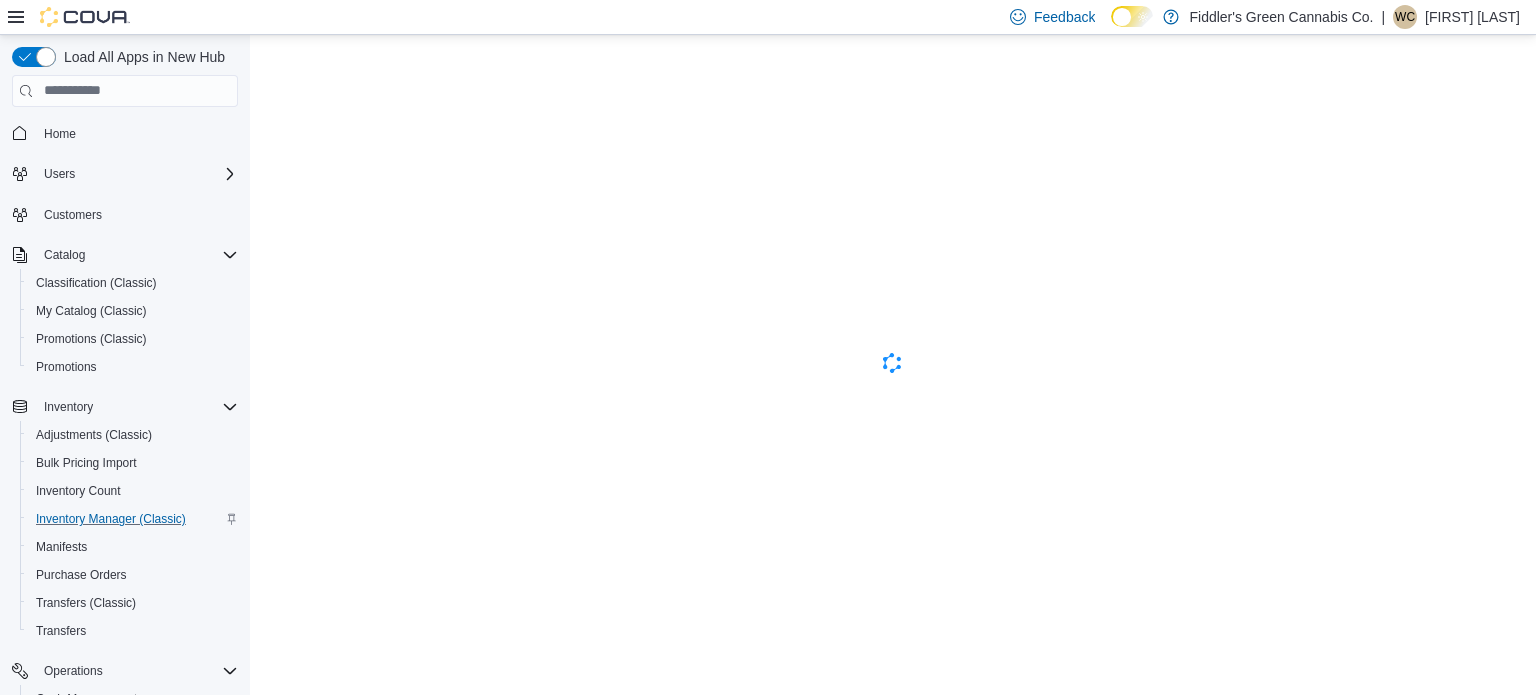 scroll, scrollTop: 0, scrollLeft: 0, axis: both 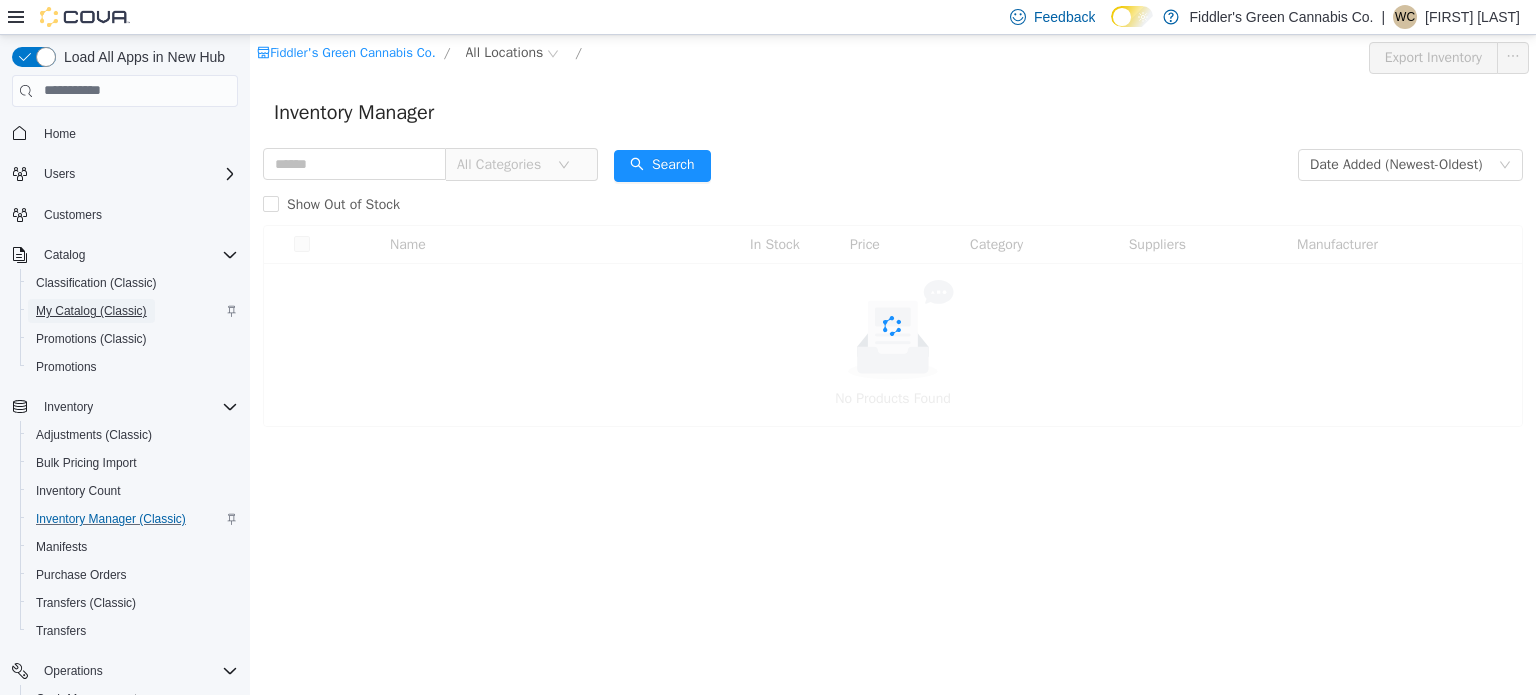click on "My Catalog (Classic)" at bounding box center [91, 311] 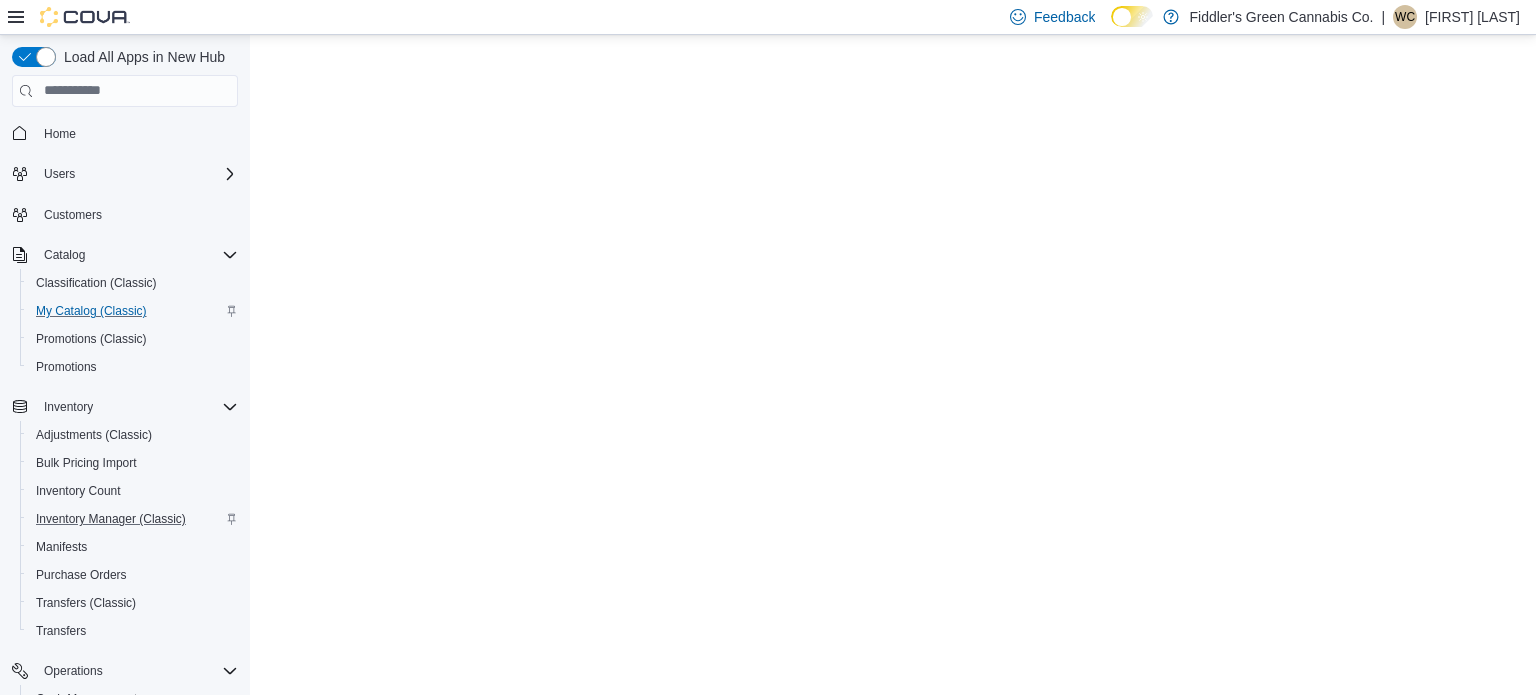 scroll, scrollTop: 0, scrollLeft: 0, axis: both 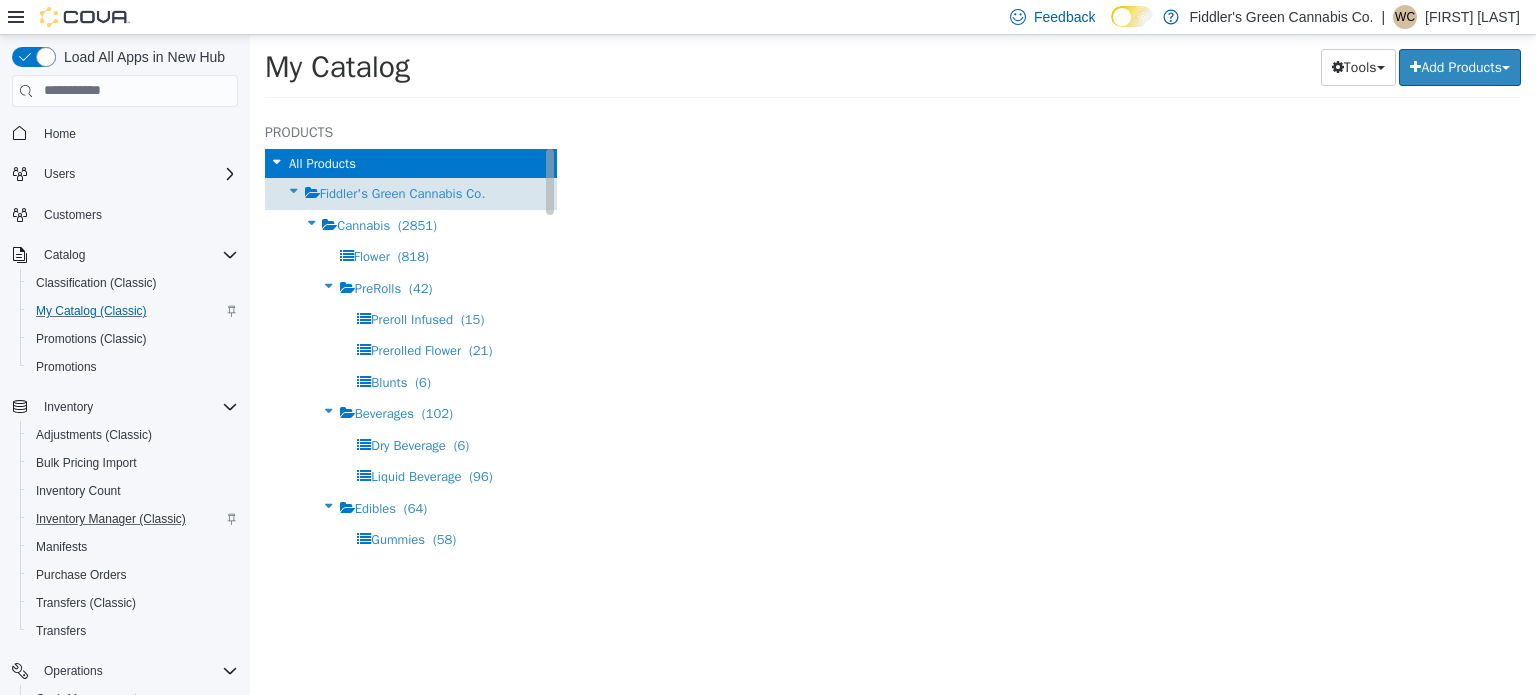 select on "**********" 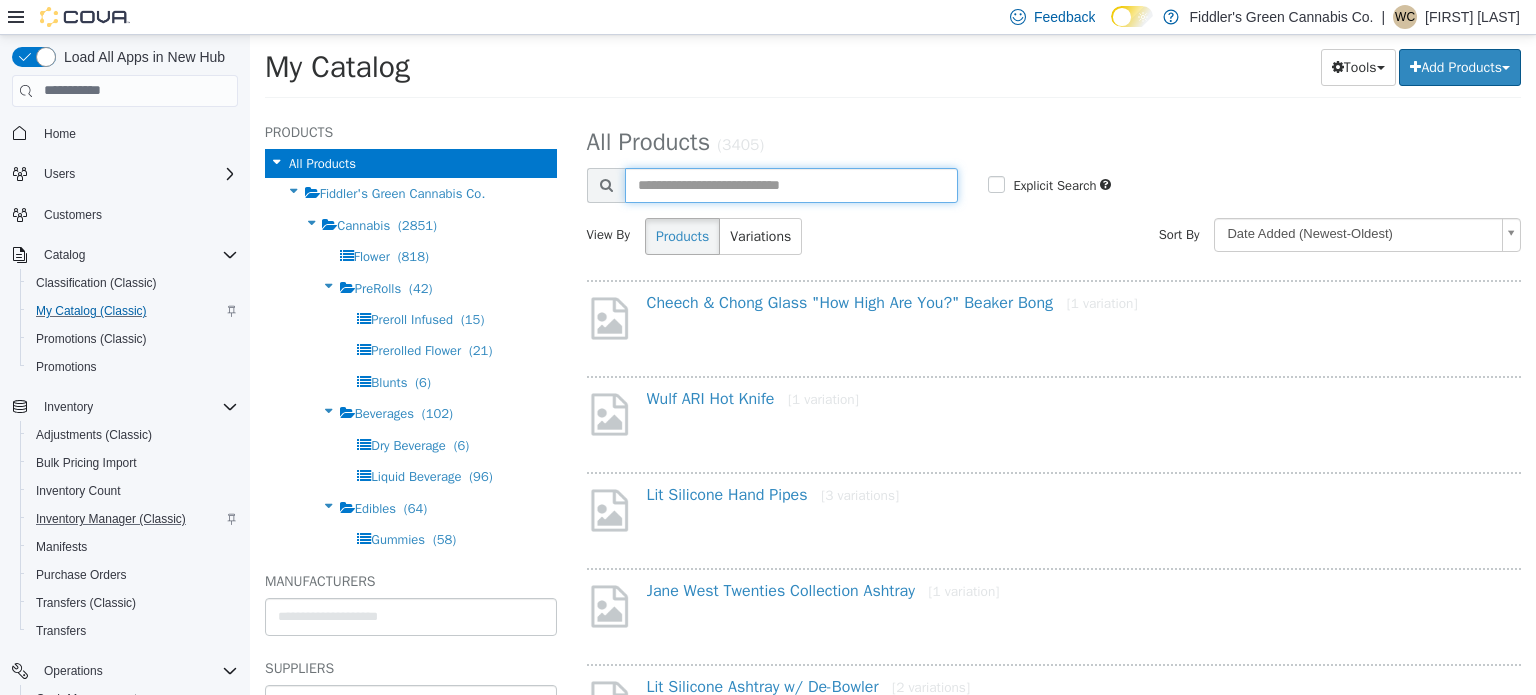 click at bounding box center [792, 184] 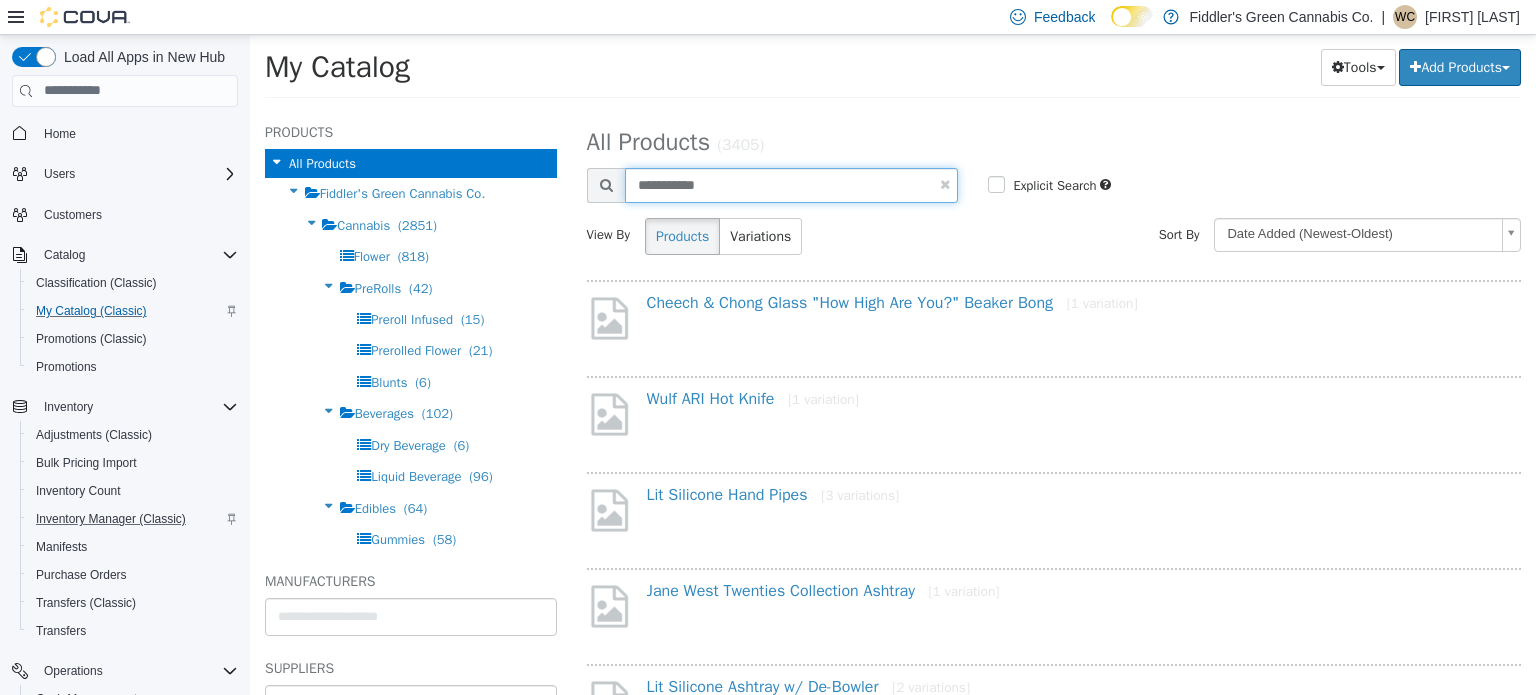 type on "**********" 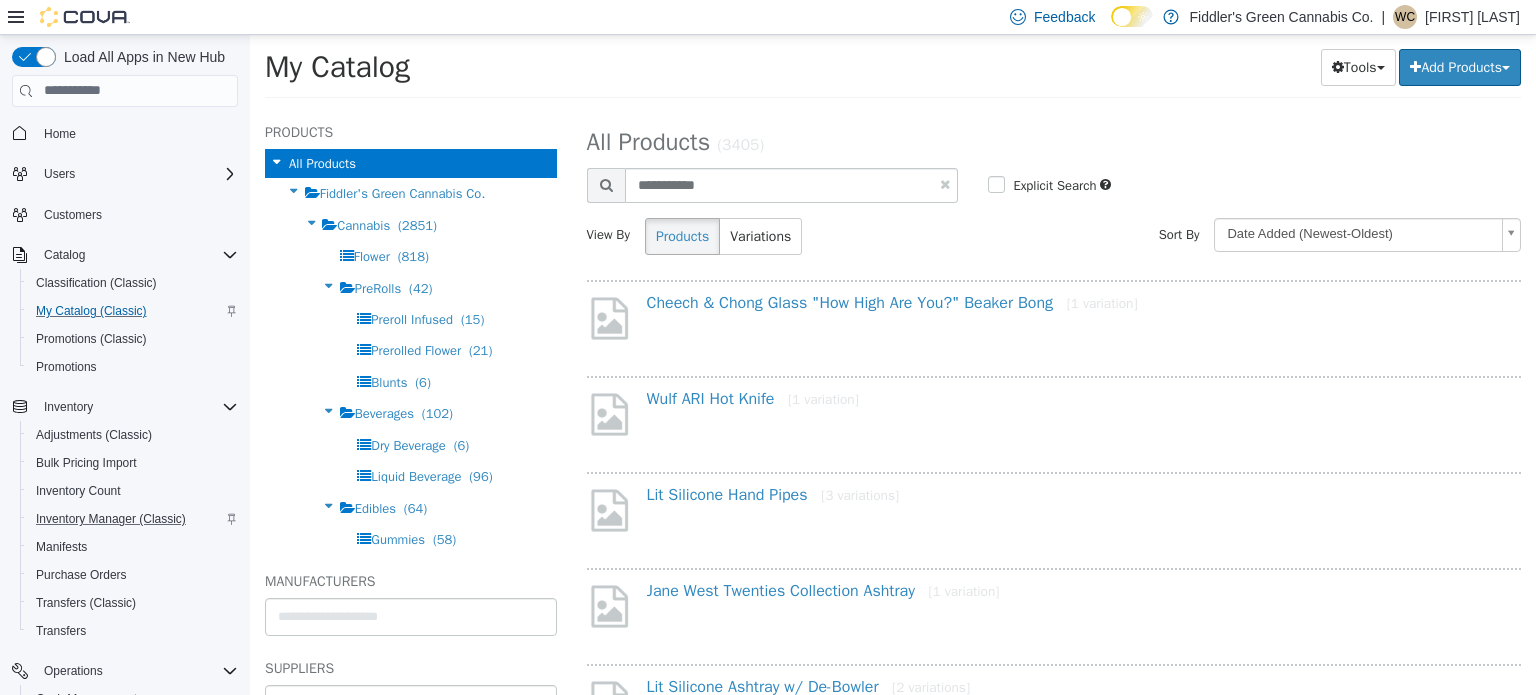select on "**********" 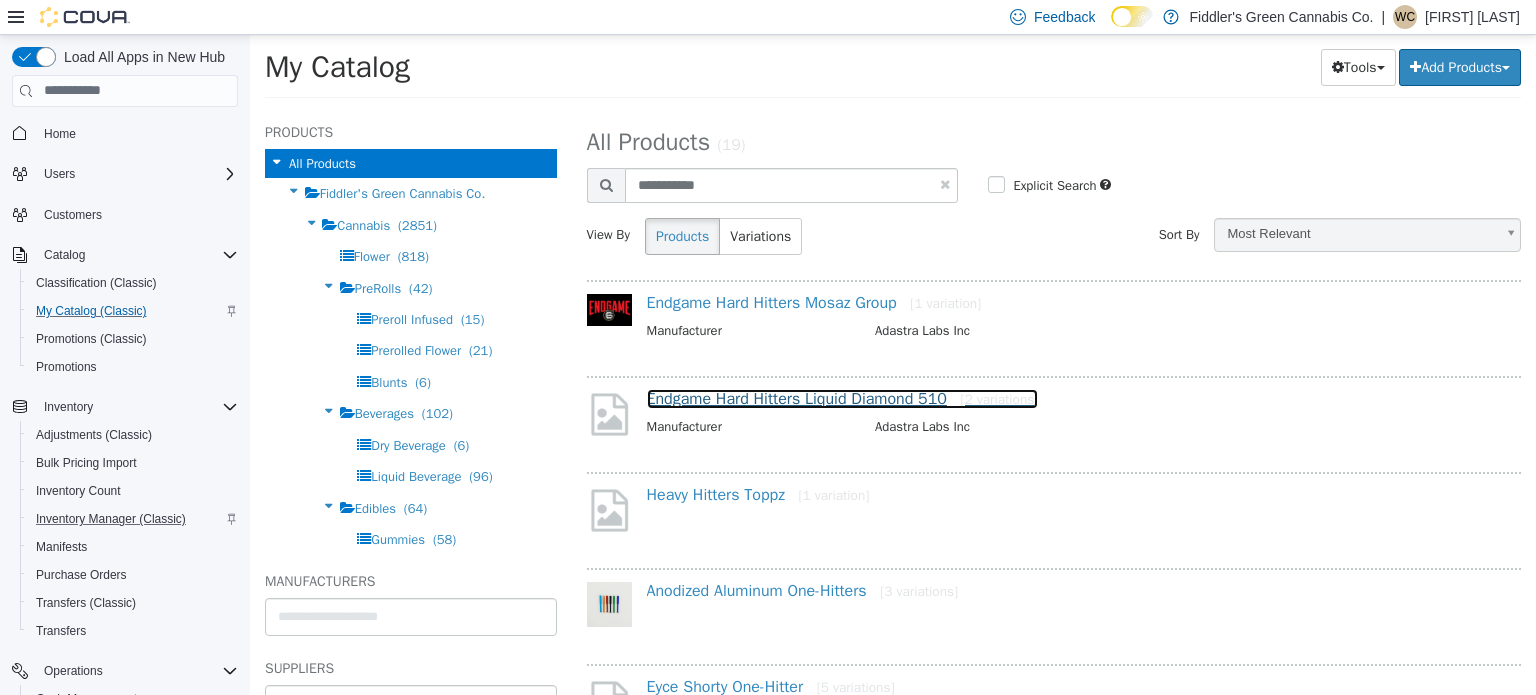 click on "Endgame Hard Hitters Liquid Diamond 510
[2 variations]" at bounding box center (843, 398) 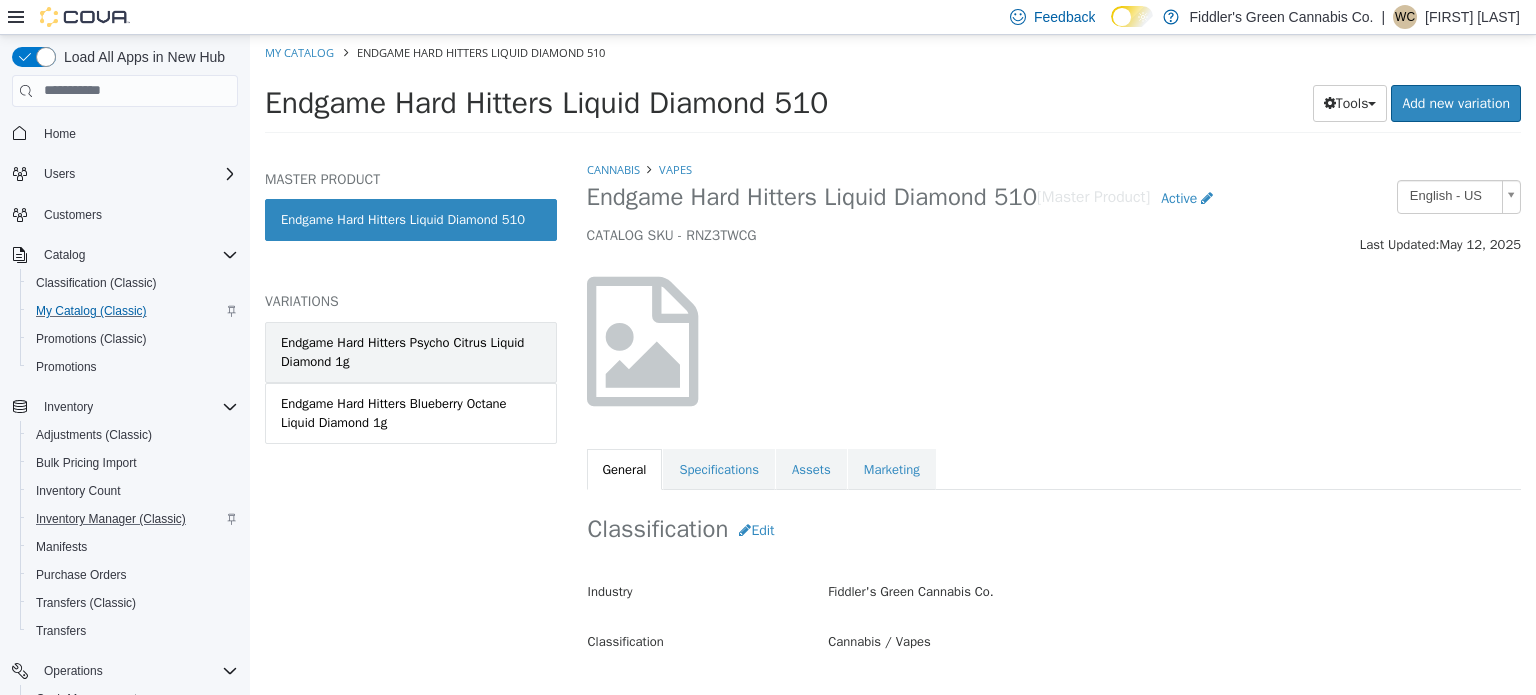 click on "Endgame Hard Hitters Psycho Citrus Liquid Diamond 1g" at bounding box center (411, 351) 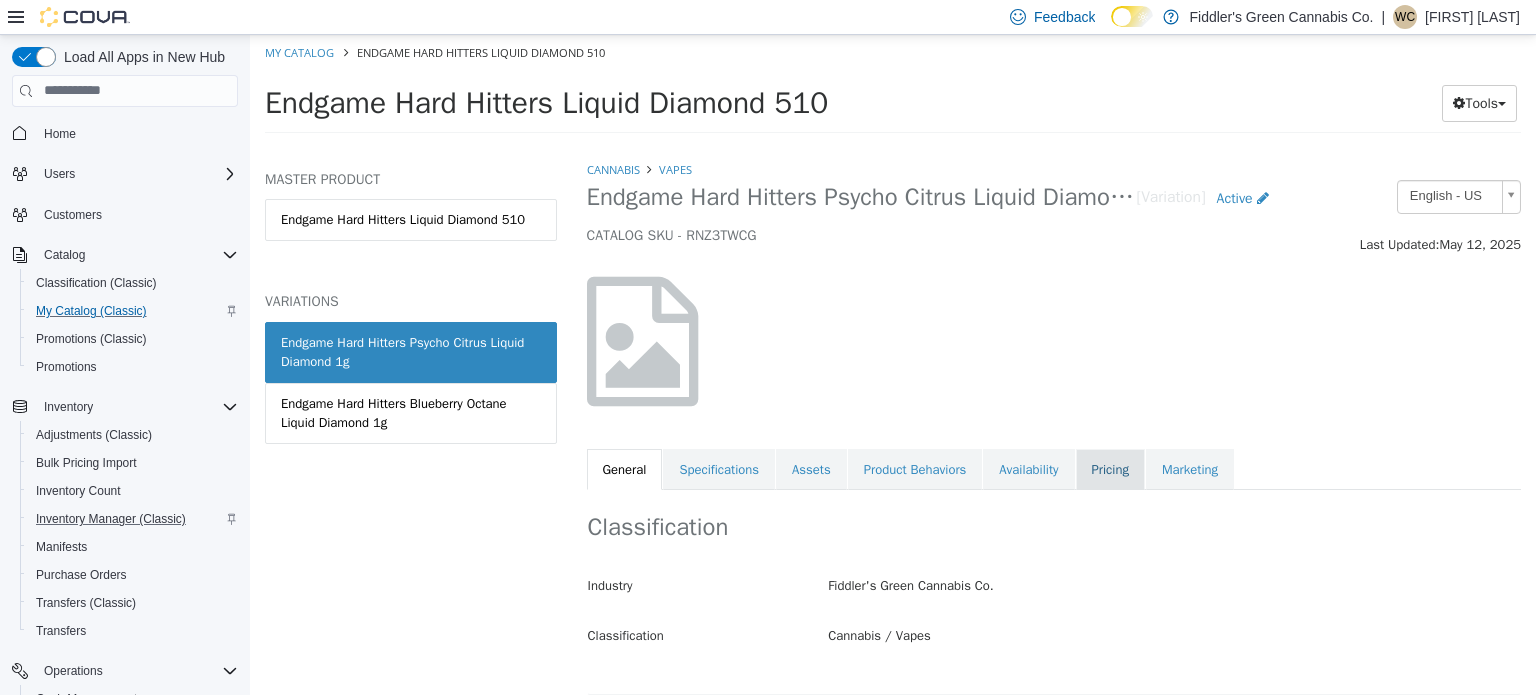 click on "Pricing" at bounding box center (1110, 469) 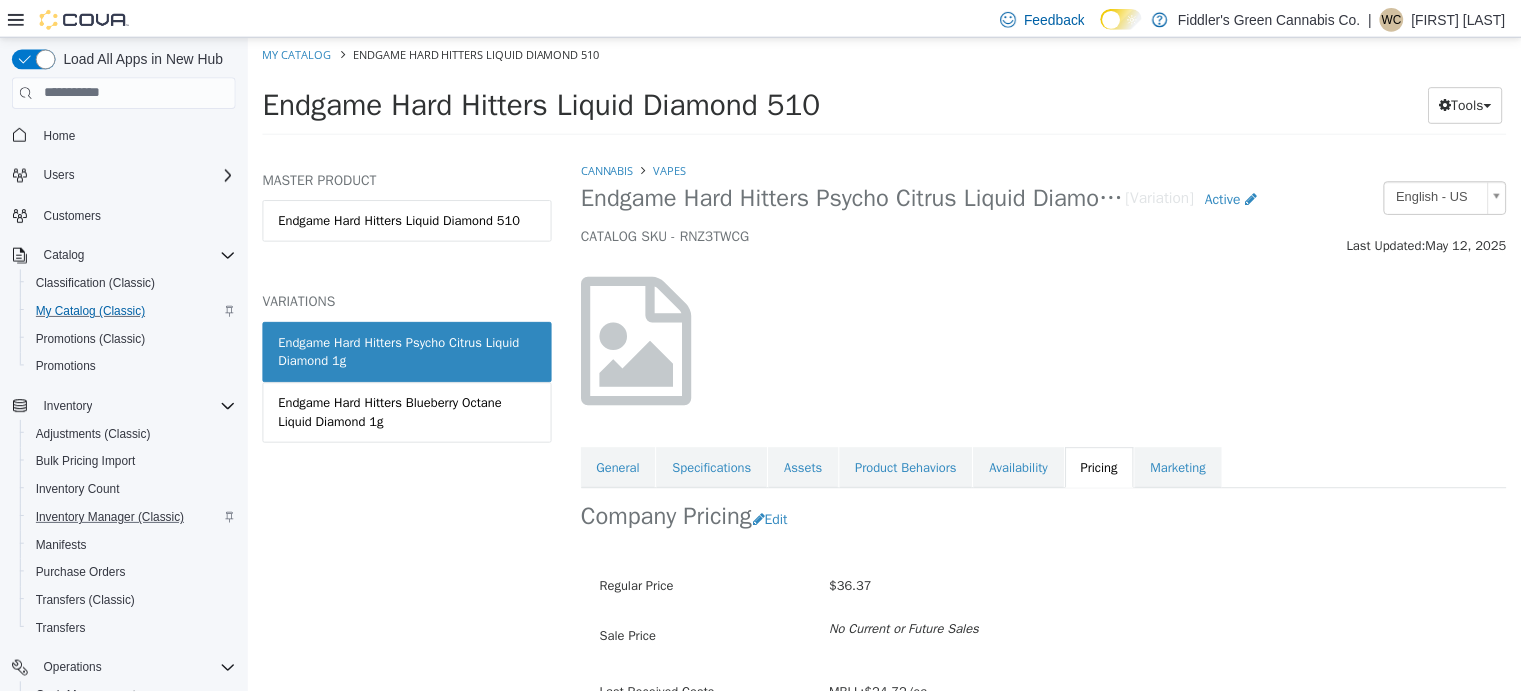 scroll, scrollTop: 105, scrollLeft: 0, axis: vertical 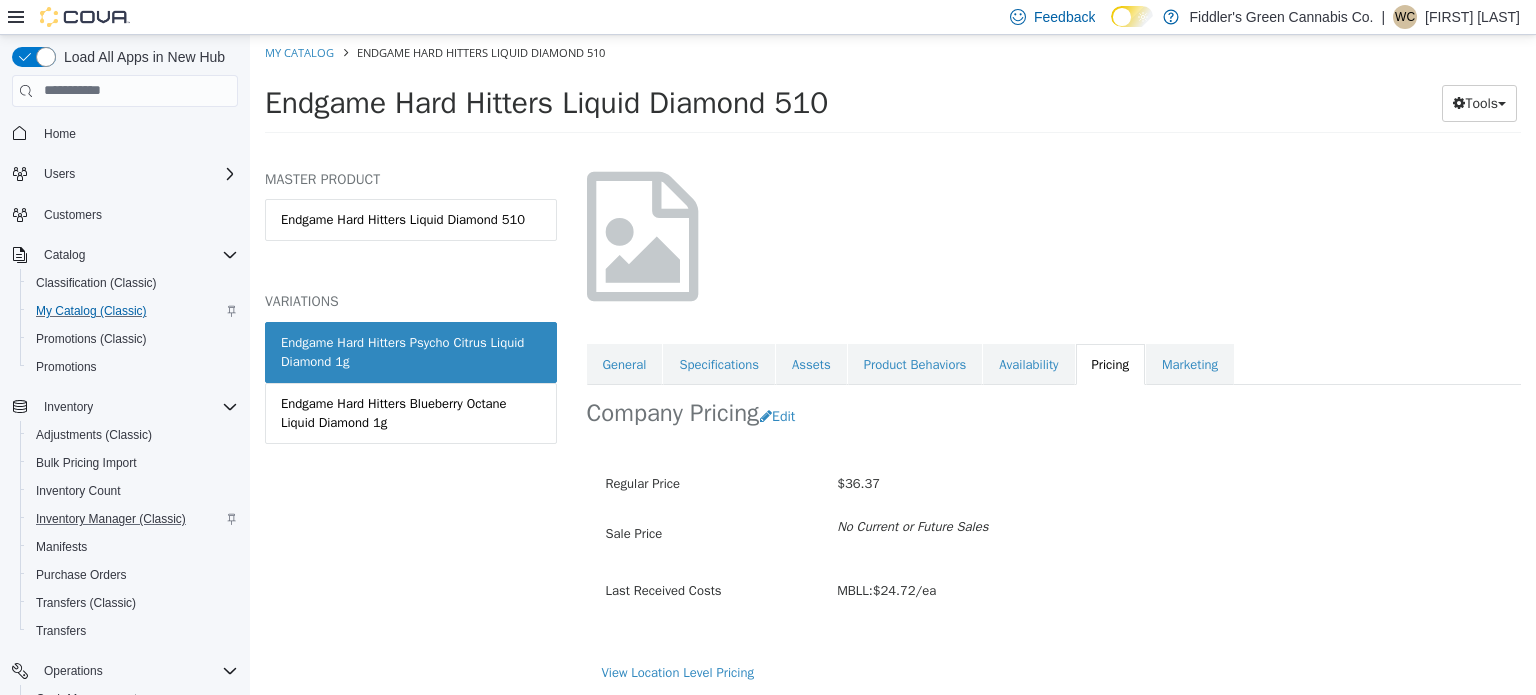 click at bounding box center (1054, 235) 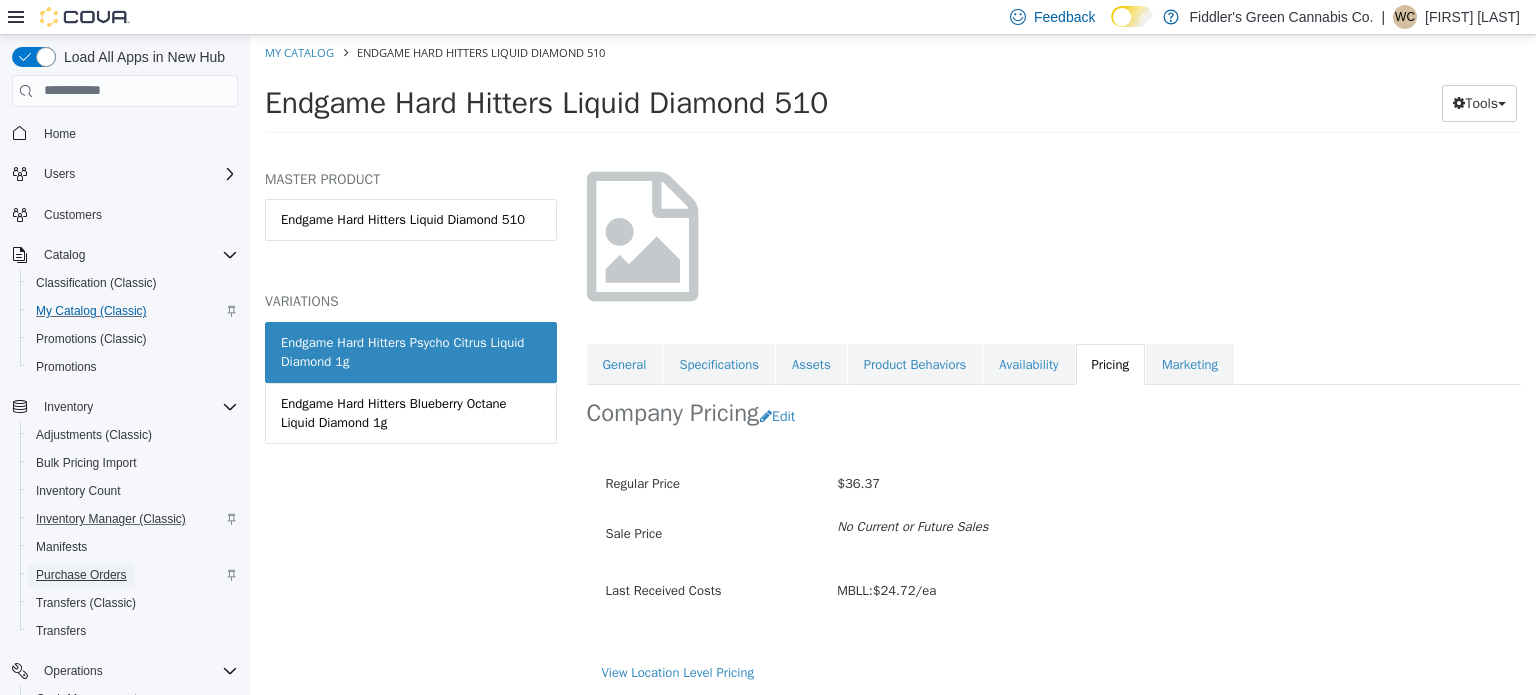 click on "Purchase Orders" at bounding box center (81, 575) 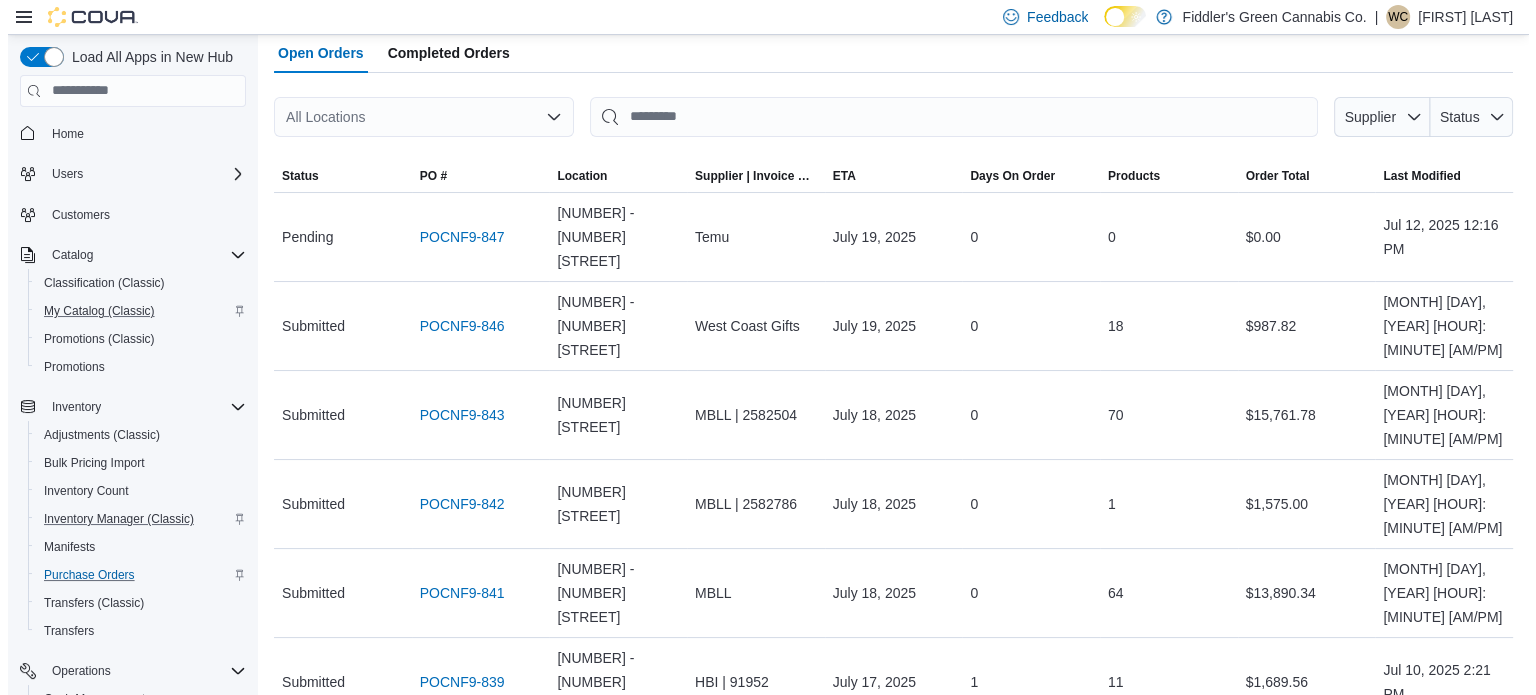 scroll, scrollTop: 0, scrollLeft: 0, axis: both 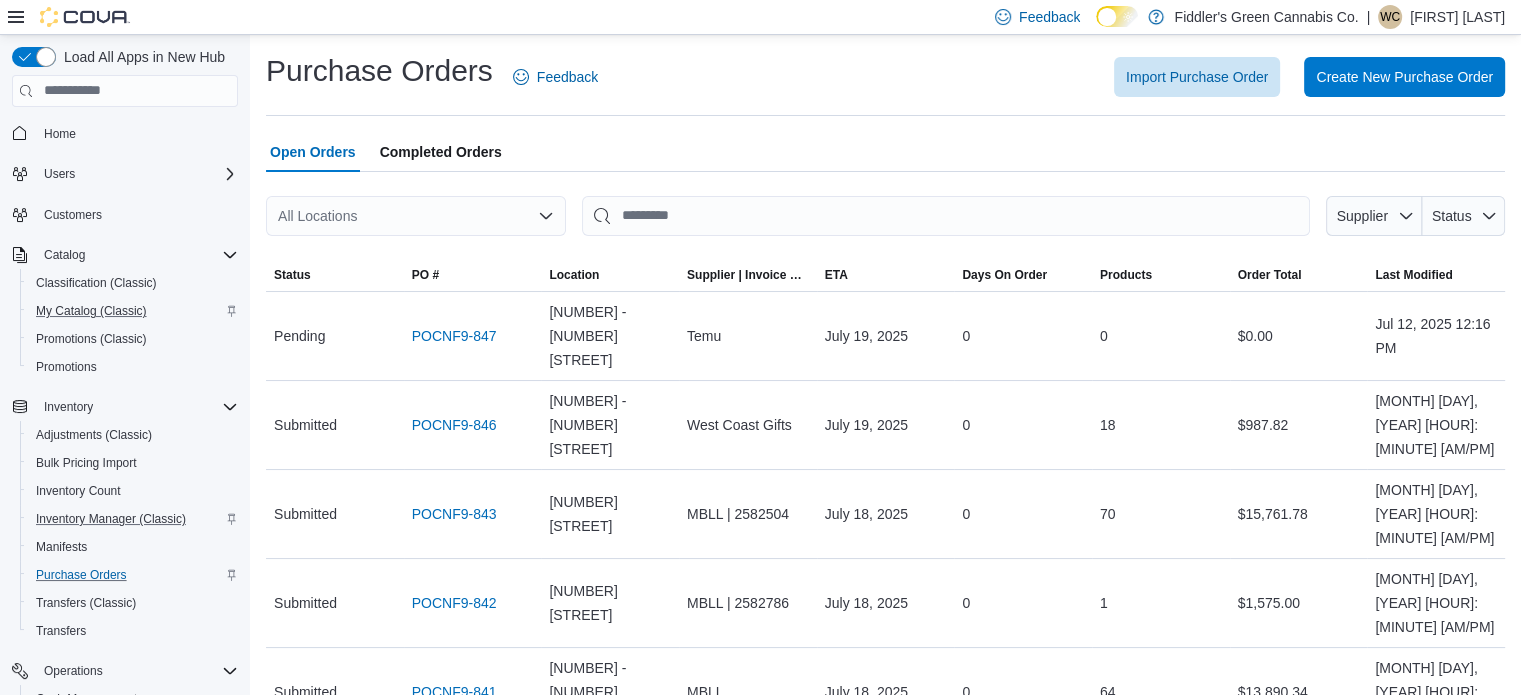 click on "Import Purchase Order Create New Purchase Order" at bounding box center [1063, 77] 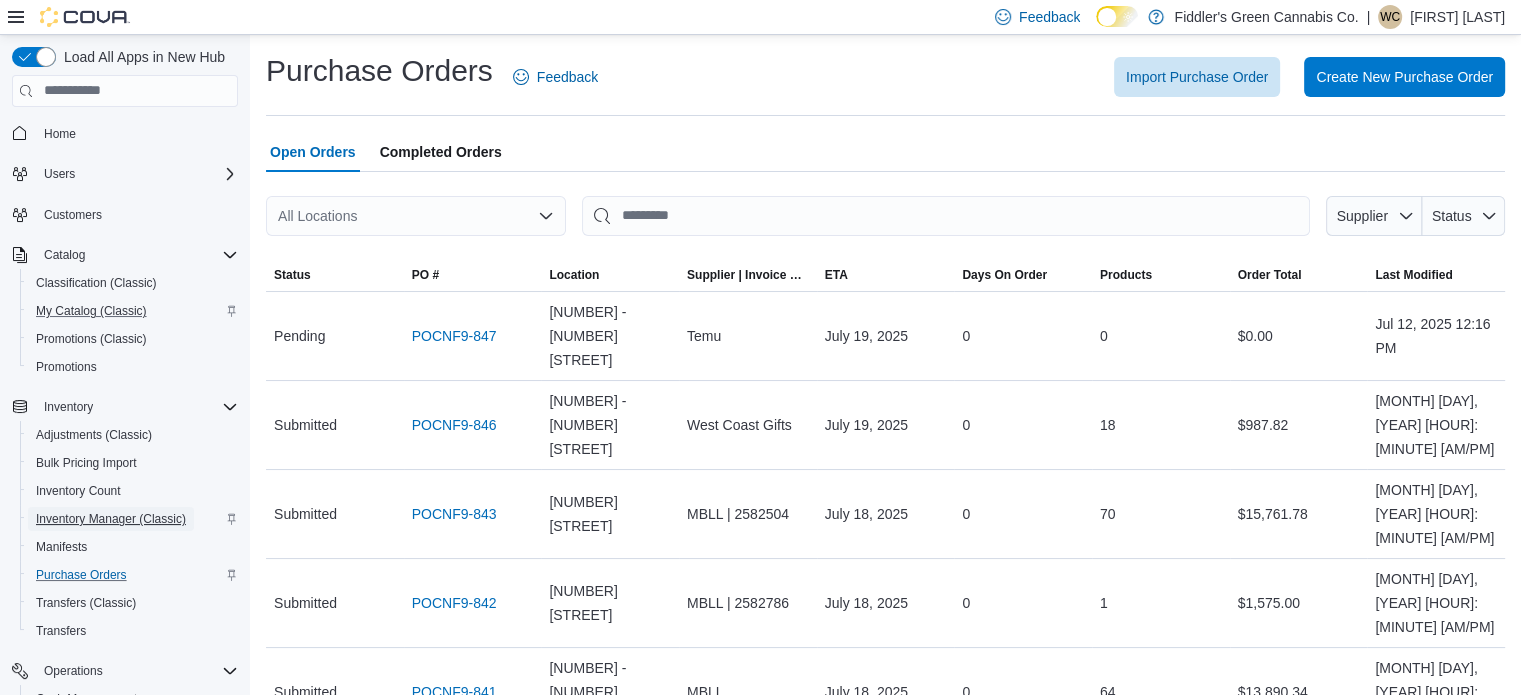 click on "Inventory Manager (Classic)" at bounding box center [111, 519] 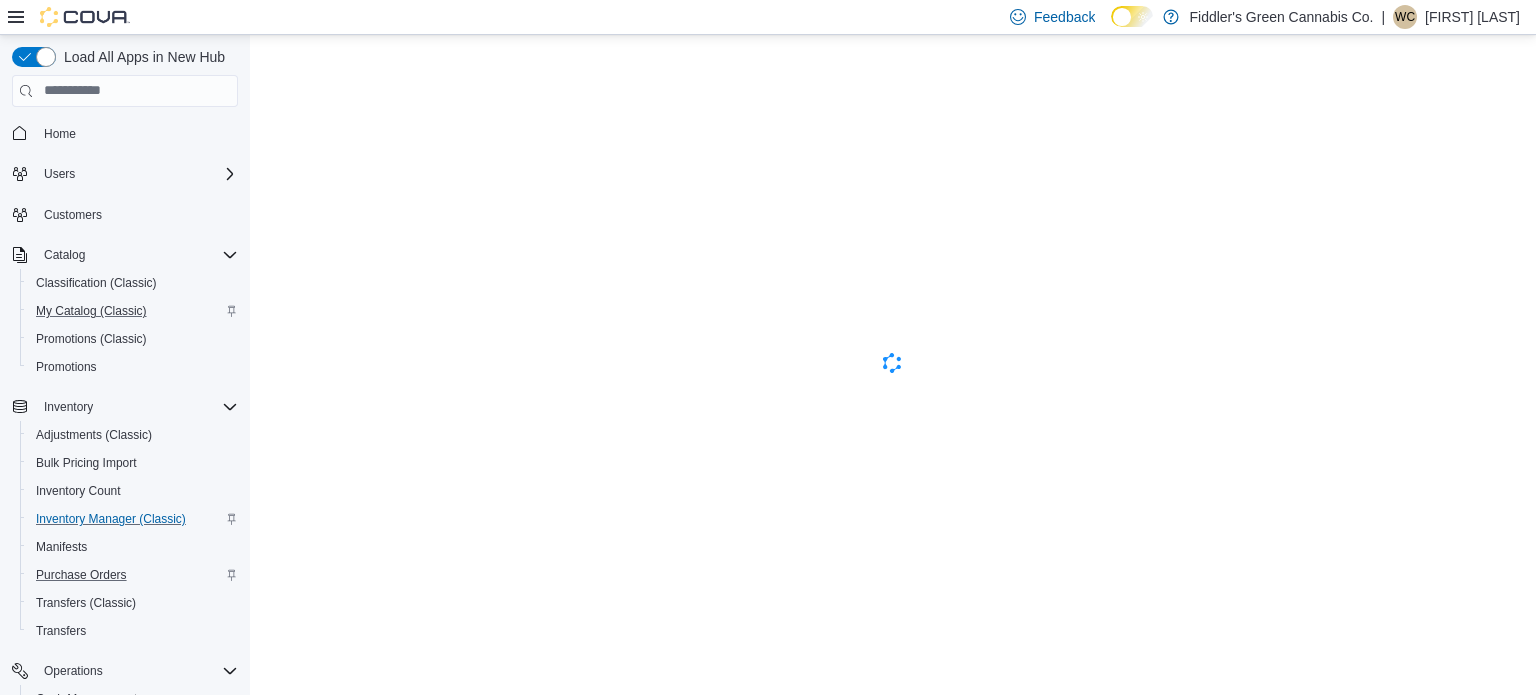 scroll, scrollTop: 0, scrollLeft: 0, axis: both 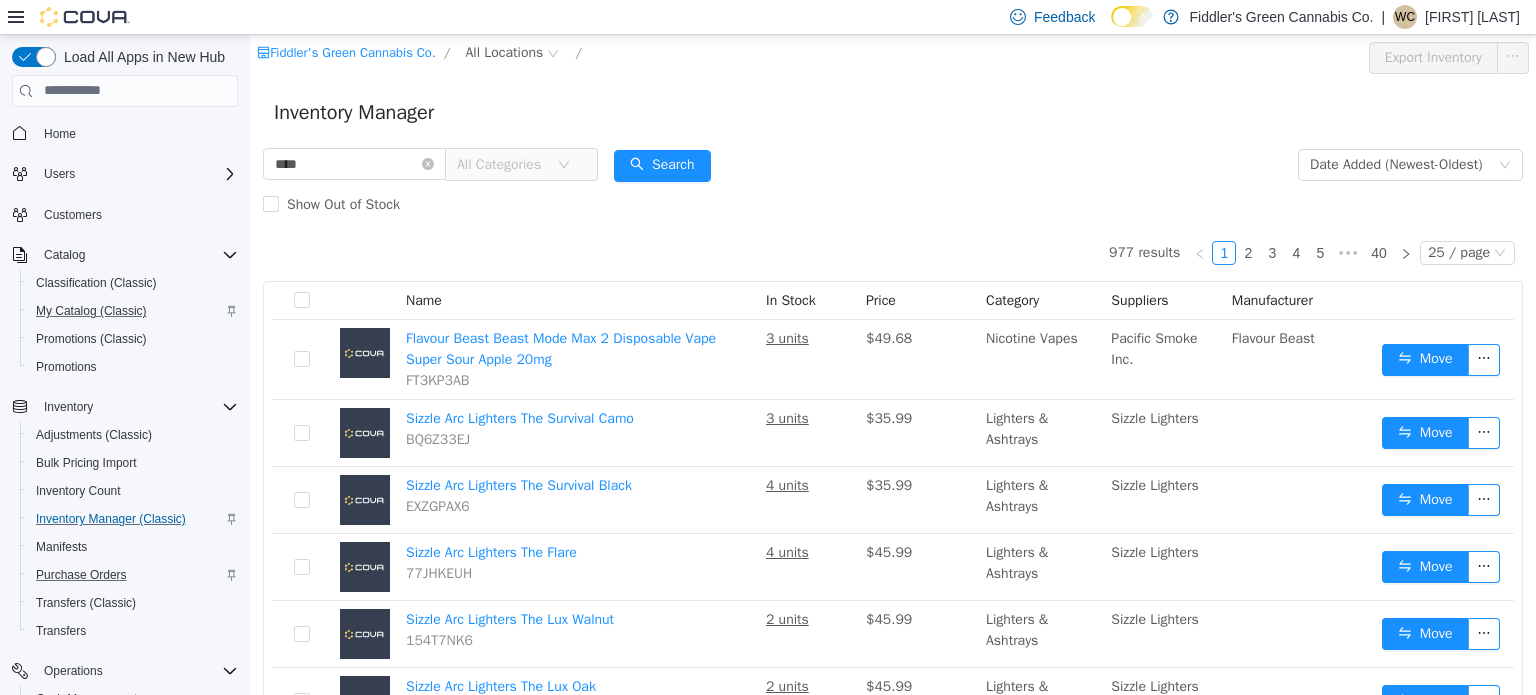 type on "****" 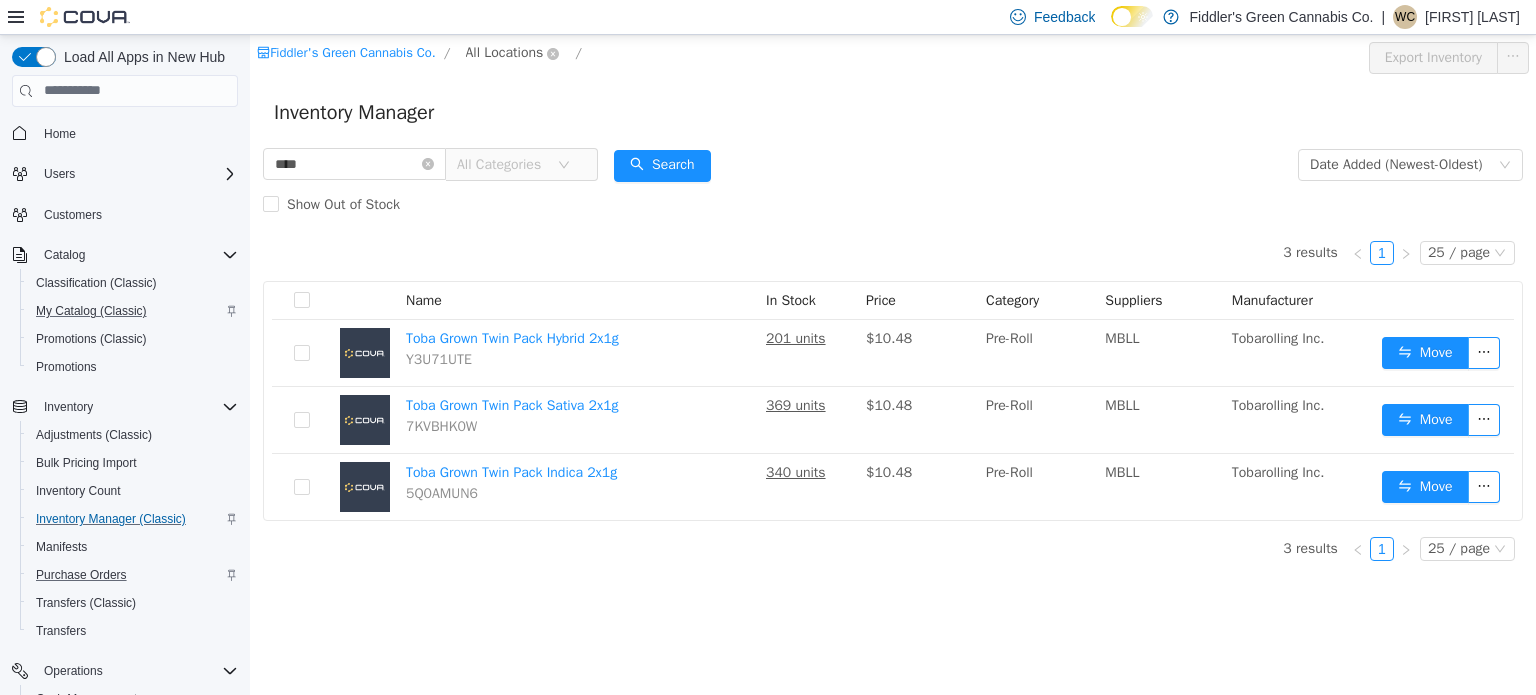 click on "All Locations" at bounding box center (505, 52) 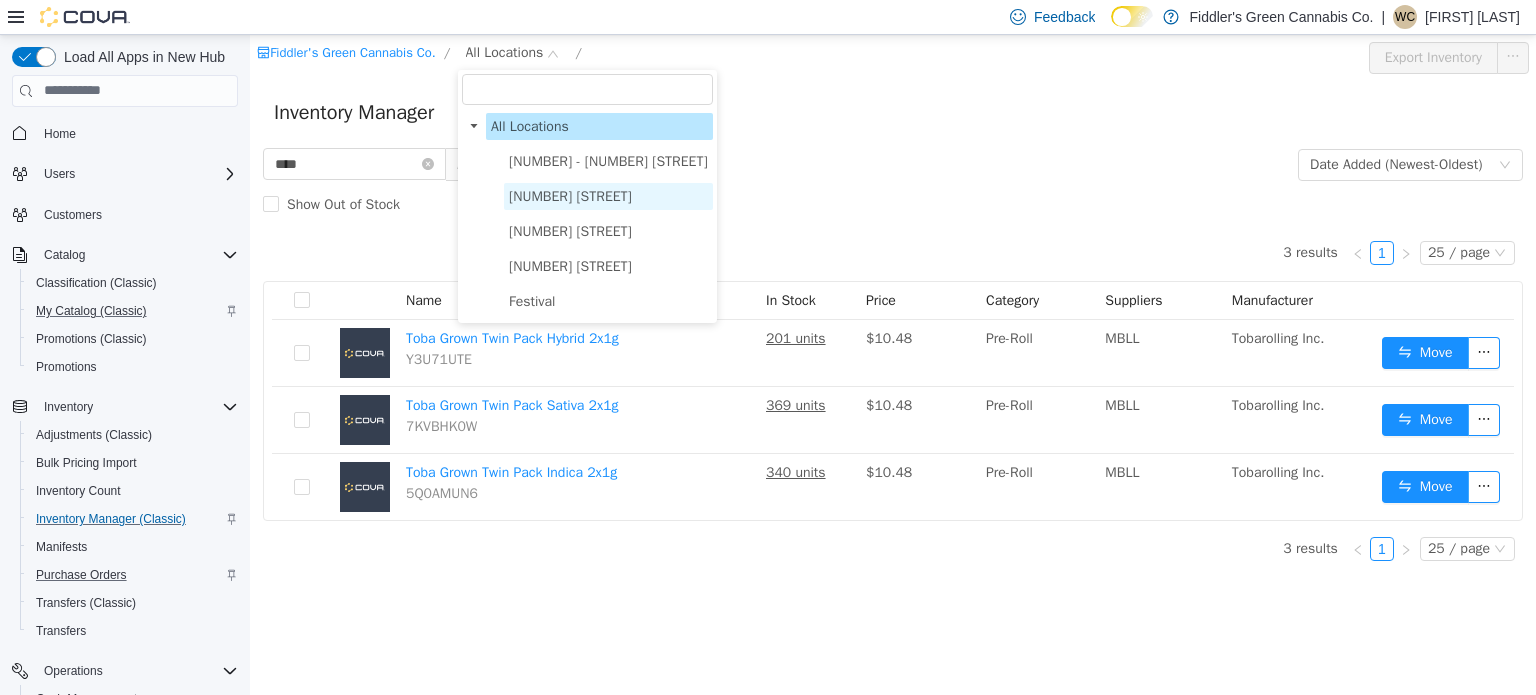 click on "[NUMBER] [STREET]" at bounding box center [570, 195] 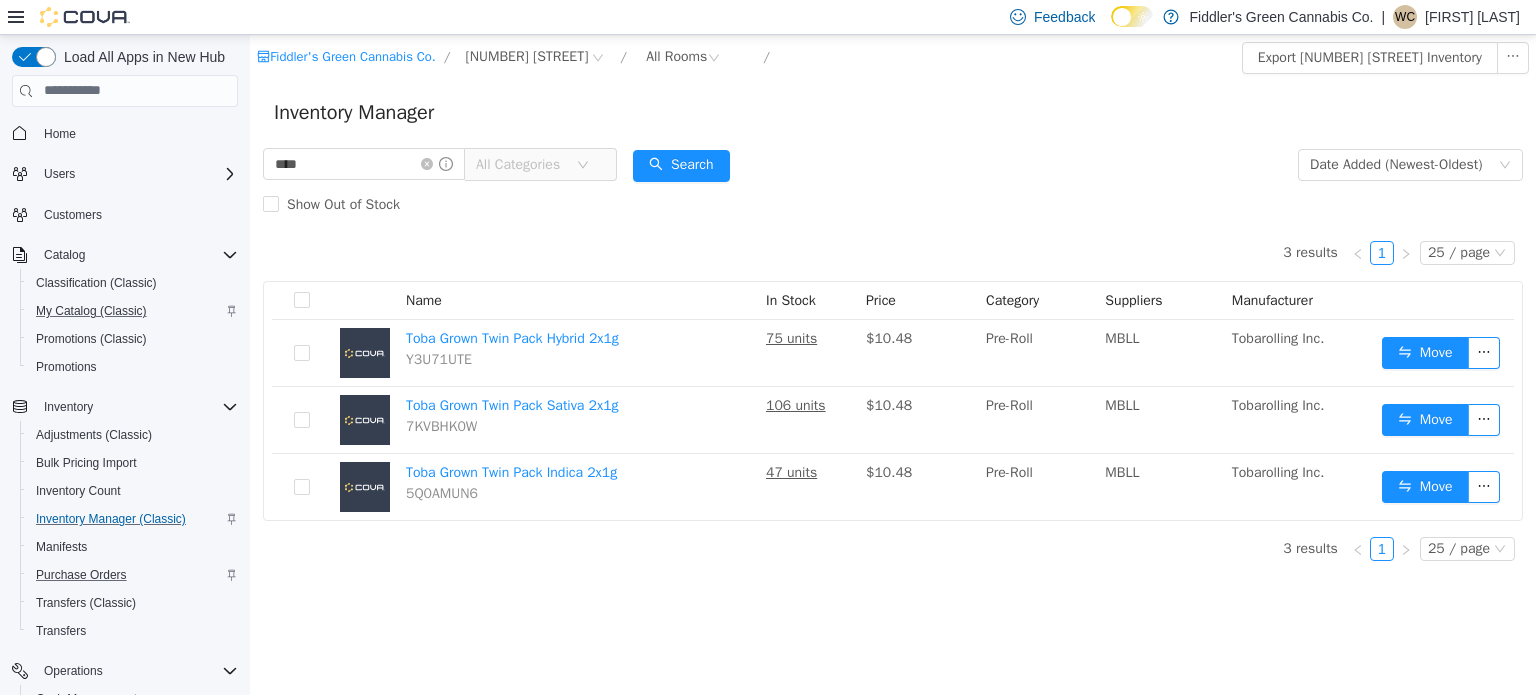 click on "**** All Categories Date Added (Newest-Oldest) Search Show Out of Stock" at bounding box center [893, 184] 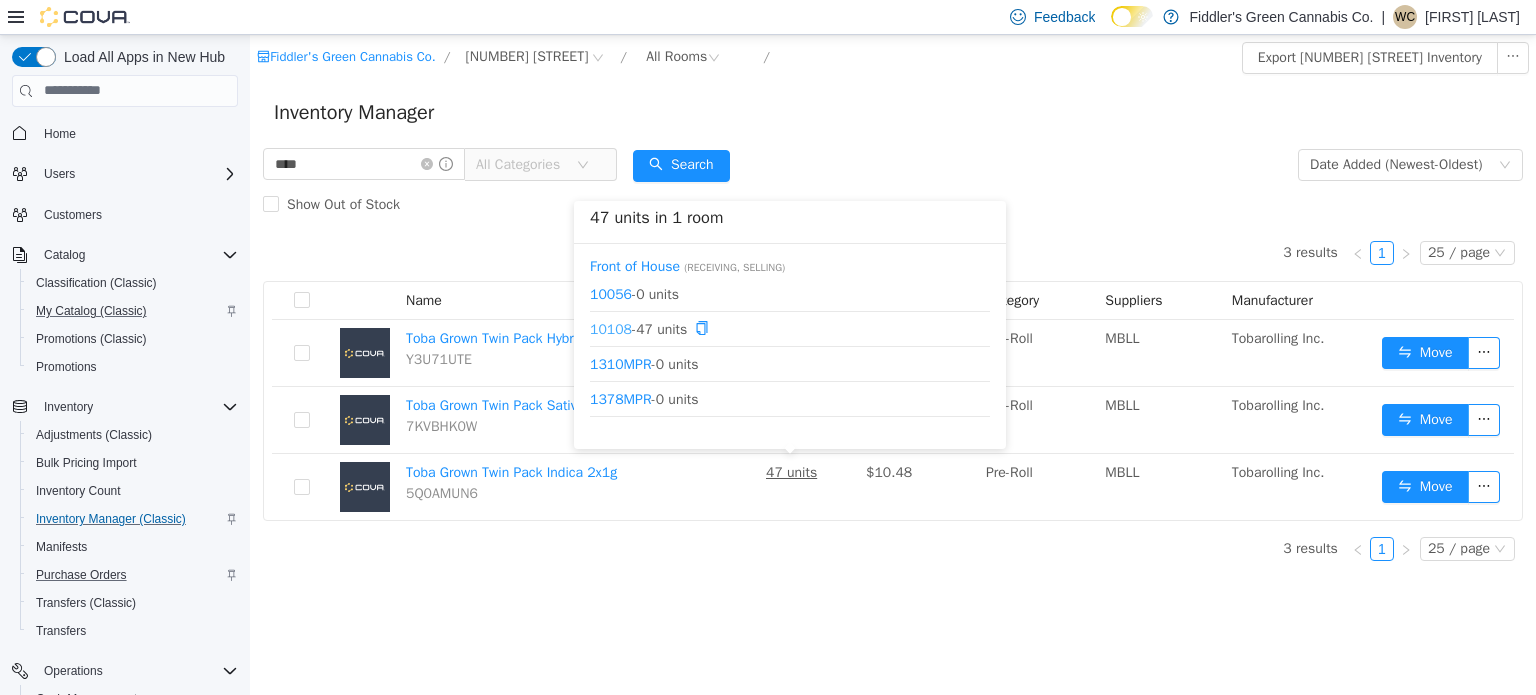 click on "10108" at bounding box center [611, 327] 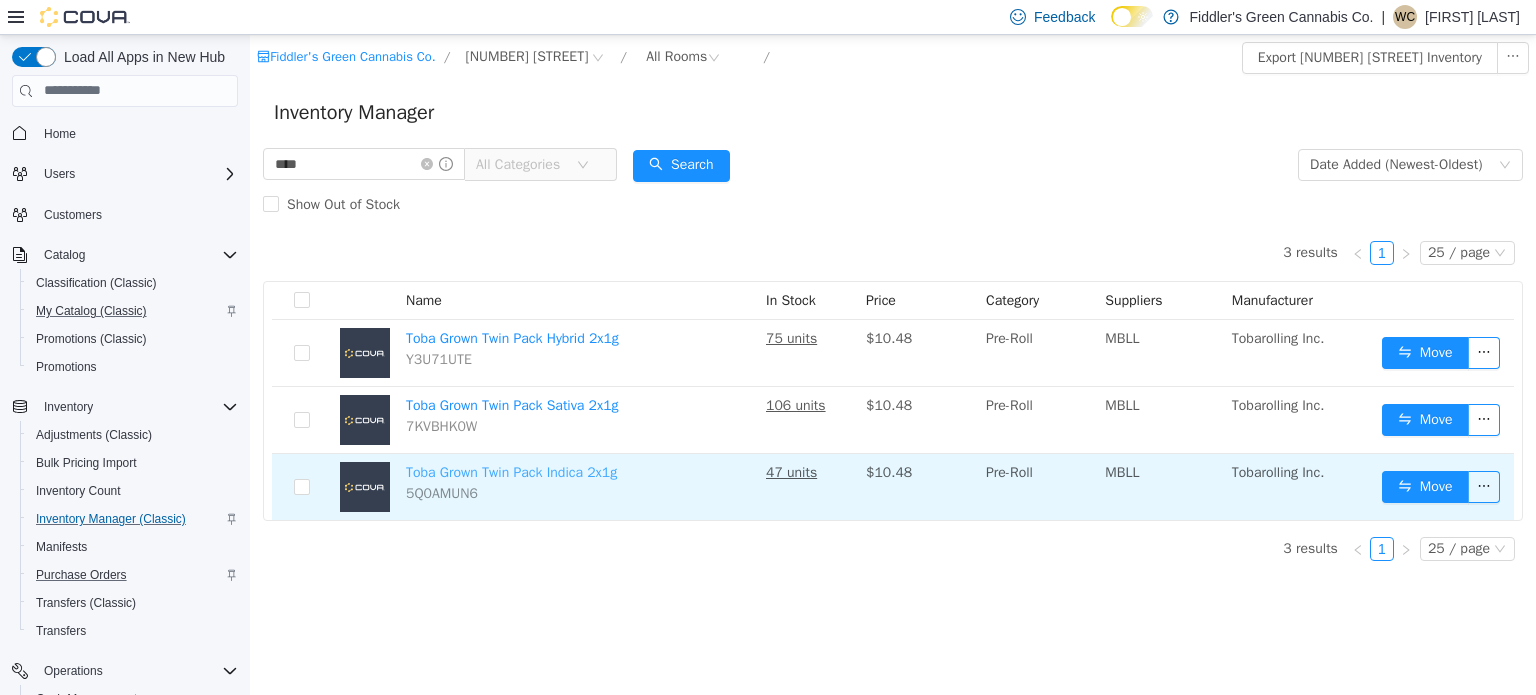 click on "Toba Grown Twin Pack Indica 2x1g" at bounding box center (511, 471) 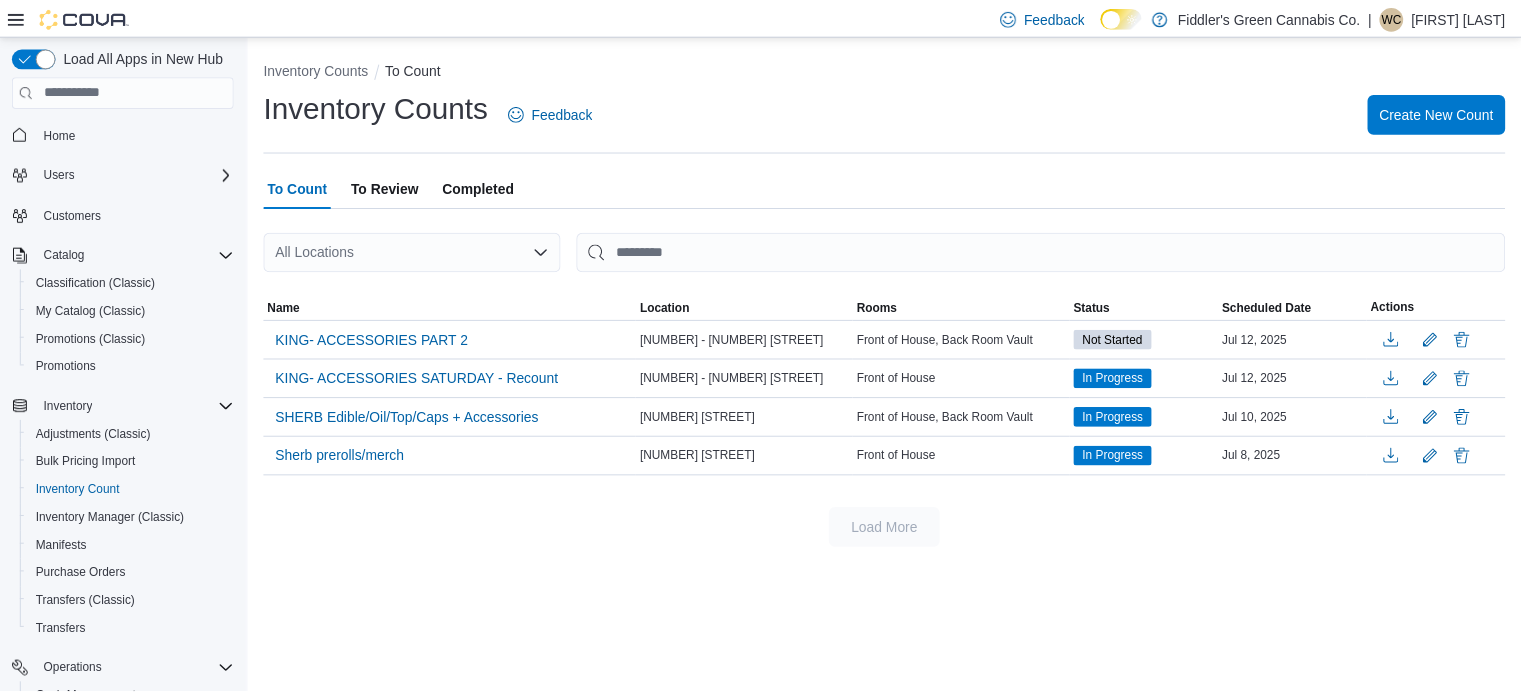 scroll, scrollTop: 0, scrollLeft: 0, axis: both 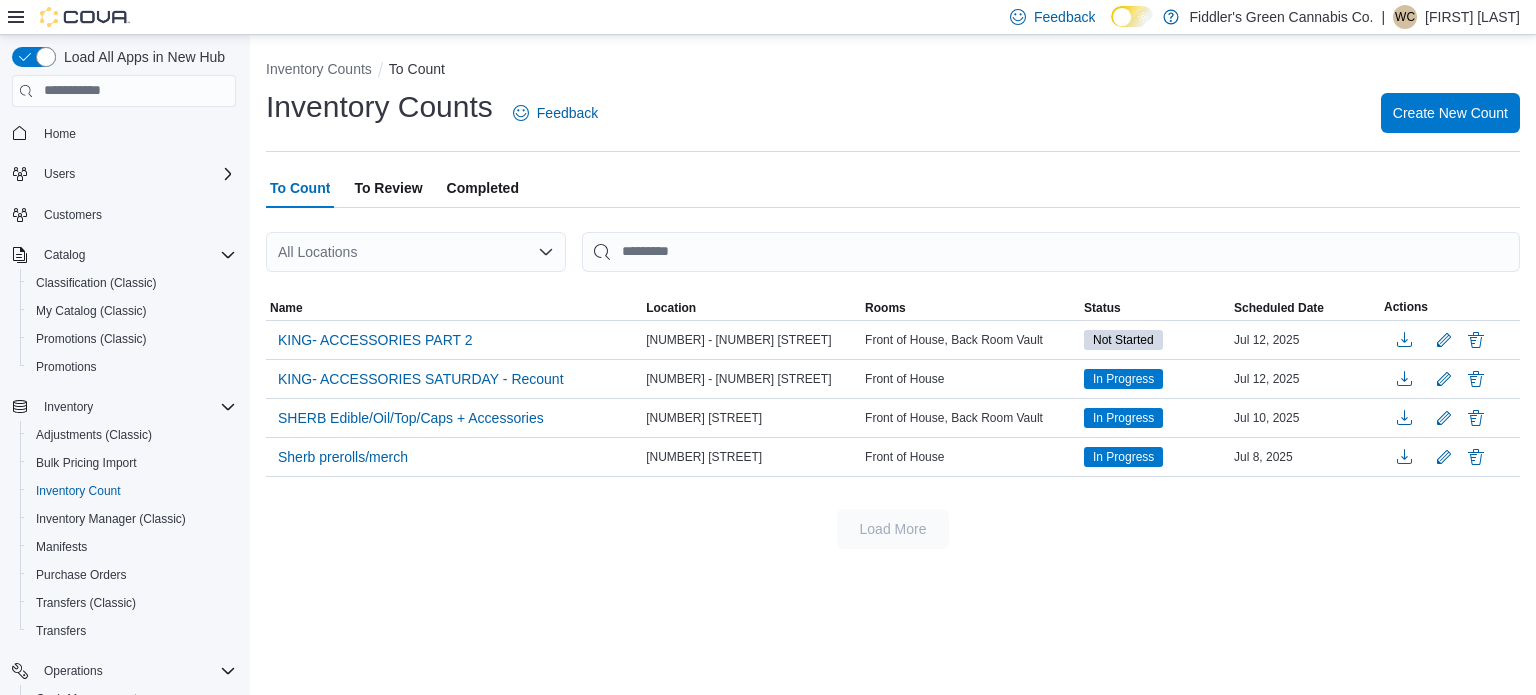 click on "To Review" at bounding box center [388, 188] 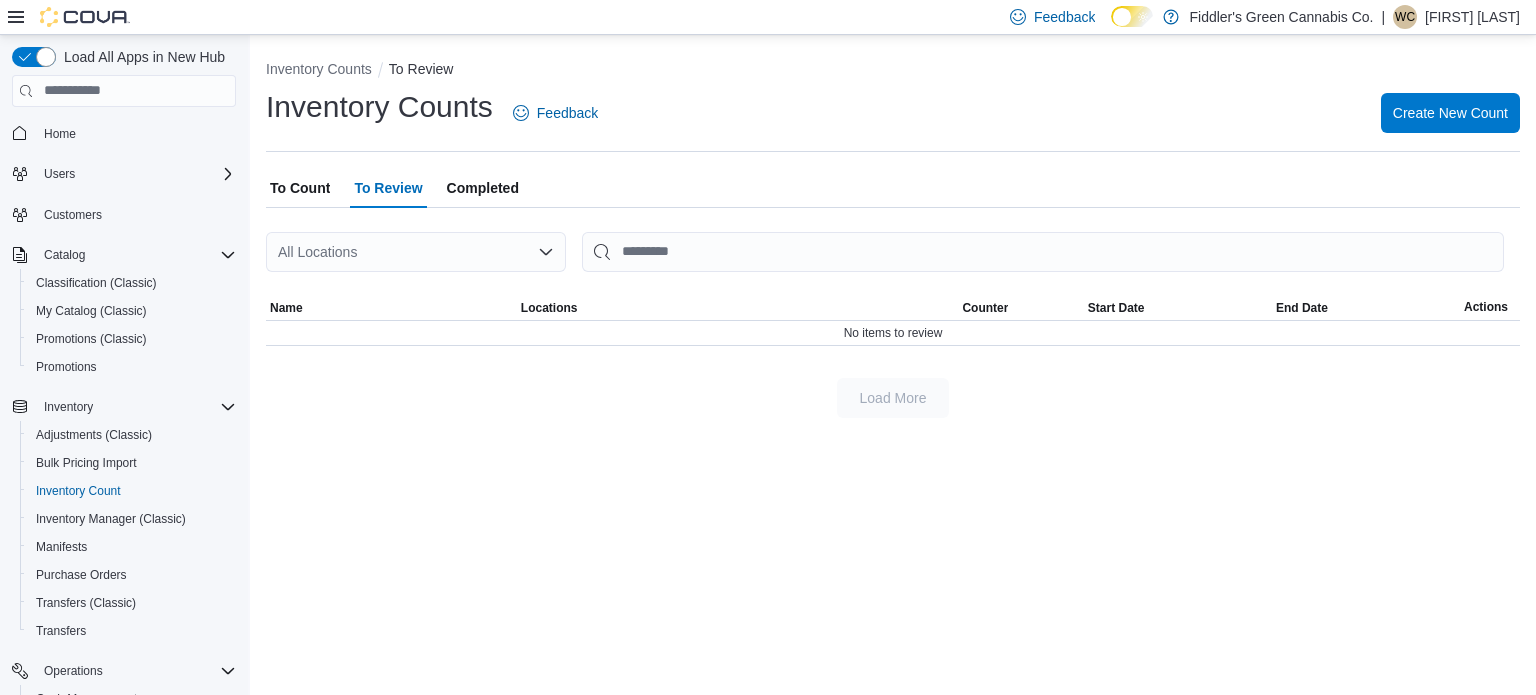 click on "To Count" at bounding box center [300, 188] 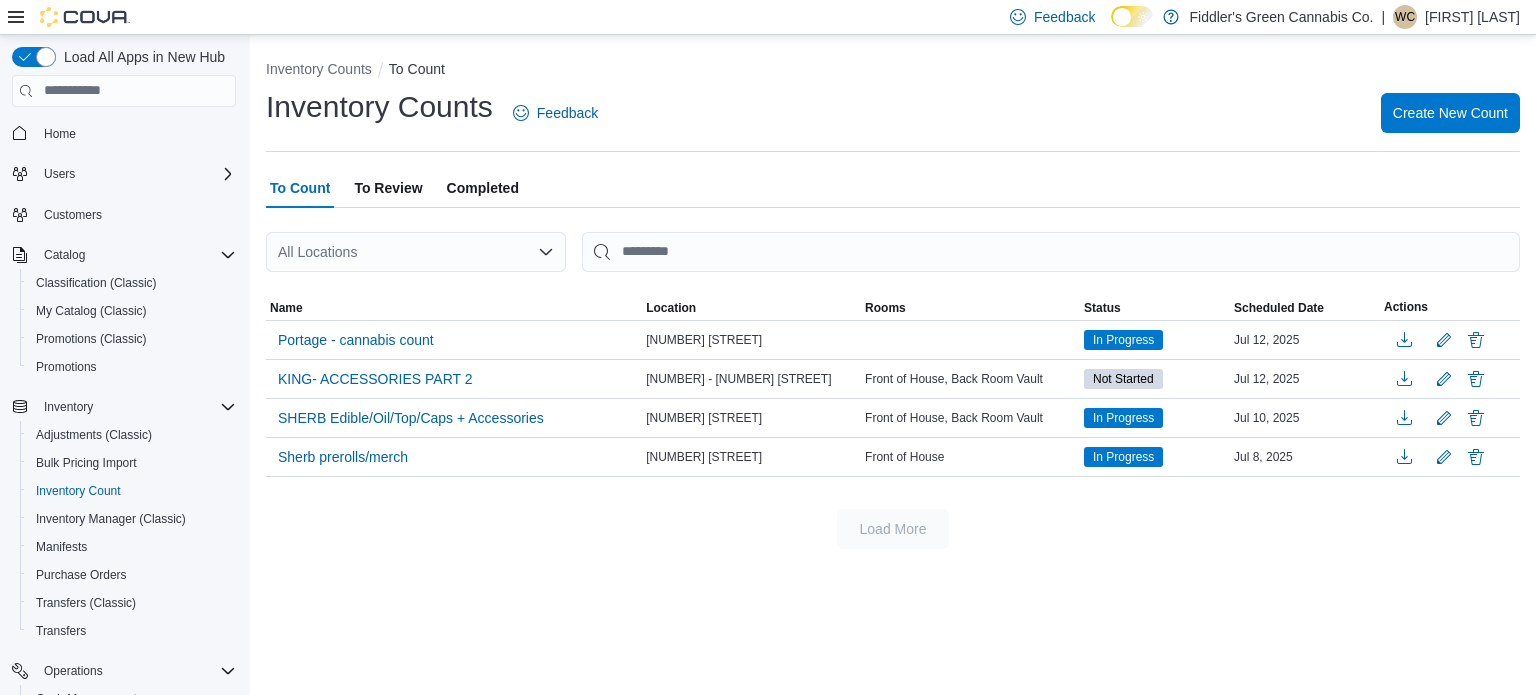 click on "Completed" at bounding box center (483, 188) 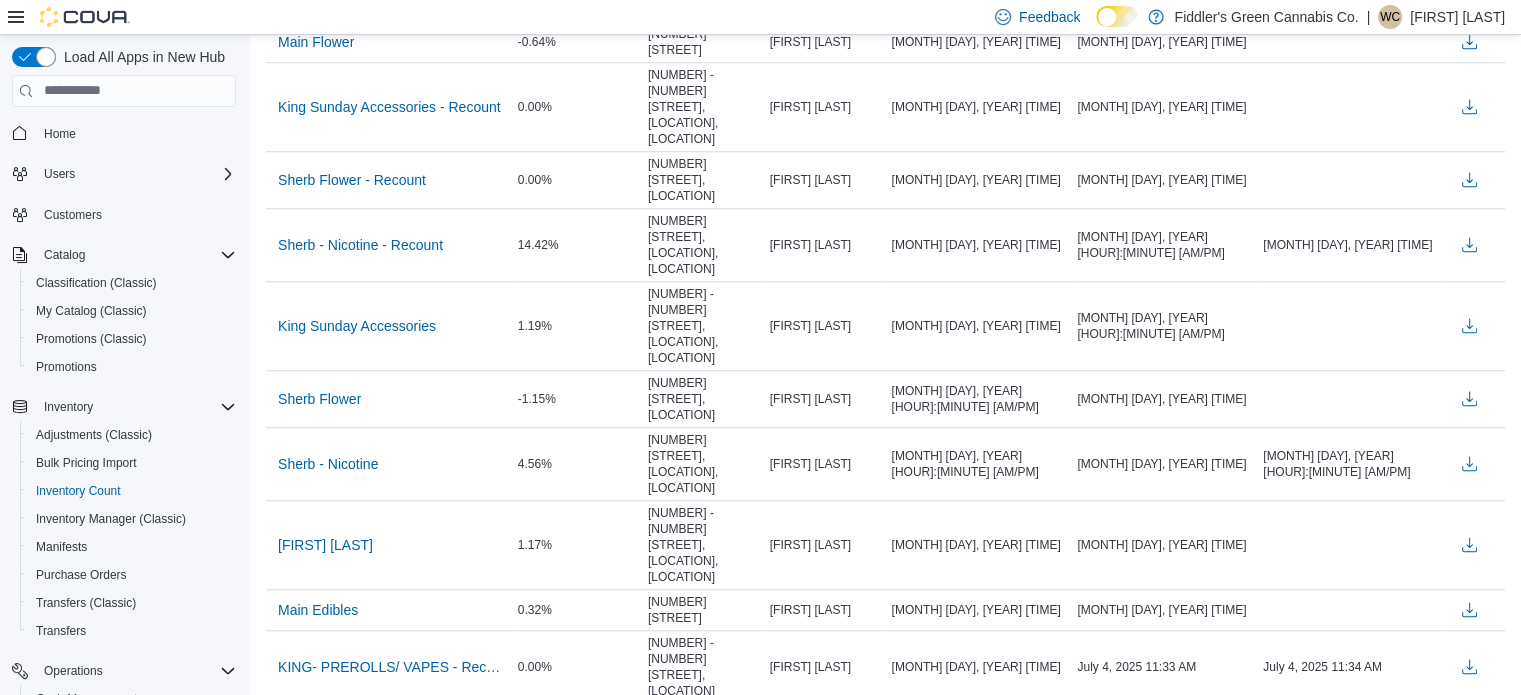 scroll, scrollTop: 1791, scrollLeft: 0, axis: vertical 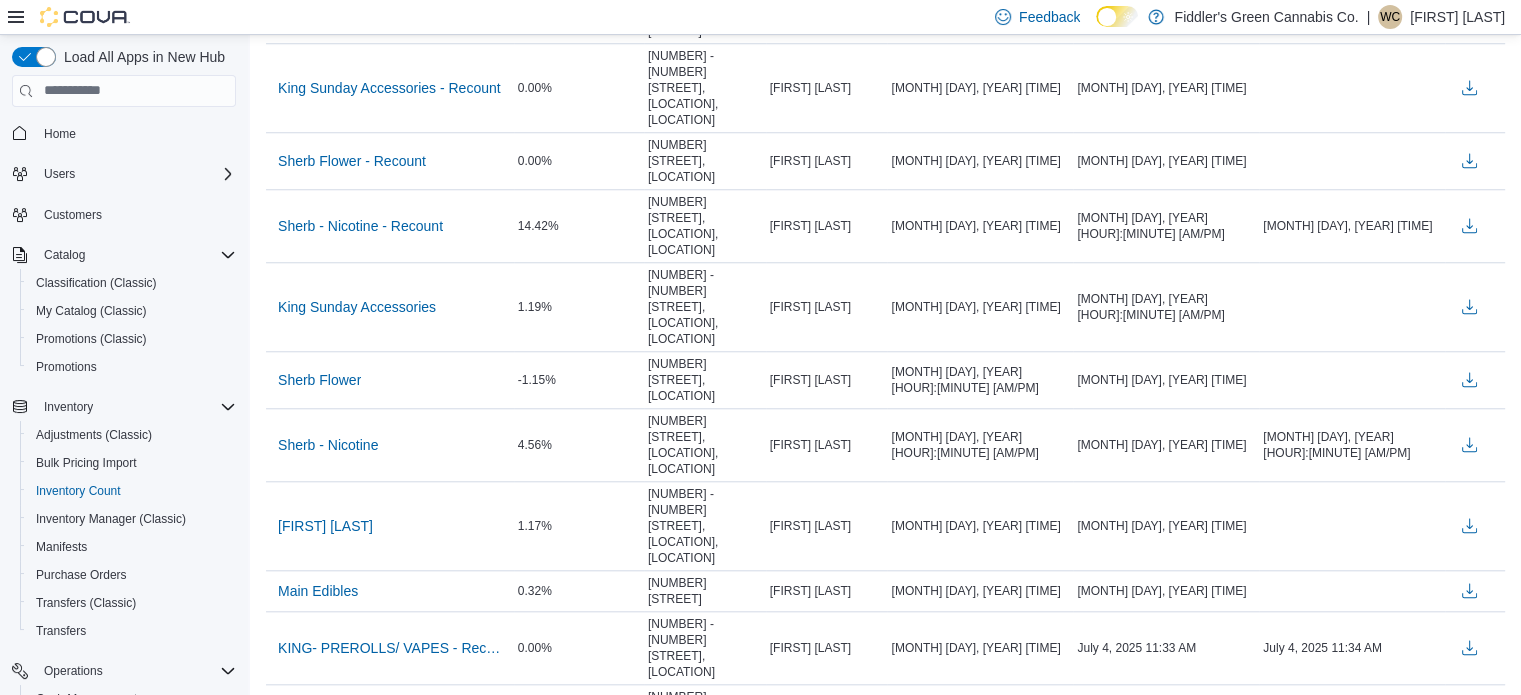 click on "Load More" at bounding box center [885, 1543] 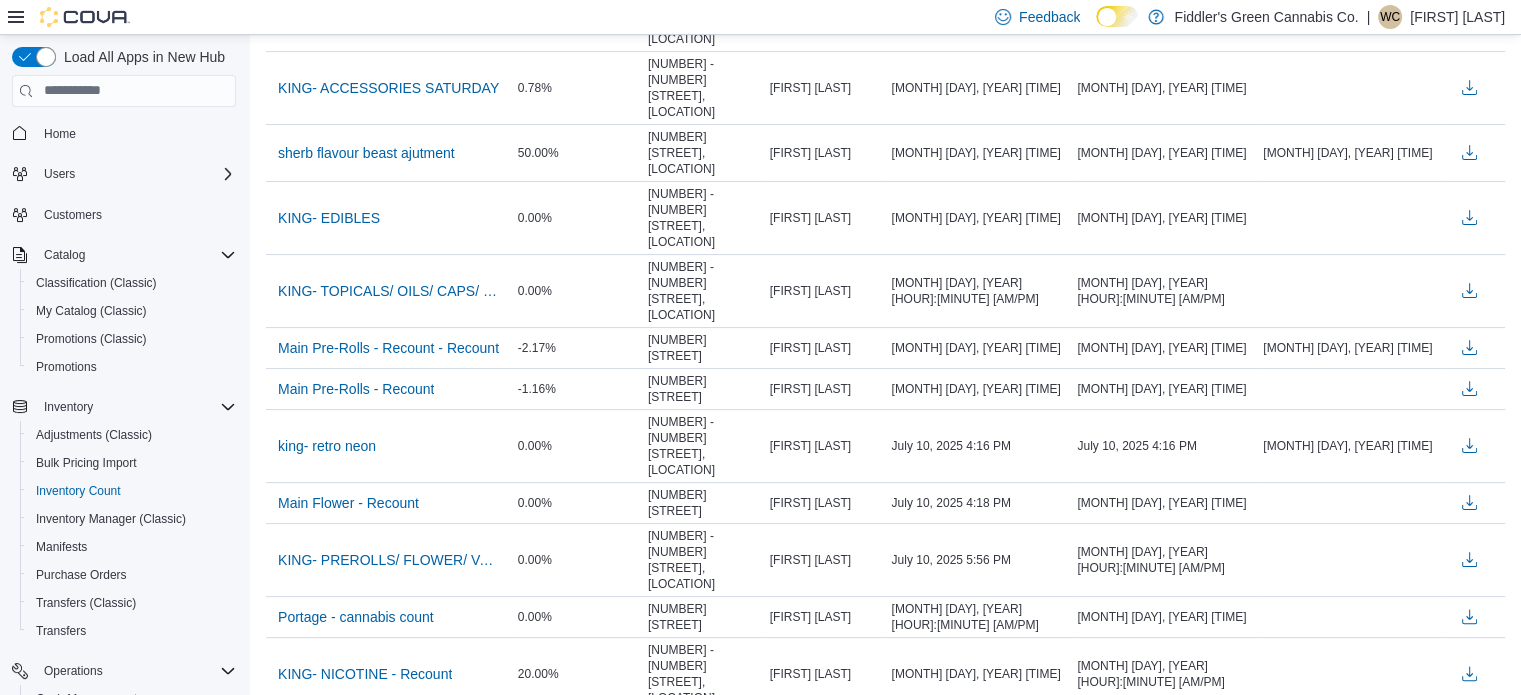 scroll, scrollTop: 0, scrollLeft: 0, axis: both 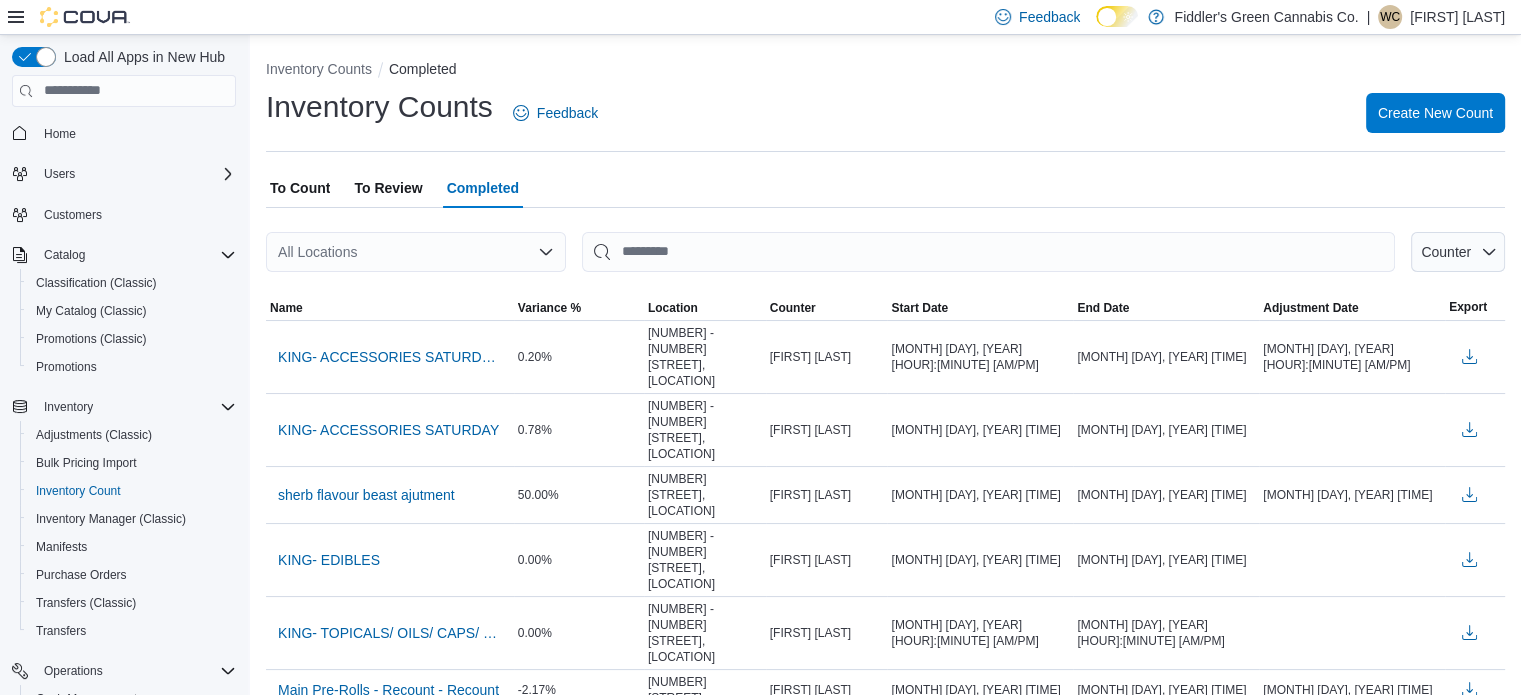 click on "All Locations" at bounding box center (416, 252) 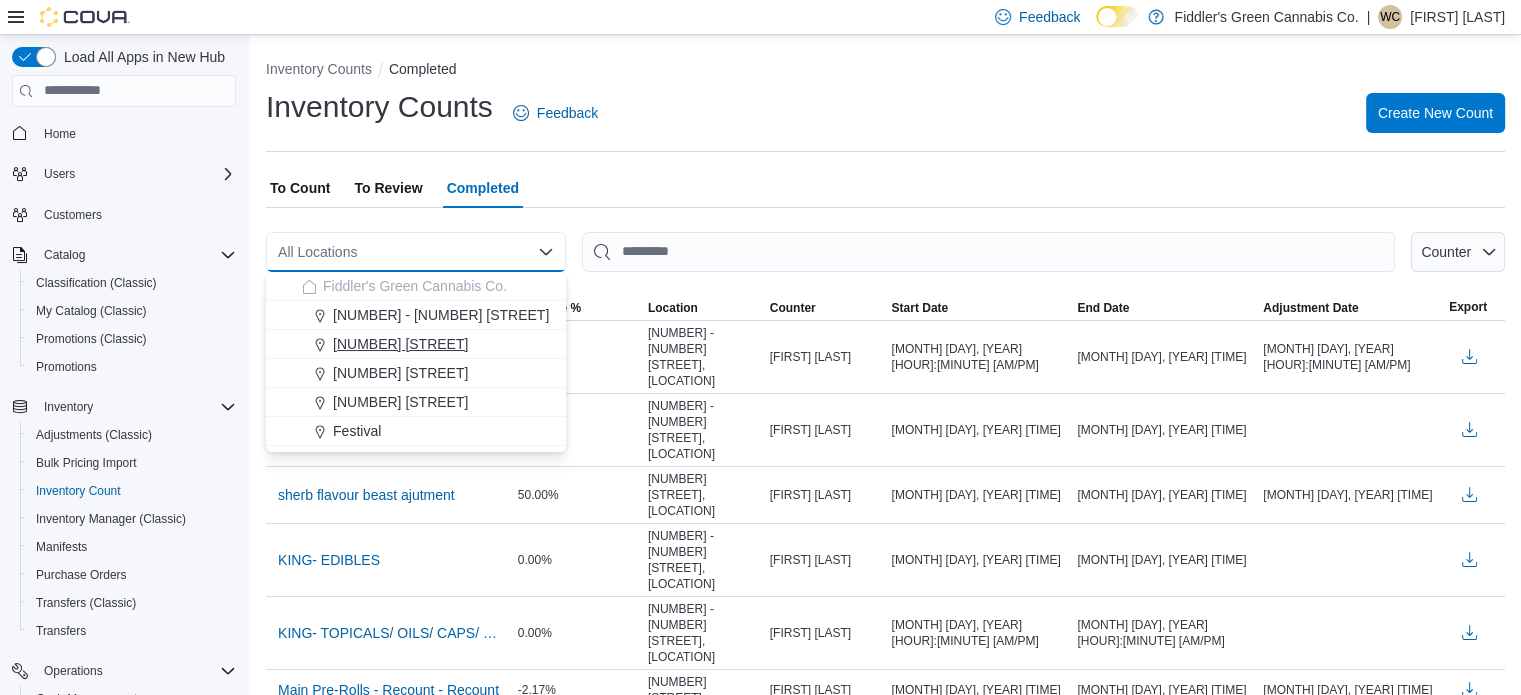 click on "[NUMBER] [STREET]" at bounding box center [400, 344] 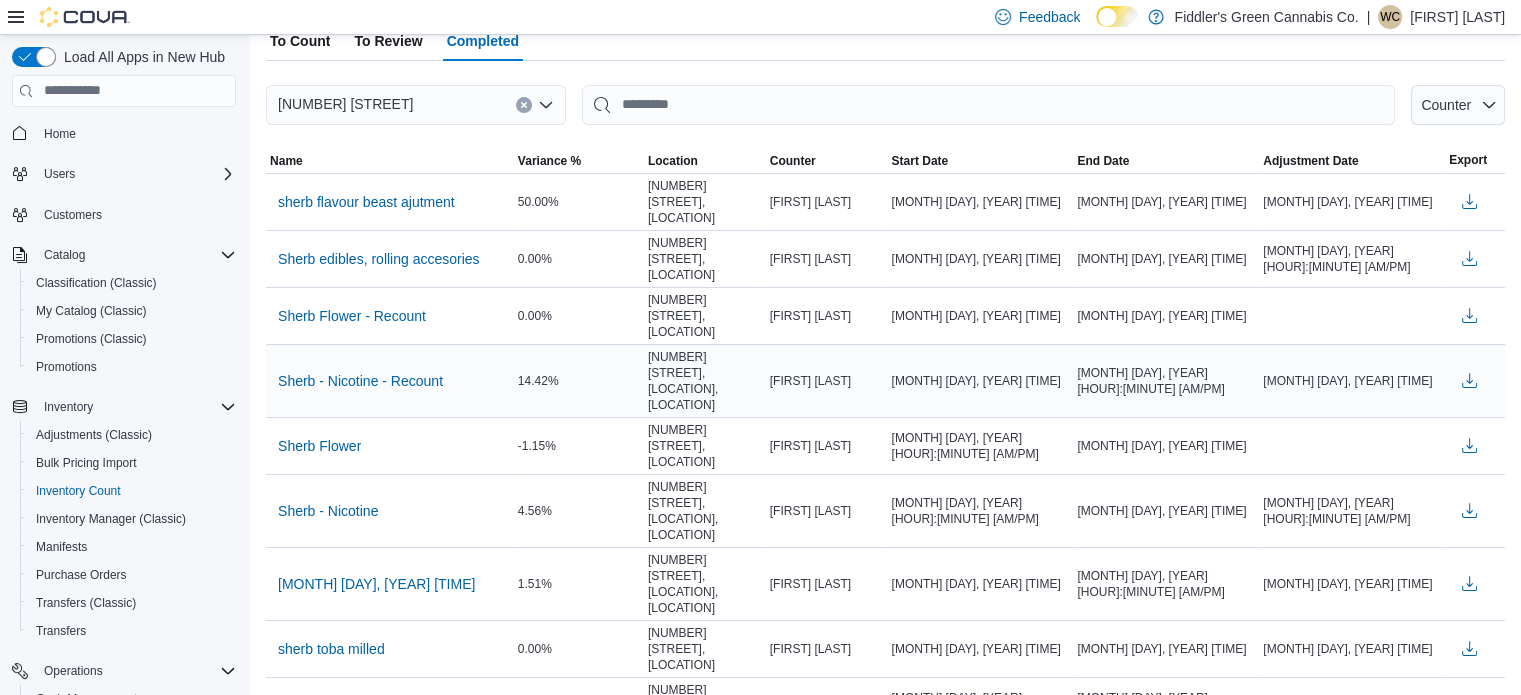 scroll, scrollTop: 0, scrollLeft: 0, axis: both 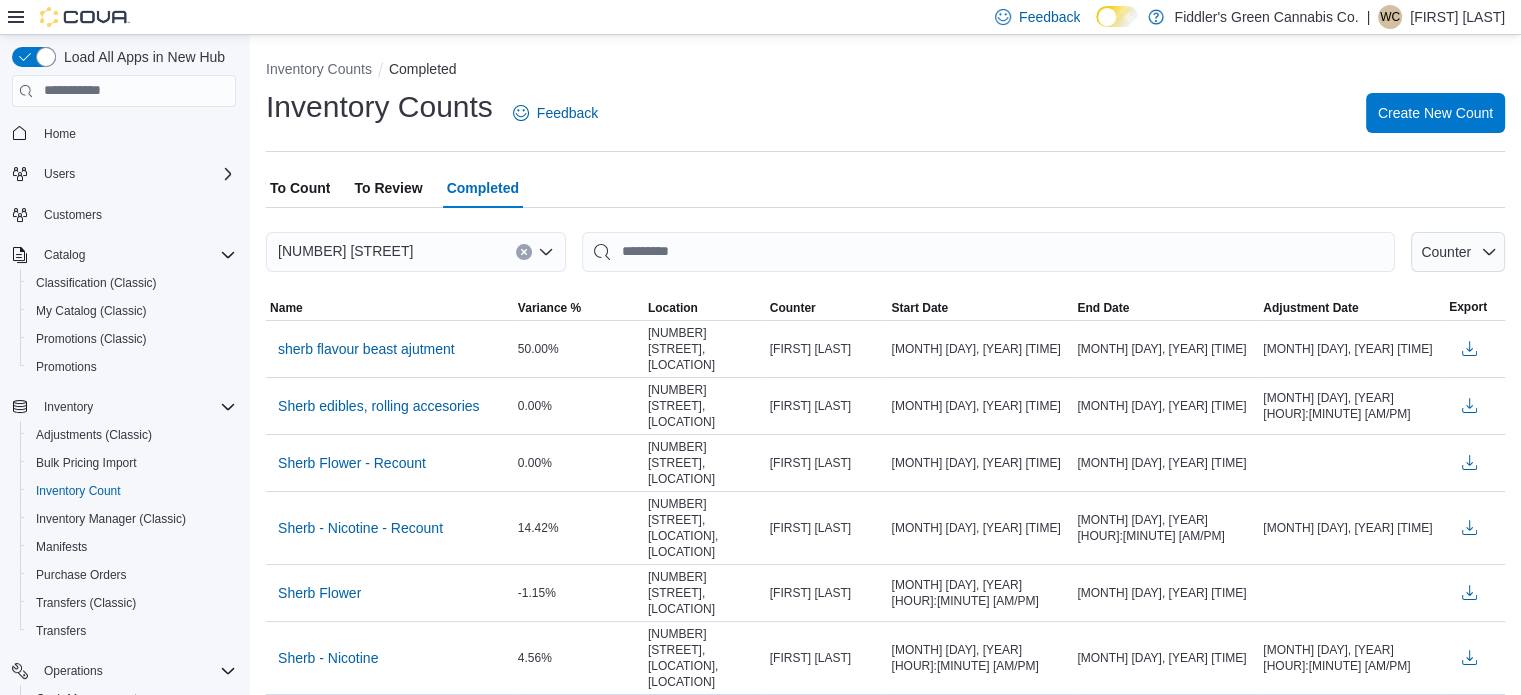 click on "To Count To Review Completed" at bounding box center (885, 188) 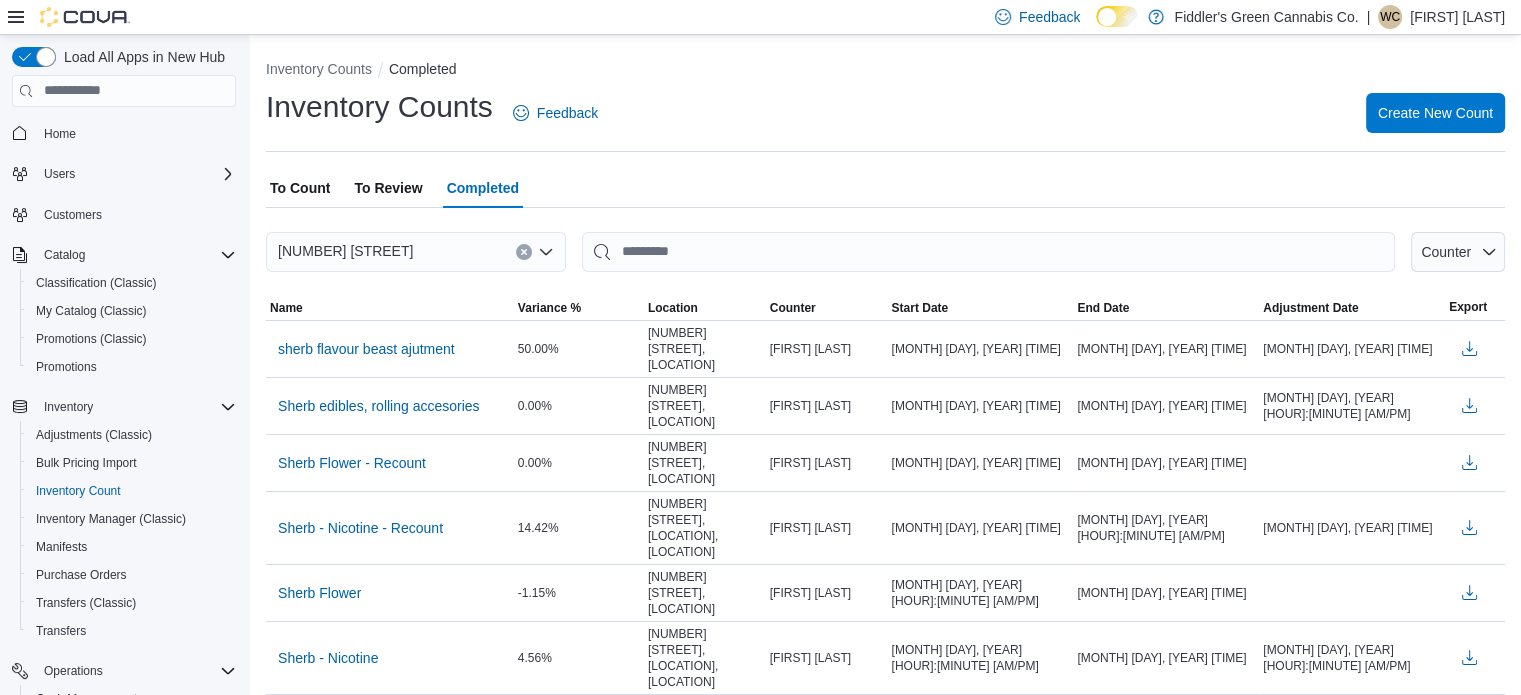 click on "To Count To Review Completed" at bounding box center [885, 188] 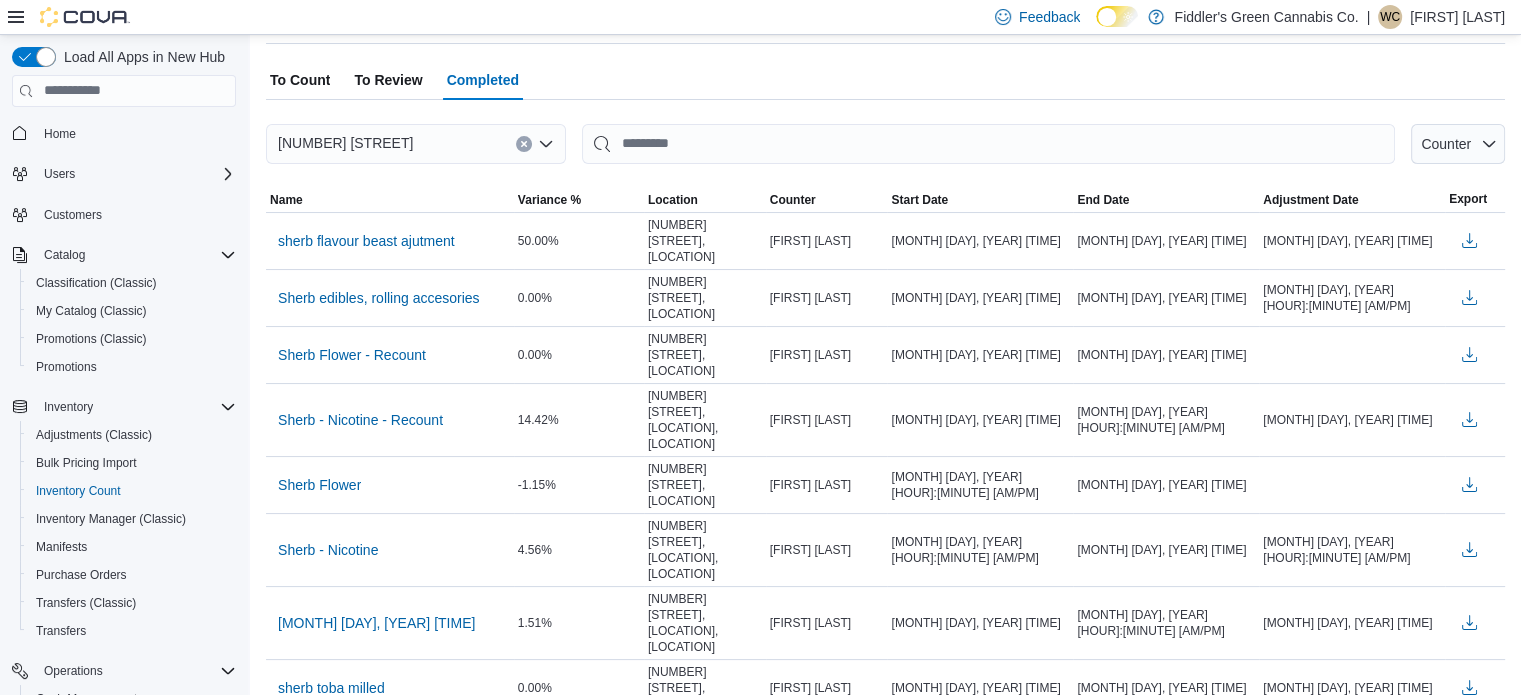 scroll, scrollTop: 108, scrollLeft: 0, axis: vertical 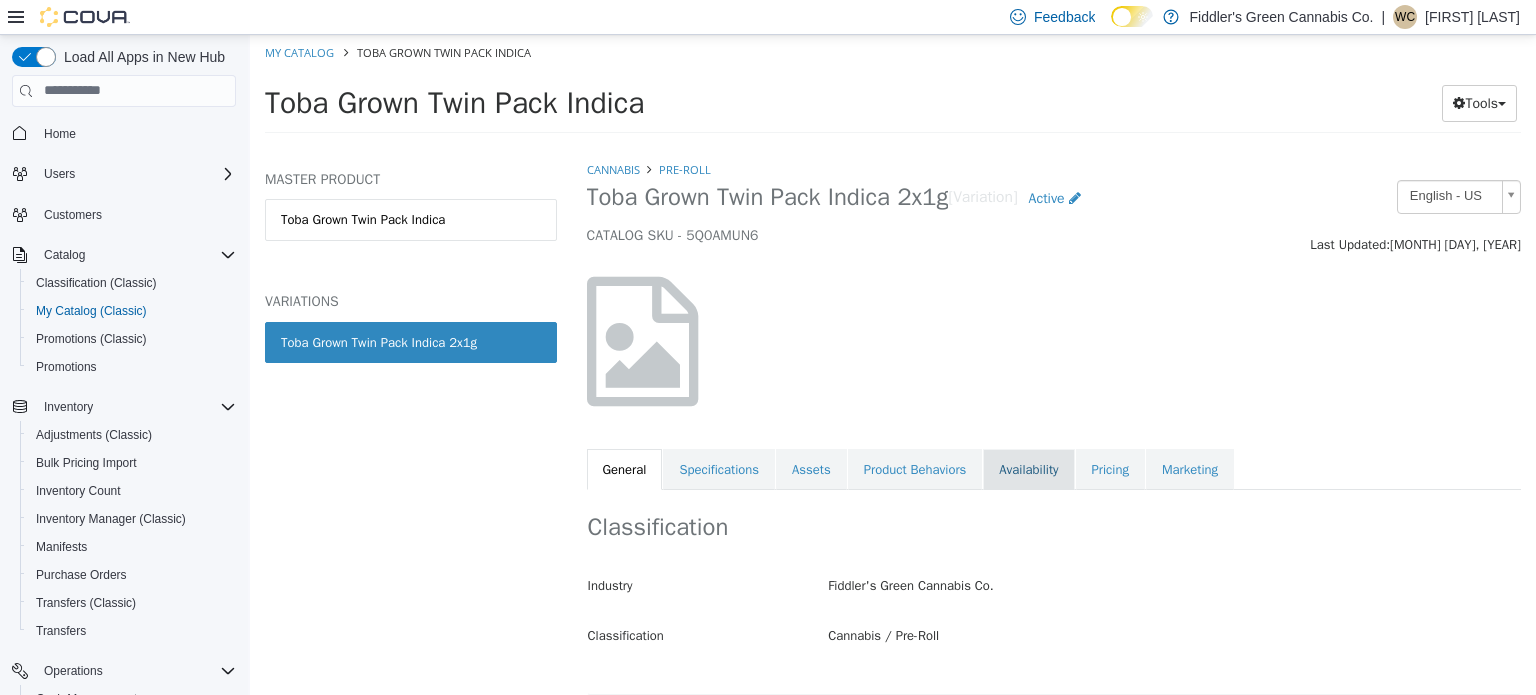 click on "Availability" at bounding box center (1028, 469) 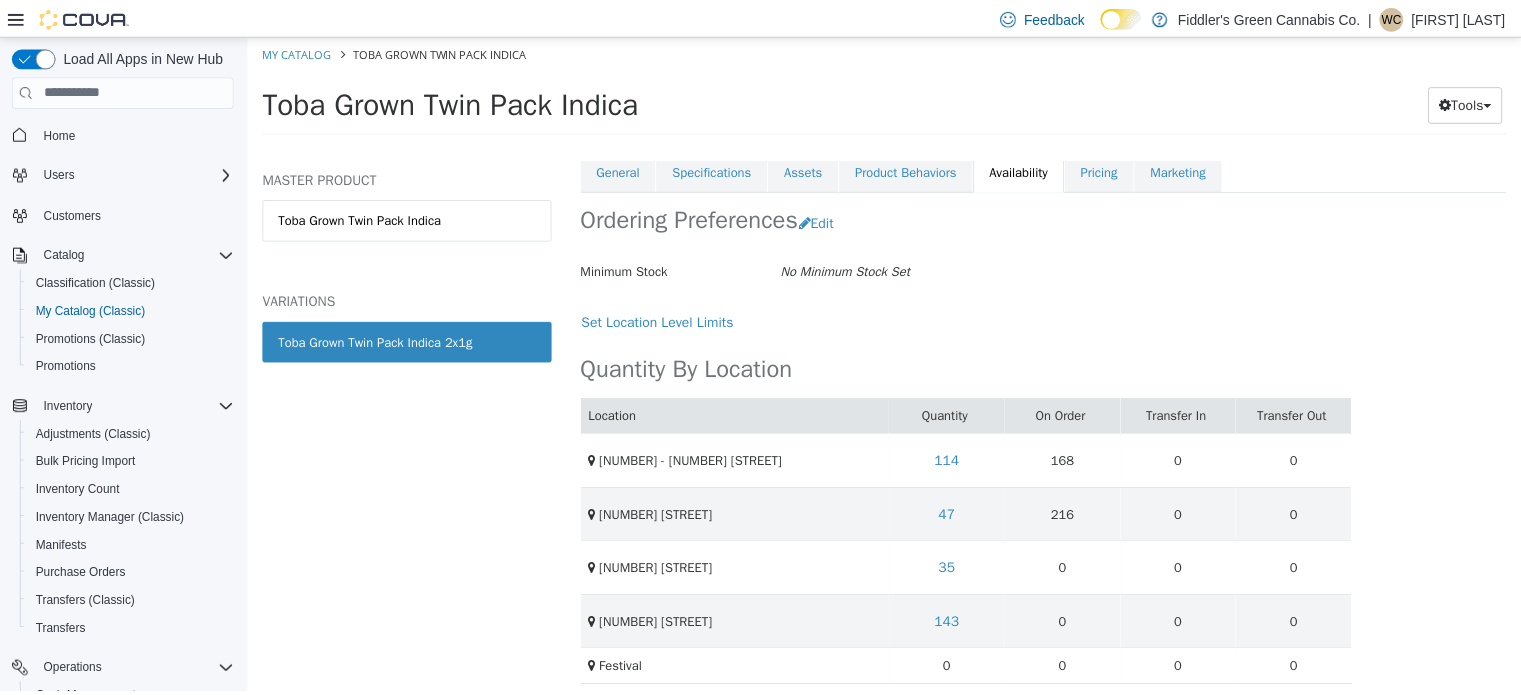 scroll, scrollTop: 307, scrollLeft: 0, axis: vertical 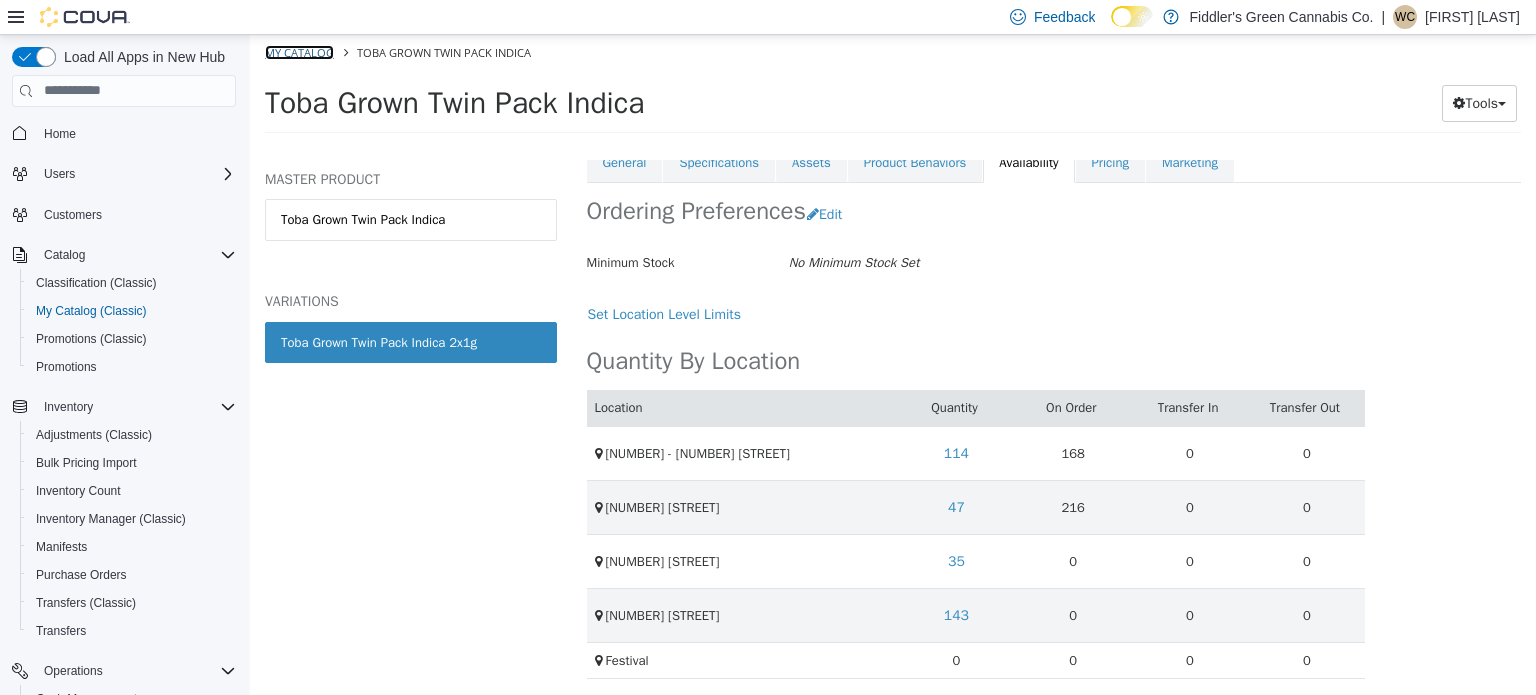 click on "My Catalog" at bounding box center [299, 51] 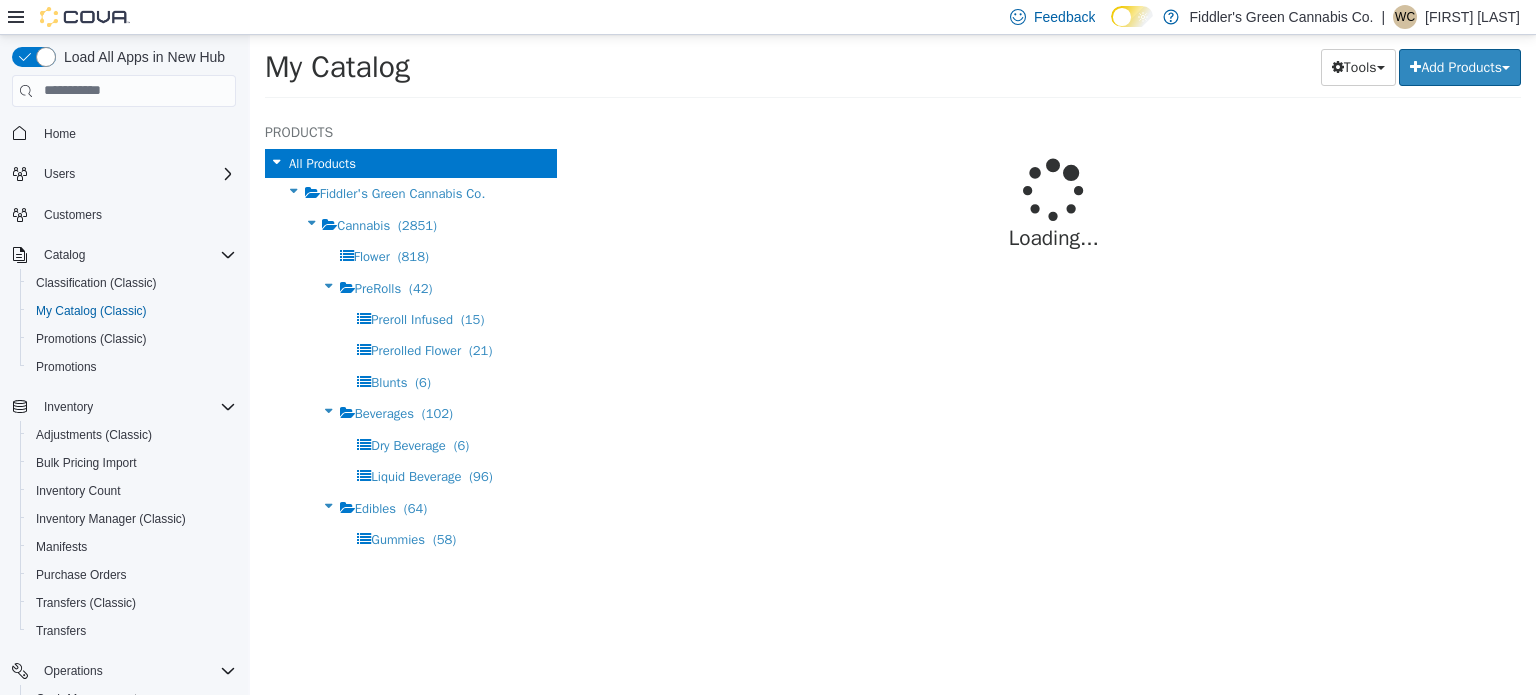select on "**********" 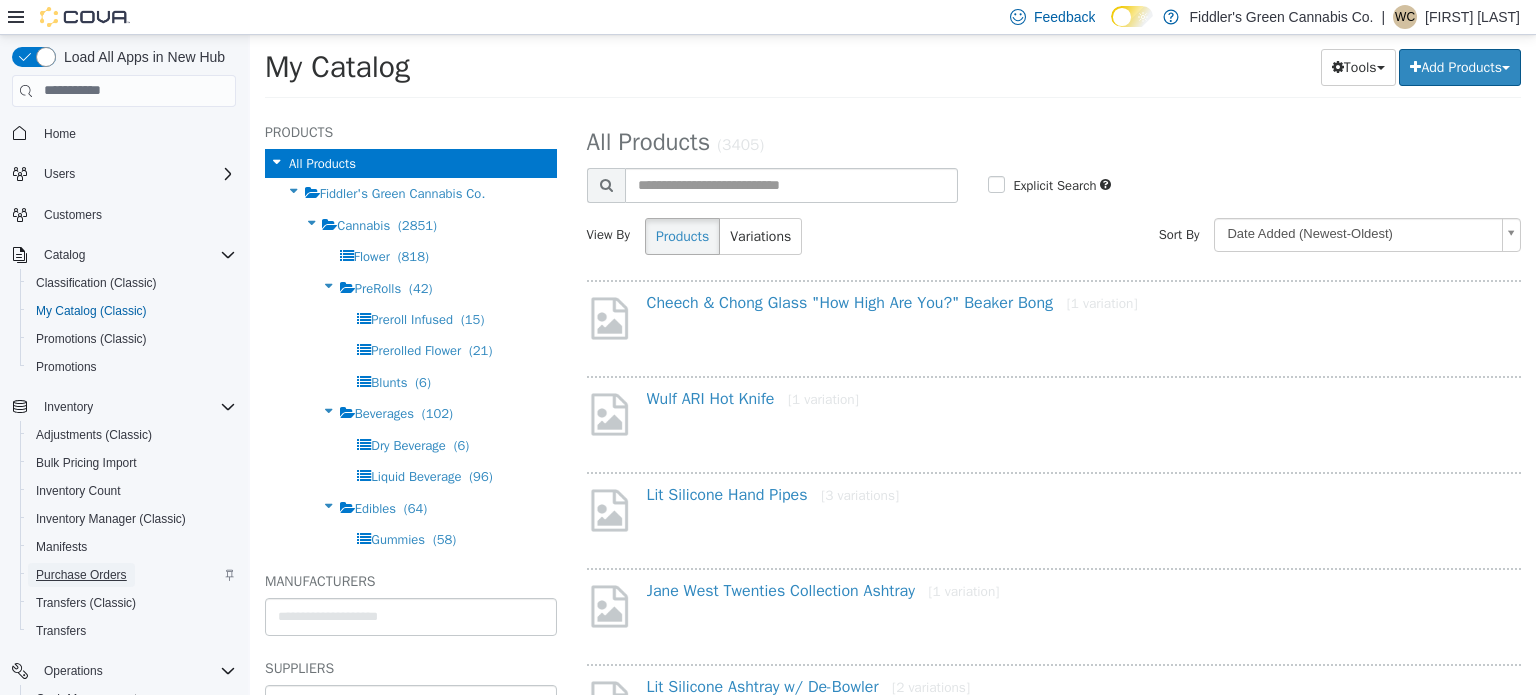 click on "Purchase Orders" at bounding box center (81, 575) 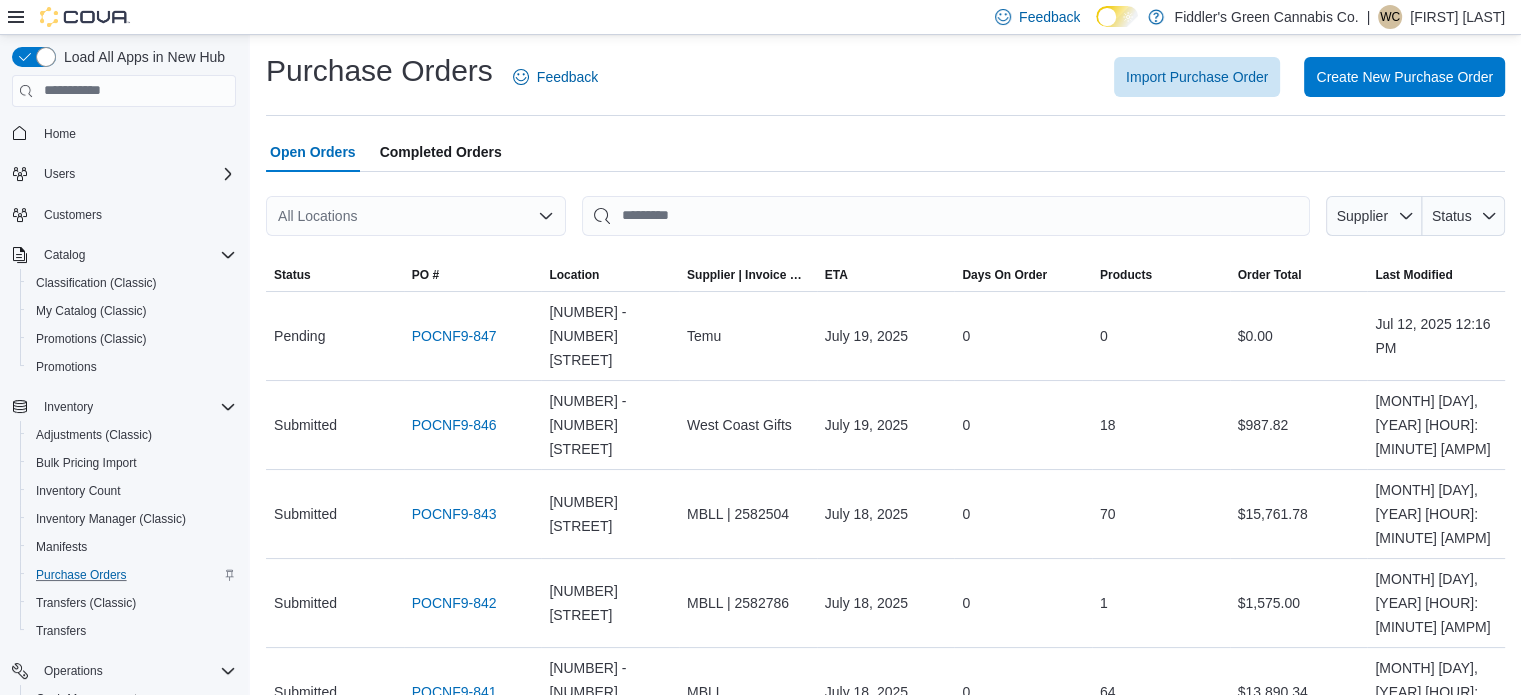scroll, scrollTop: 591, scrollLeft: 0, axis: vertical 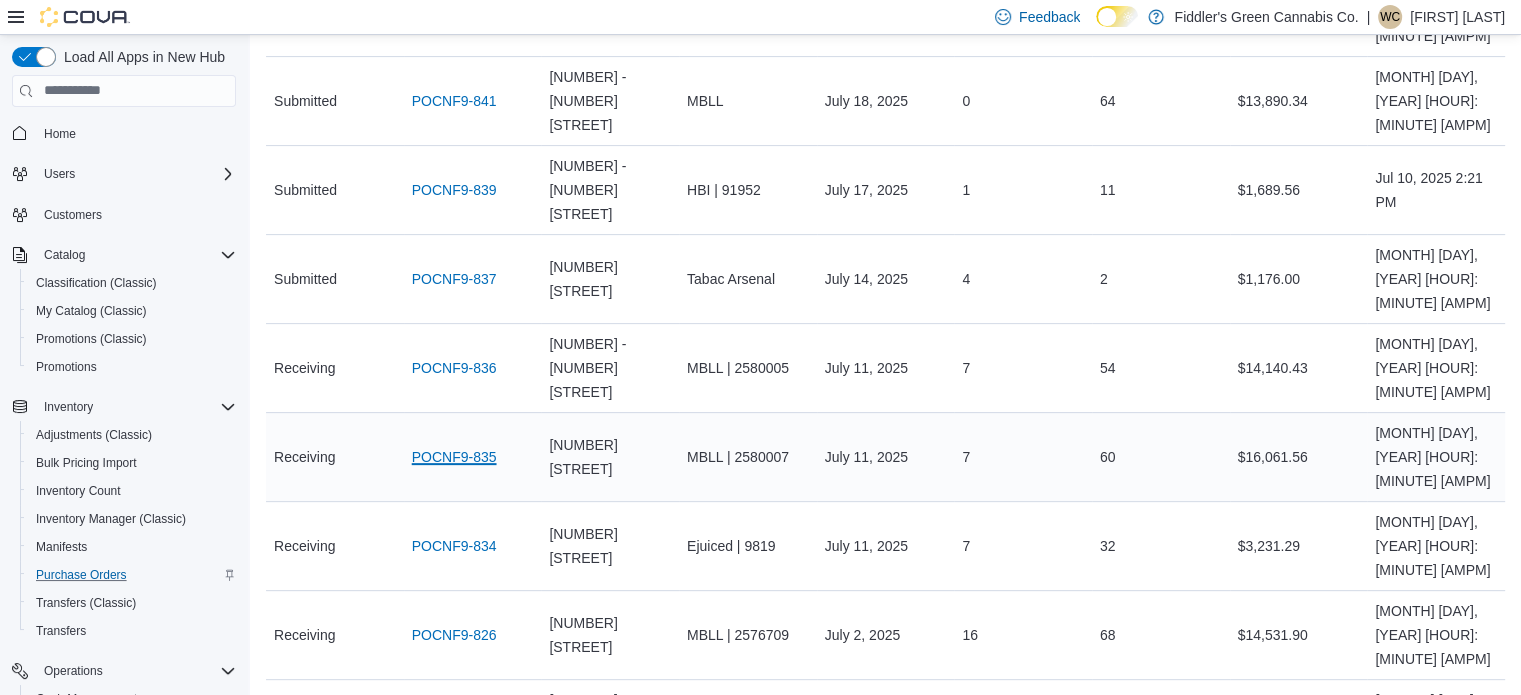 click on "POCNF9-835" at bounding box center (454, 457) 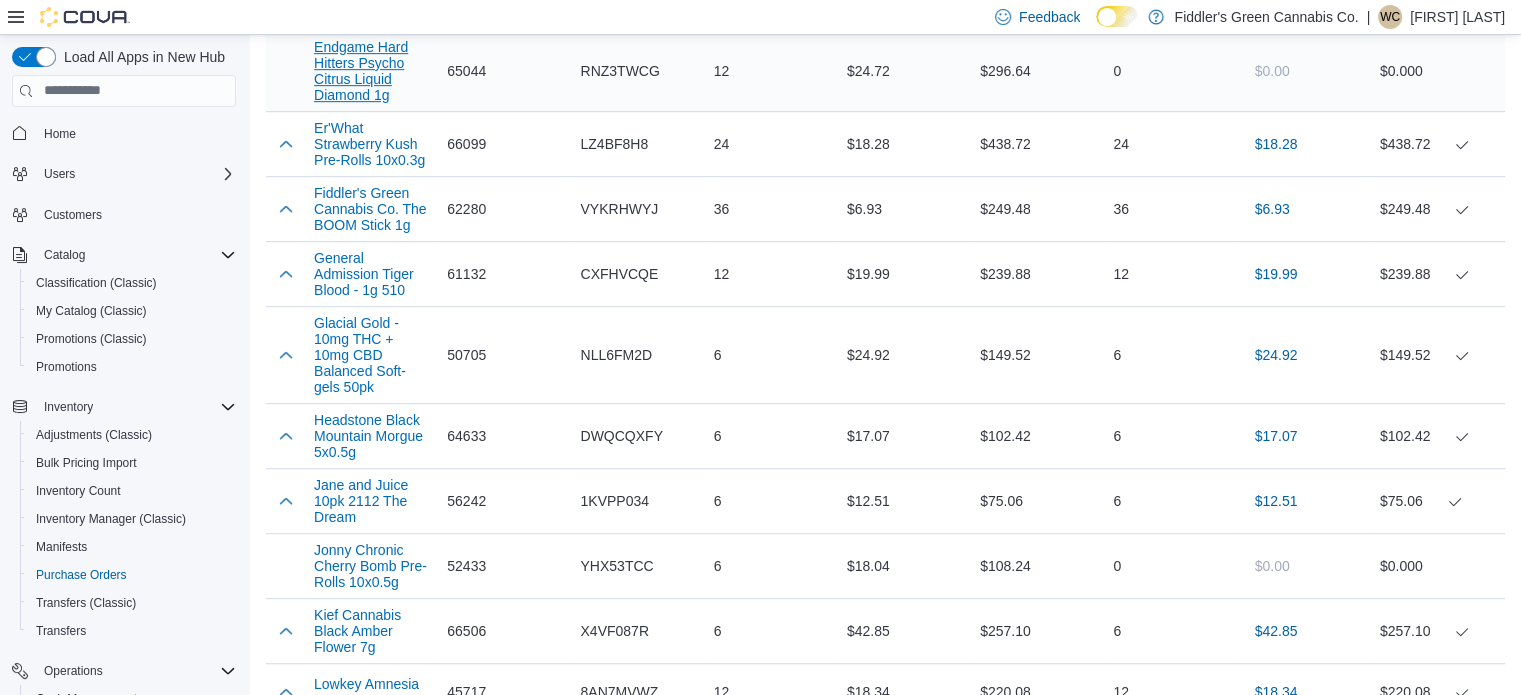 scroll, scrollTop: 0, scrollLeft: 0, axis: both 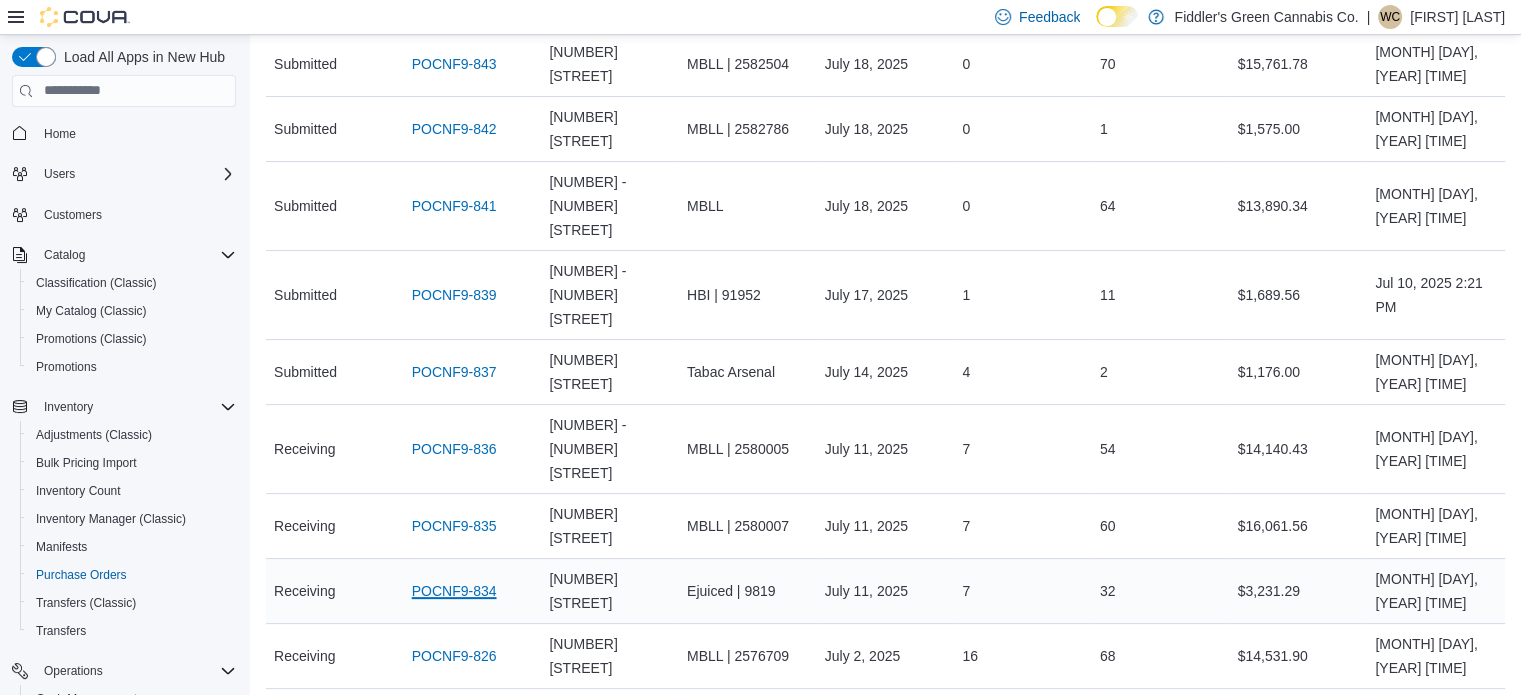 click on "POCNF9-834" at bounding box center (454, 591) 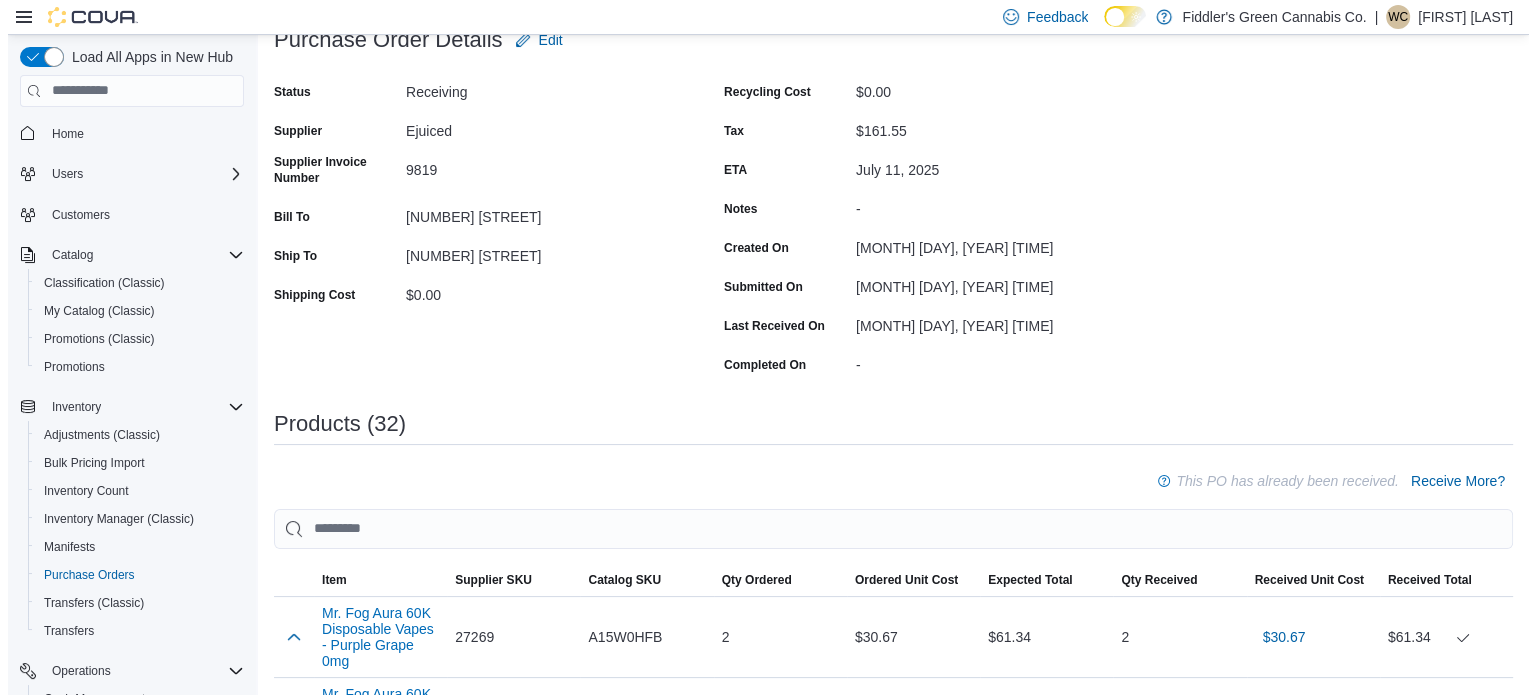 scroll, scrollTop: 0, scrollLeft: 0, axis: both 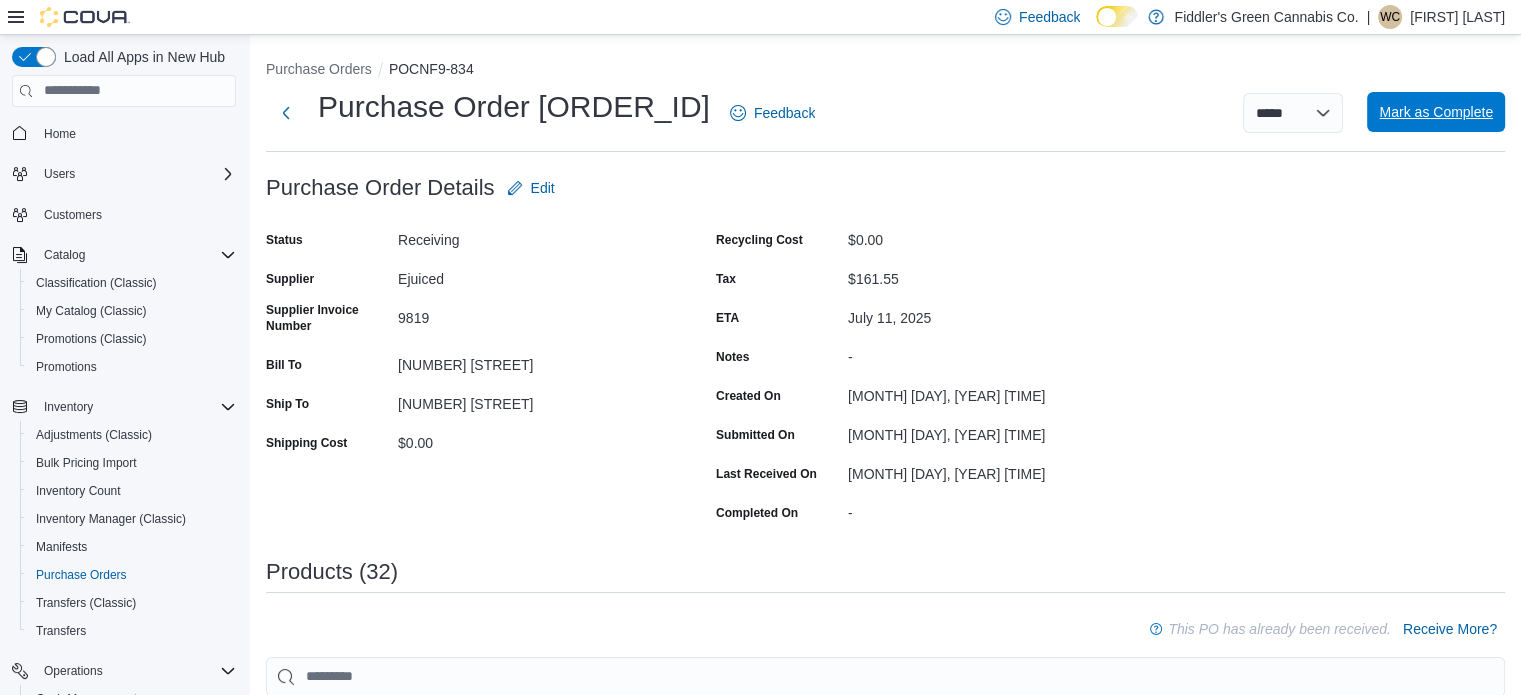 click on "Mark as Complete" at bounding box center [1436, 112] 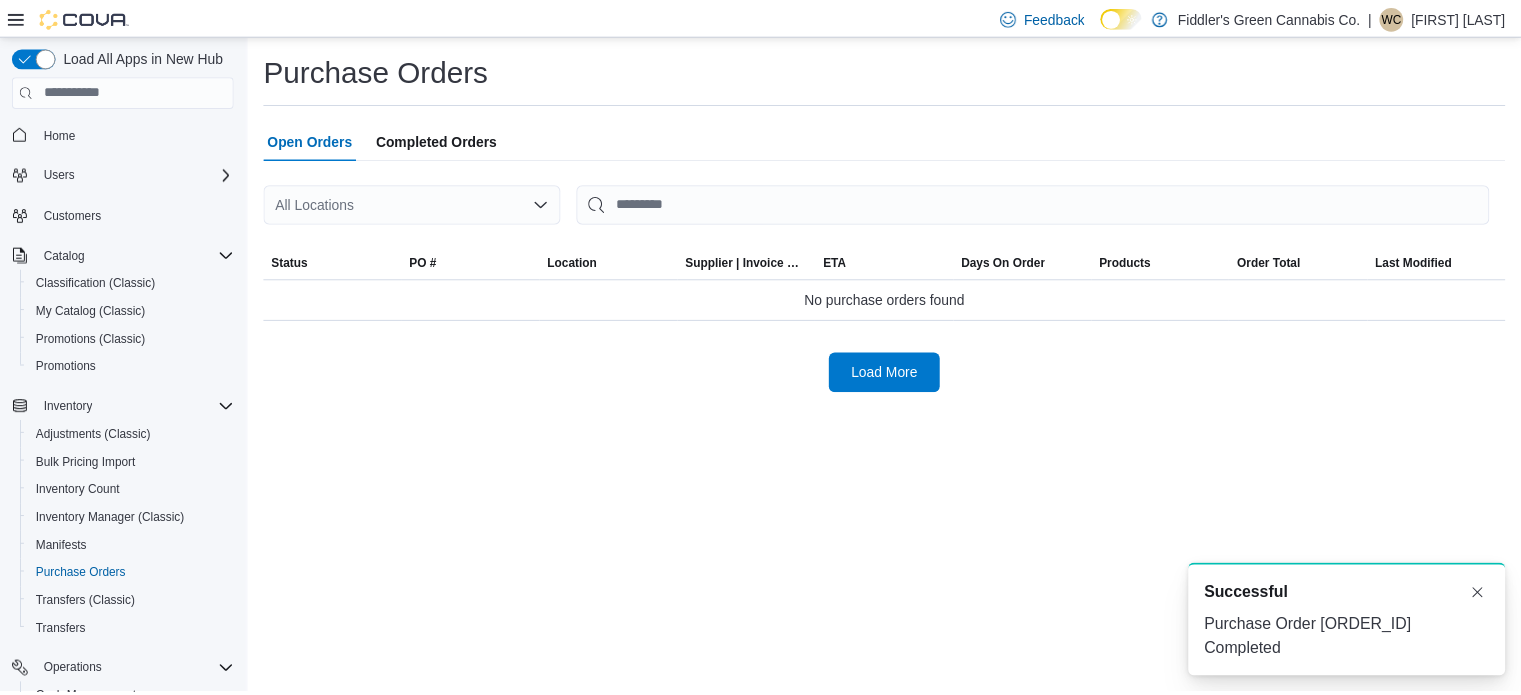 scroll, scrollTop: 0, scrollLeft: 0, axis: both 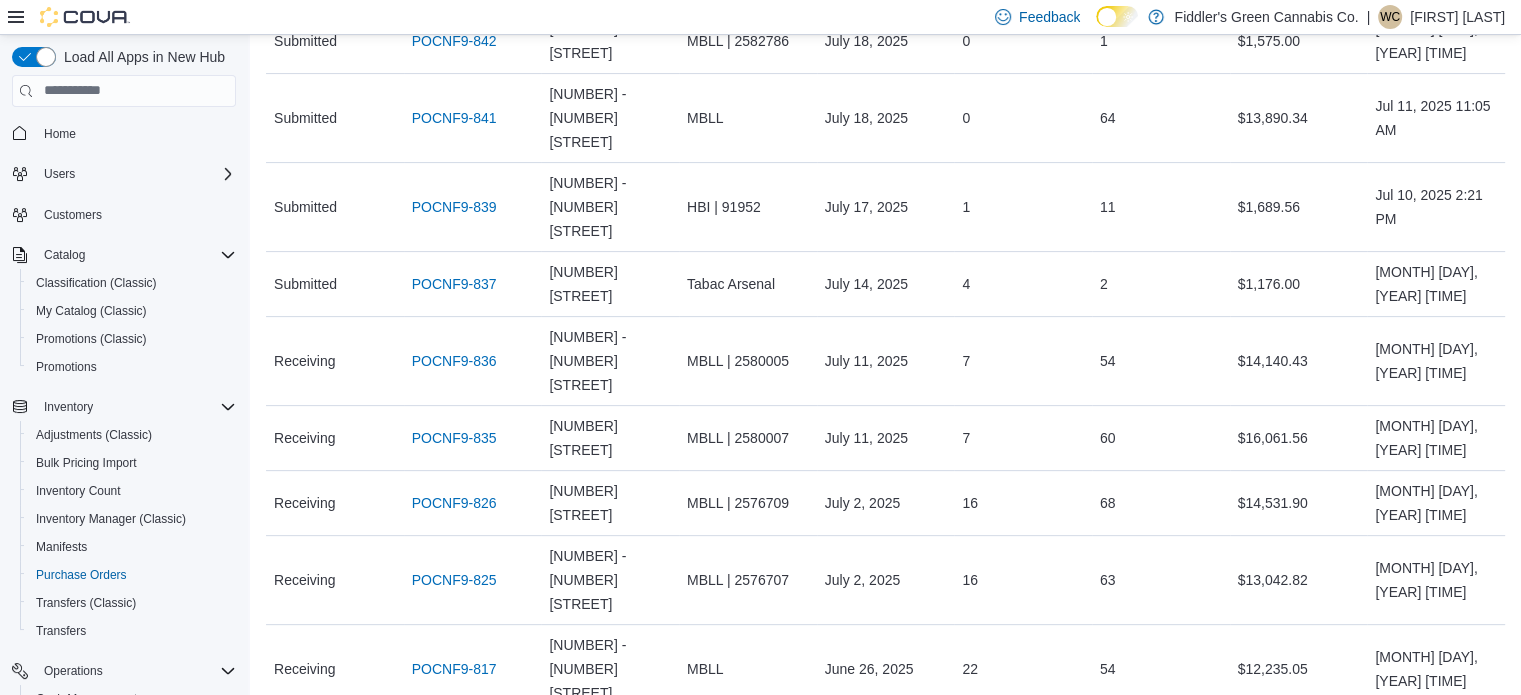 click on "POCNF9-816" at bounding box center (454, 746) 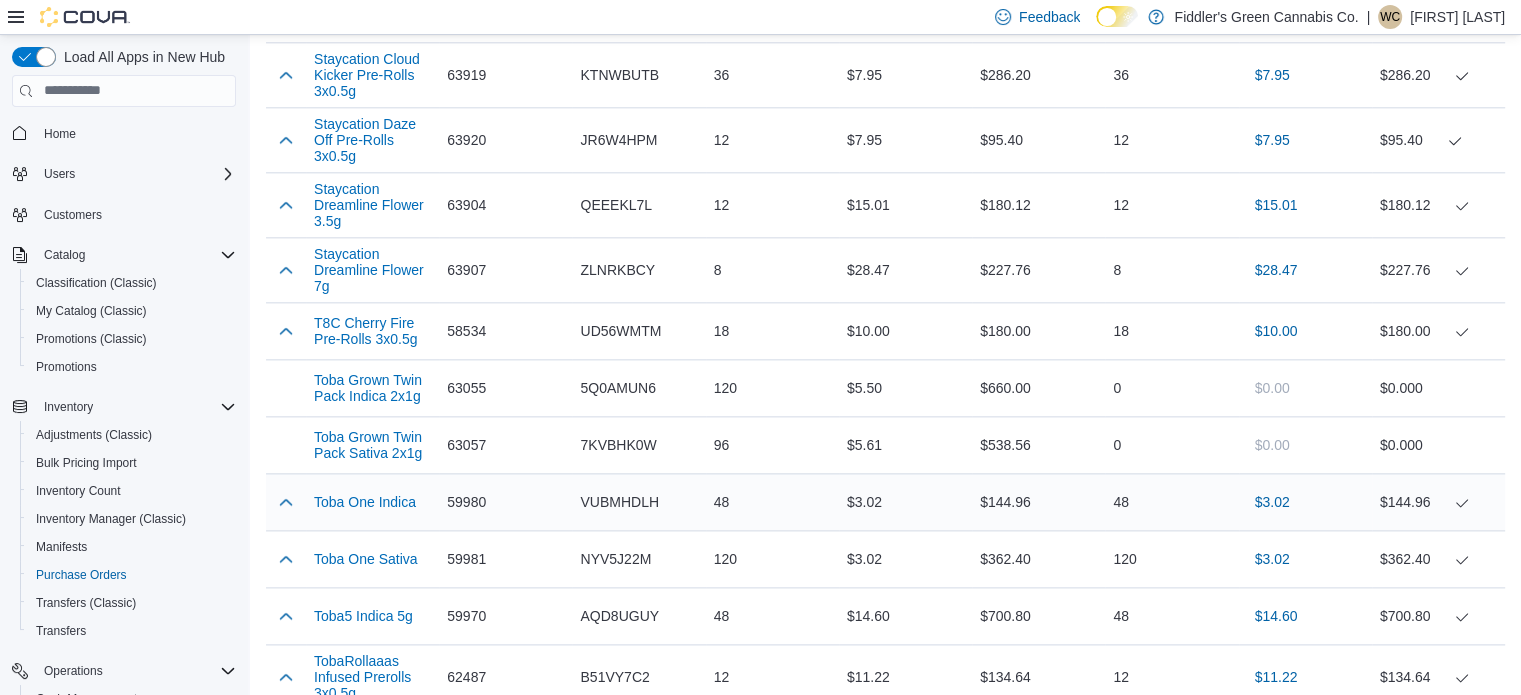 scroll, scrollTop: 2454, scrollLeft: 0, axis: vertical 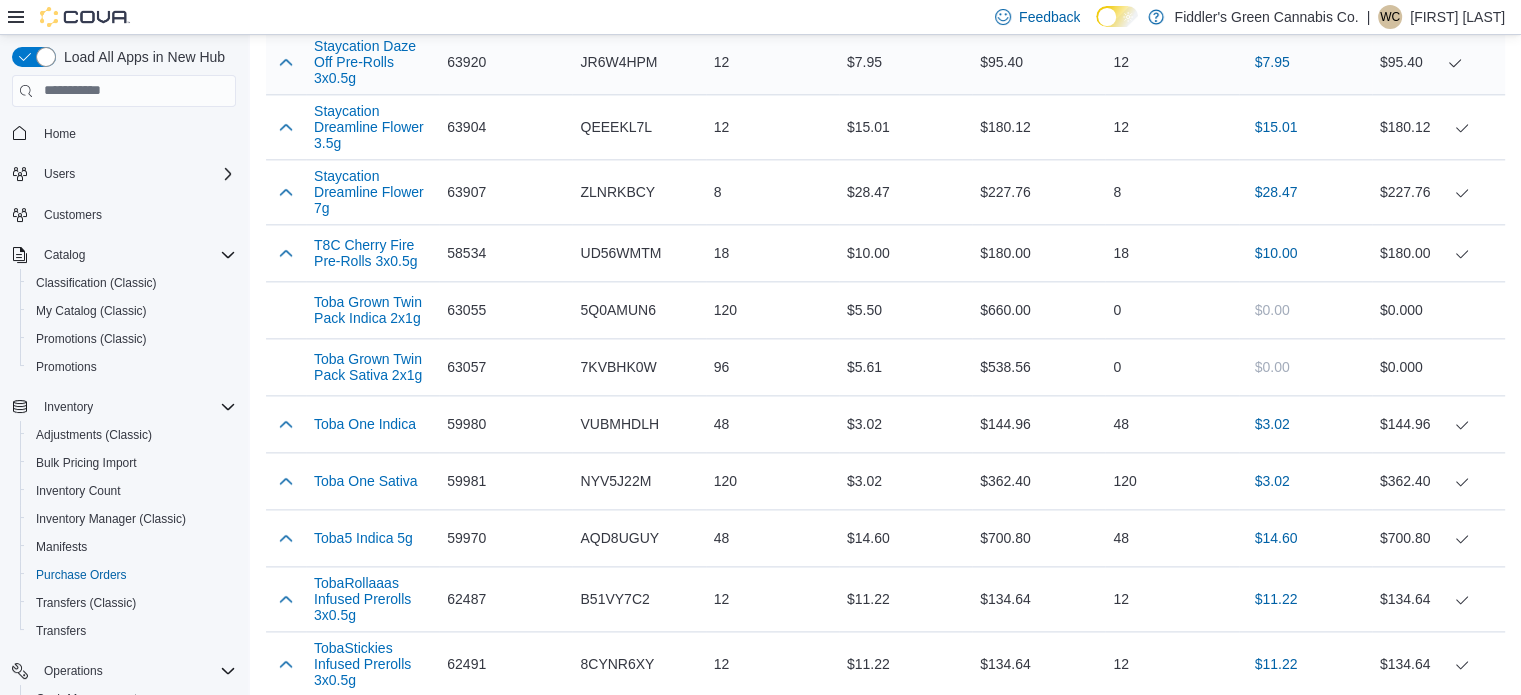 click on "Expected Total $95.40" at bounding box center [1038, 61] 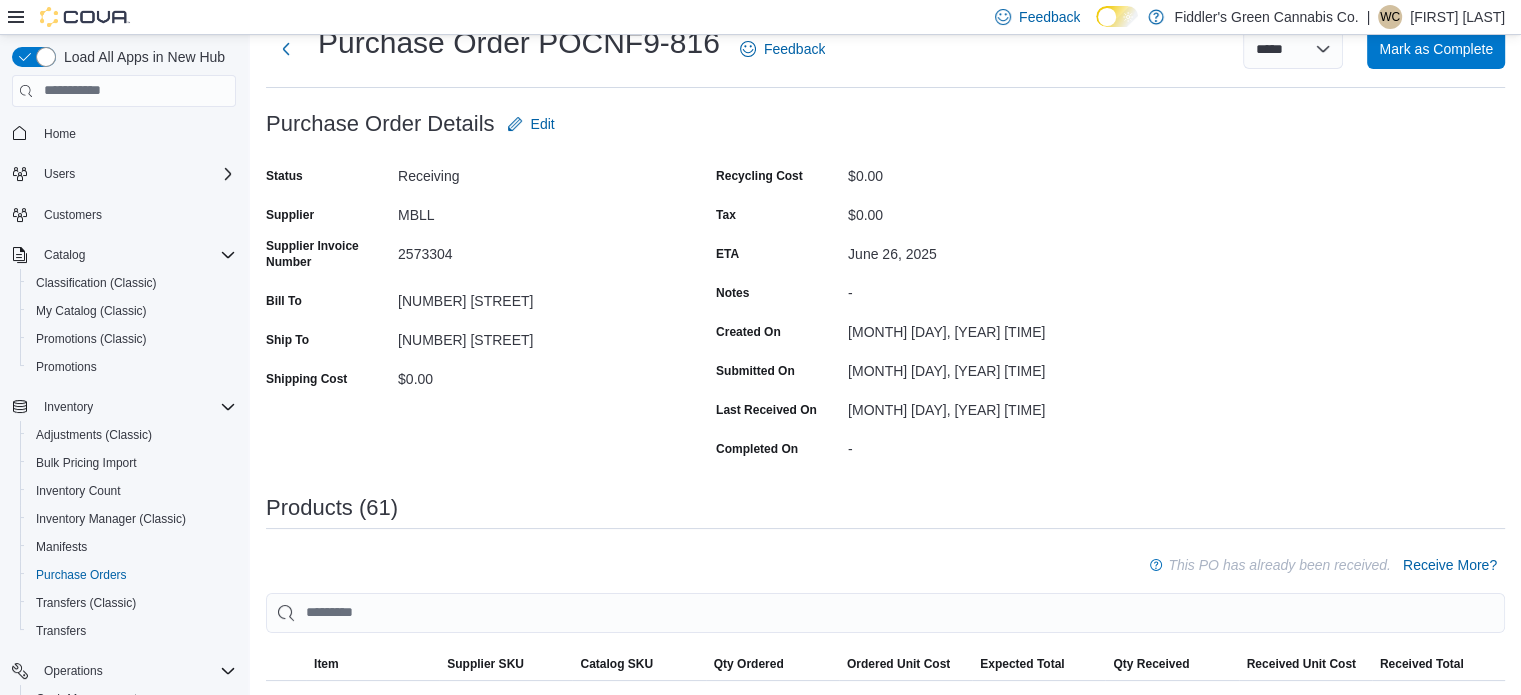 scroll, scrollTop: 64, scrollLeft: 0, axis: vertical 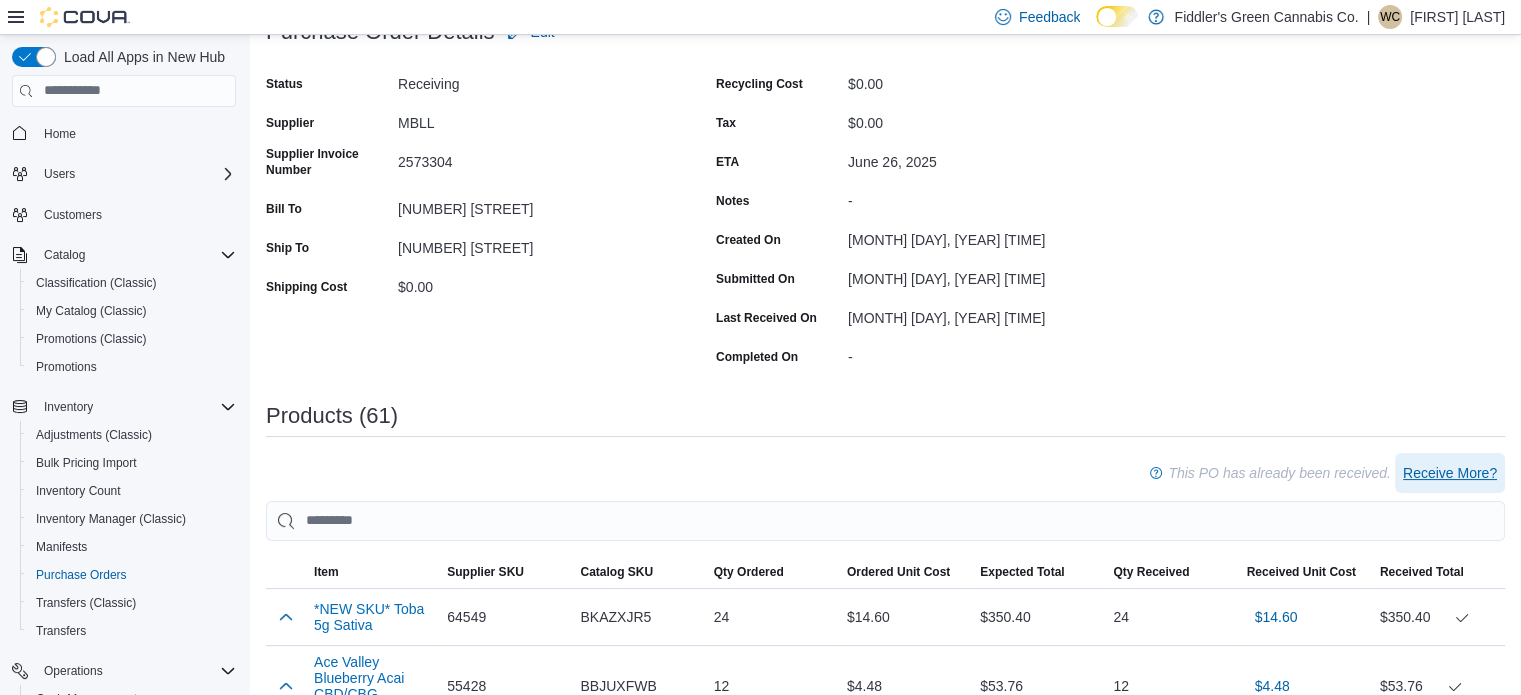 click on "Receive More?" at bounding box center [1450, 473] 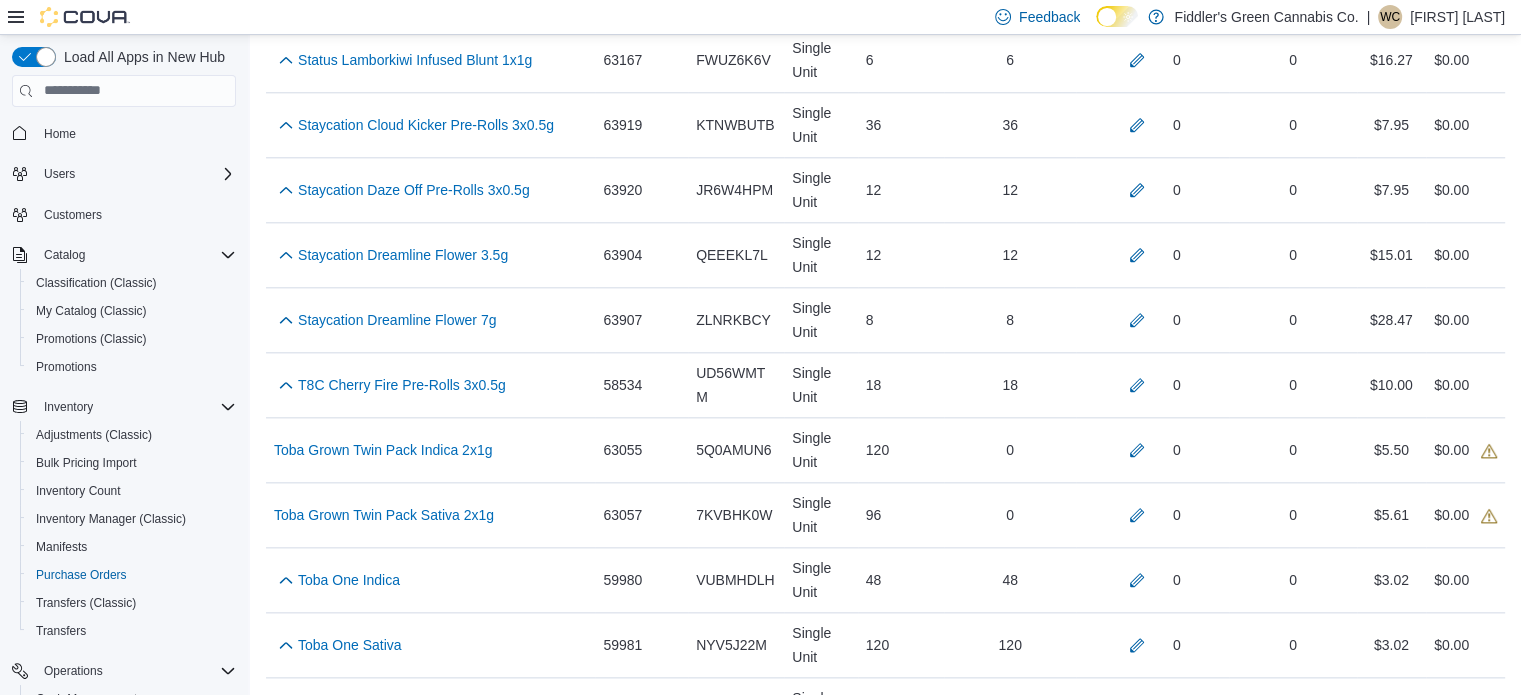 scroll, scrollTop: 2207, scrollLeft: 0, axis: vertical 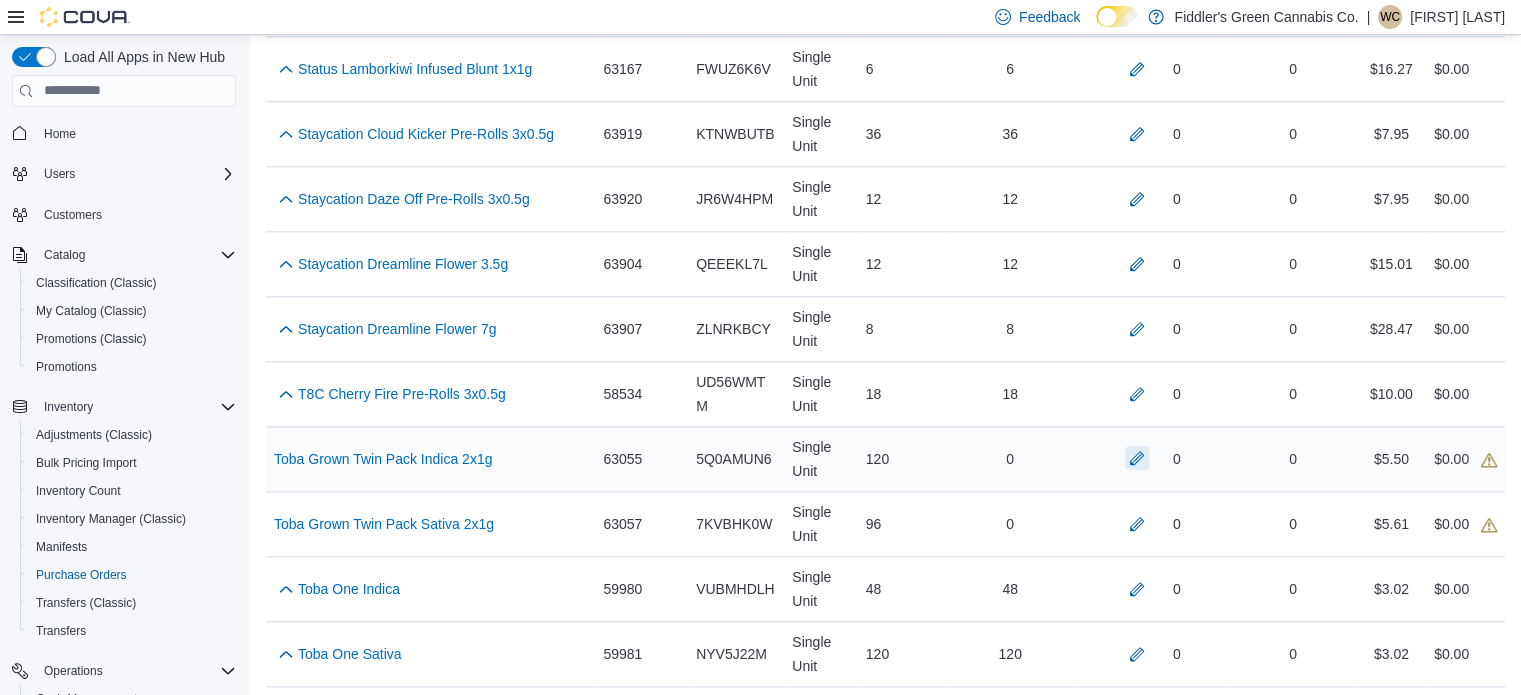 click at bounding box center (1137, 458) 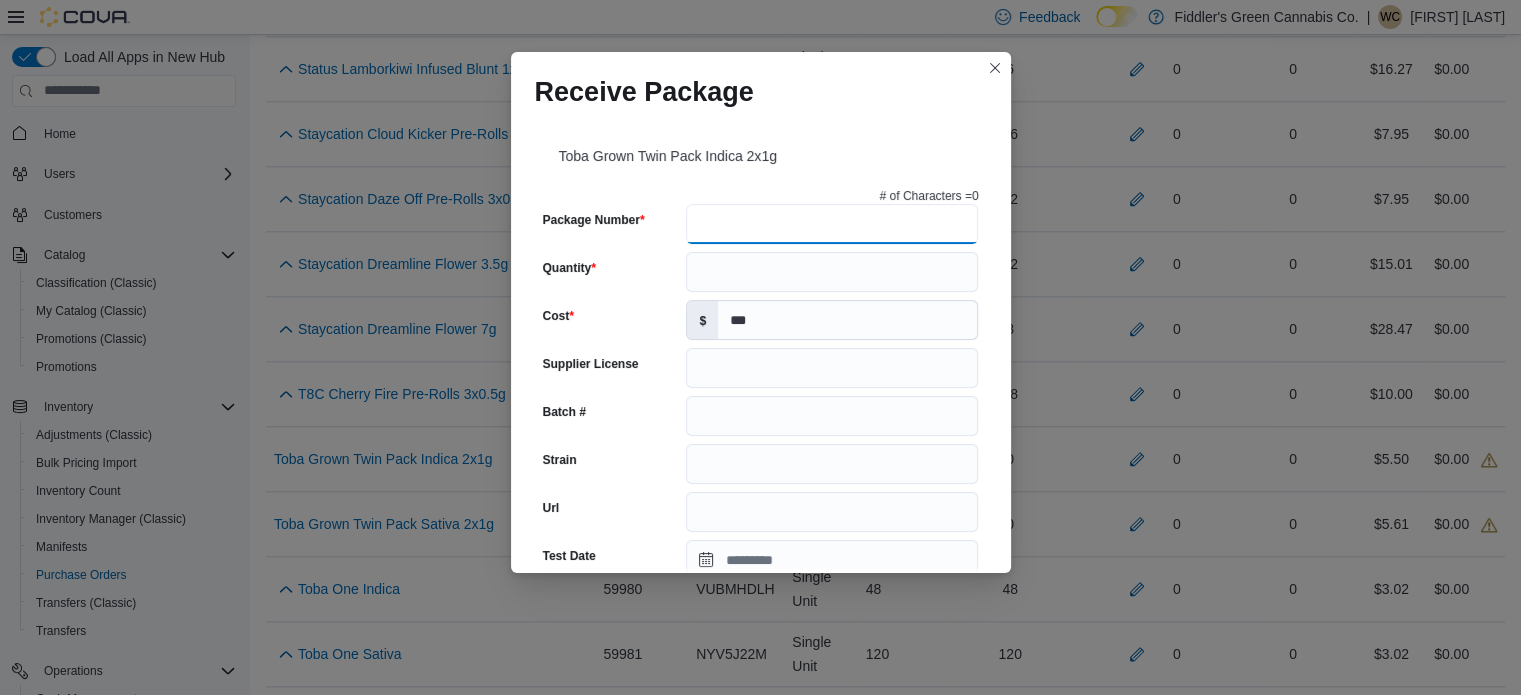click on "Package Number" at bounding box center [832, 224] 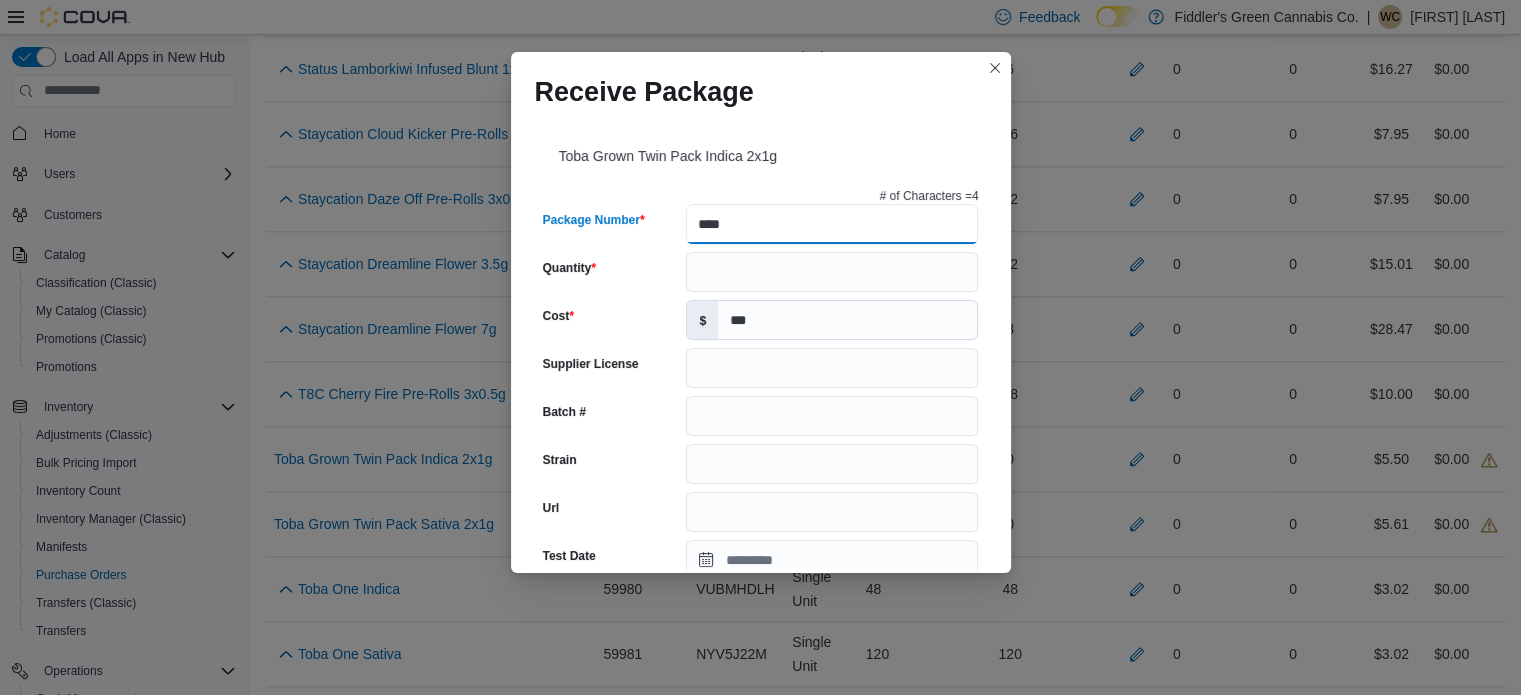 type on "*****" 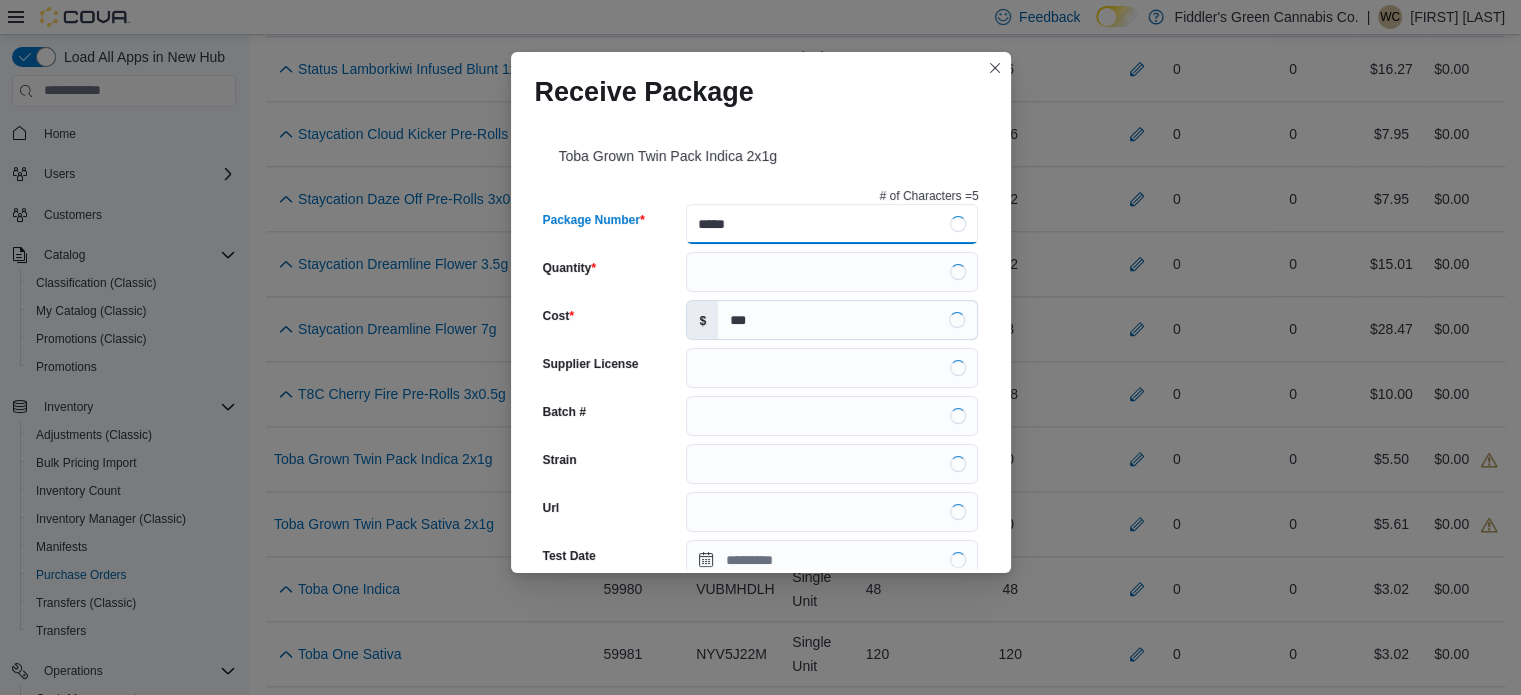 type on "**********" 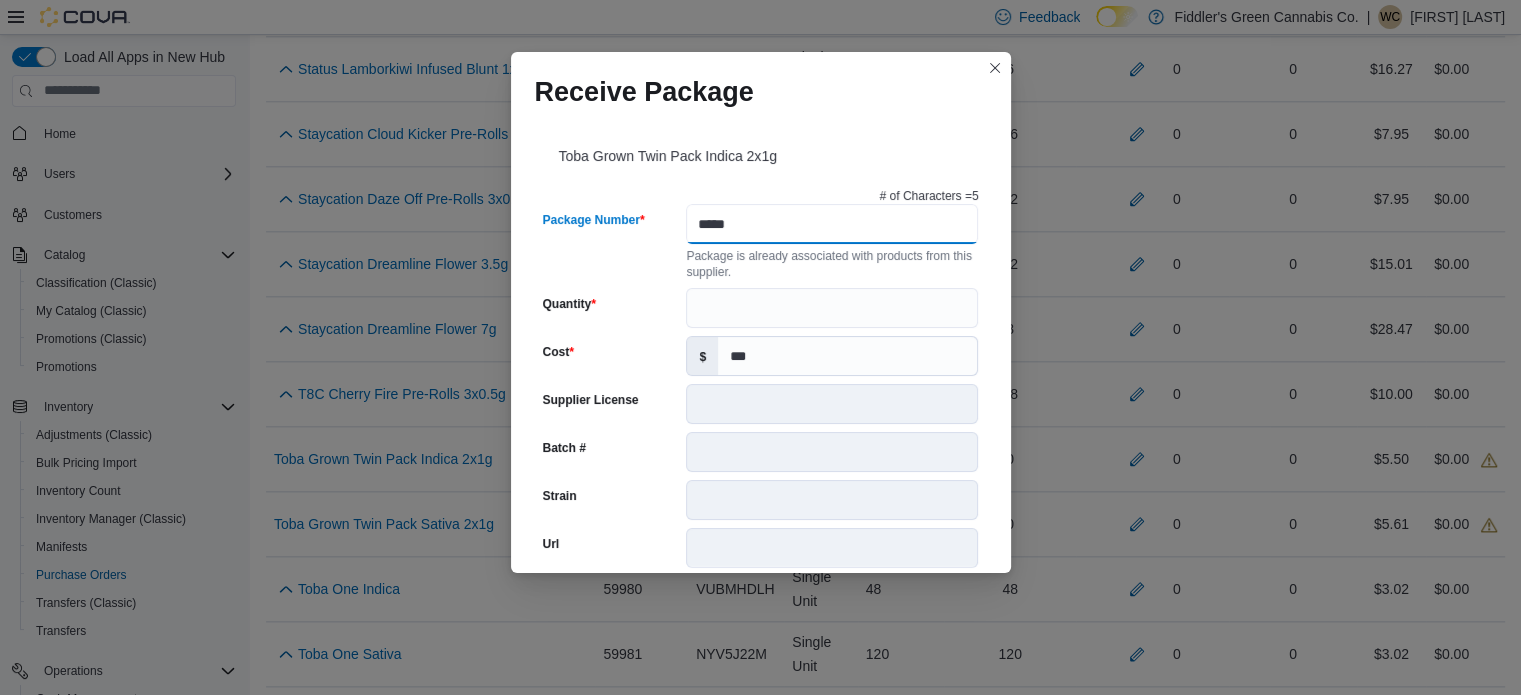 type on "*****" 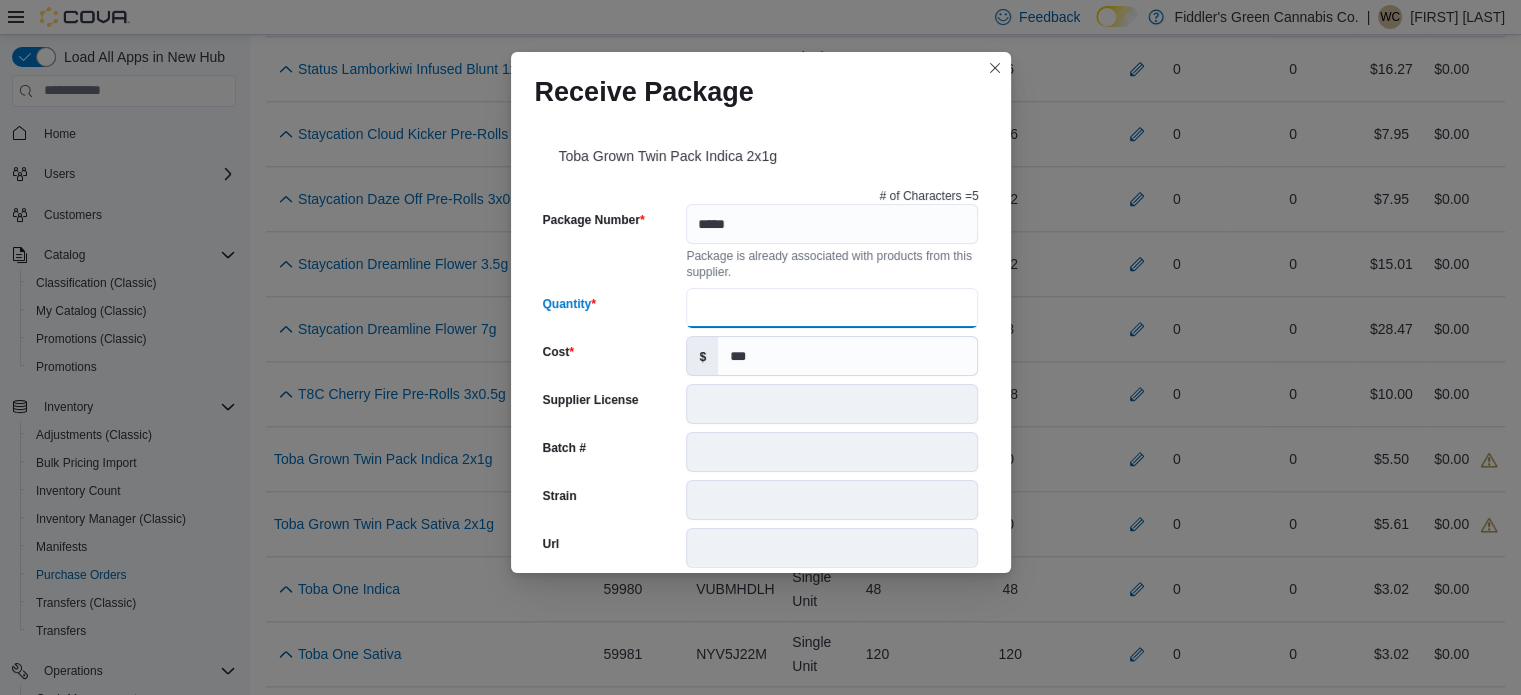 click on "Quantity" at bounding box center (832, 308) 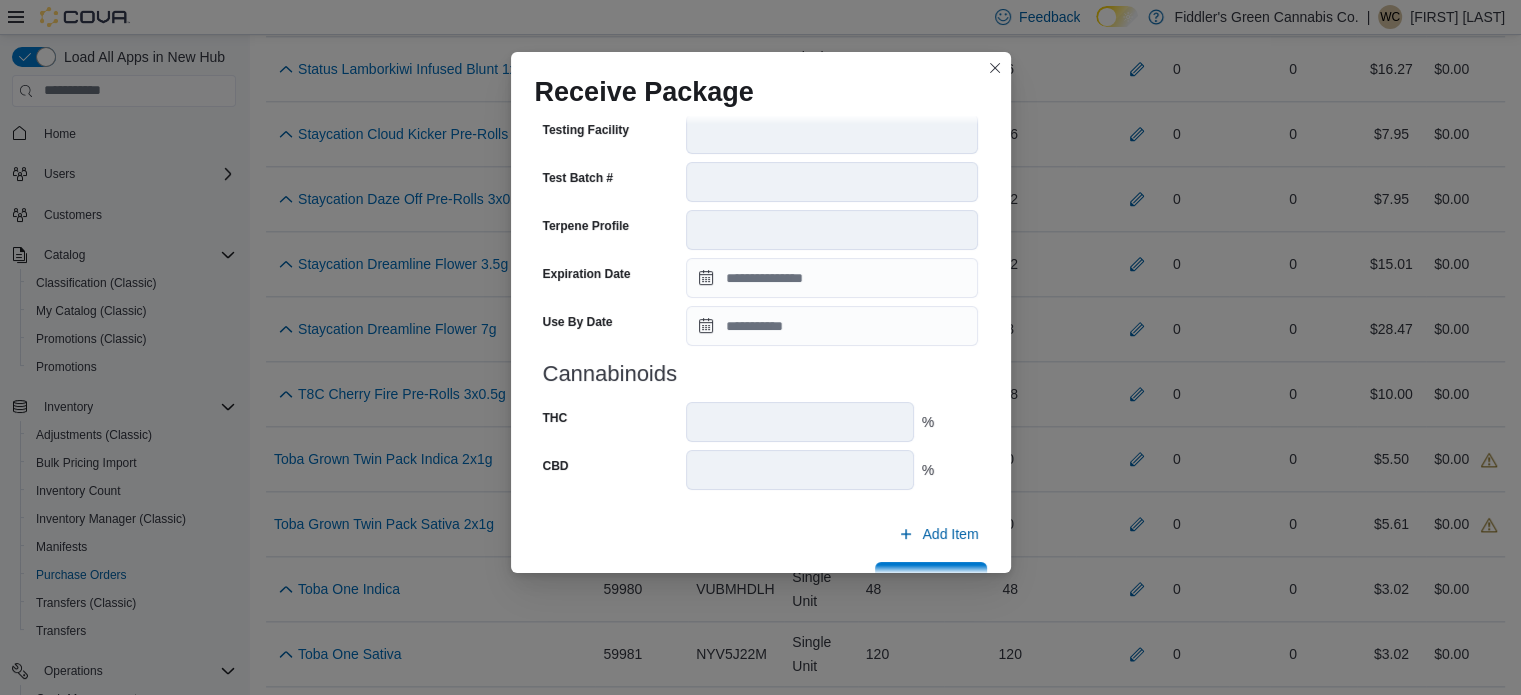 scroll, scrollTop: 706, scrollLeft: 0, axis: vertical 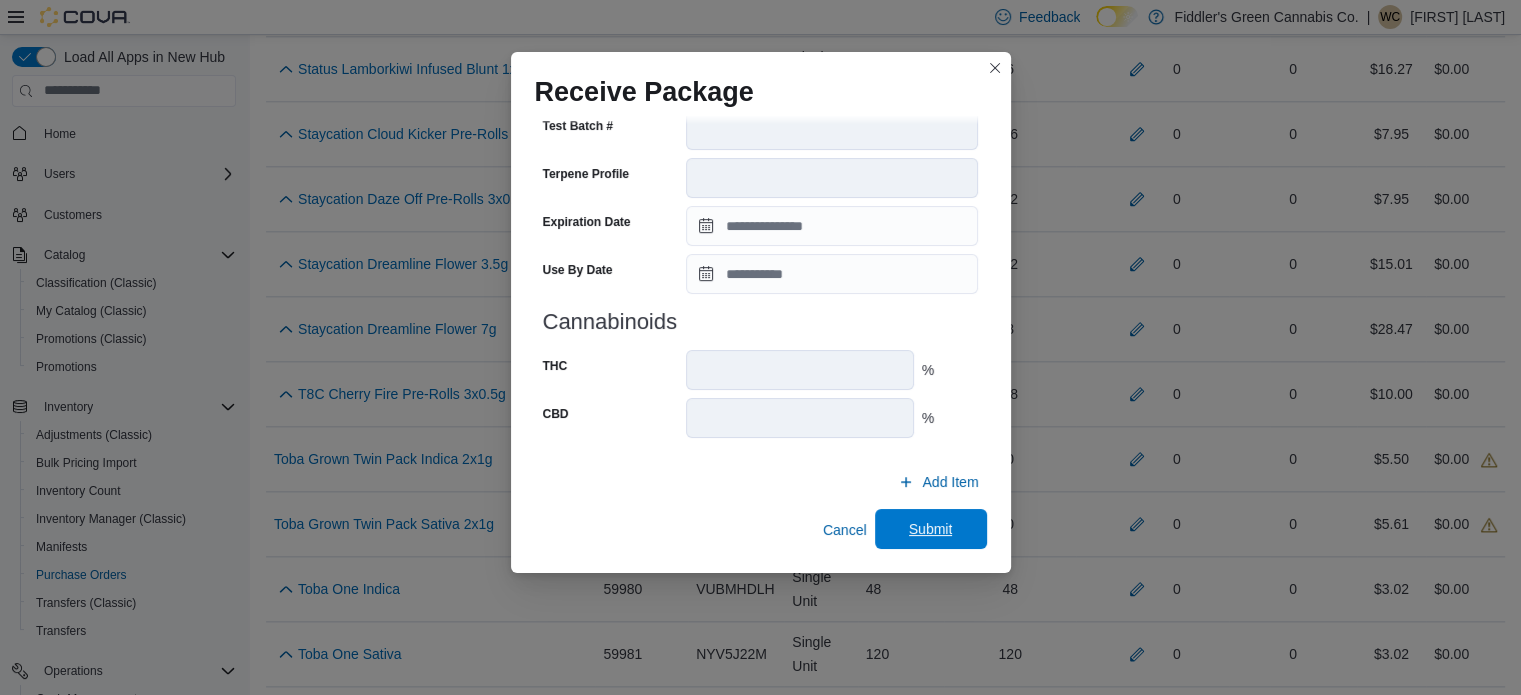 click on "Submit" at bounding box center (931, 529) 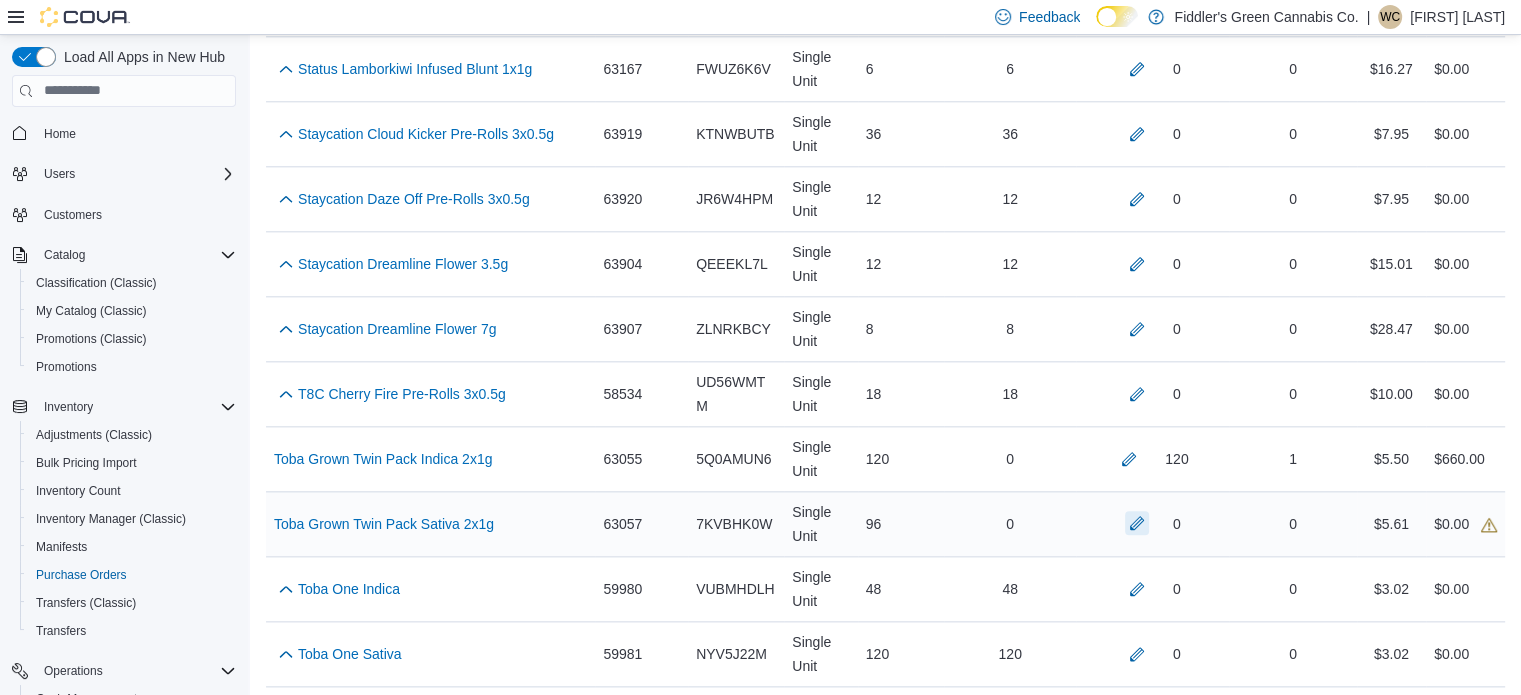 click at bounding box center (1137, 523) 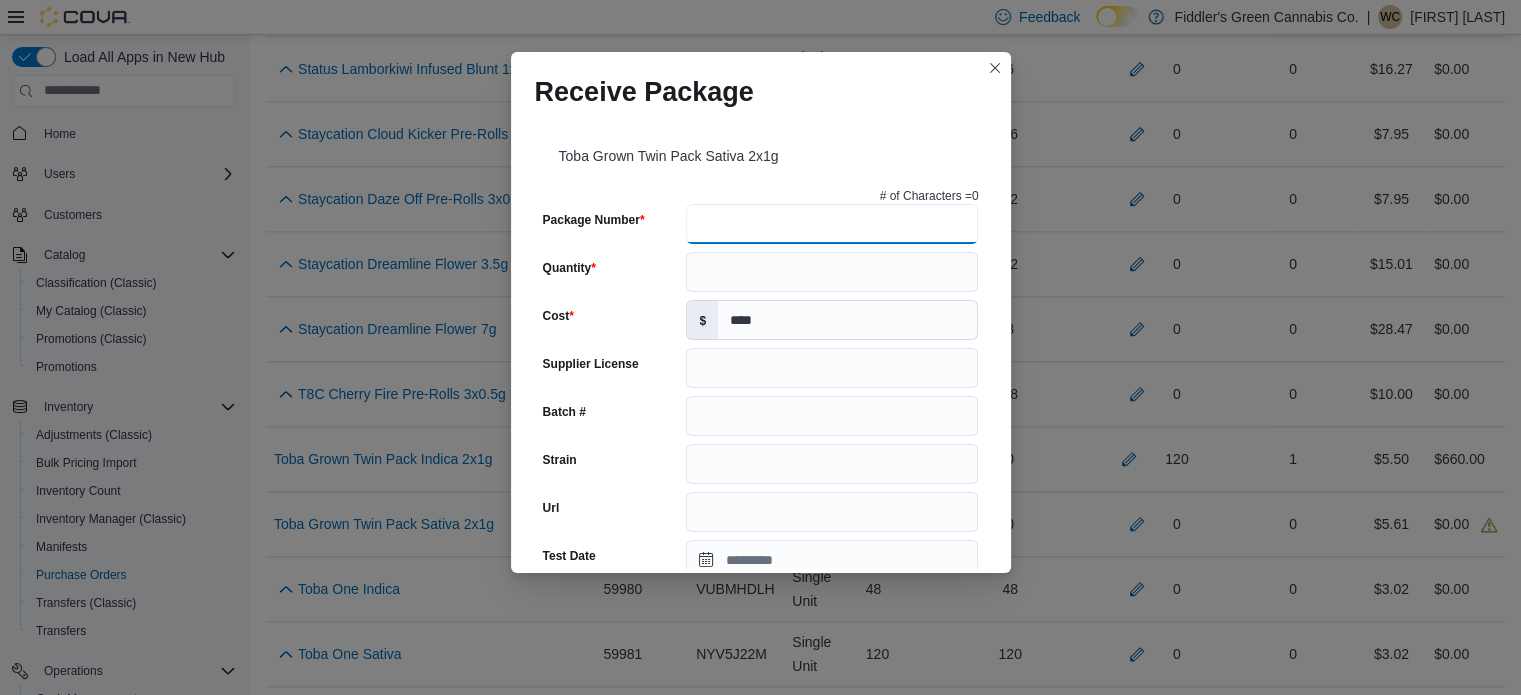 click on "Package Number" at bounding box center (832, 224) 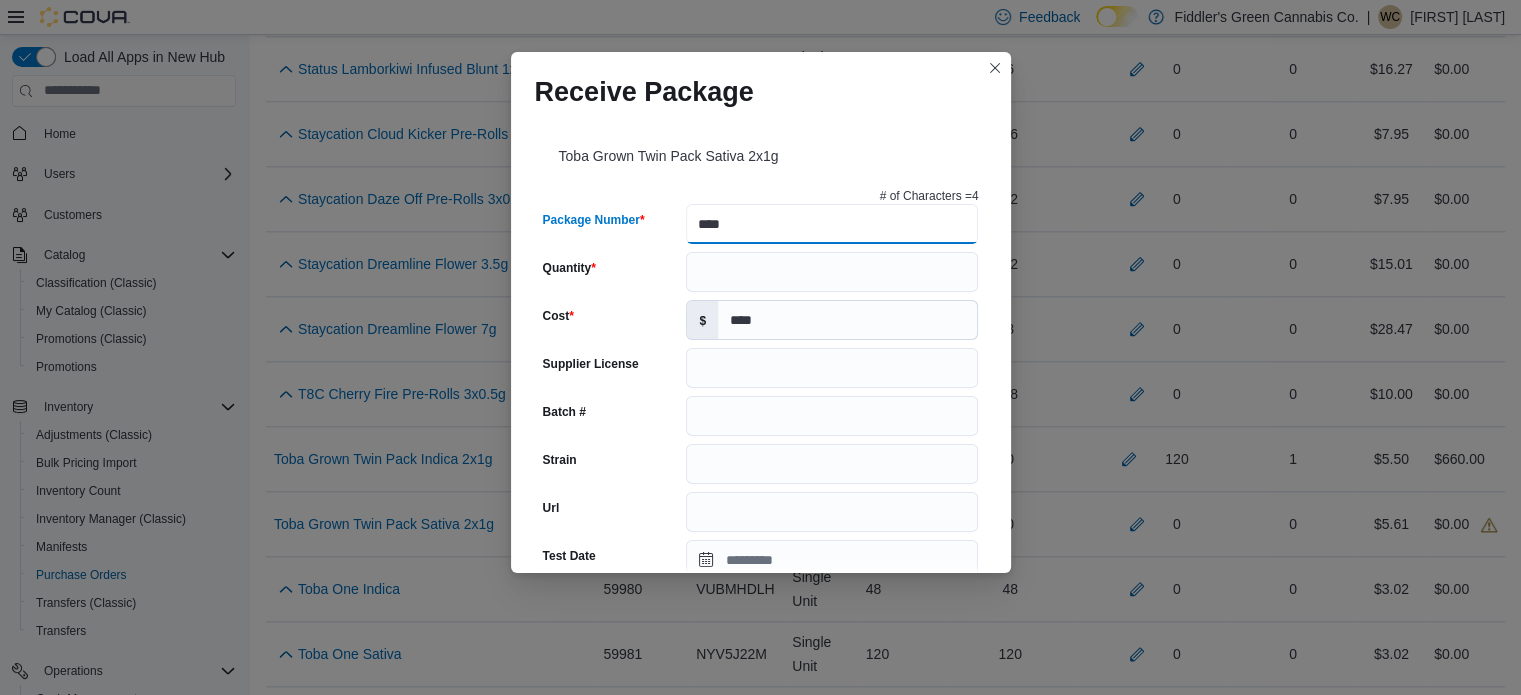 type on "*****" 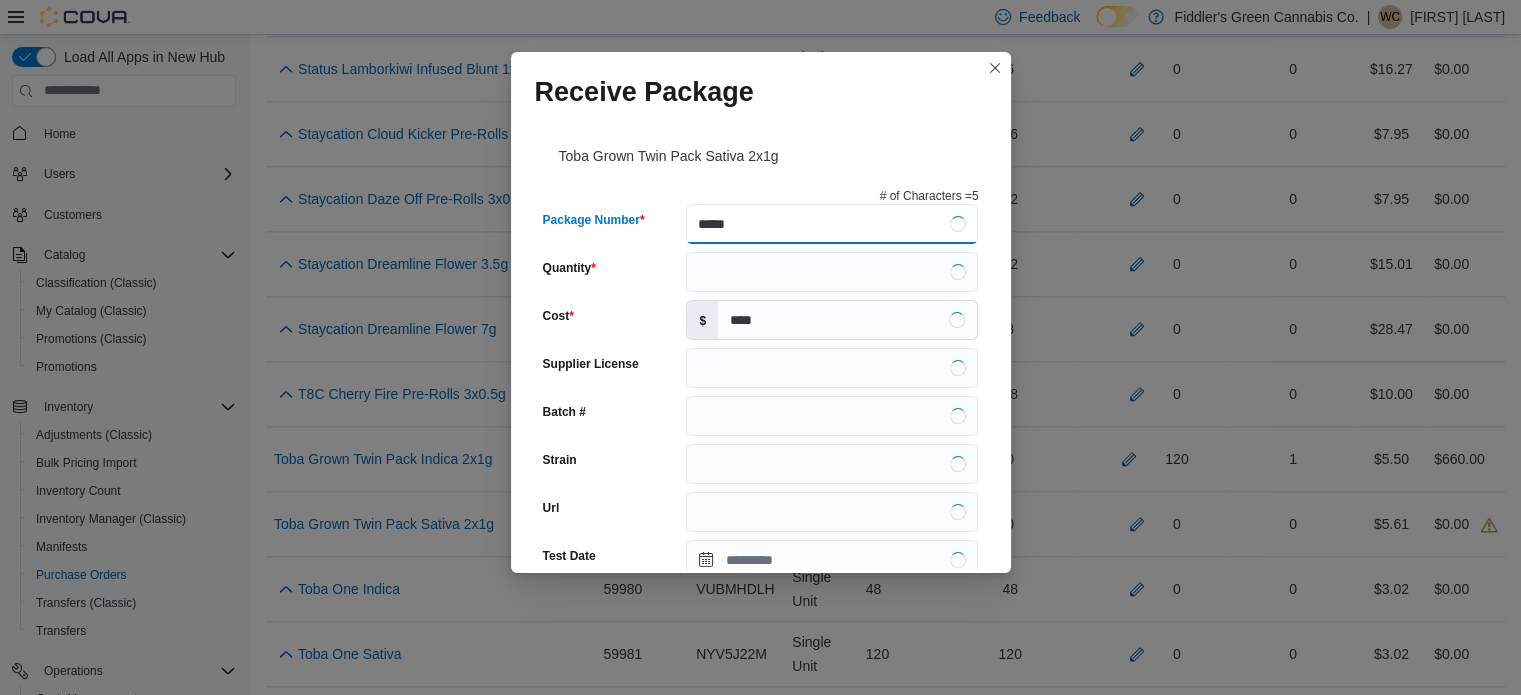 type on "**********" 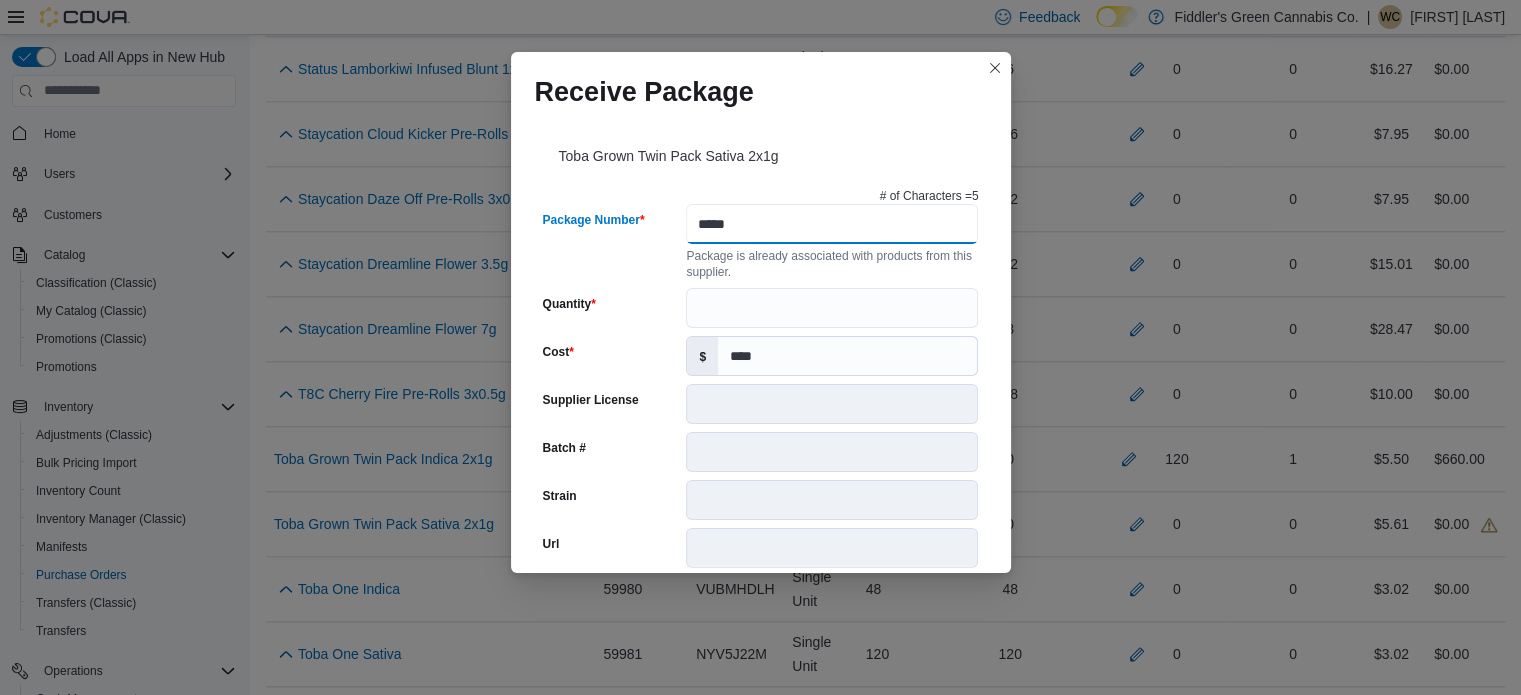type on "*****" 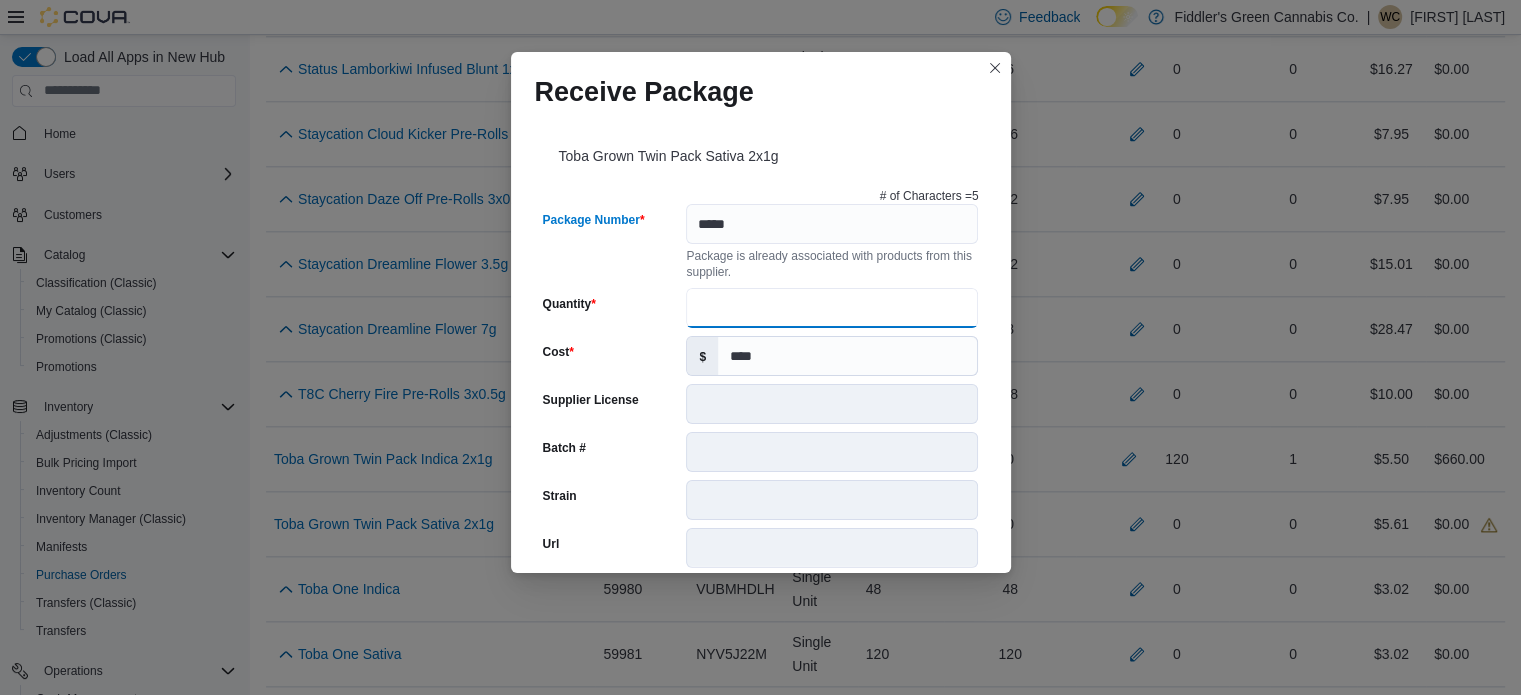 click on "Quantity" at bounding box center (832, 308) 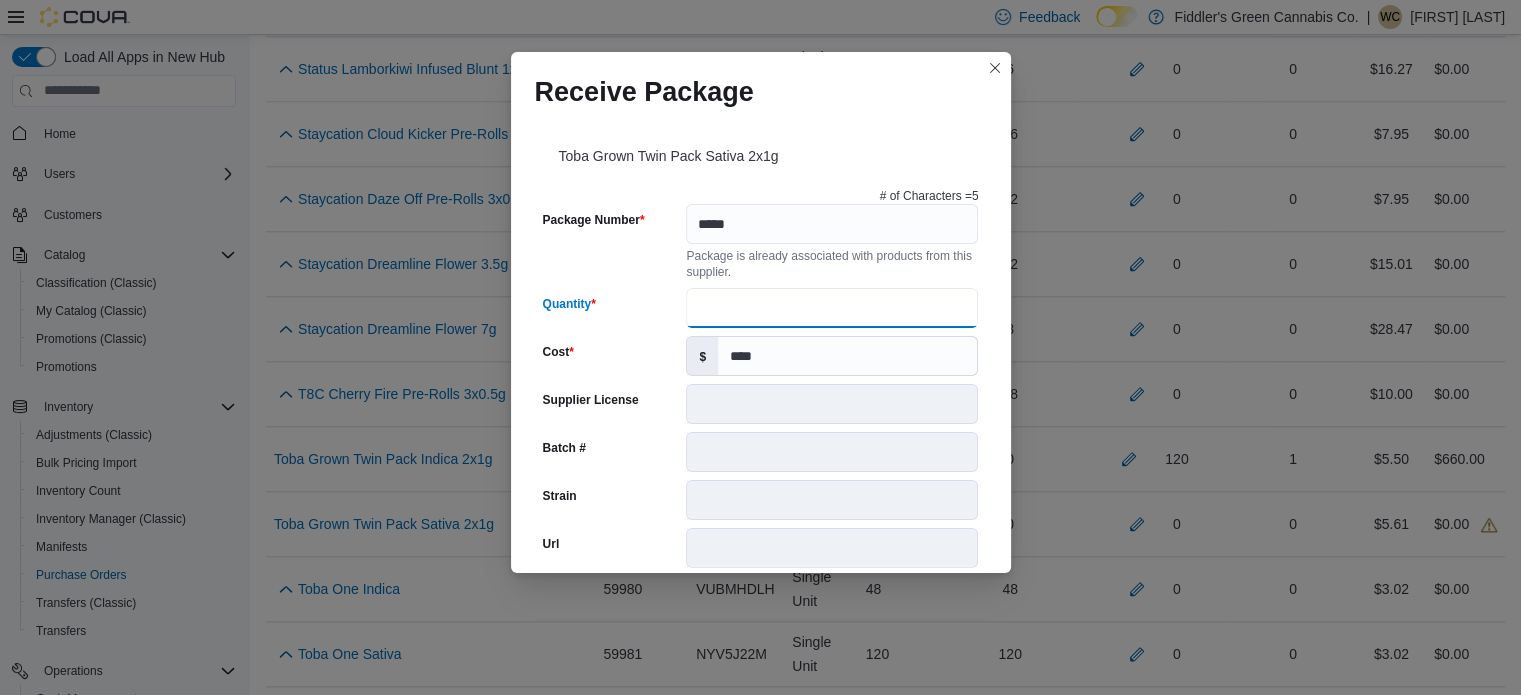 type on "**" 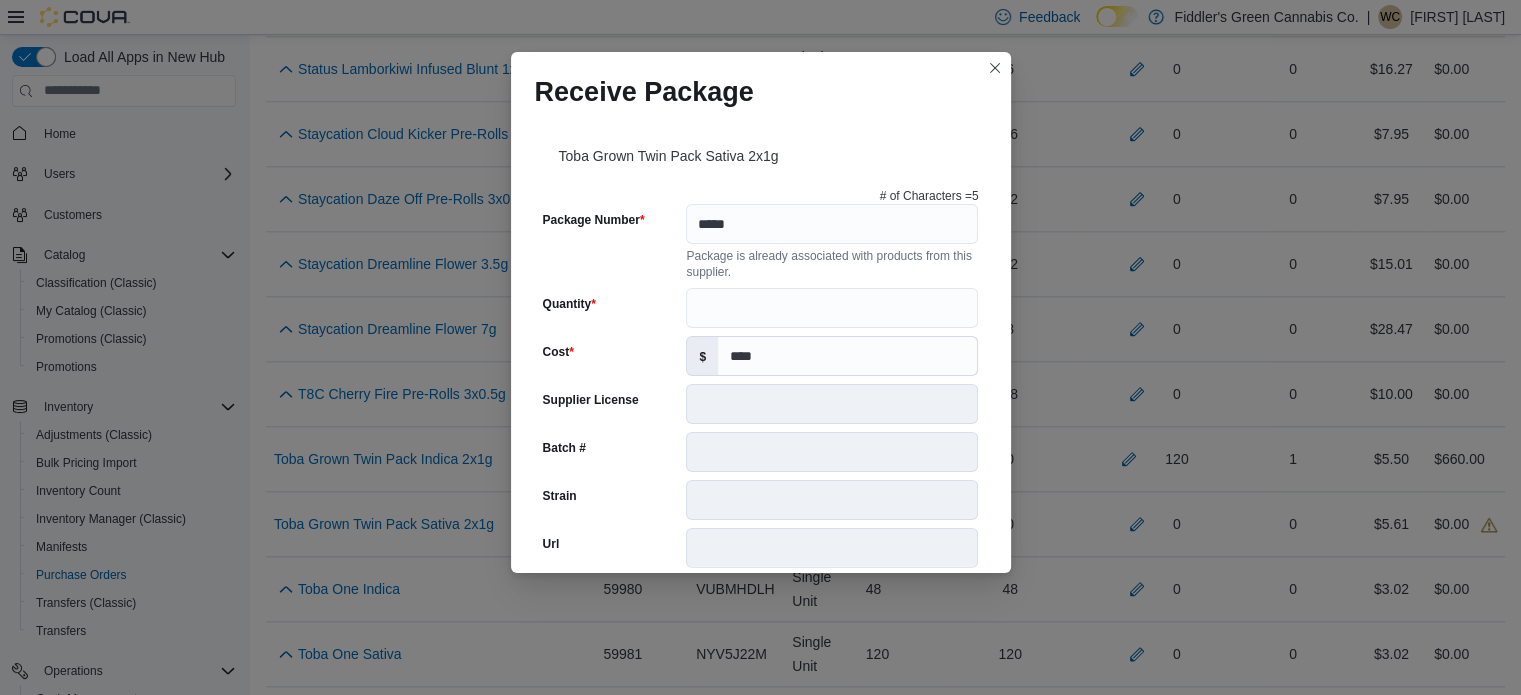 scroll, scrollTop: 706, scrollLeft: 0, axis: vertical 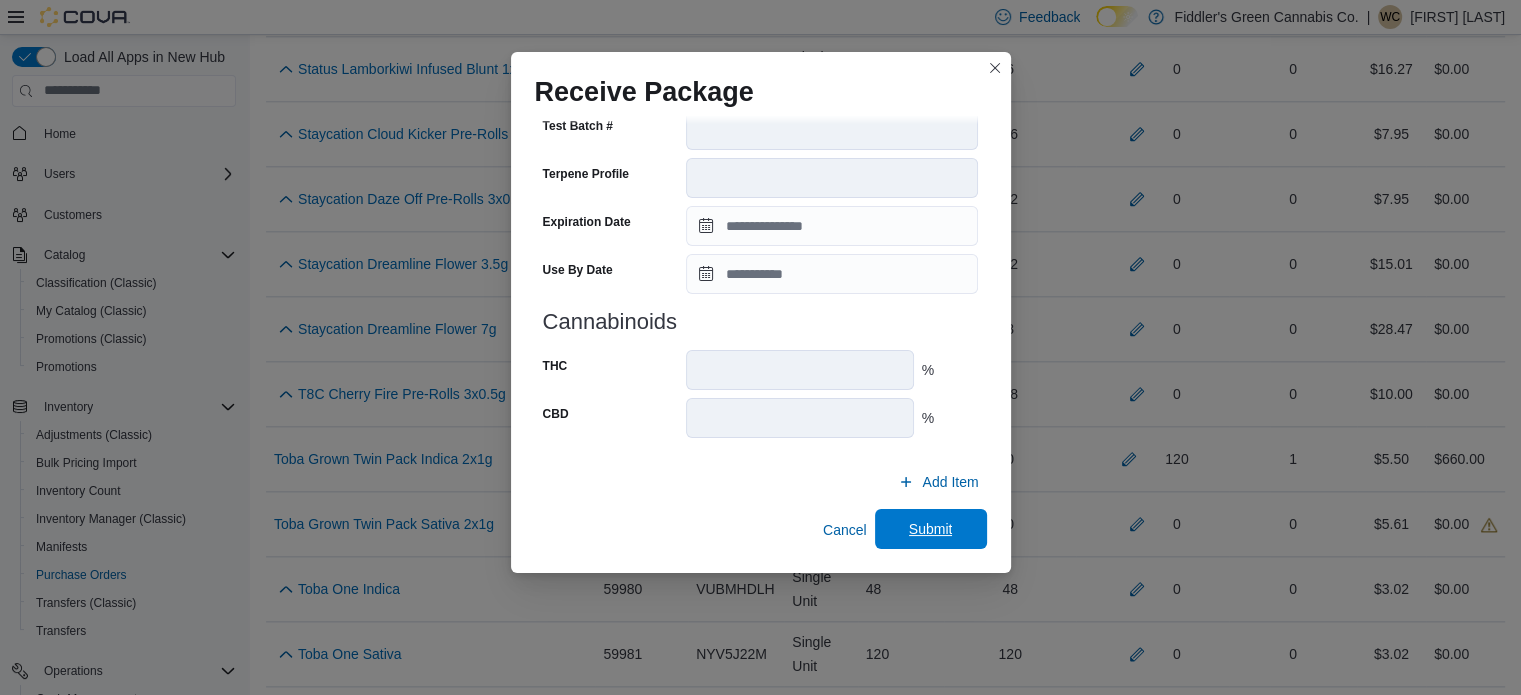 click on "Submit" at bounding box center [931, 529] 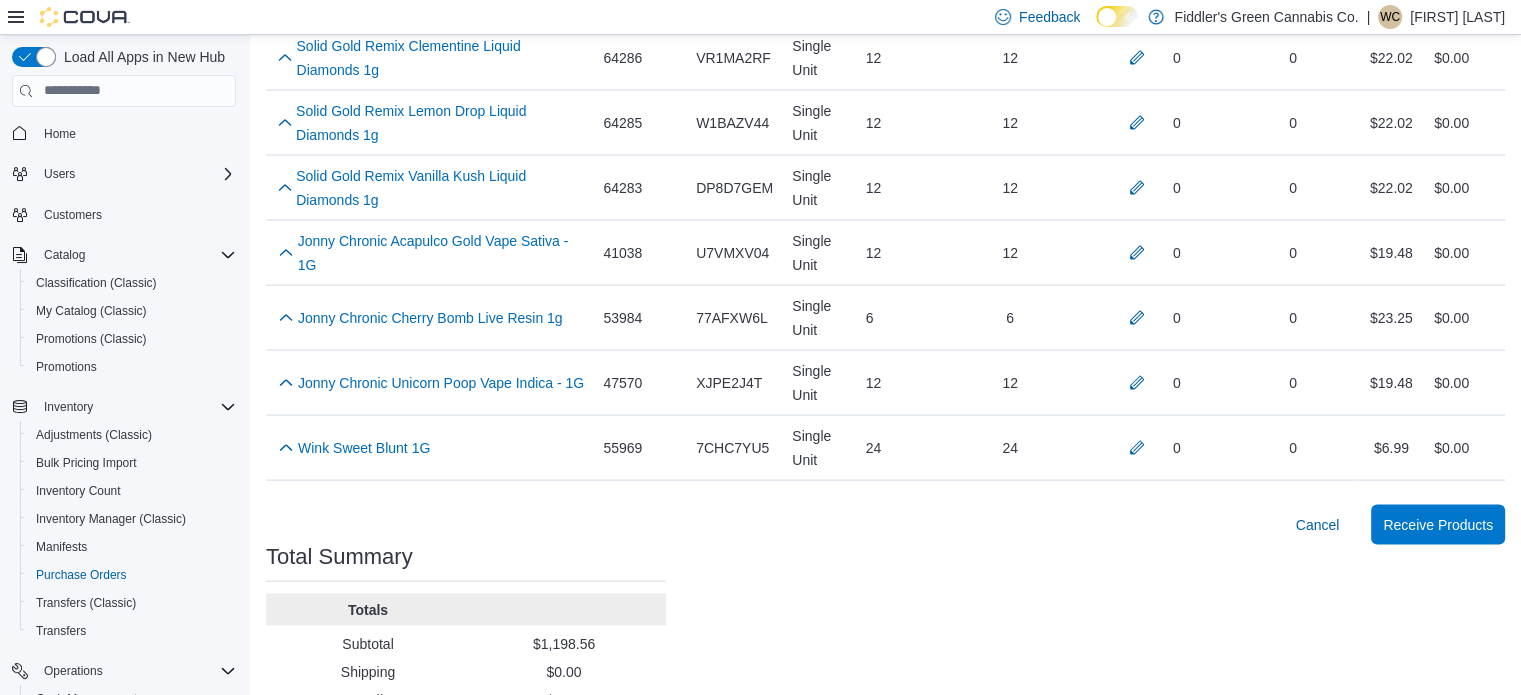 scroll, scrollTop: 4194, scrollLeft: 0, axis: vertical 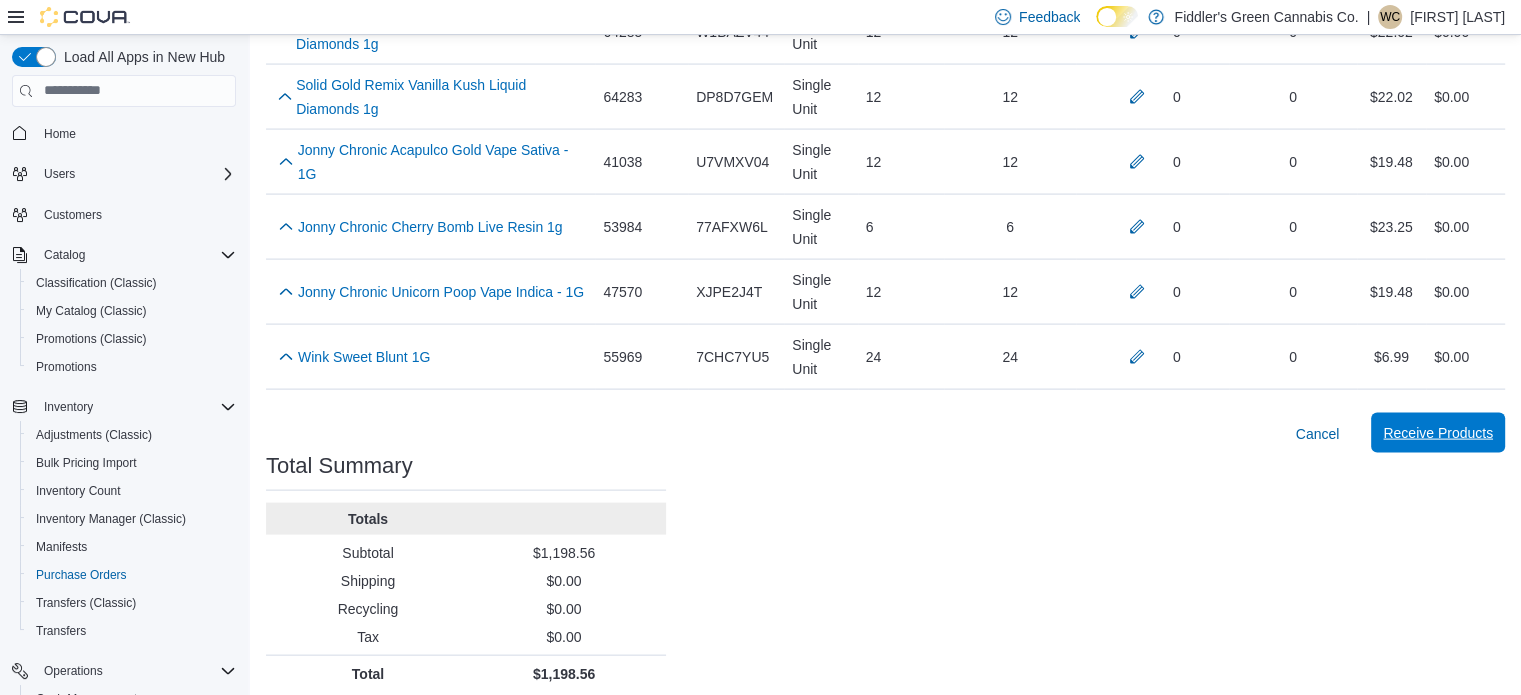 click on "Receive Products" at bounding box center (1438, 433) 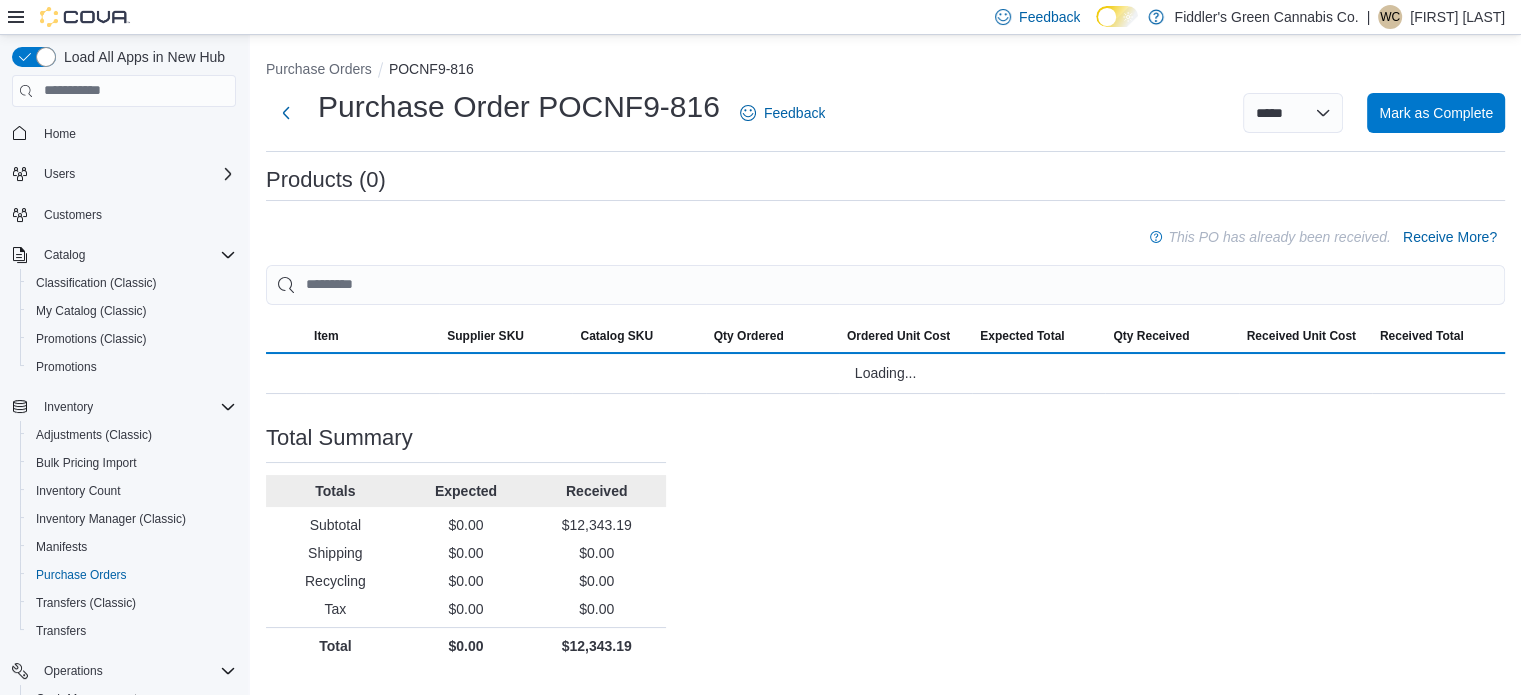 scroll, scrollTop: 0, scrollLeft: 0, axis: both 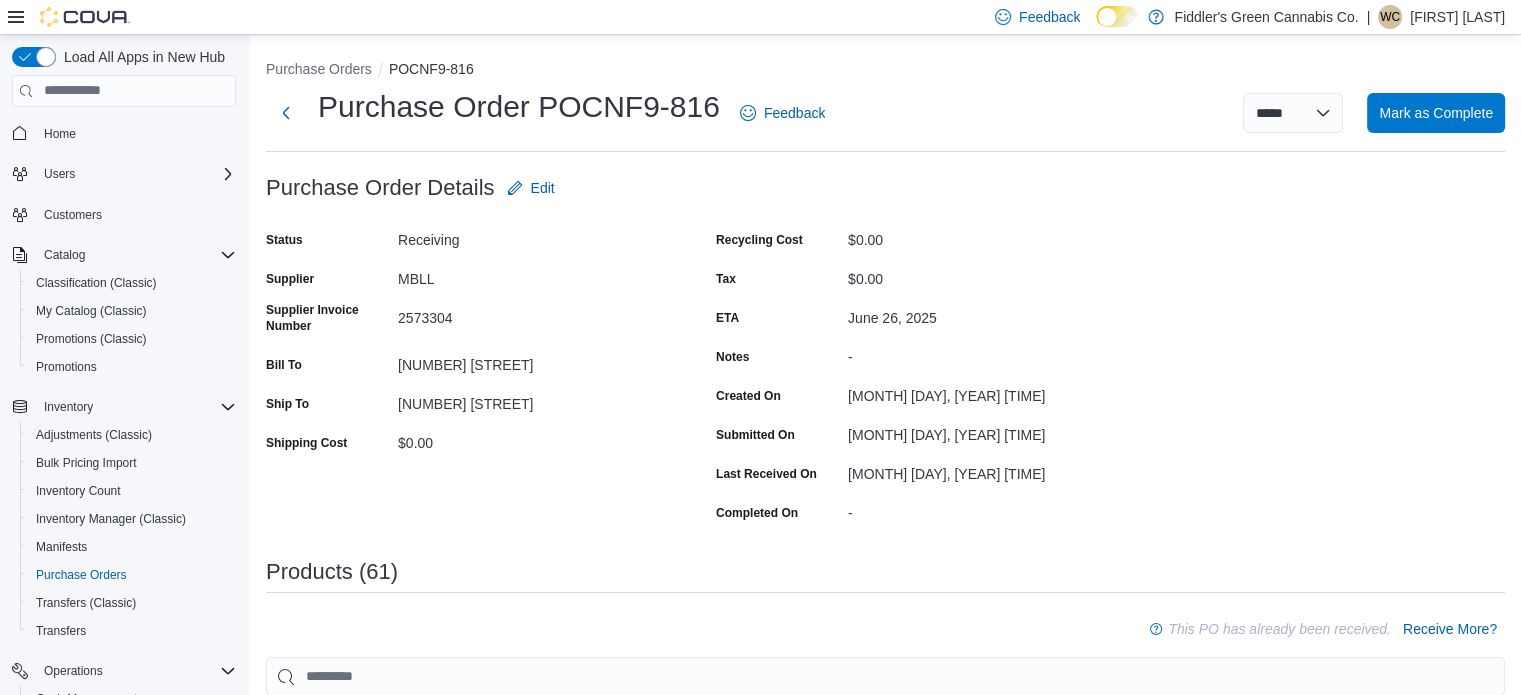 click on "Purchase Order: POCNF9-816 Feedback Purchase Order Details   Edit Status Receiving Supplier MBLL Supplier Invoice Number 2573304 Bill To 103 Sherbrook St Ship To 103 Sherbrook St Shipping Cost $0.00 Recycling Cost $0.00 Tax $0.00 ETA June 26, 2025 Notes - Created On June 19, 2025 12:05 PM Submitted On June 19, 2025 12:57 PM Last Received On June 24, 2025 2:32 PM Completed On - Products (61)   This PO has already been received. Receive More? Sorting EuiBasicTable with search callback Item Supplier SKU Catalog SKU Qty Ordered Ordered Unit Cost Expected Total Qty Received Received Unit Cost Received Total *NEW SKU* Toba 5g Sativa Supplier SKU 64549 Catalog SKU BKAZXJR5 Qty Ordered 24 Ordered Unit Cost $14.60 Expected Total $350.40 Qty Received 24 Received Unit Cost $14.60 Received Total $350.40 Ace Valley Blueberry Acai CBD/CBG Beverage 355ml Supplier SKU 55428 Catalog SKU BBJUXFWB Qty Ordered 12 Ordered Unit Cost $4.48 Expected Total $53.76 Qty Received 12 Received Unit Cost $4.48 Received Total $53.76 56329 12" at bounding box center (885, 2522) 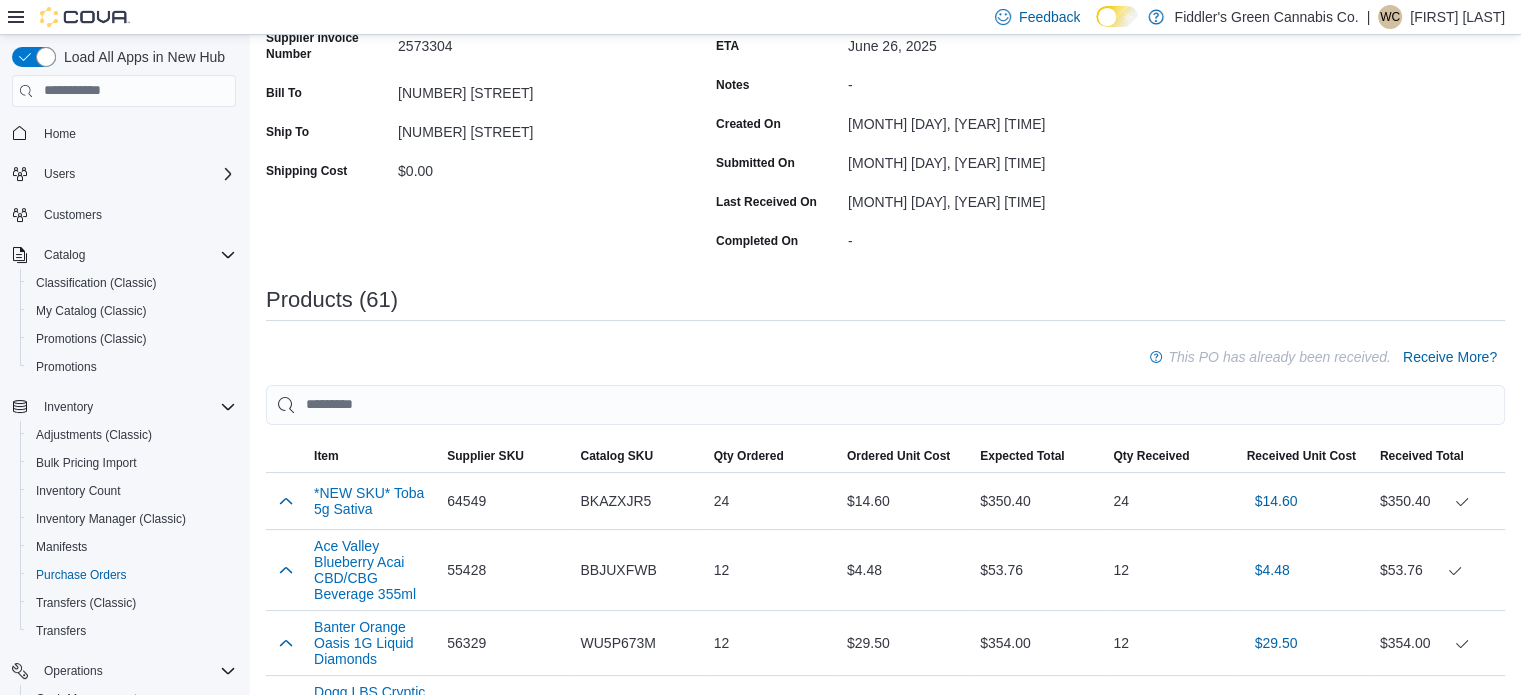 scroll, scrollTop: 0, scrollLeft: 0, axis: both 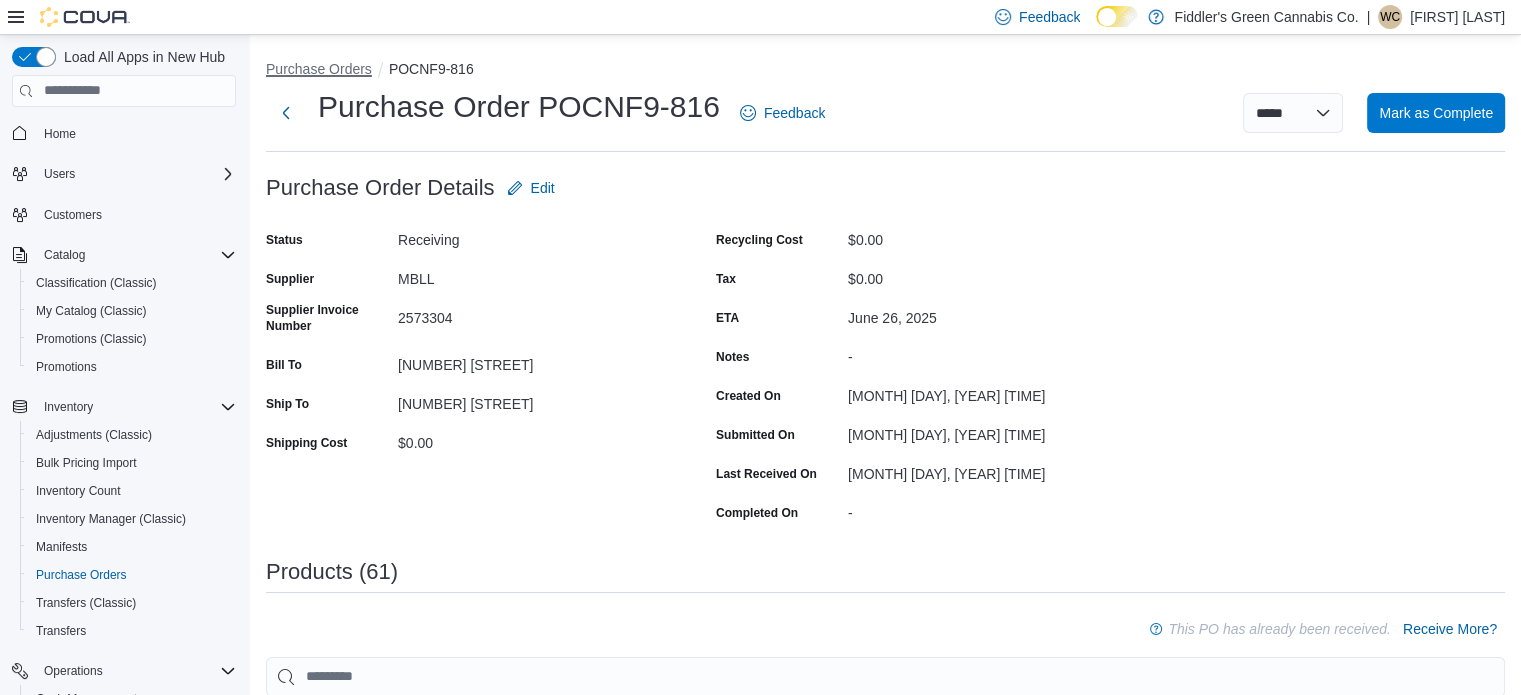 click on "Purchase Orders" at bounding box center (319, 69) 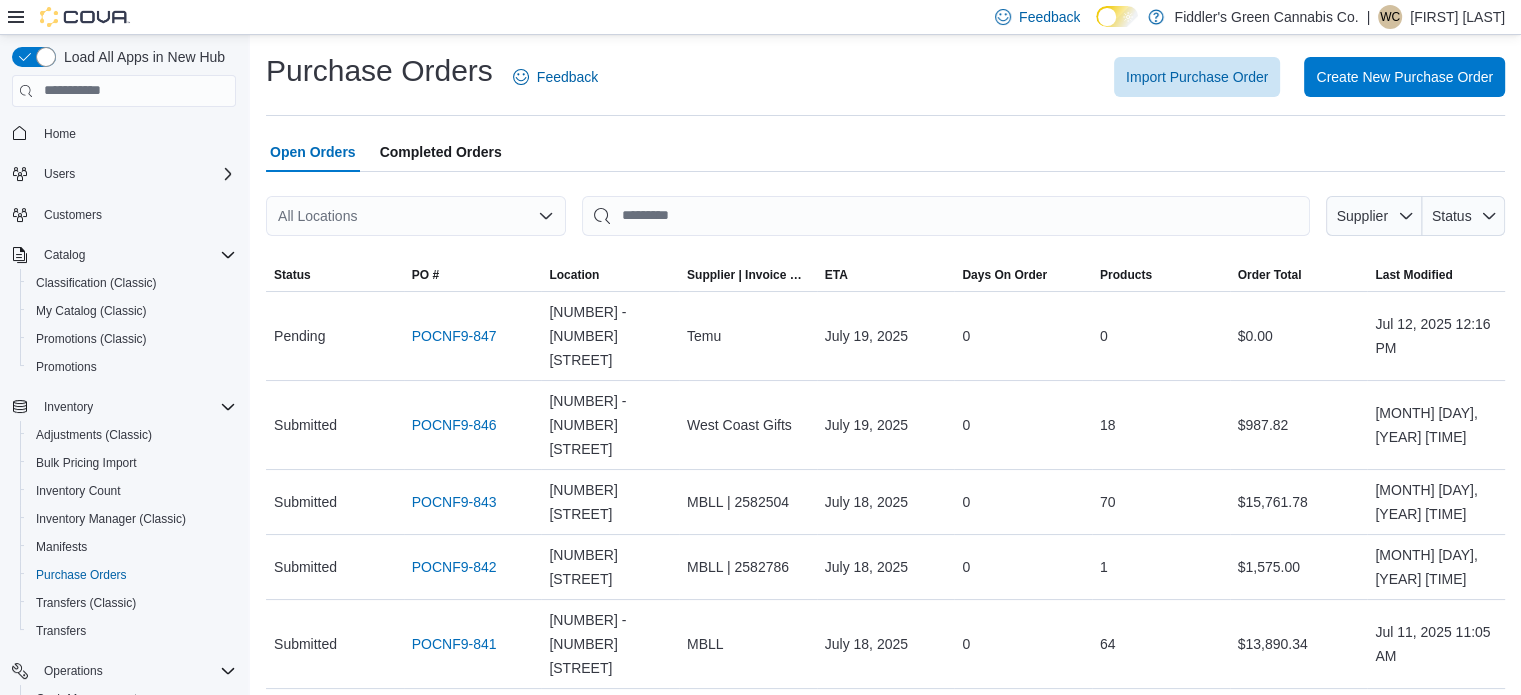 click on "Purchase Orders Feedback Import Purchase Order Create New Purchase Order" at bounding box center [885, 83] 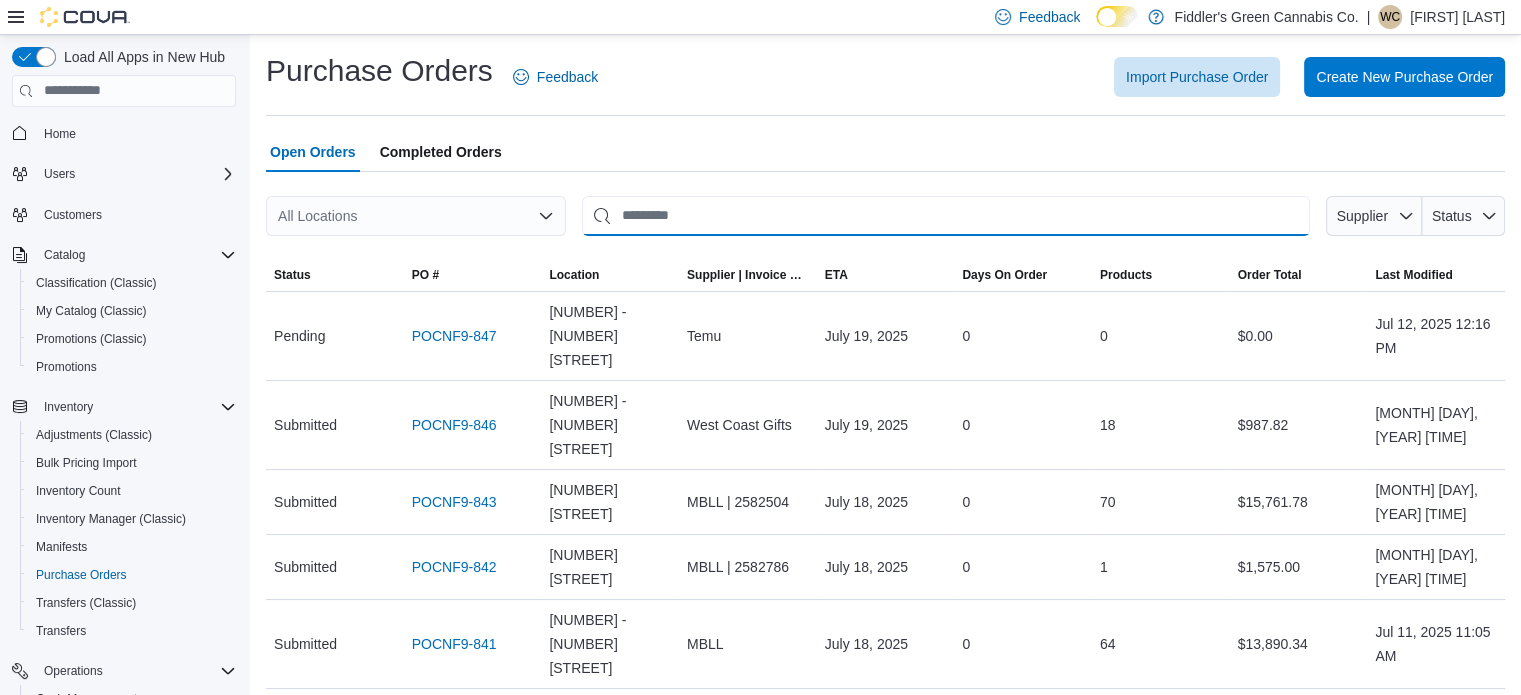 click at bounding box center [946, 216] 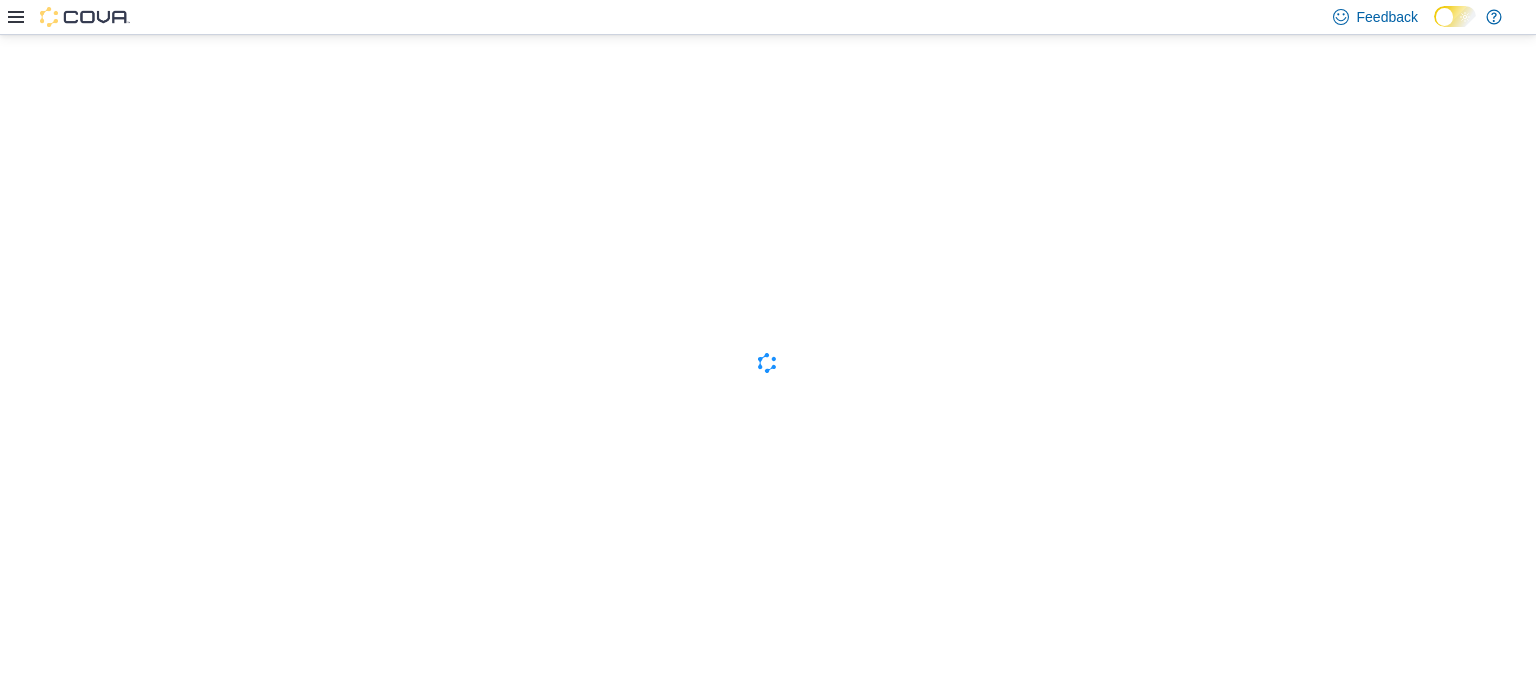 scroll, scrollTop: 0, scrollLeft: 0, axis: both 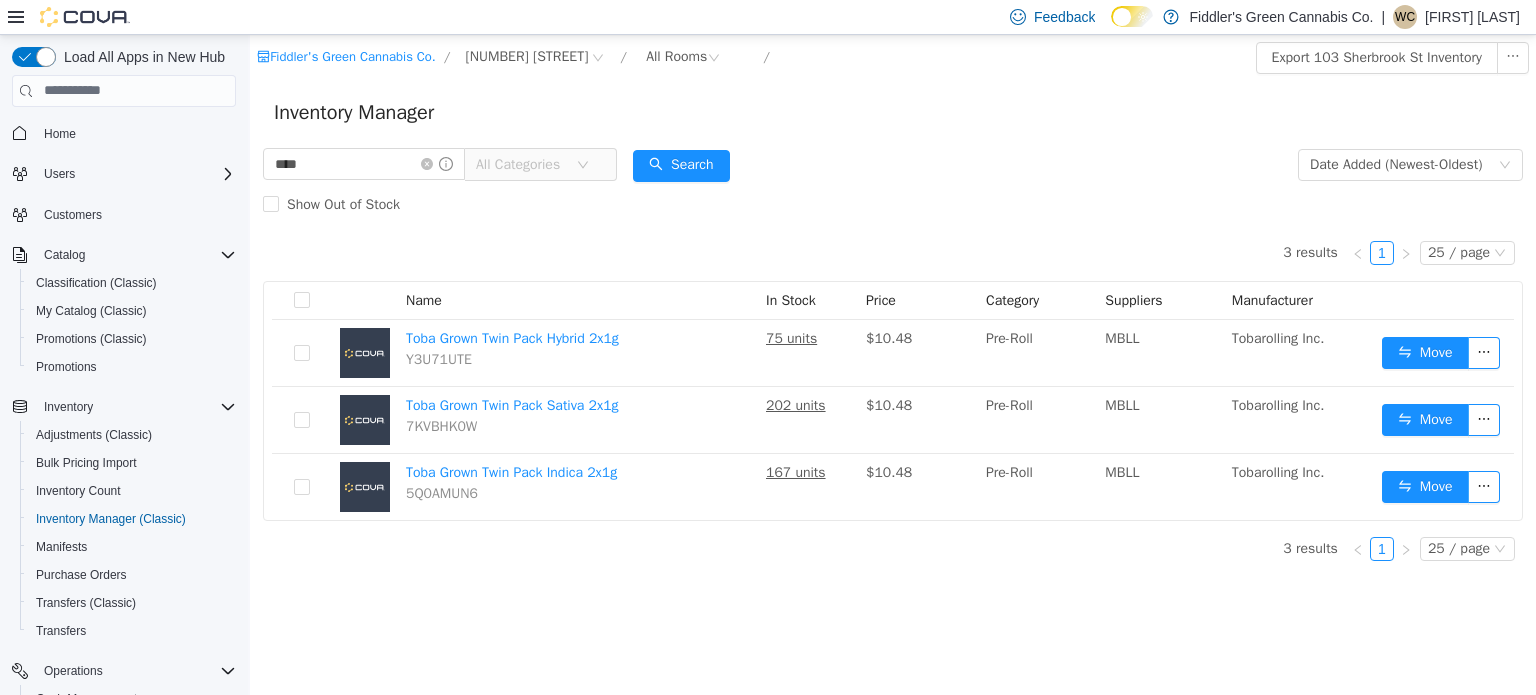 click on "**** All Categories Date Added (Newest-Oldest) Search Show Out of Stock" at bounding box center [893, 184] 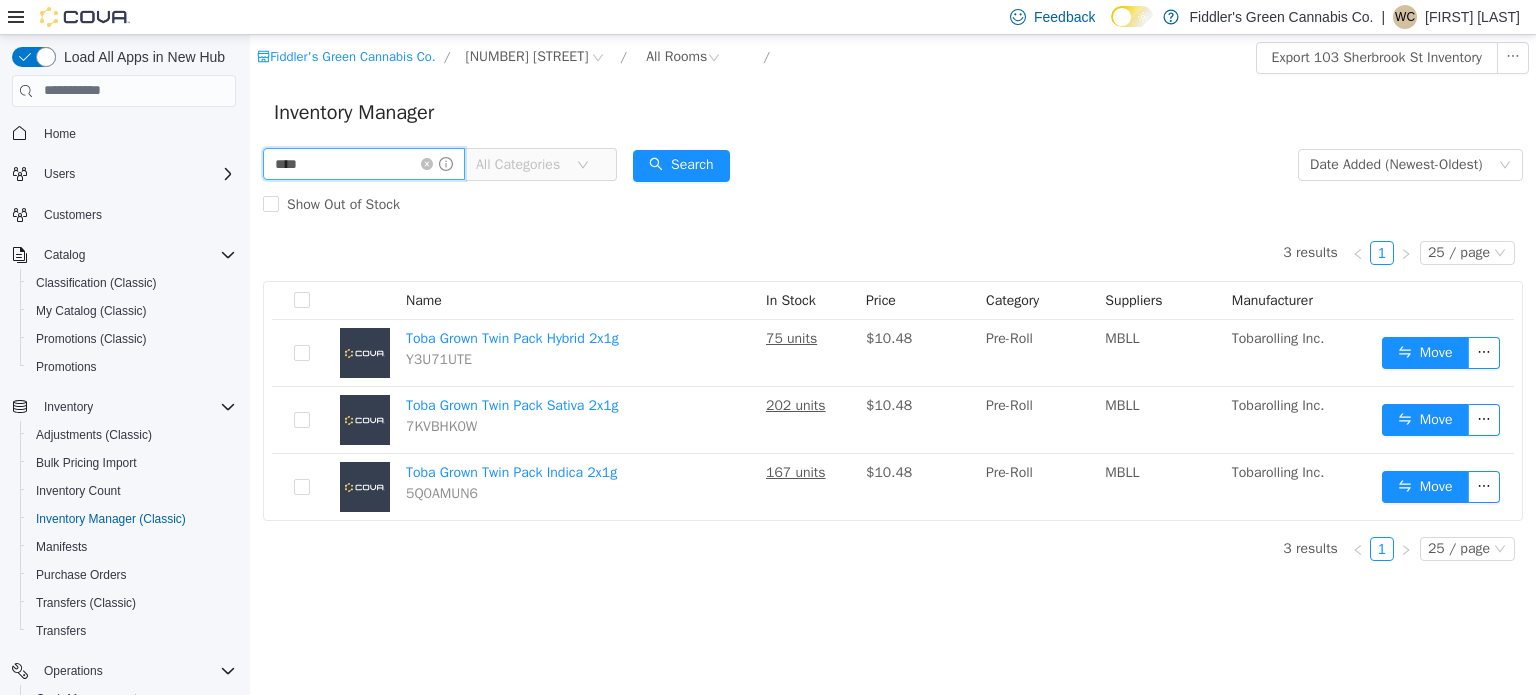 click on "****" at bounding box center [364, 163] 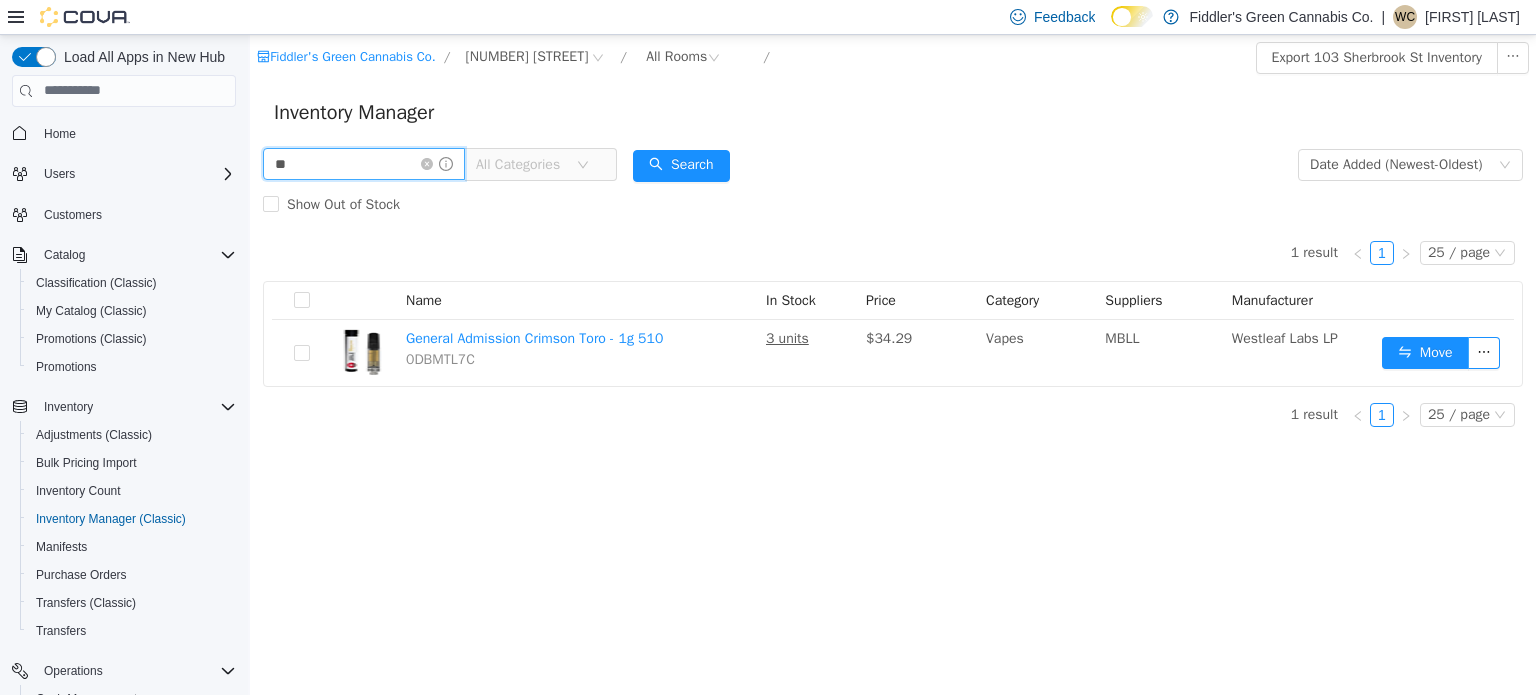 type on "*" 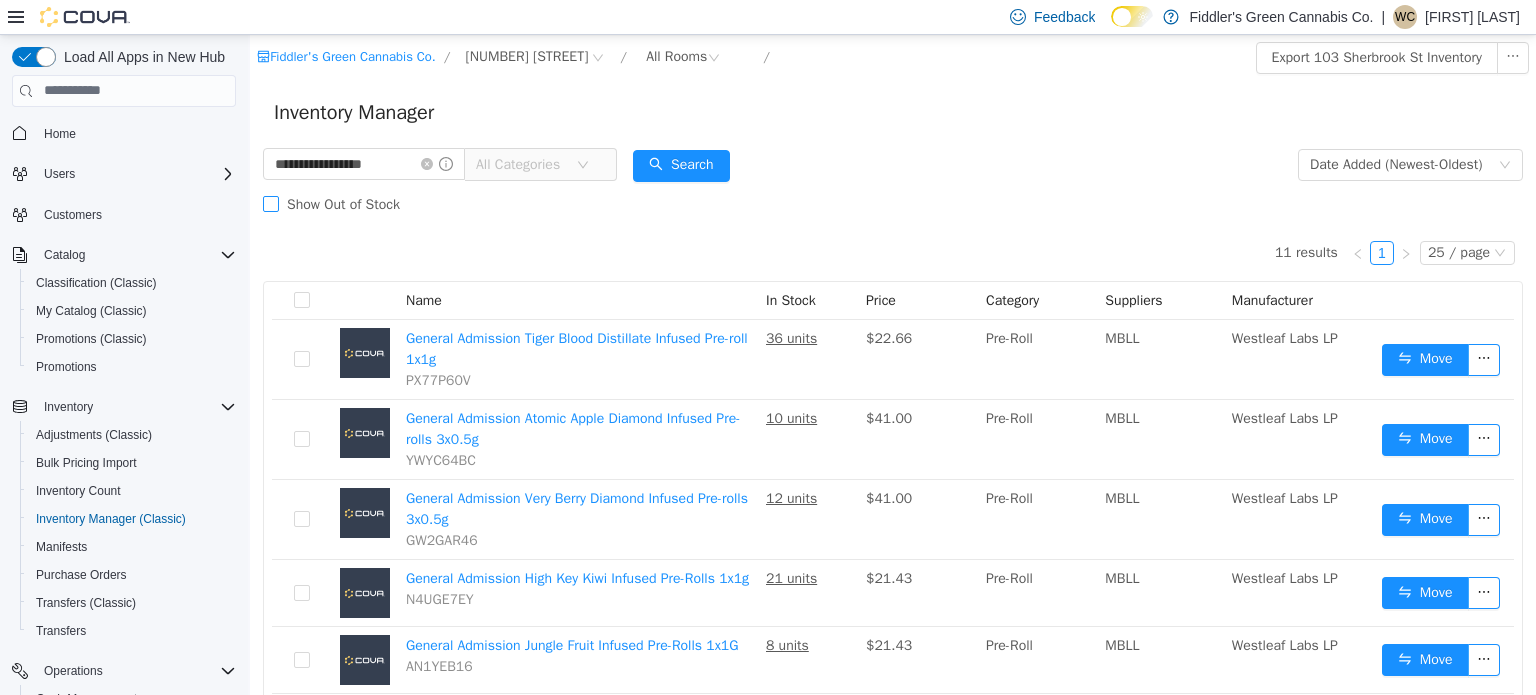 click on "Show Out of Stock" at bounding box center [343, 203] 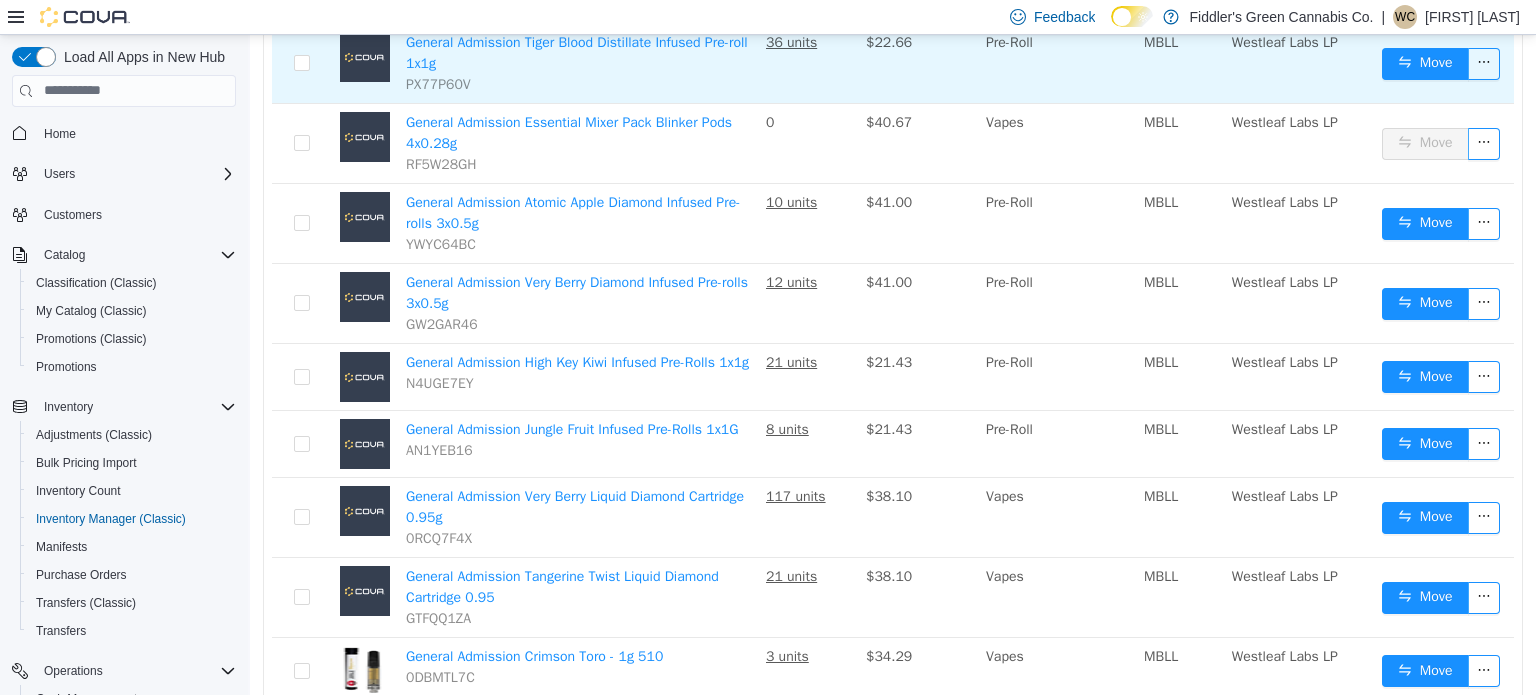 scroll, scrollTop: 0, scrollLeft: 0, axis: both 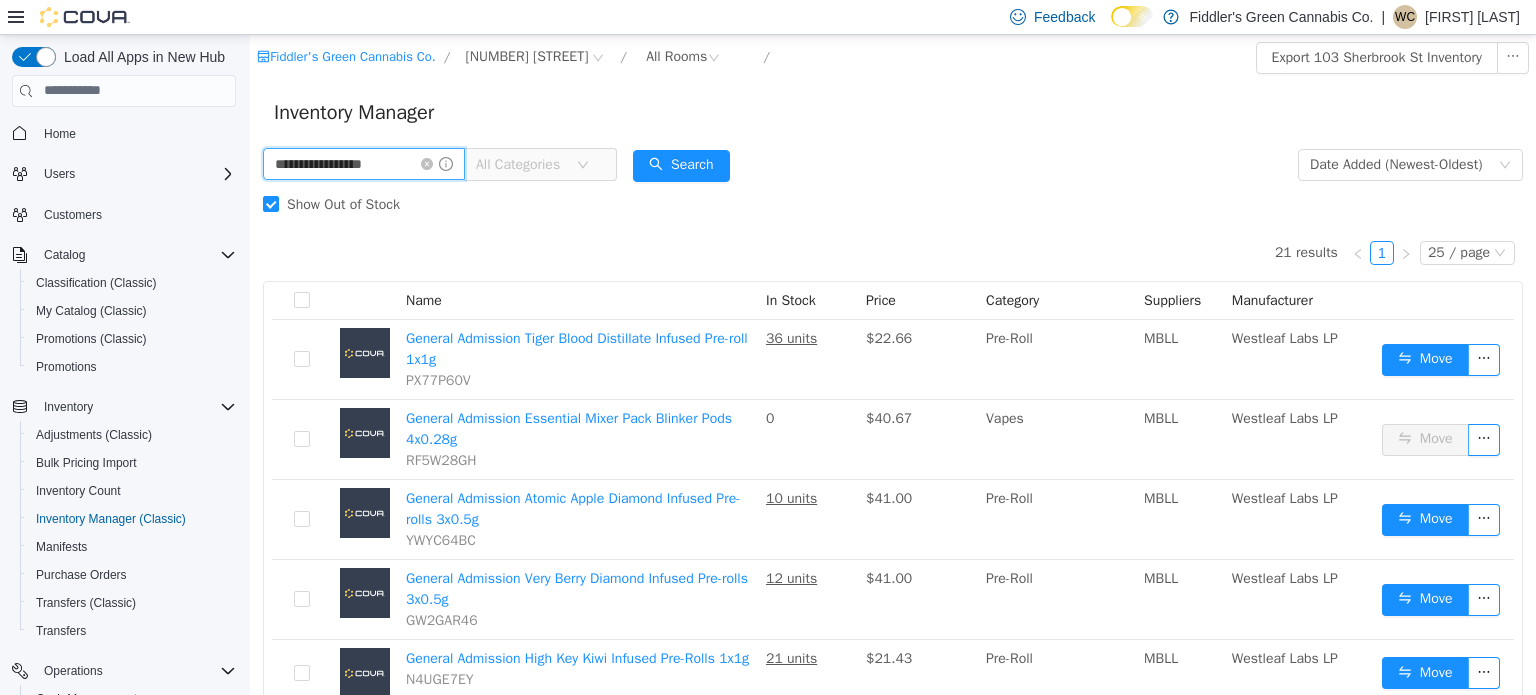 click on "**********" at bounding box center (364, 163) 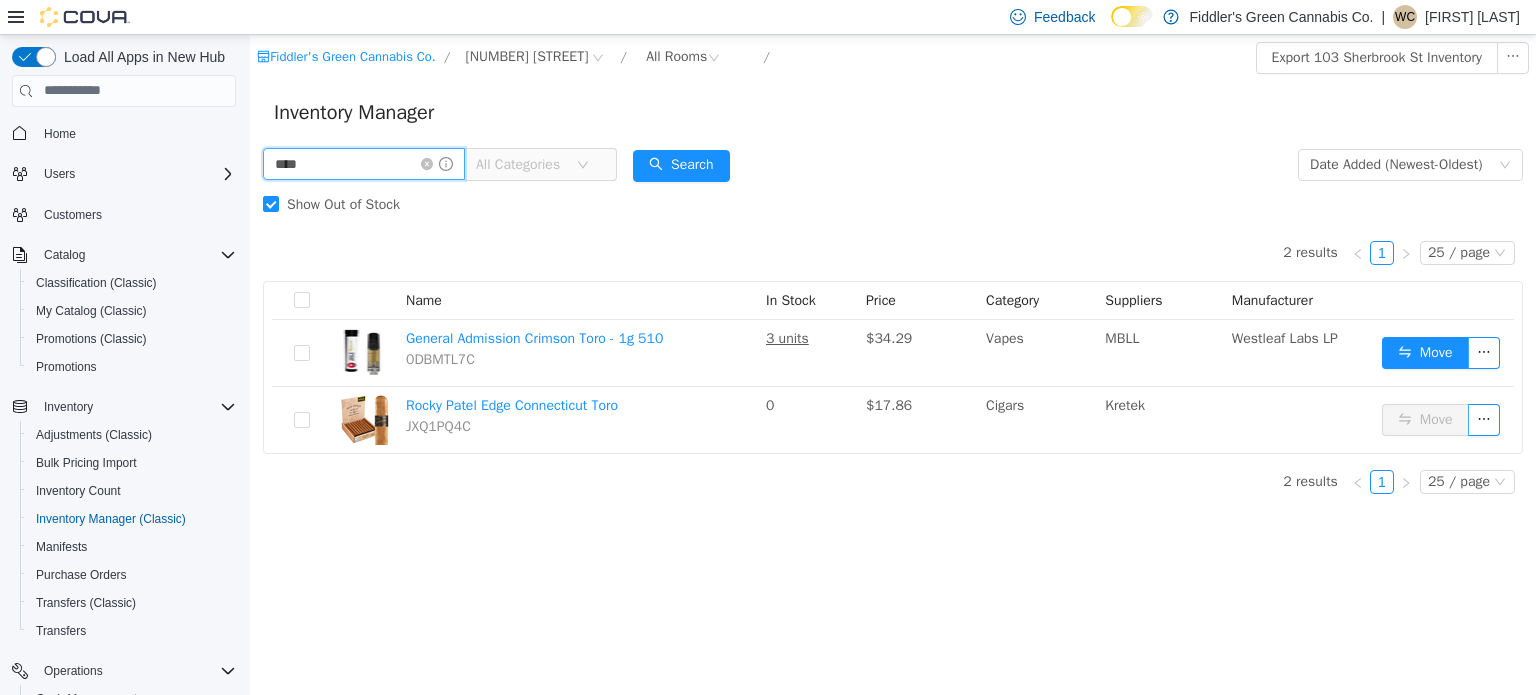 click on "****" at bounding box center (364, 163) 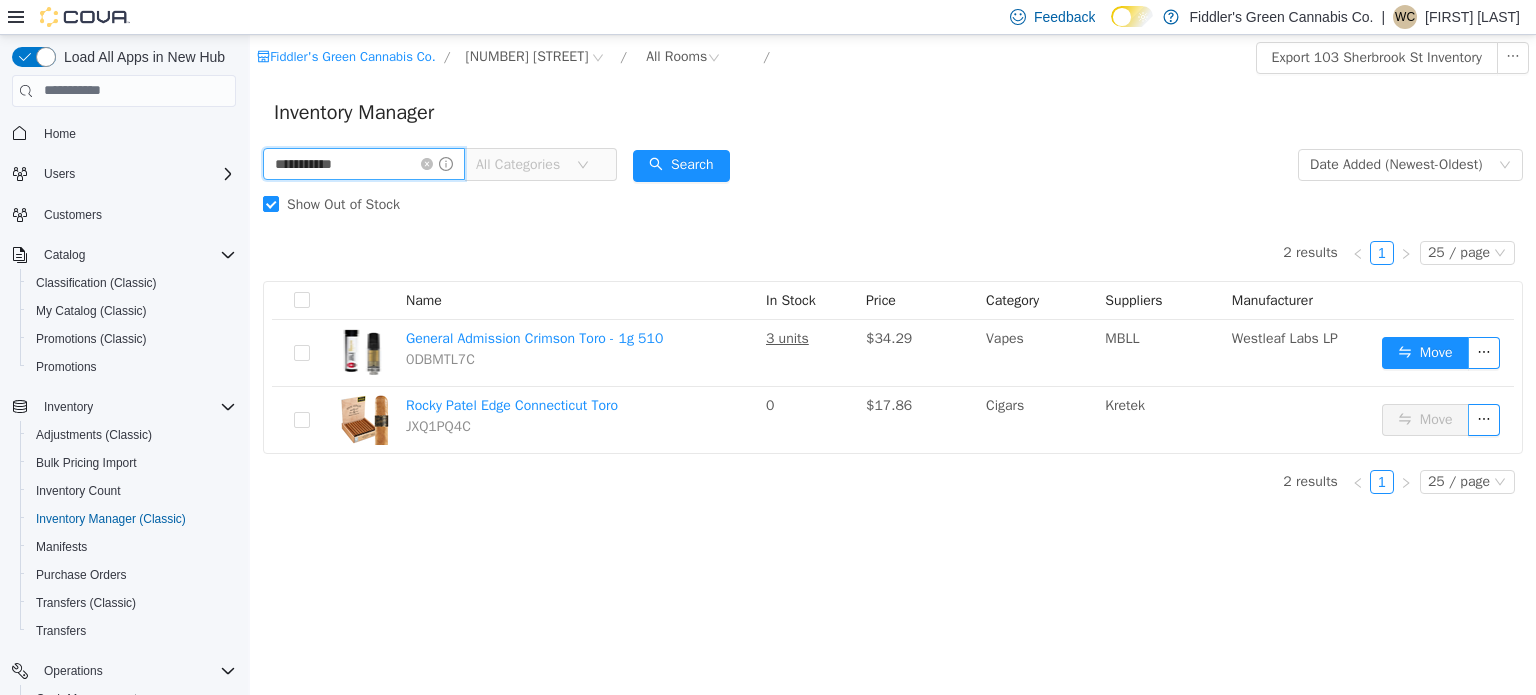 type on "**********" 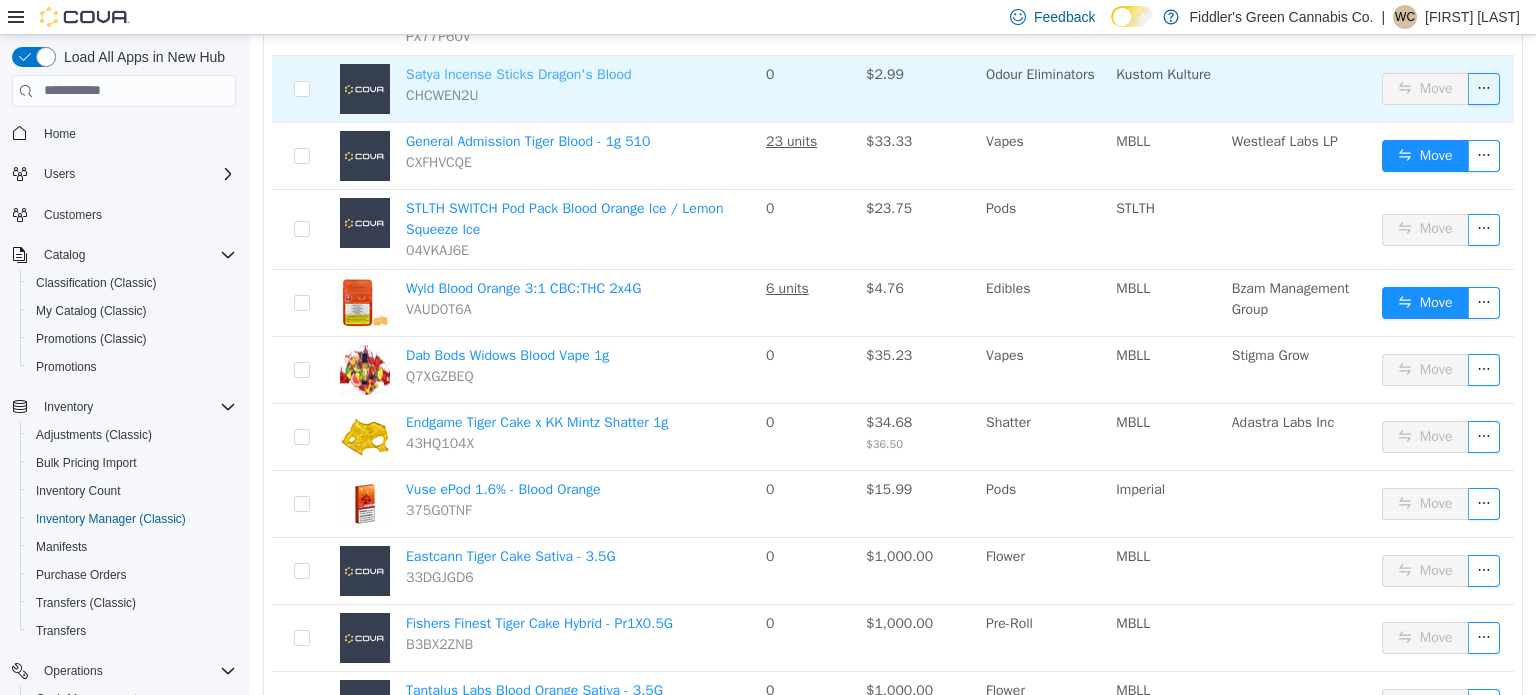 scroll, scrollTop: 346, scrollLeft: 0, axis: vertical 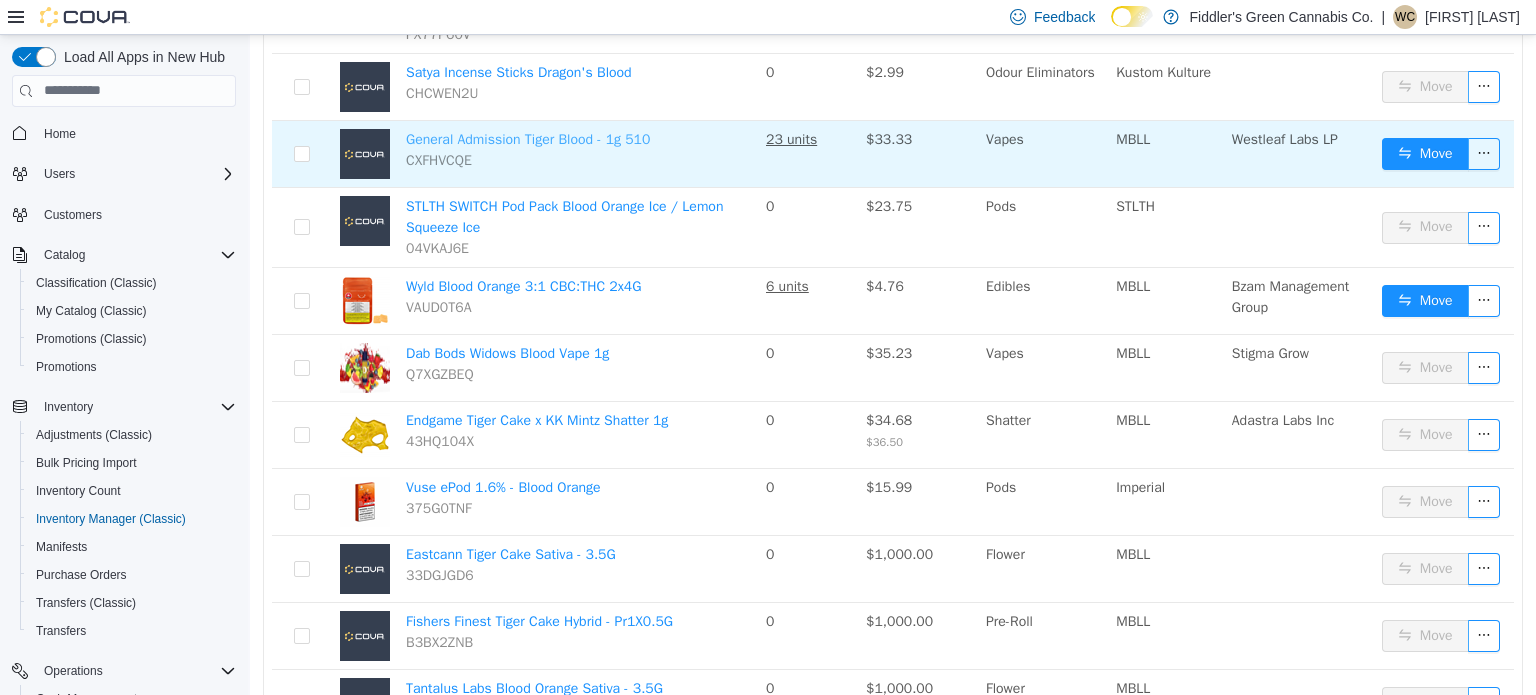 click on "General Admission Tiger Blood - 1g 510" at bounding box center [528, 138] 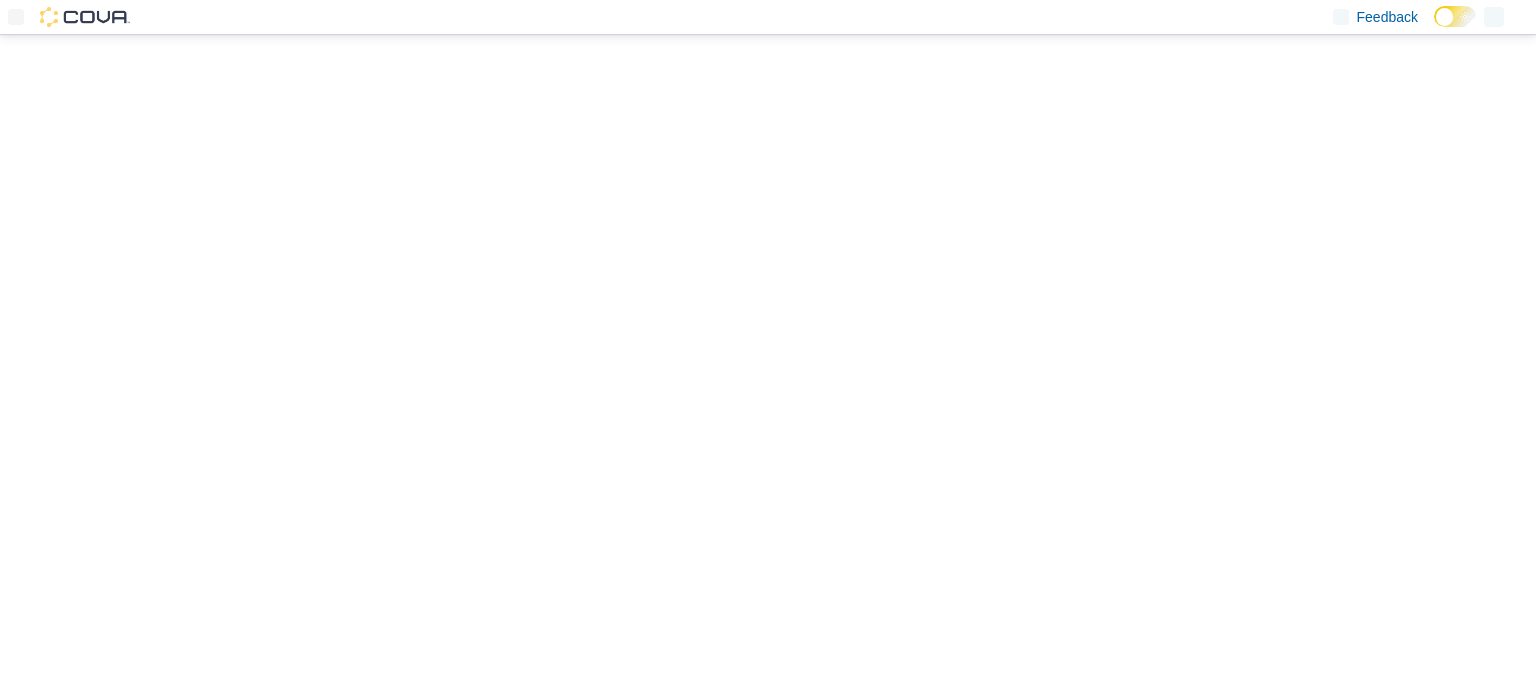 scroll, scrollTop: 0, scrollLeft: 0, axis: both 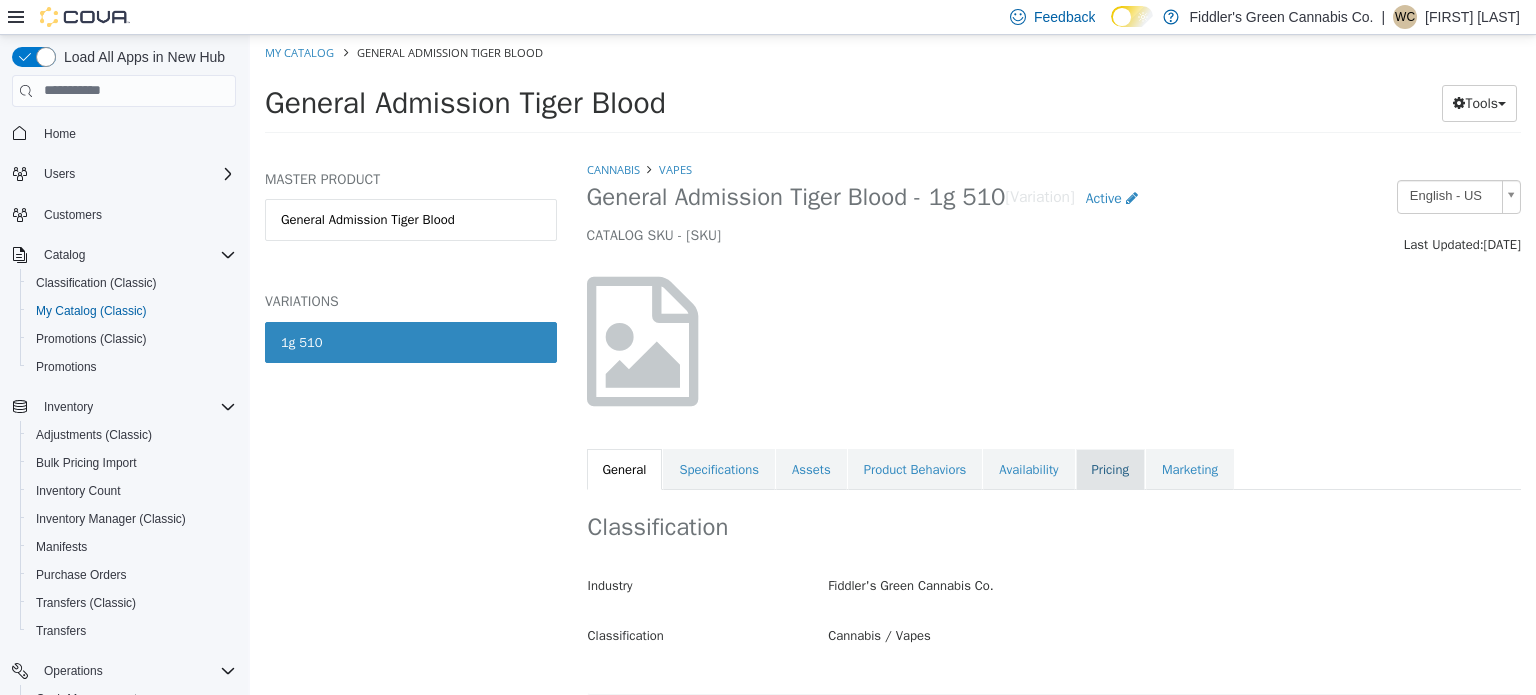 click on "Pricing" at bounding box center [1110, 469] 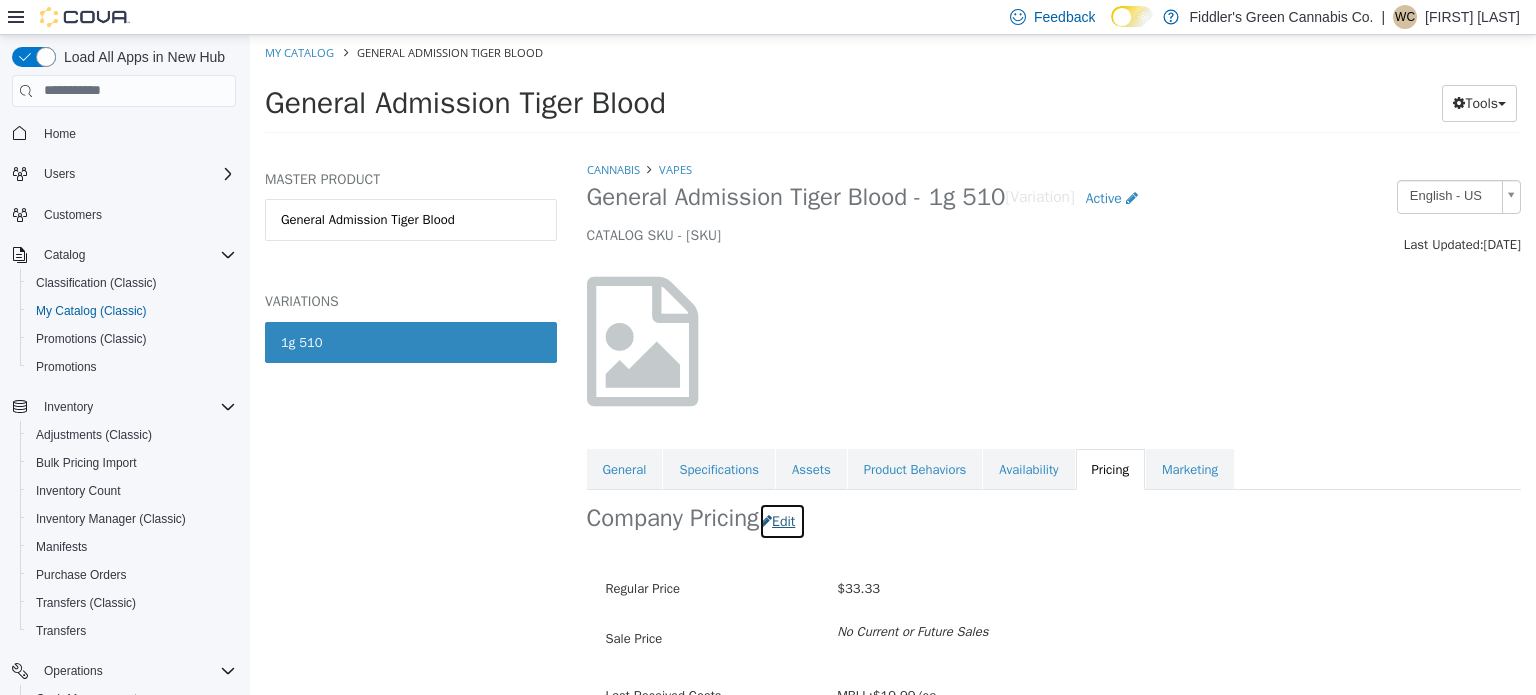 click on "Edit" at bounding box center (782, 520) 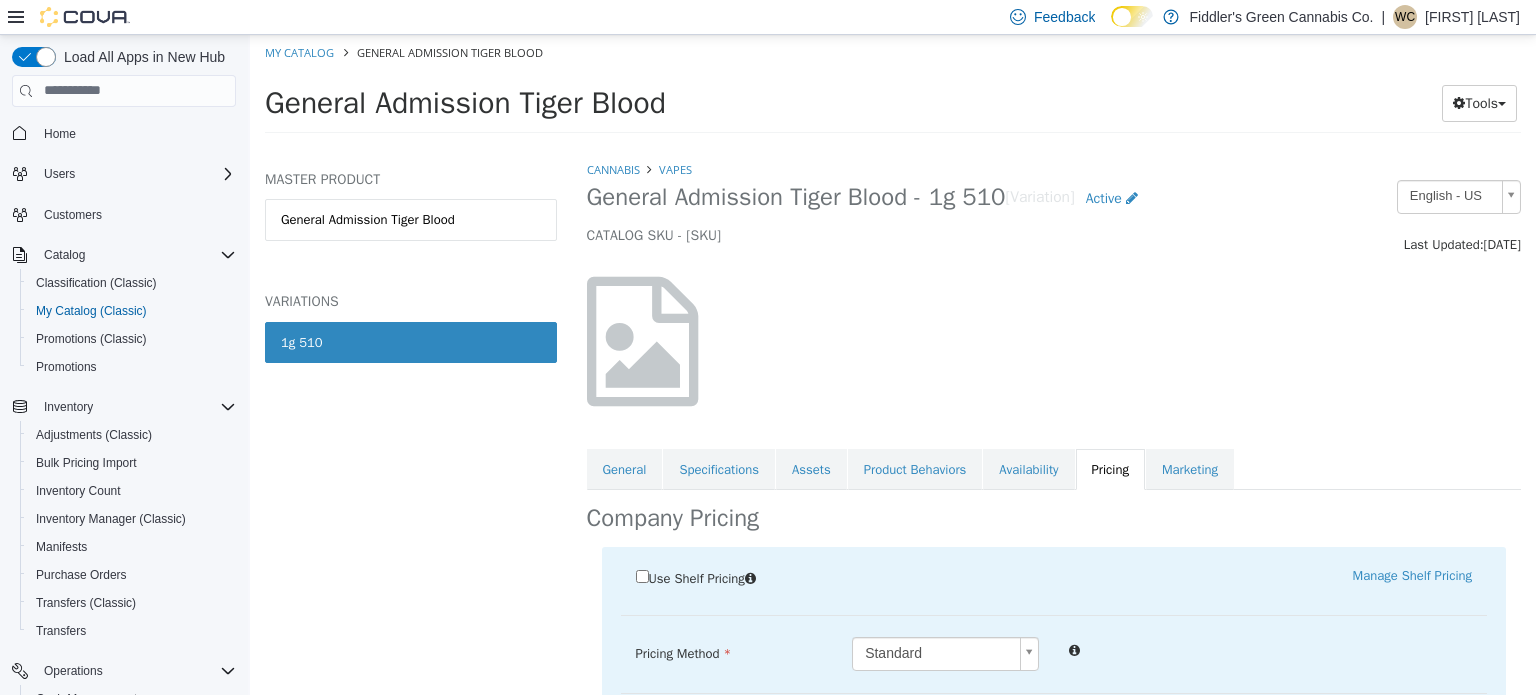 scroll, scrollTop: 286, scrollLeft: 0, axis: vertical 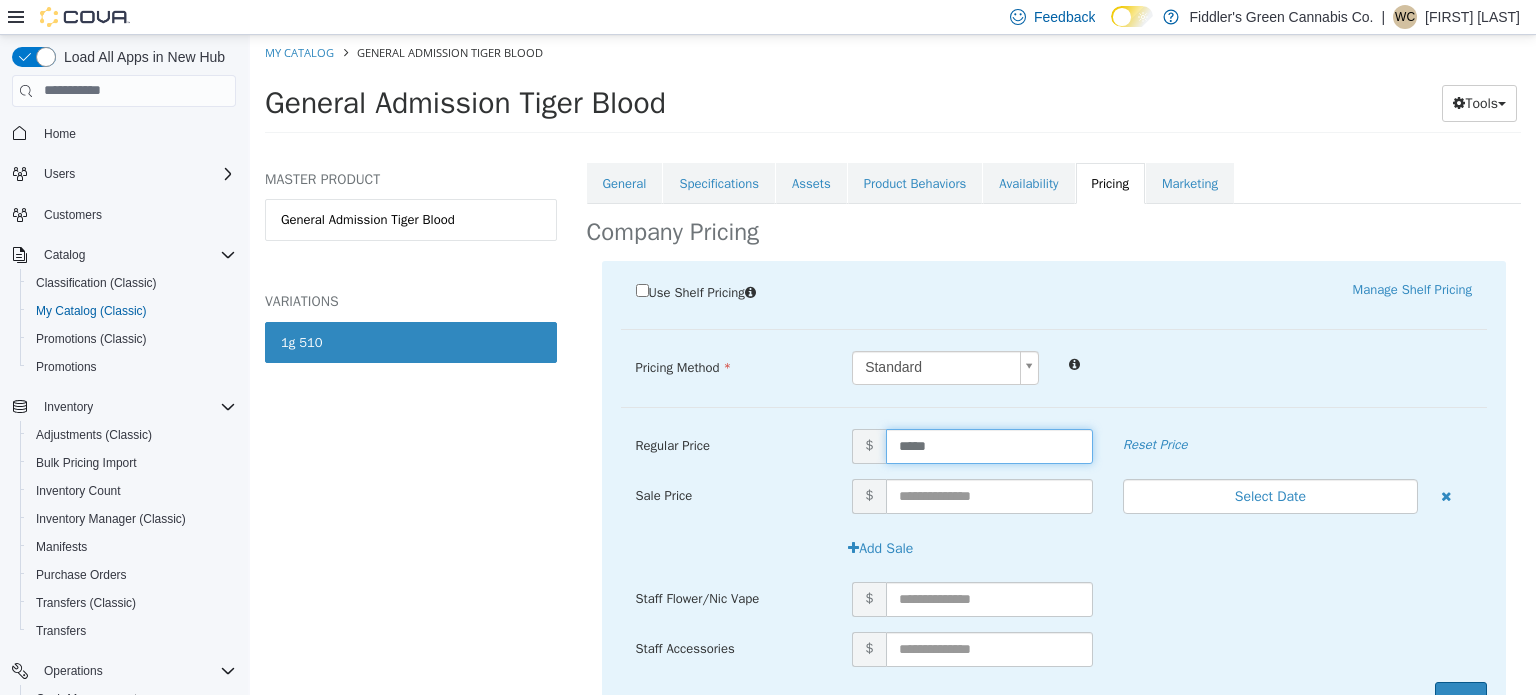 click on "*****" at bounding box center (989, 445) 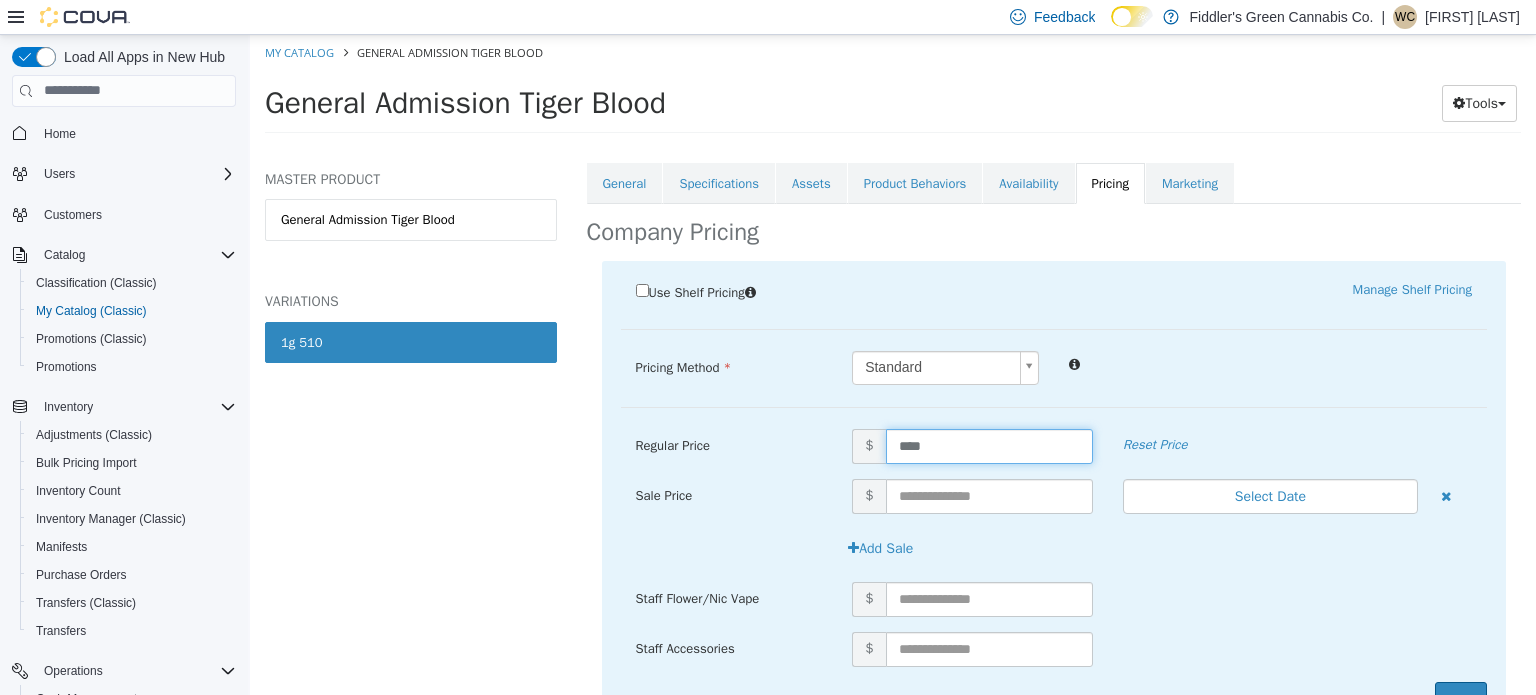 type on "*****" 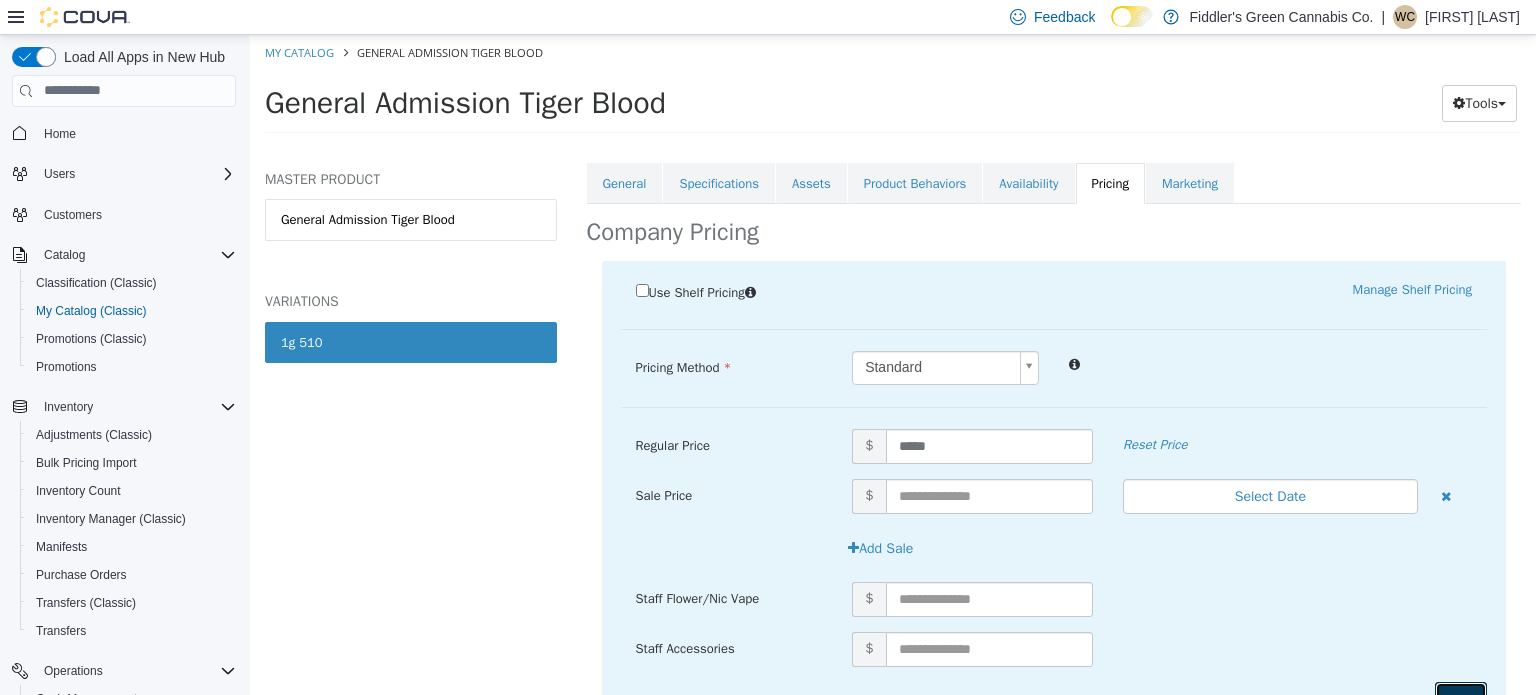 click on "Save" at bounding box center (1461, 699) 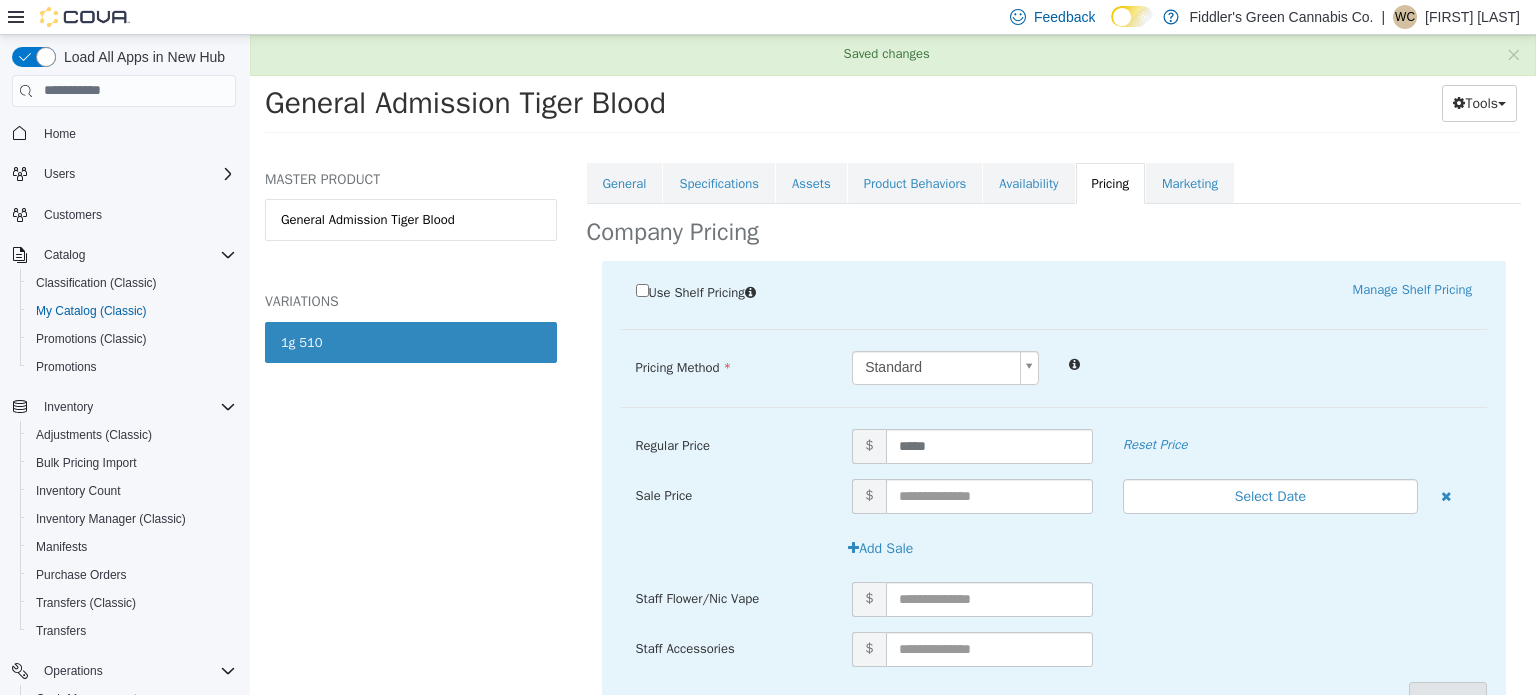 scroll, scrollTop: 105, scrollLeft: 0, axis: vertical 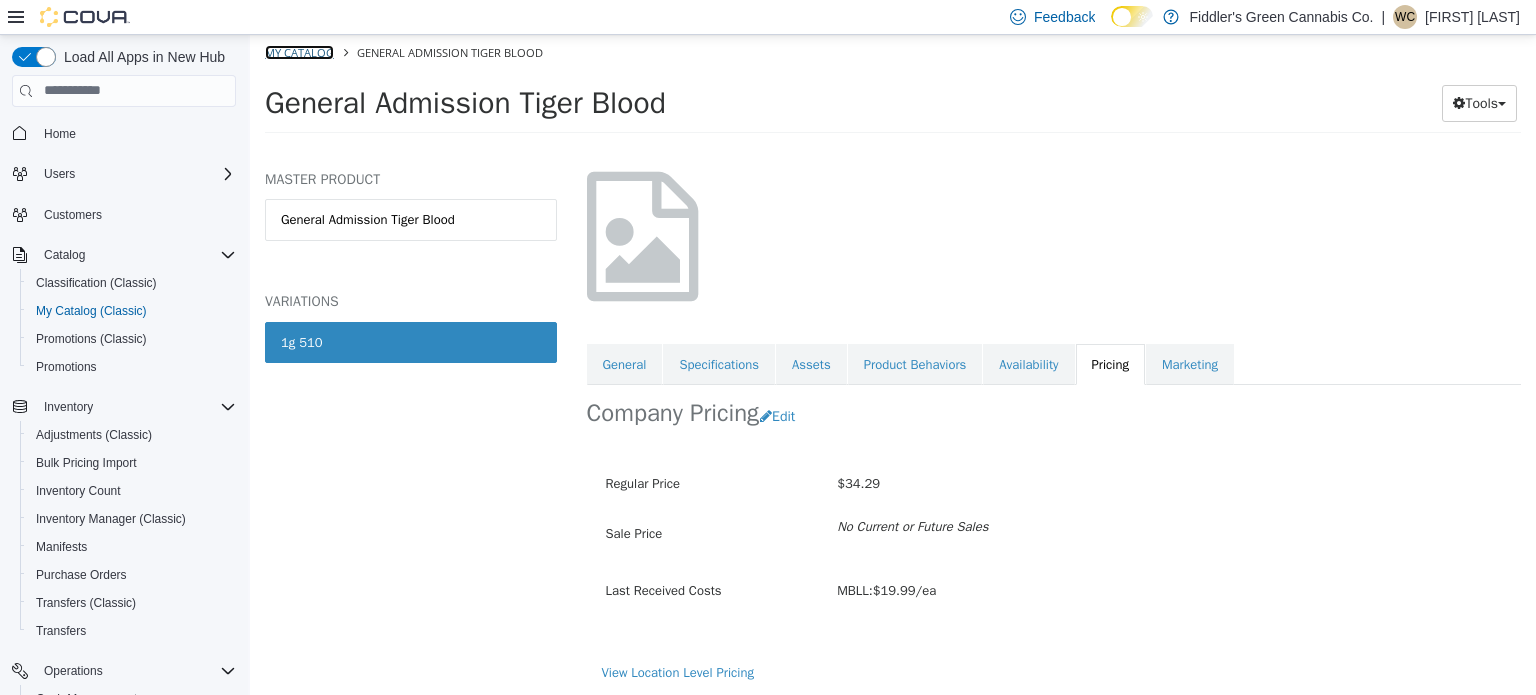 click on "My Catalog" at bounding box center (299, 51) 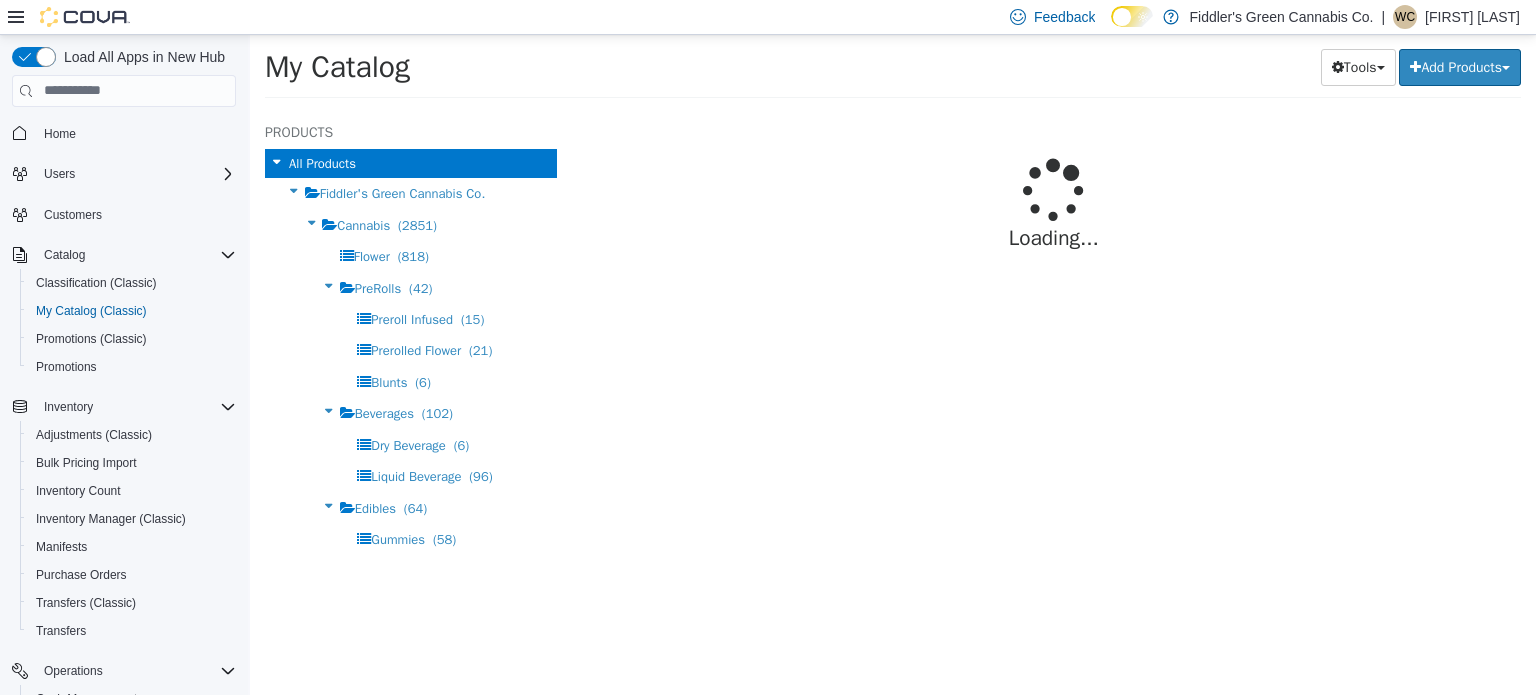 select on "**********" 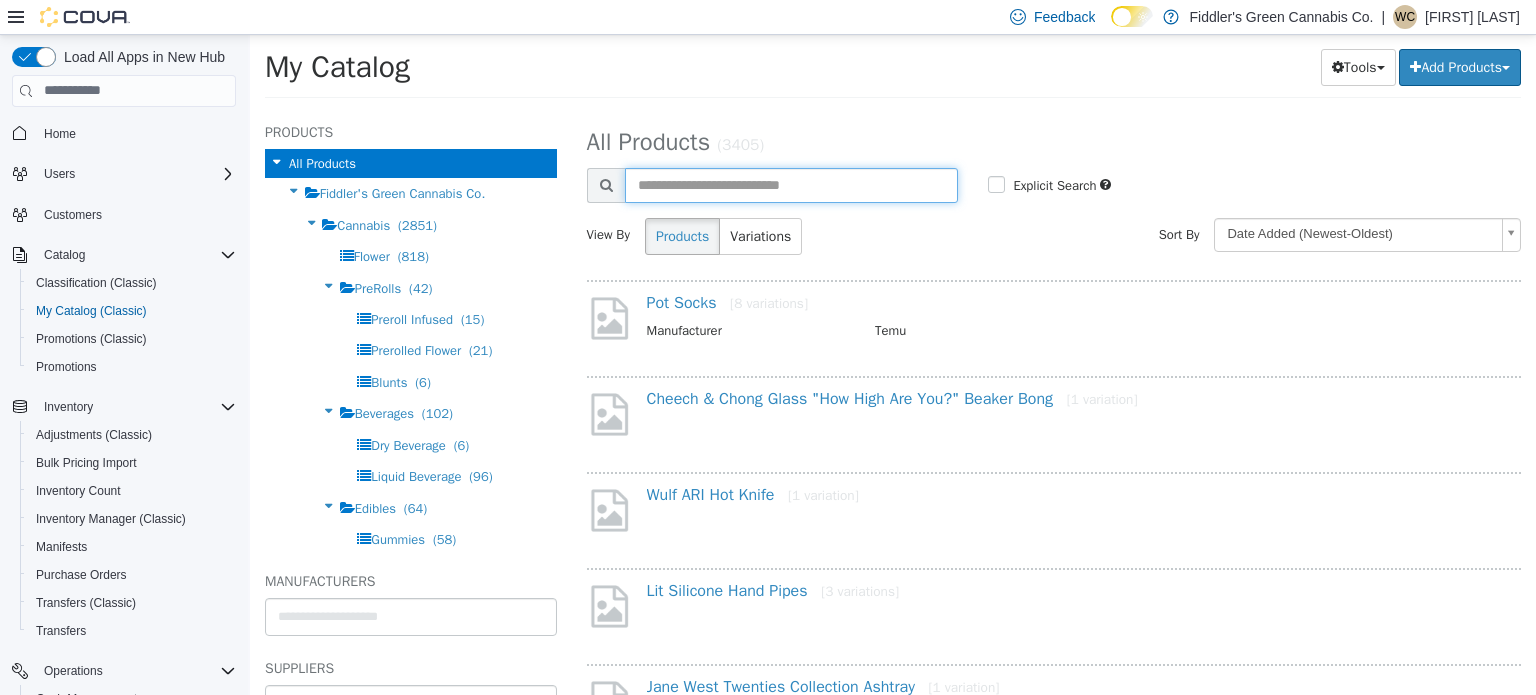 click at bounding box center (792, 184) 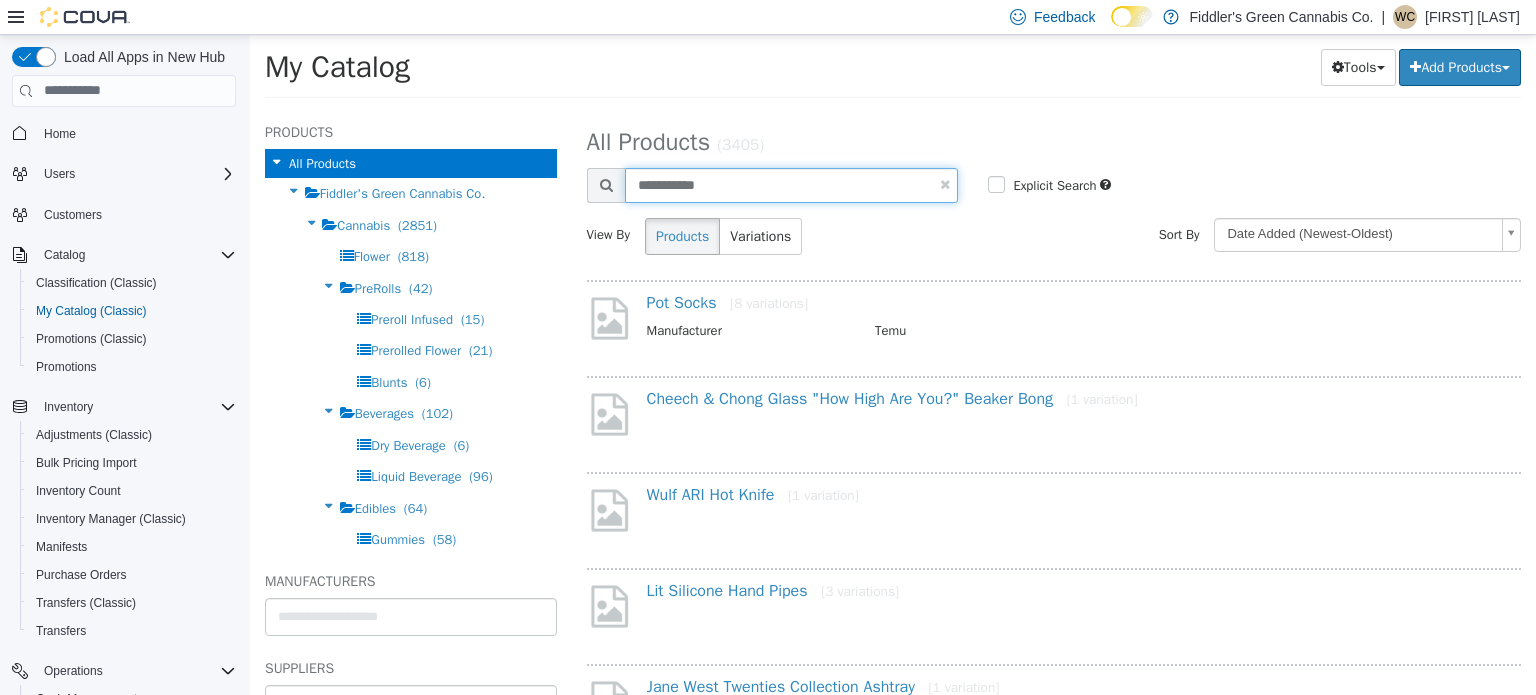 type on "**********" 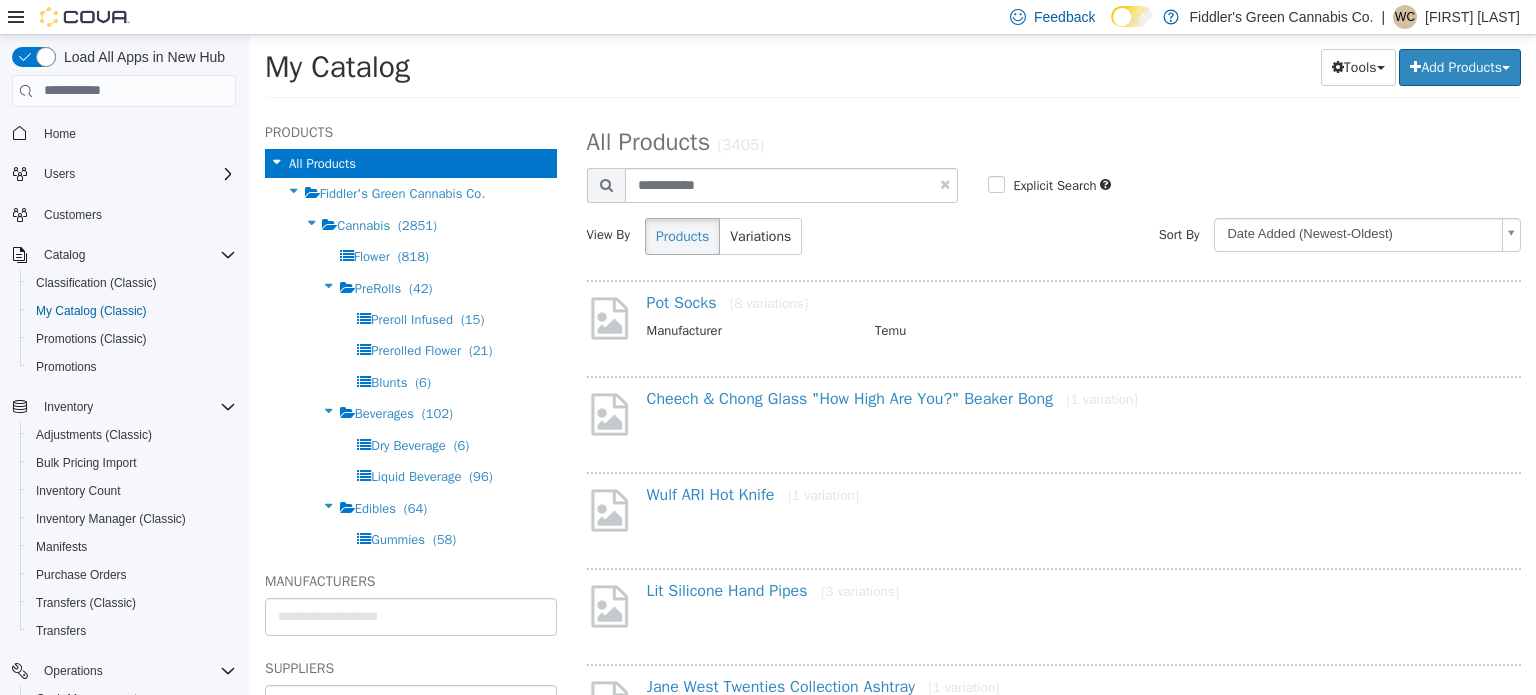 select on "**********" 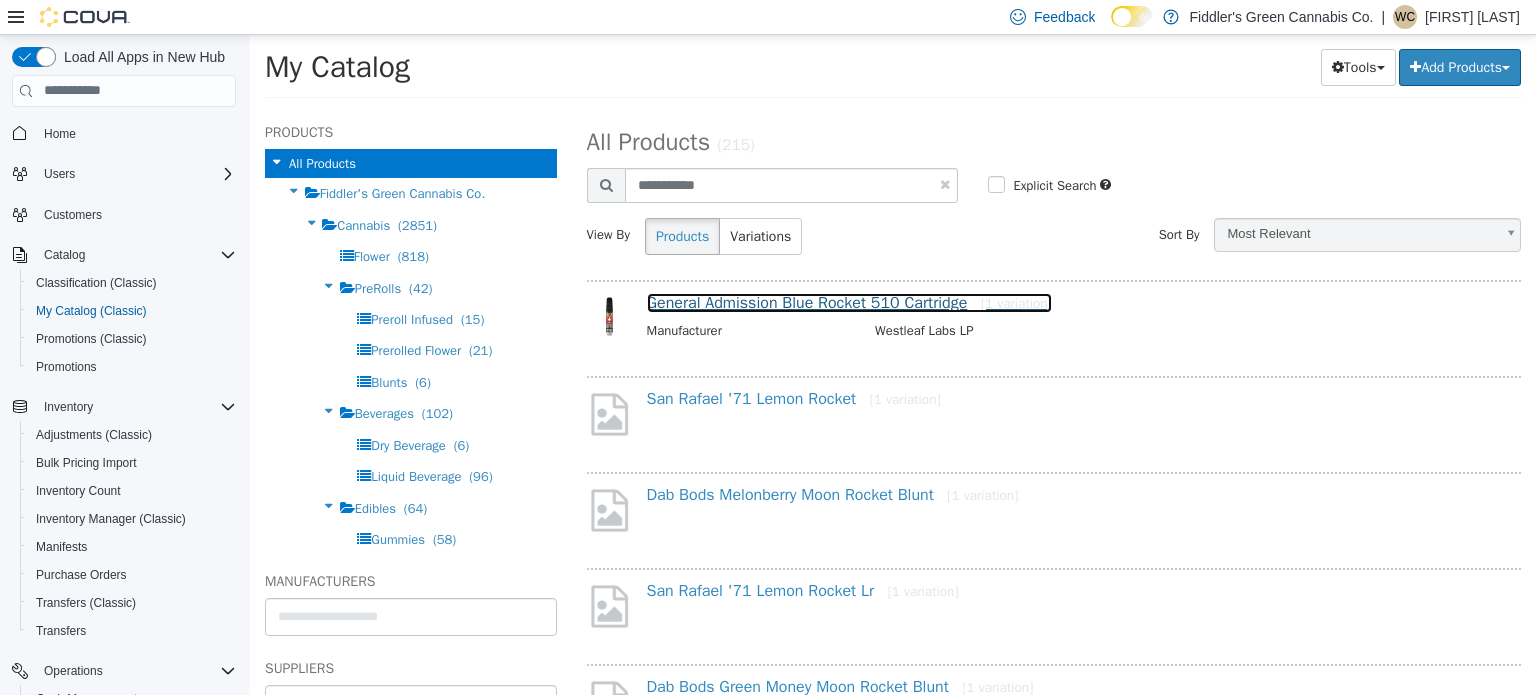 click on "General Admission Blue Rocket 510 Cartridge
[1 variation]" at bounding box center [849, 302] 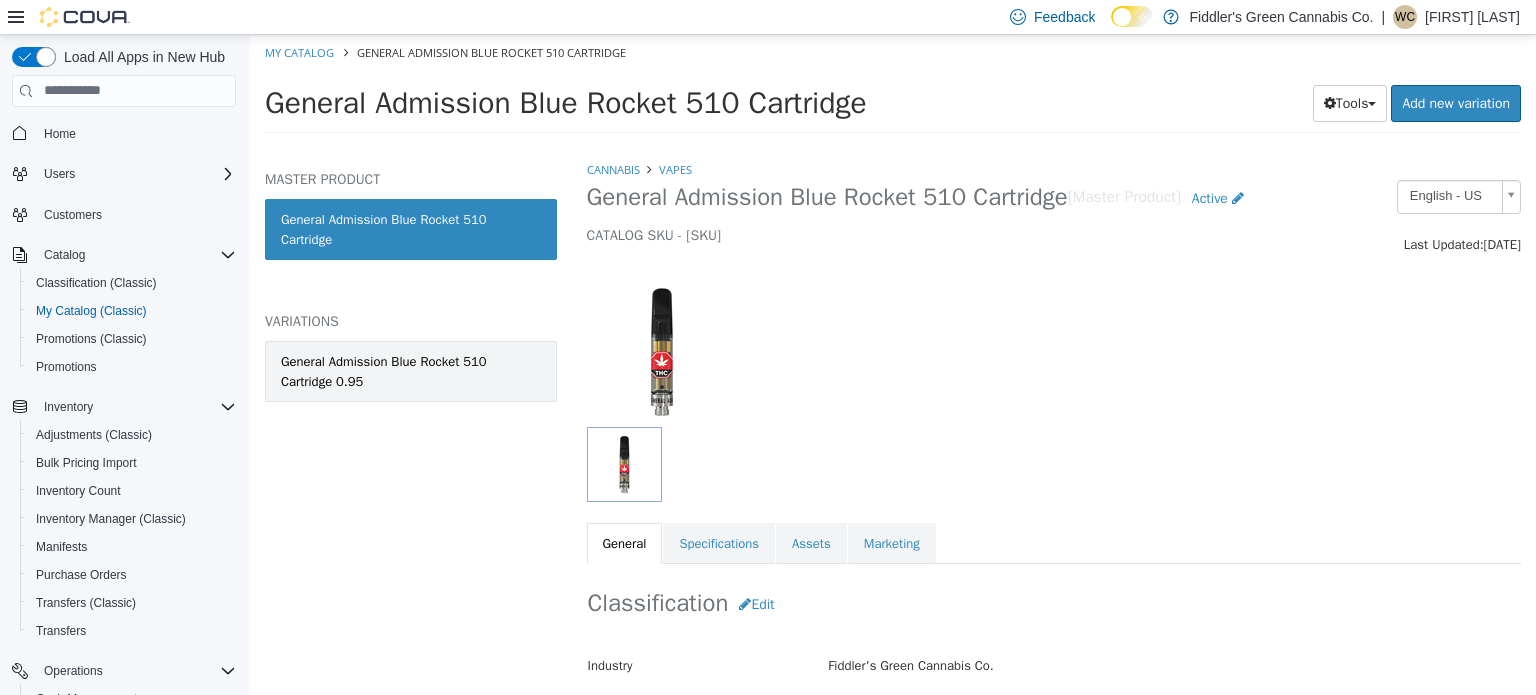 click on "General Admission Blue Rocket 510 Cartridge 0.95" at bounding box center [411, 370] 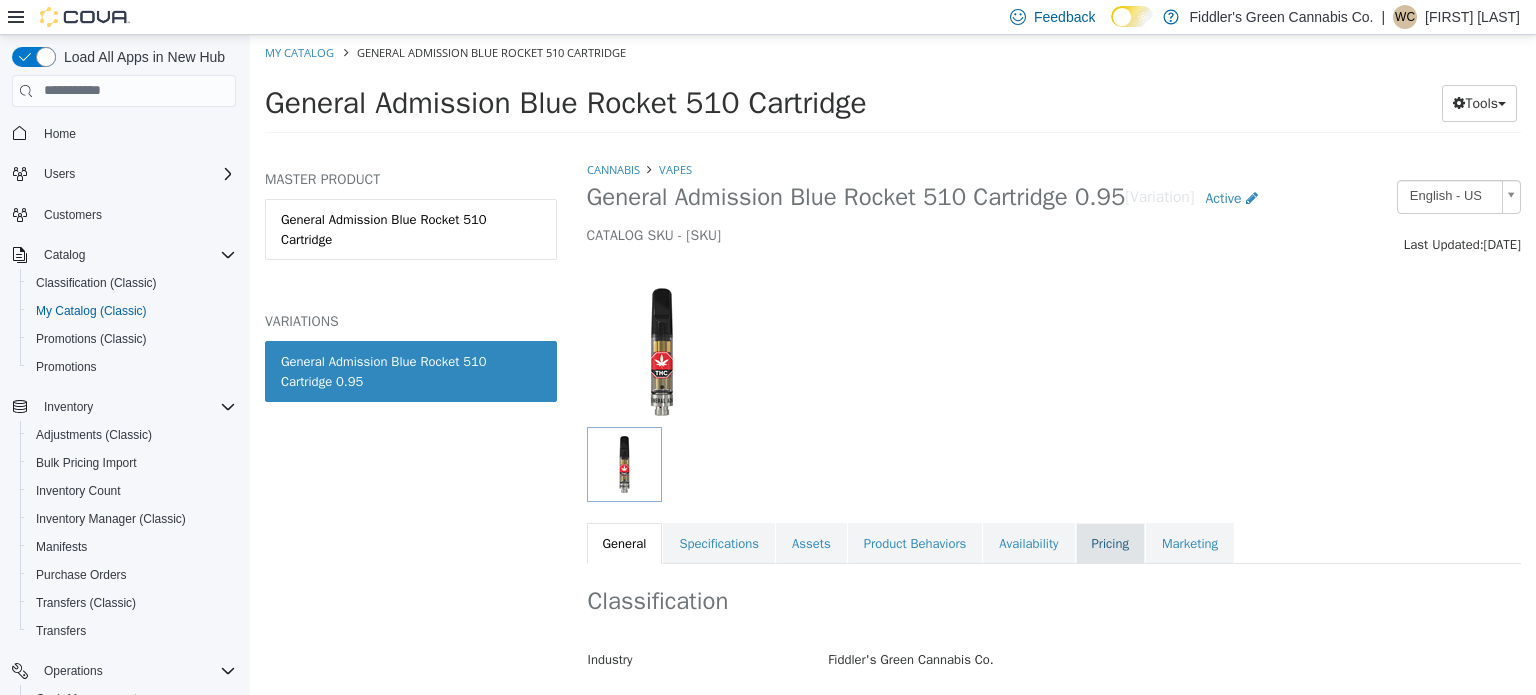click on "Pricing" at bounding box center (1110, 543) 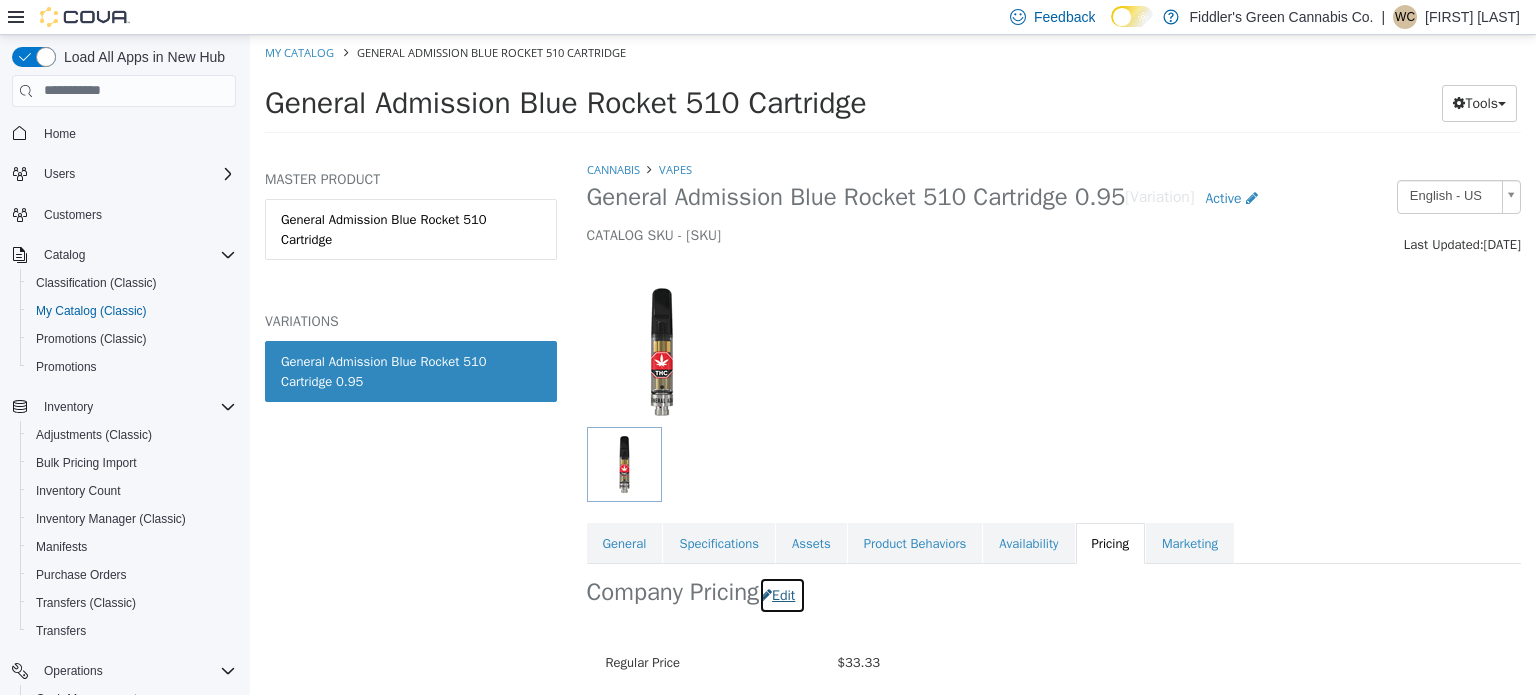 click on "Edit" at bounding box center (782, 594) 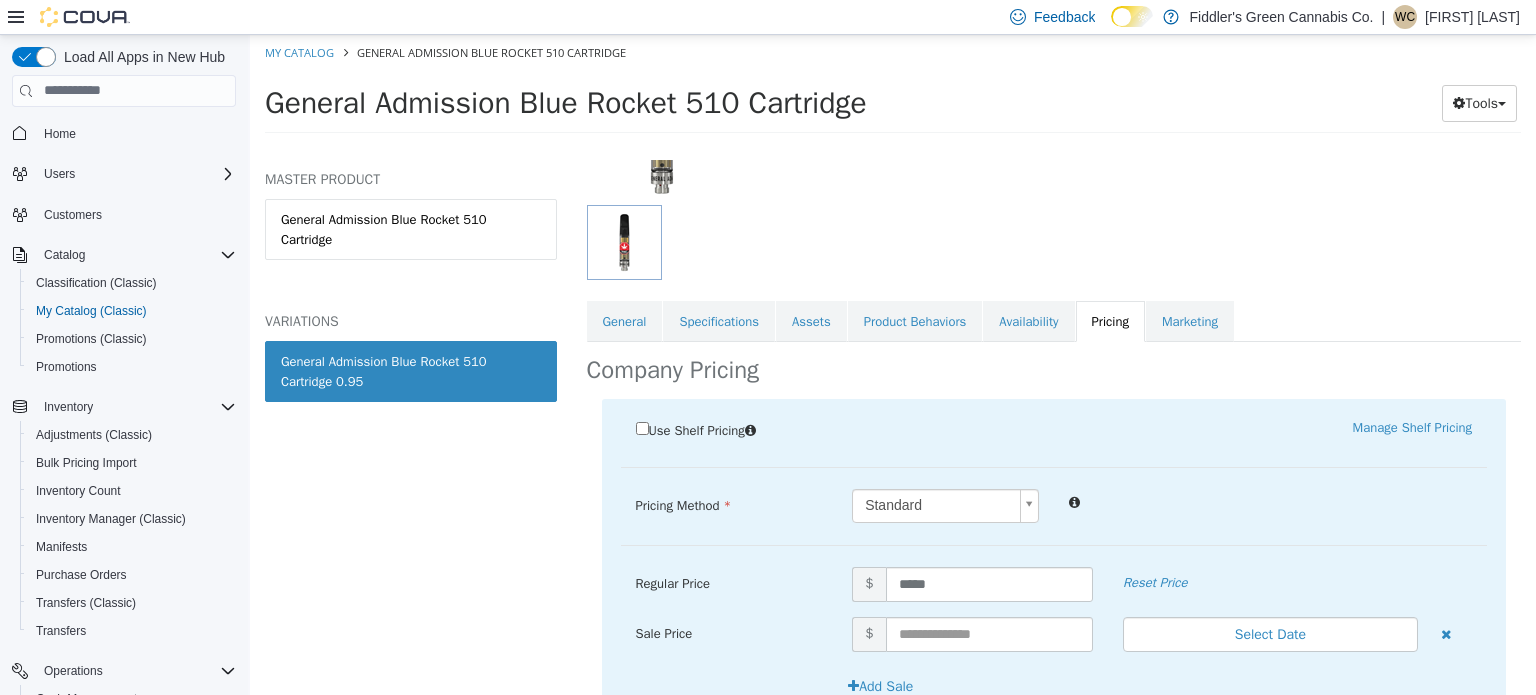 scroll, scrollTop: 224, scrollLeft: 0, axis: vertical 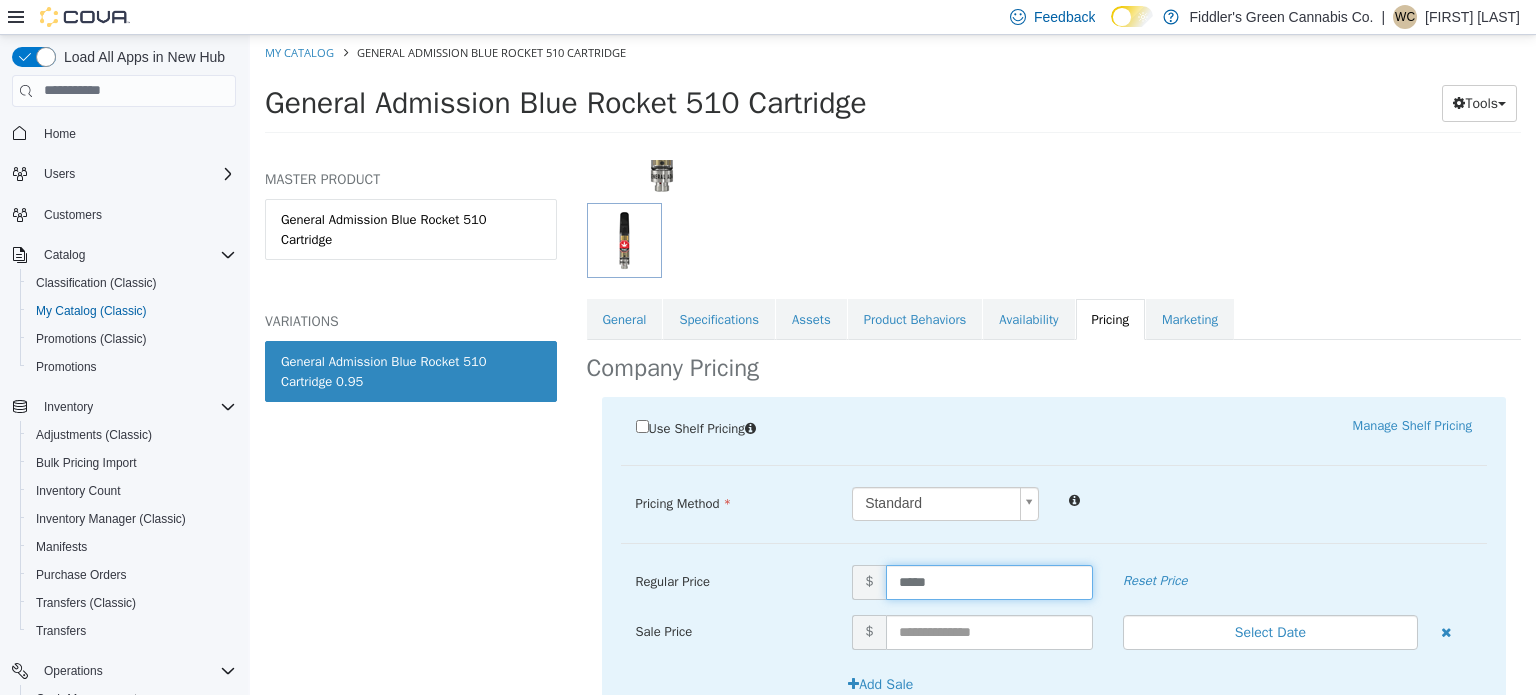 click on "*****" at bounding box center [989, 581] 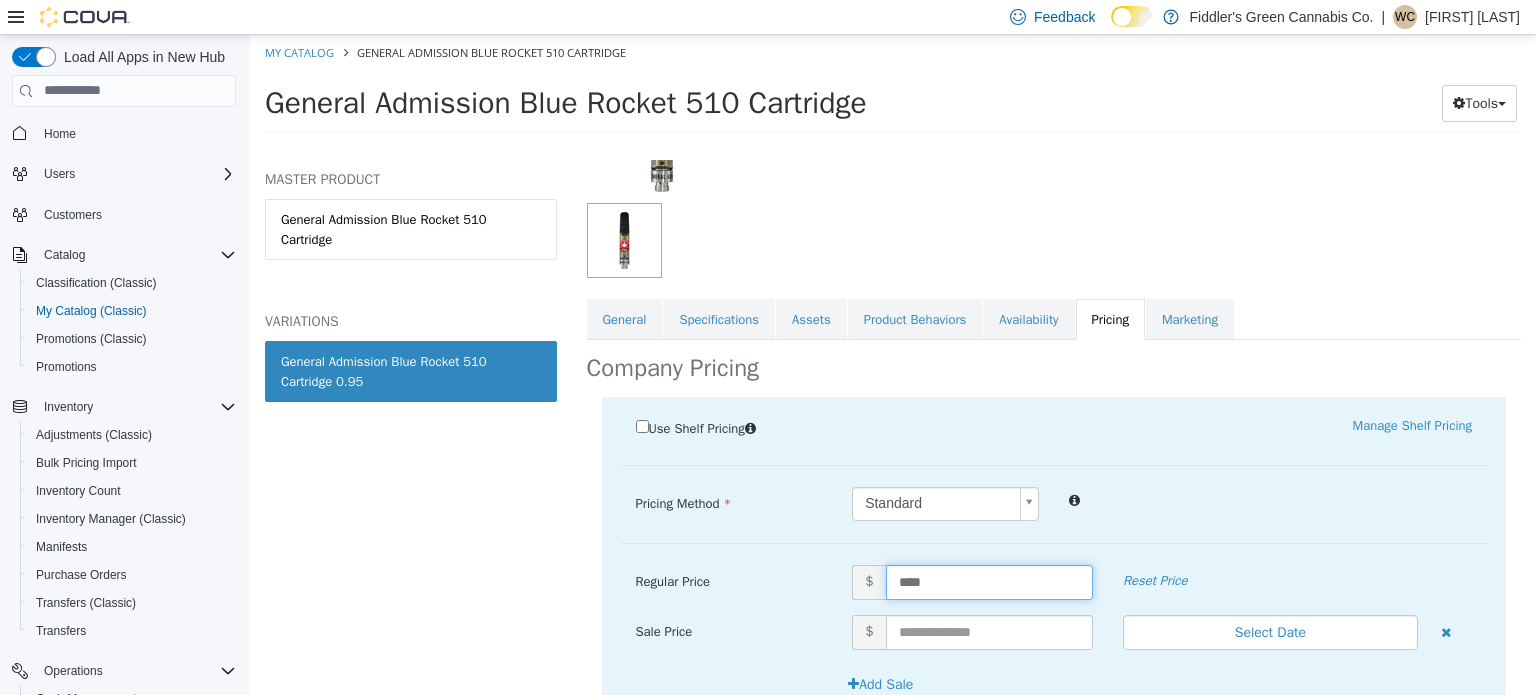 type on "*****" 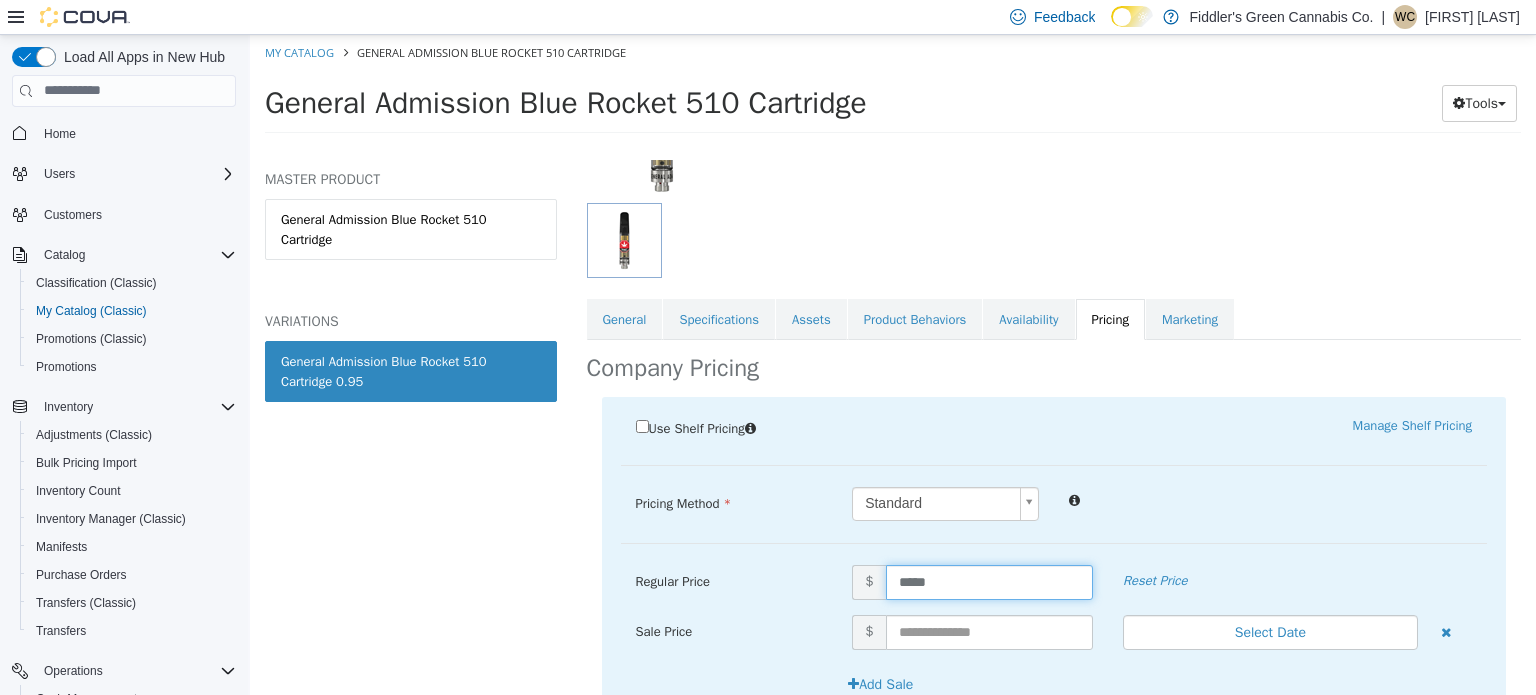 click on "Pricing Method     Standard                             * Regular Price $ ***** Reset Price Sale Price $ Select Date     (UTC-5) Winnipeg                                Add Sale Staff Flower/Nic Vape $ Staff Accessories $" at bounding box center (1054, 514) 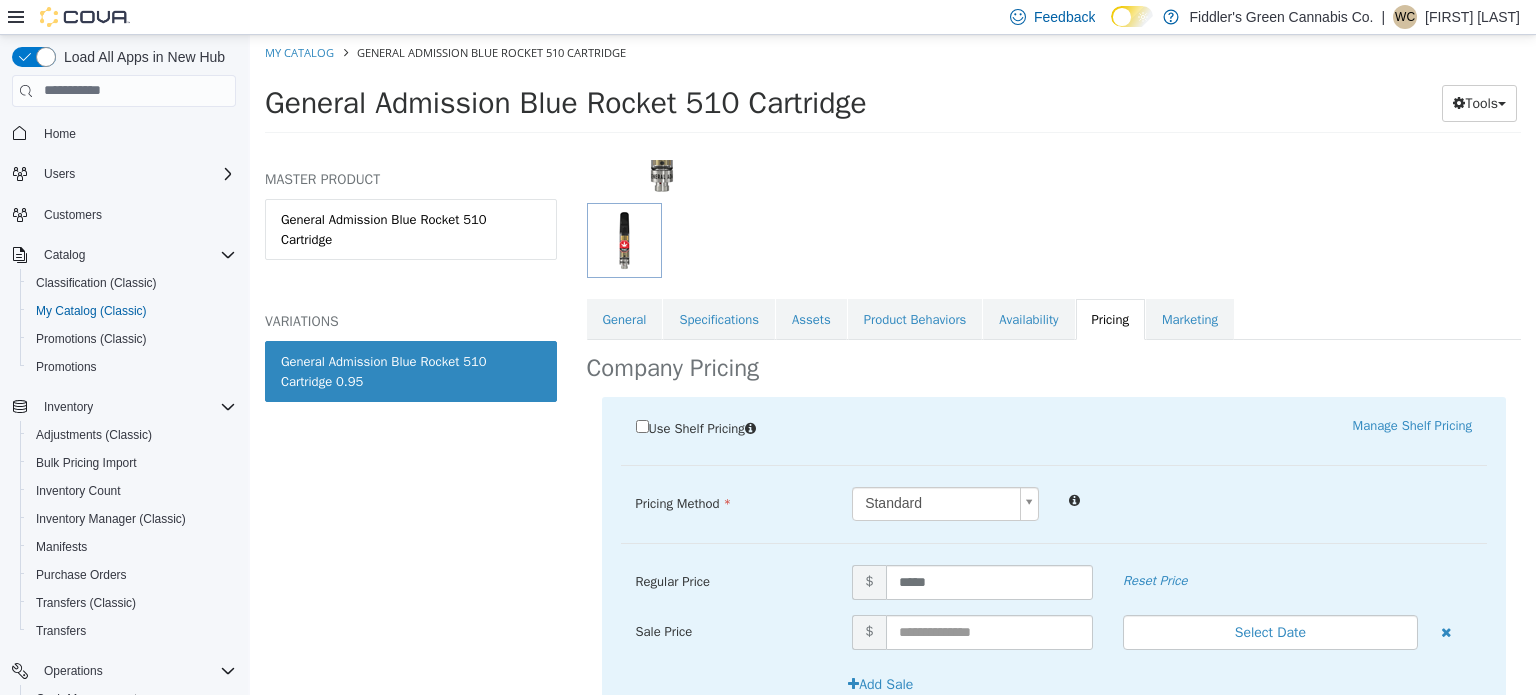 scroll, scrollTop: 453, scrollLeft: 0, axis: vertical 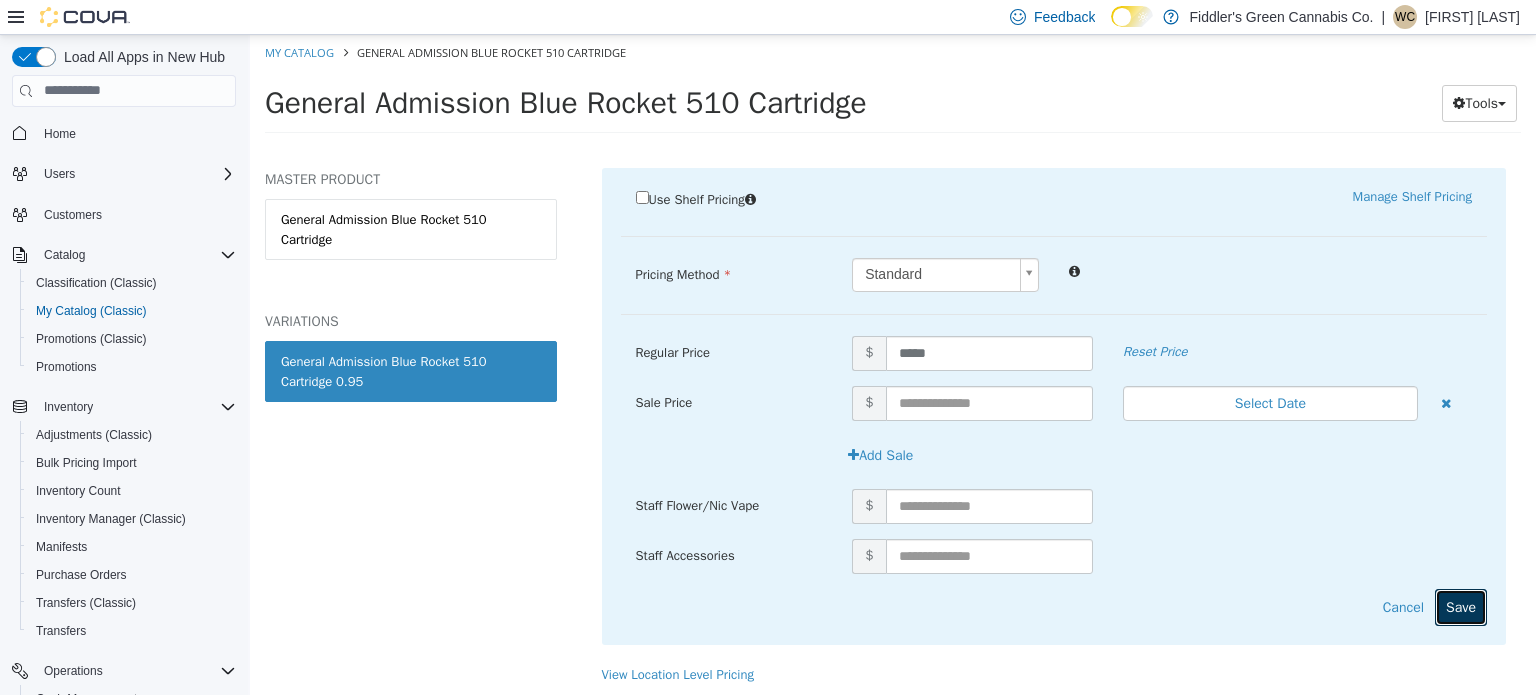 click on "Save" at bounding box center (1461, 606) 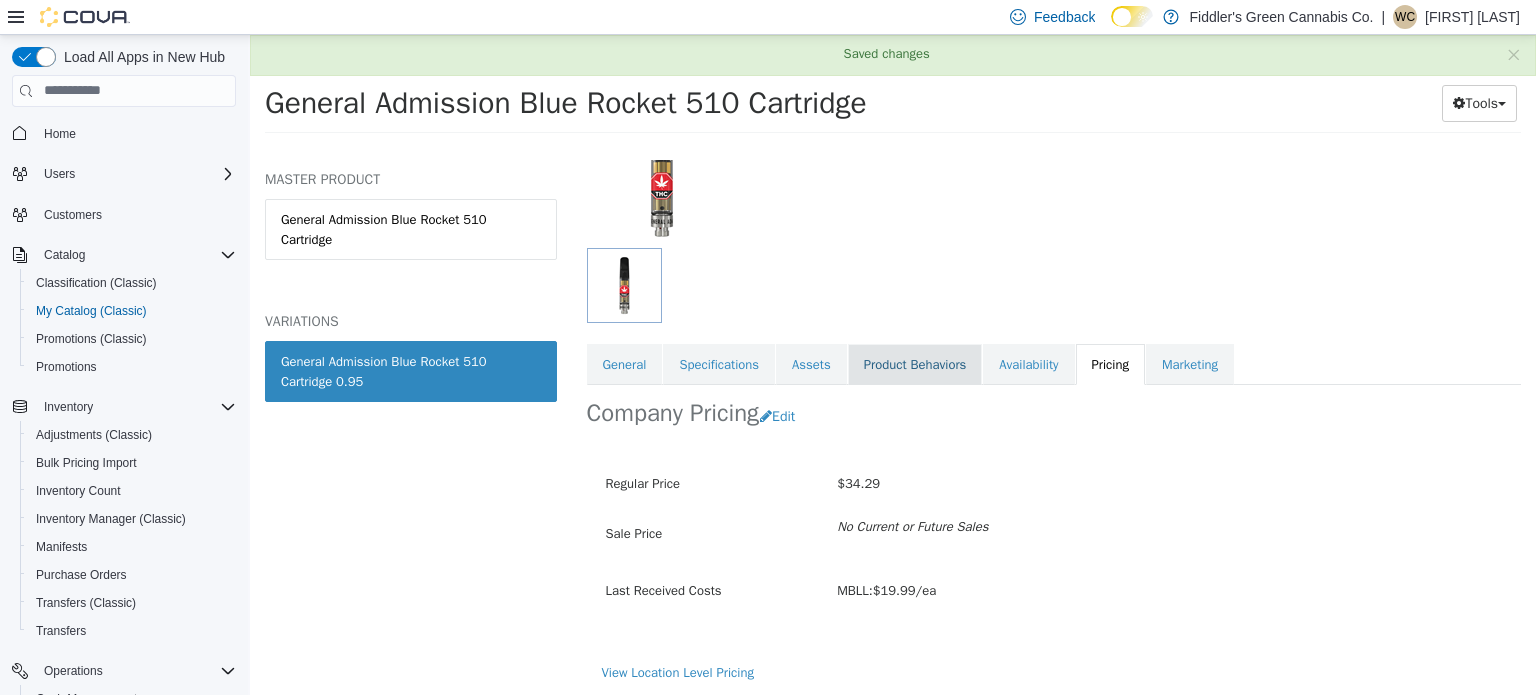 scroll, scrollTop: 0, scrollLeft: 0, axis: both 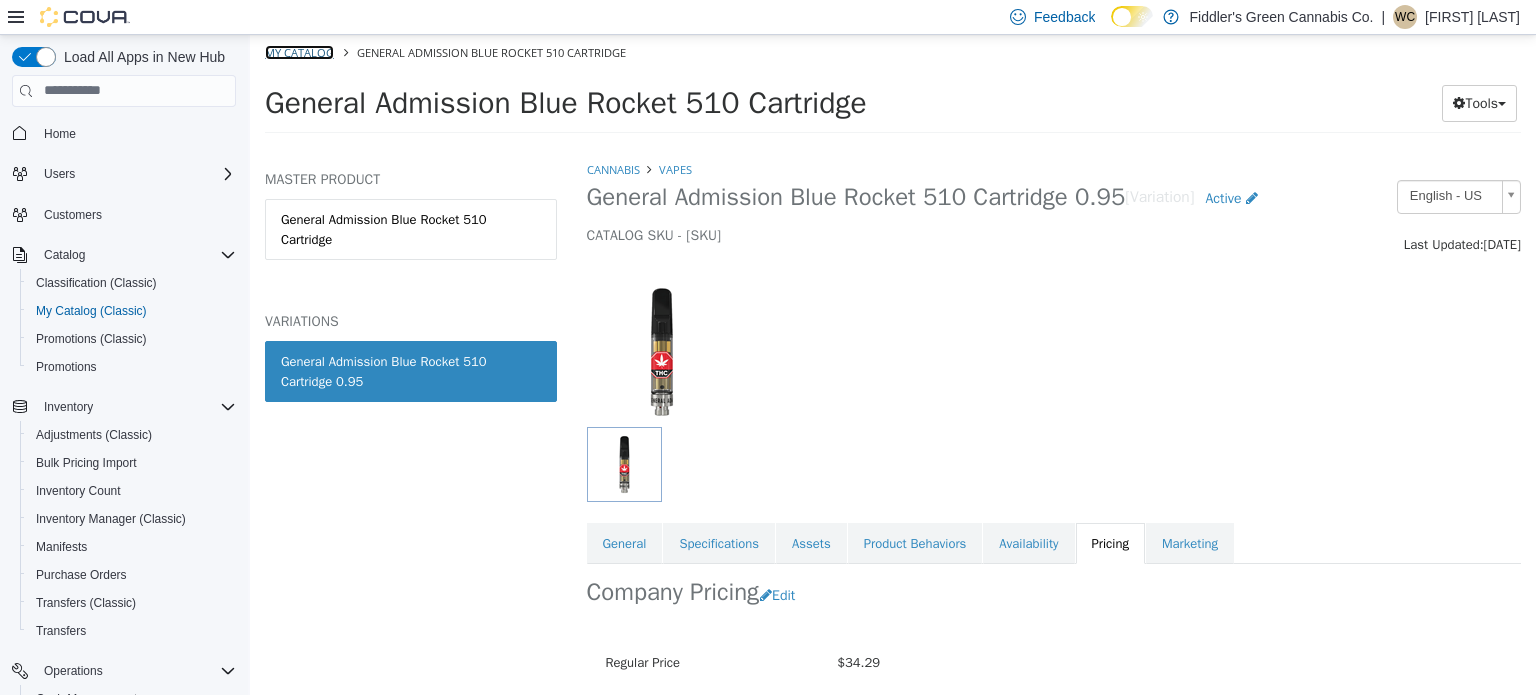 click on "My Catalog" at bounding box center [299, 51] 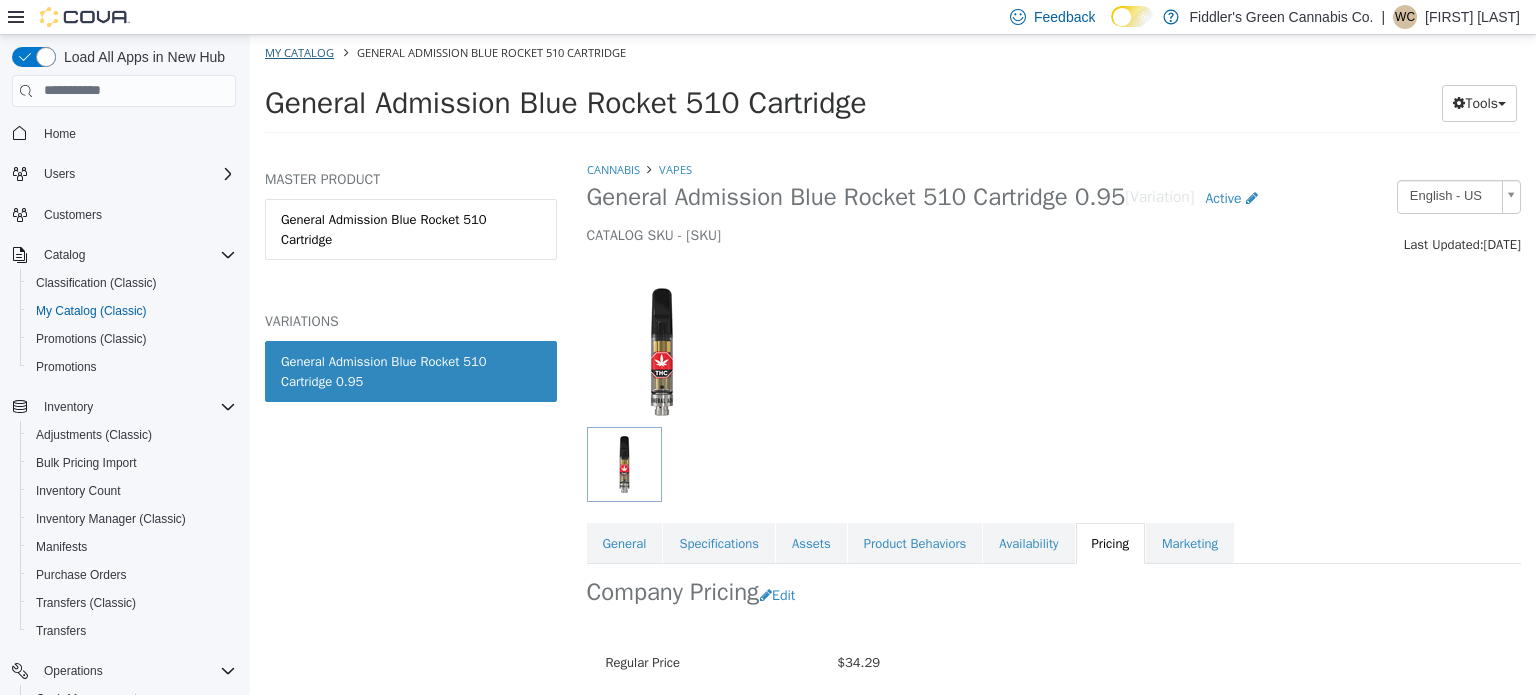 select on "**********" 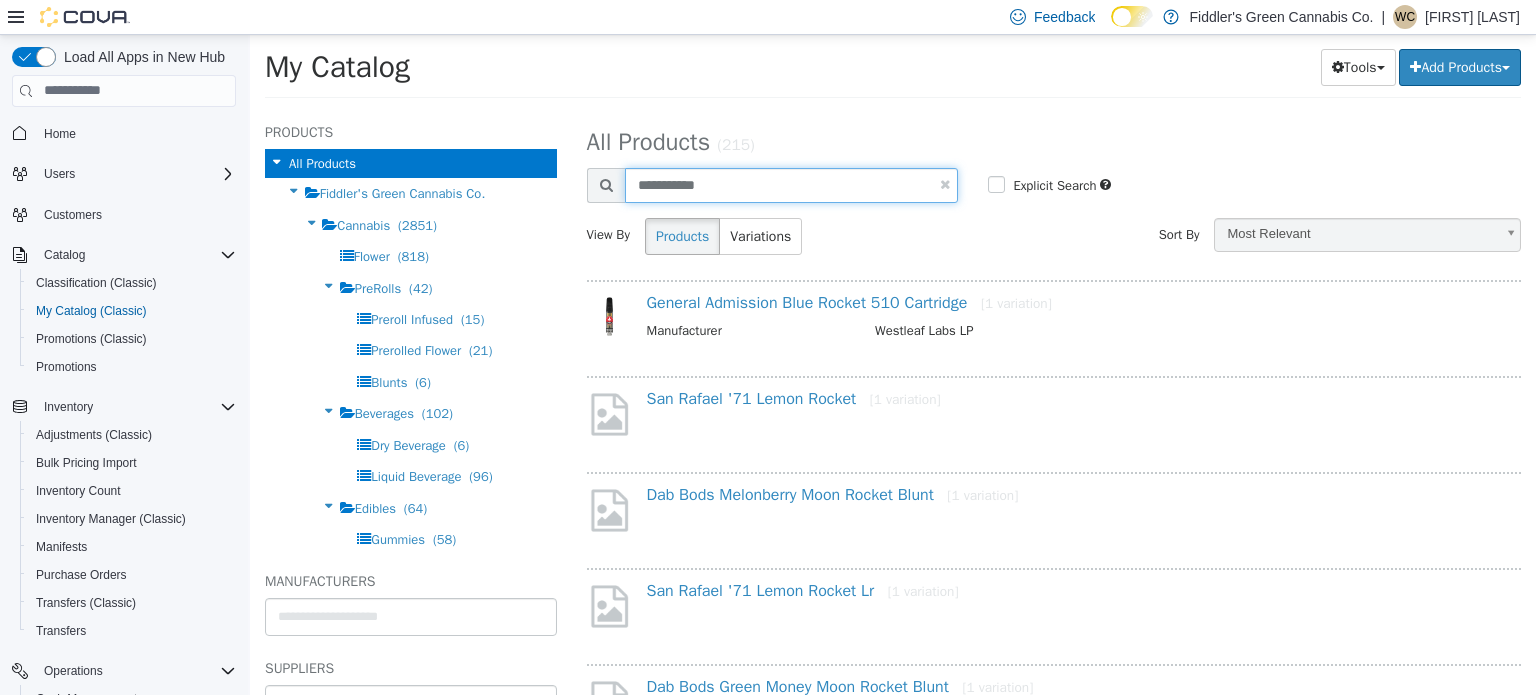 click on "**********" at bounding box center (792, 184) 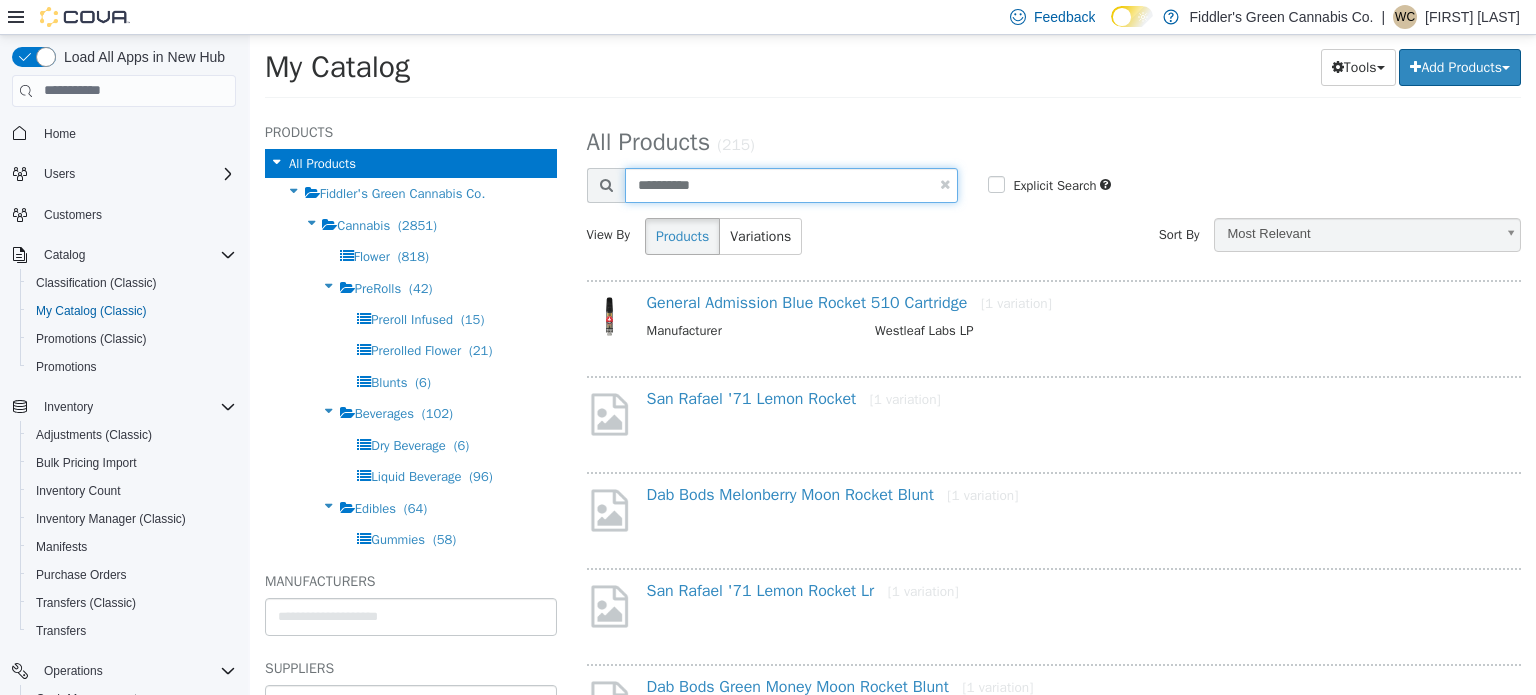 type on "**********" 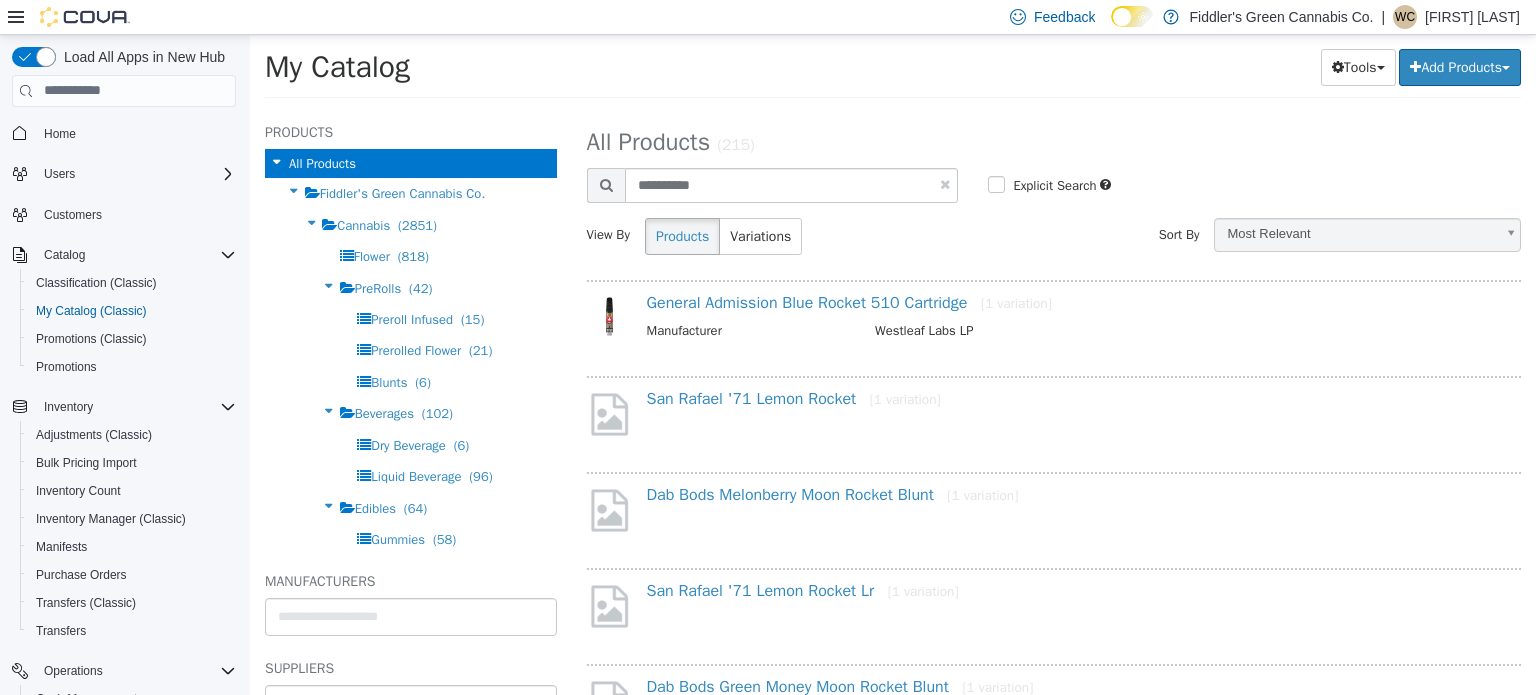 select on "**********" 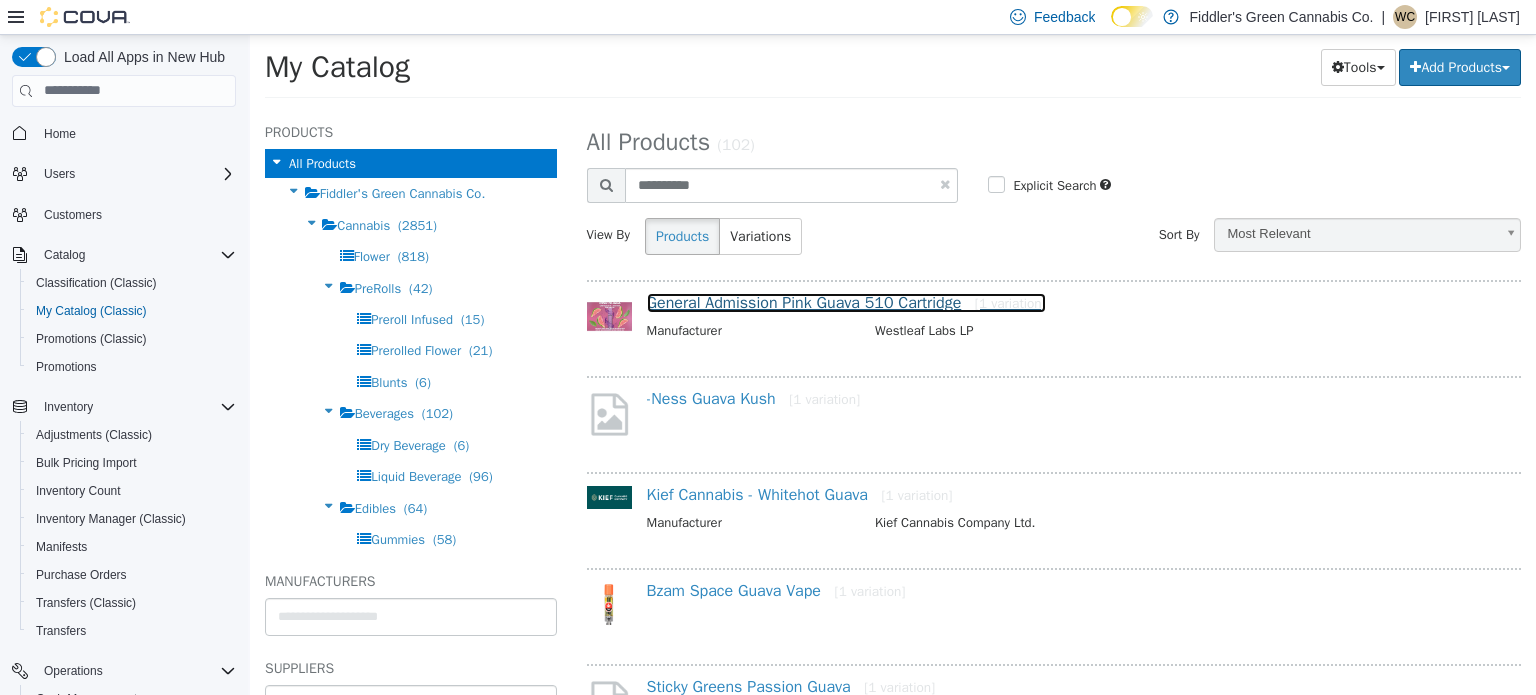 click on "General Admission Pink Guava 510 Cartridge
[1 variation]" at bounding box center [846, 302] 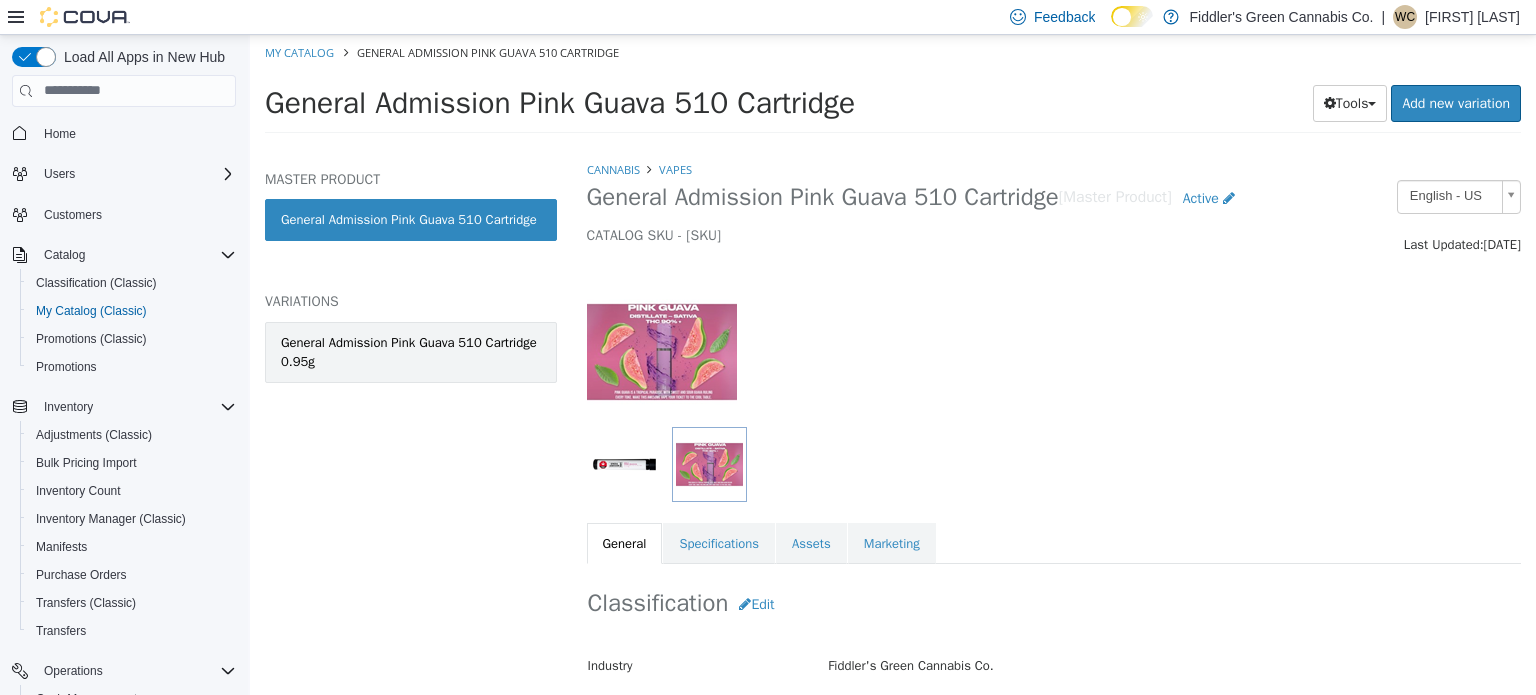 click on "General Admission Pink Guava 510 Cartridge 0.95g" at bounding box center [411, 351] 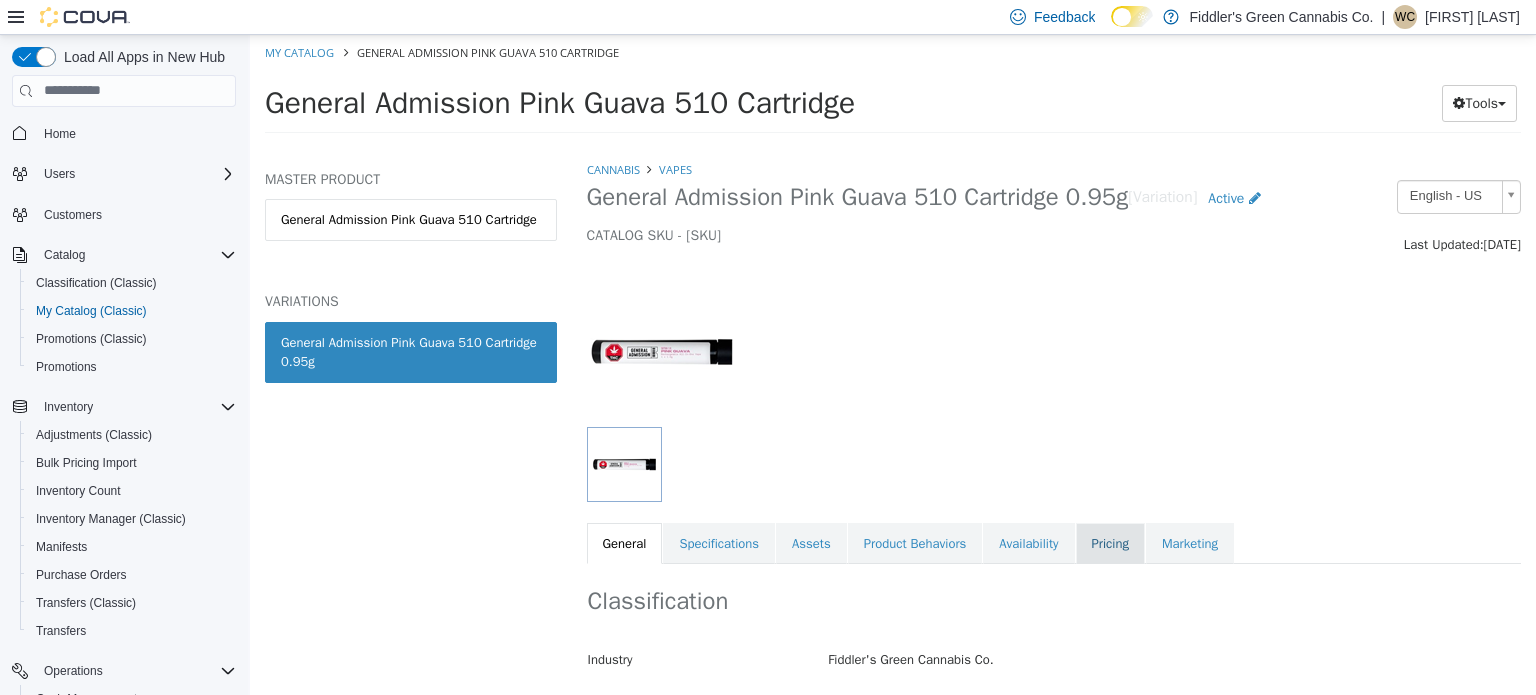 click on "Pricing" at bounding box center [1110, 543] 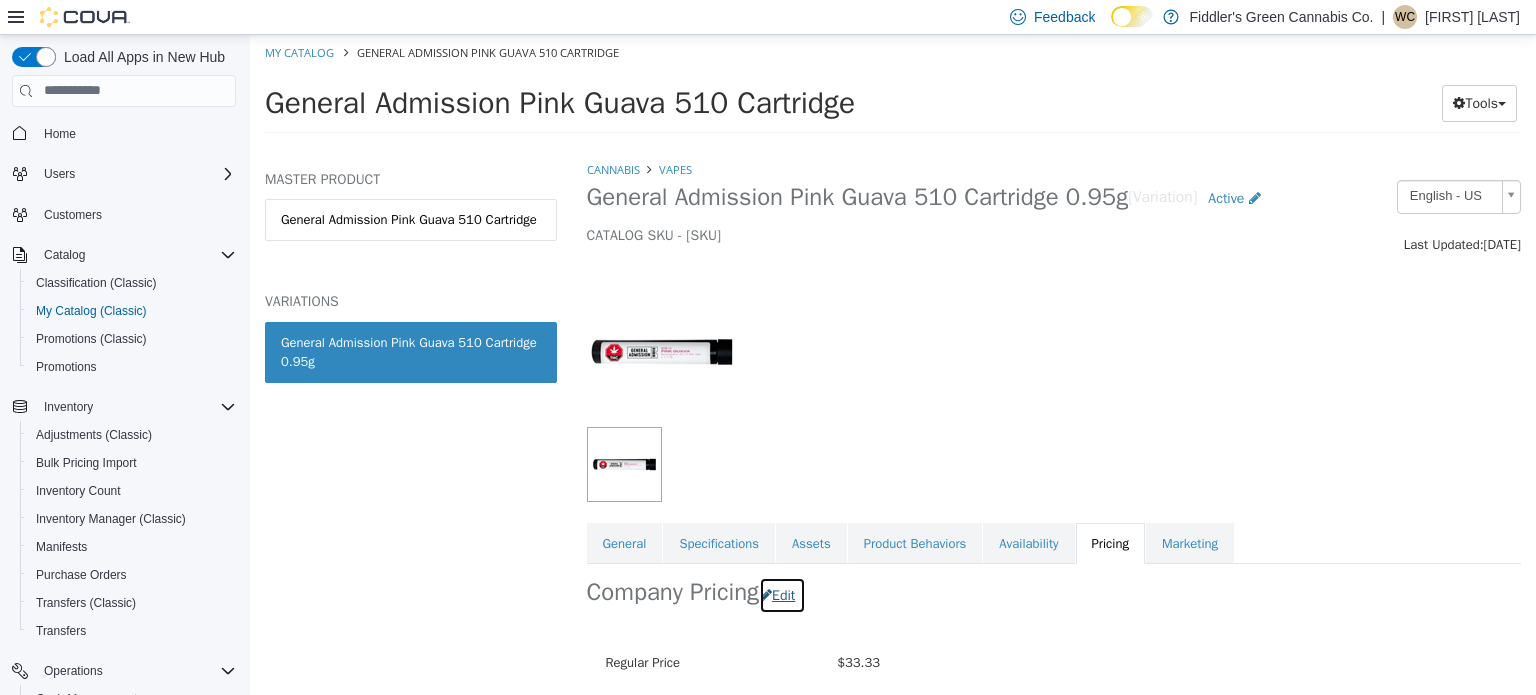 click on "Edit" at bounding box center (782, 594) 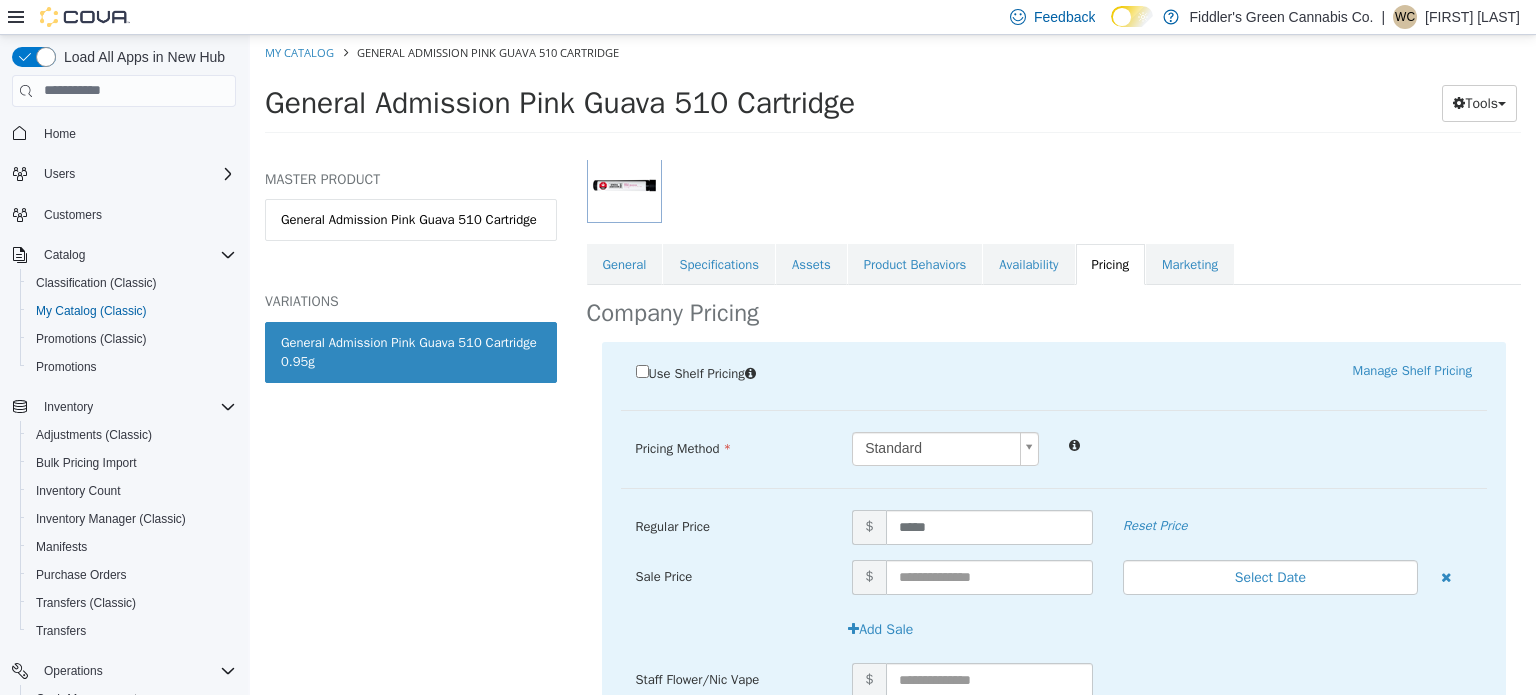 scroll, scrollTop: 314, scrollLeft: 0, axis: vertical 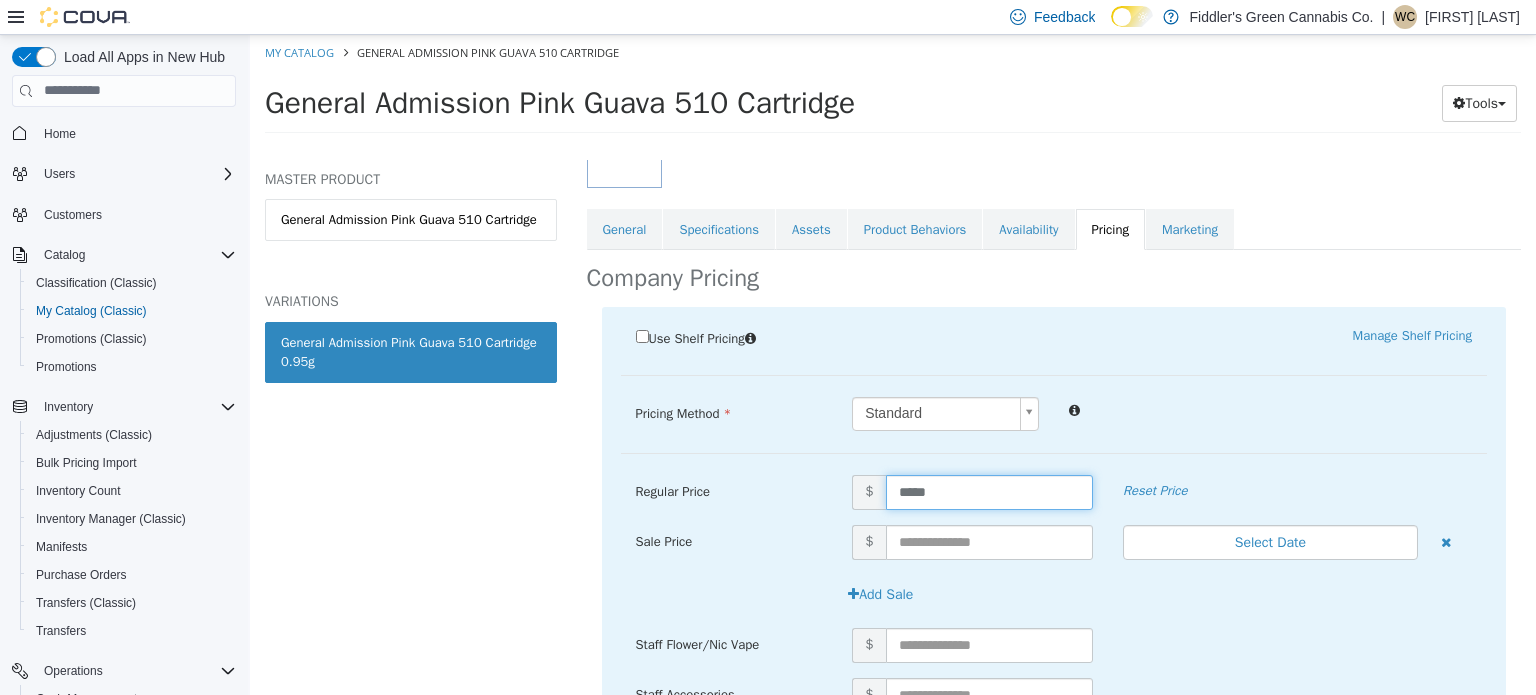click on "*****" at bounding box center [989, 491] 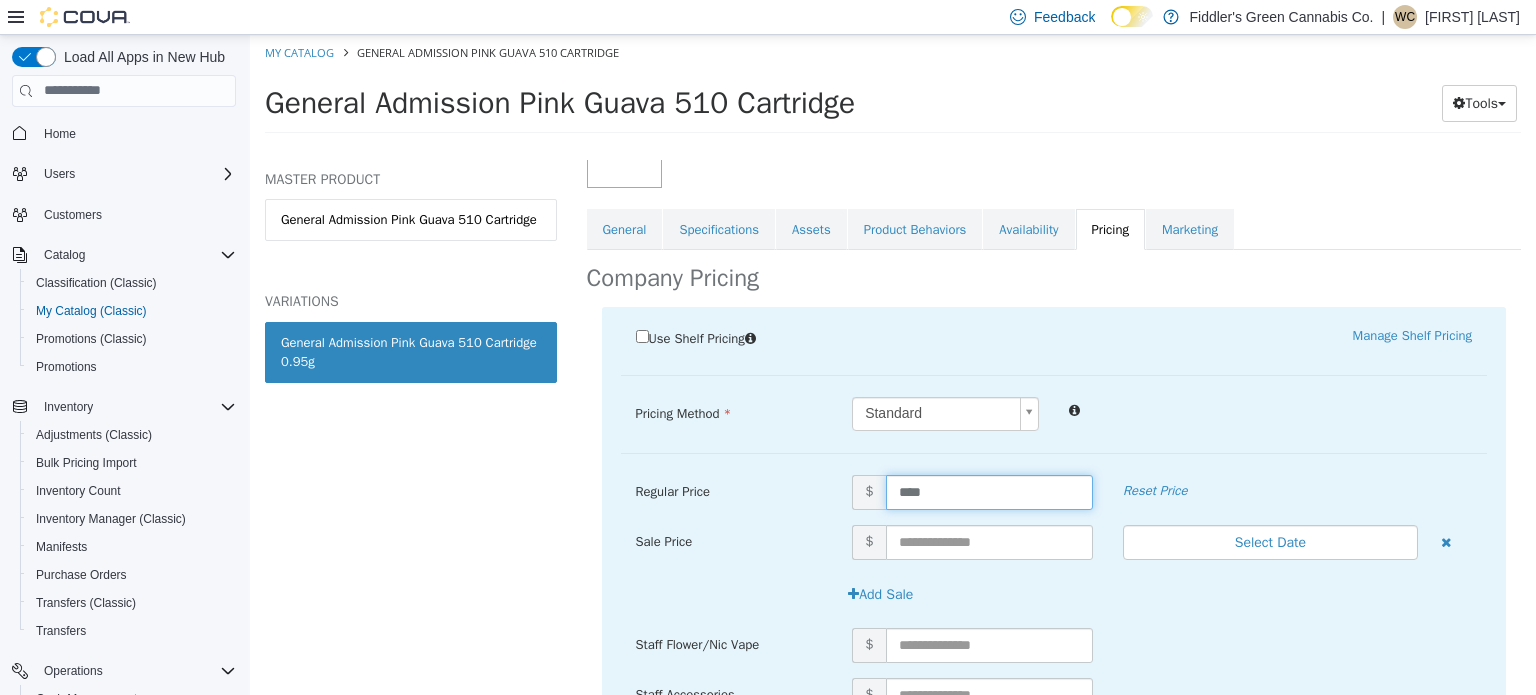 type on "*****" 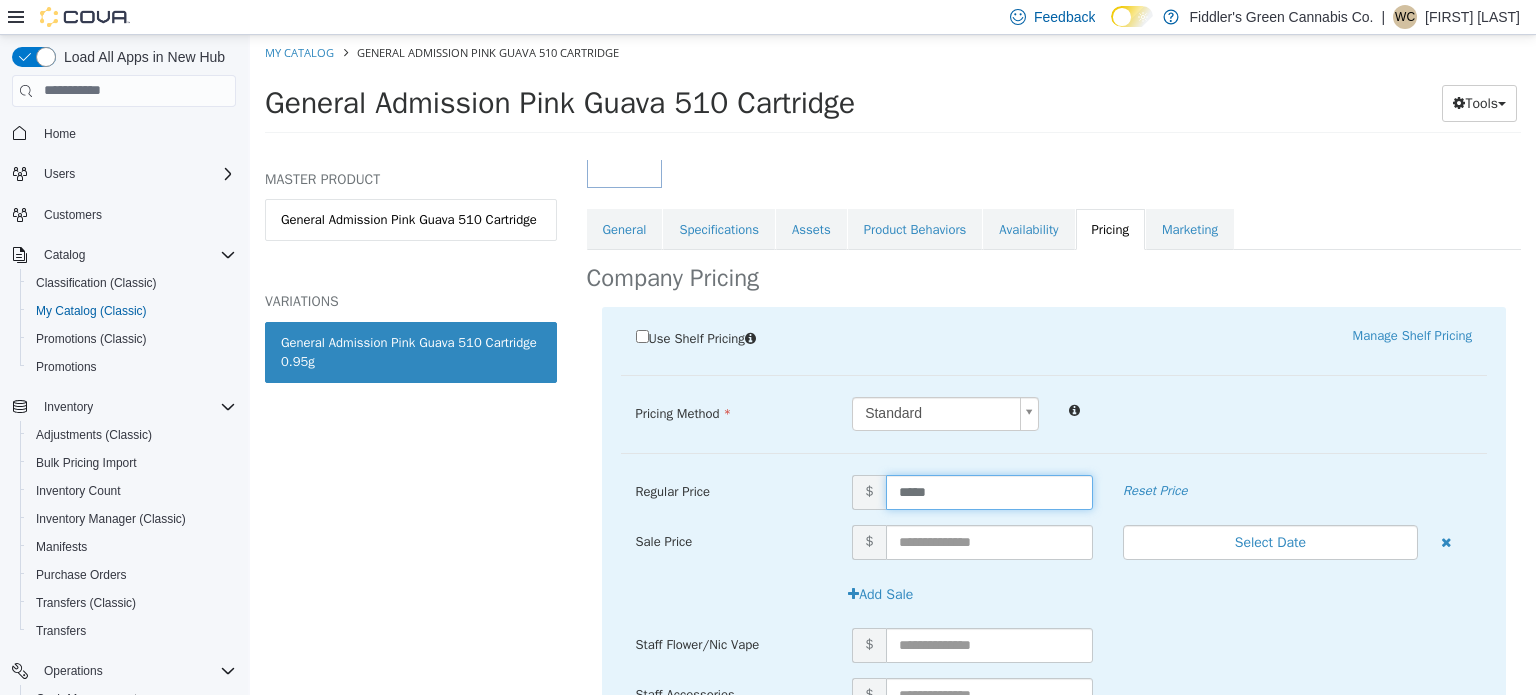 click on "Pricing Method     Standard                             * Regular Price $ ***** Reset Price Sale Price $ Select Date     (UTC-5) Winnipeg                                Add Sale Staff Flower/Nic Vape $ Staff Accessories $" at bounding box center (1054, 424) 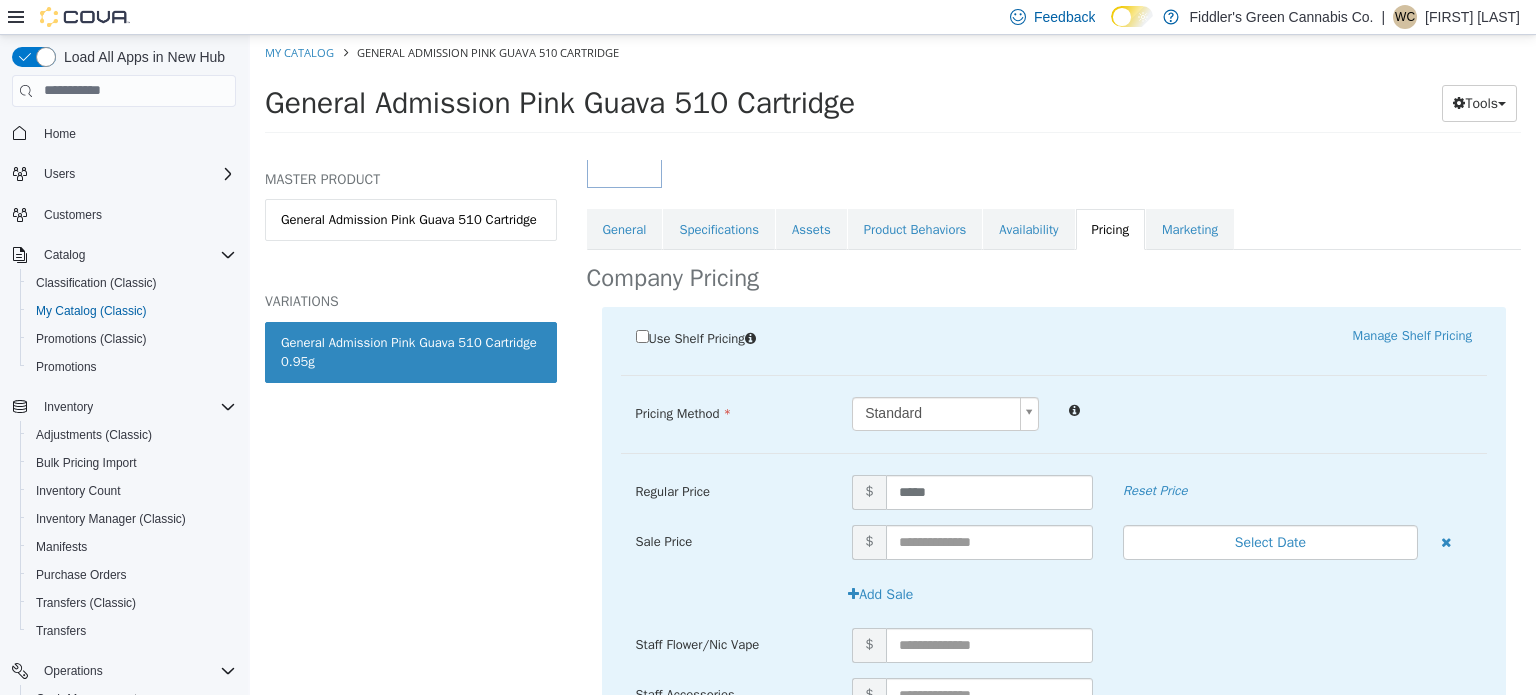 scroll, scrollTop: 453, scrollLeft: 0, axis: vertical 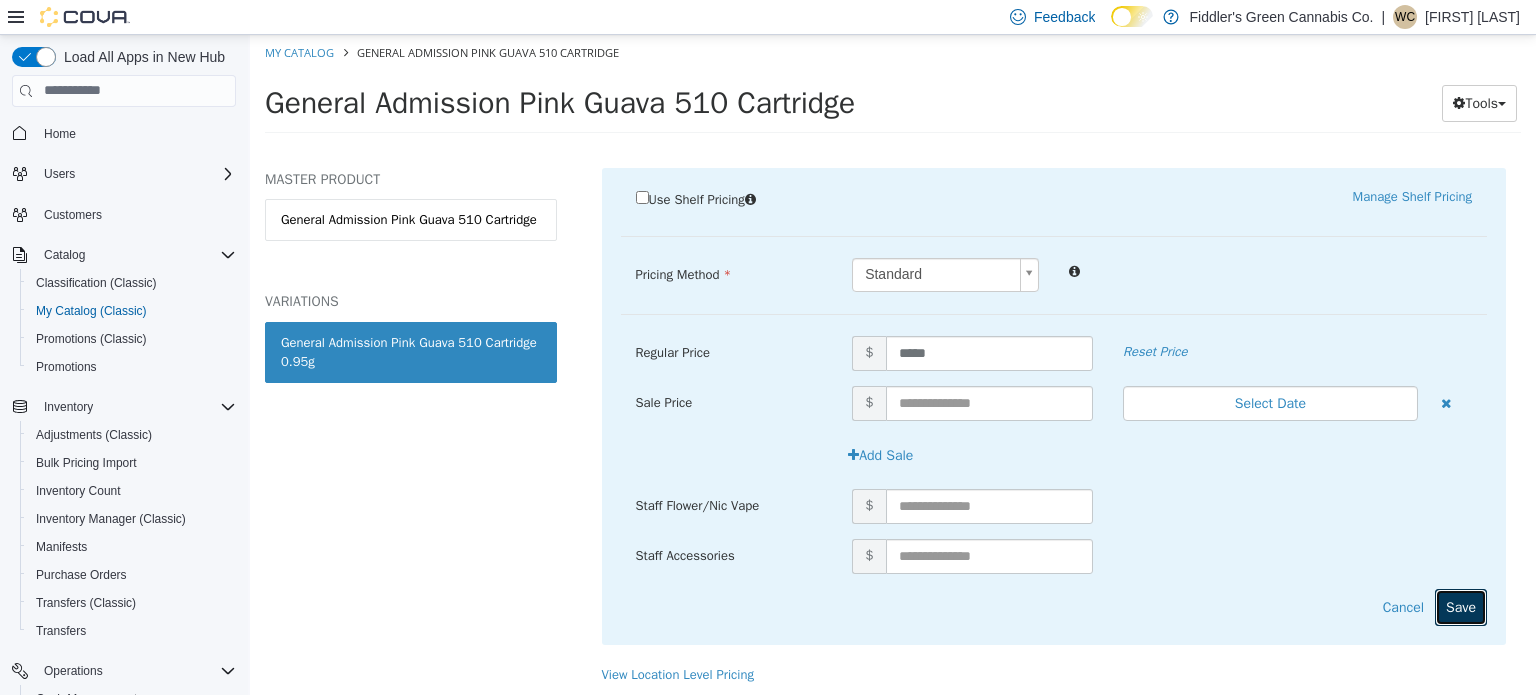click on "Save" at bounding box center (1461, 606) 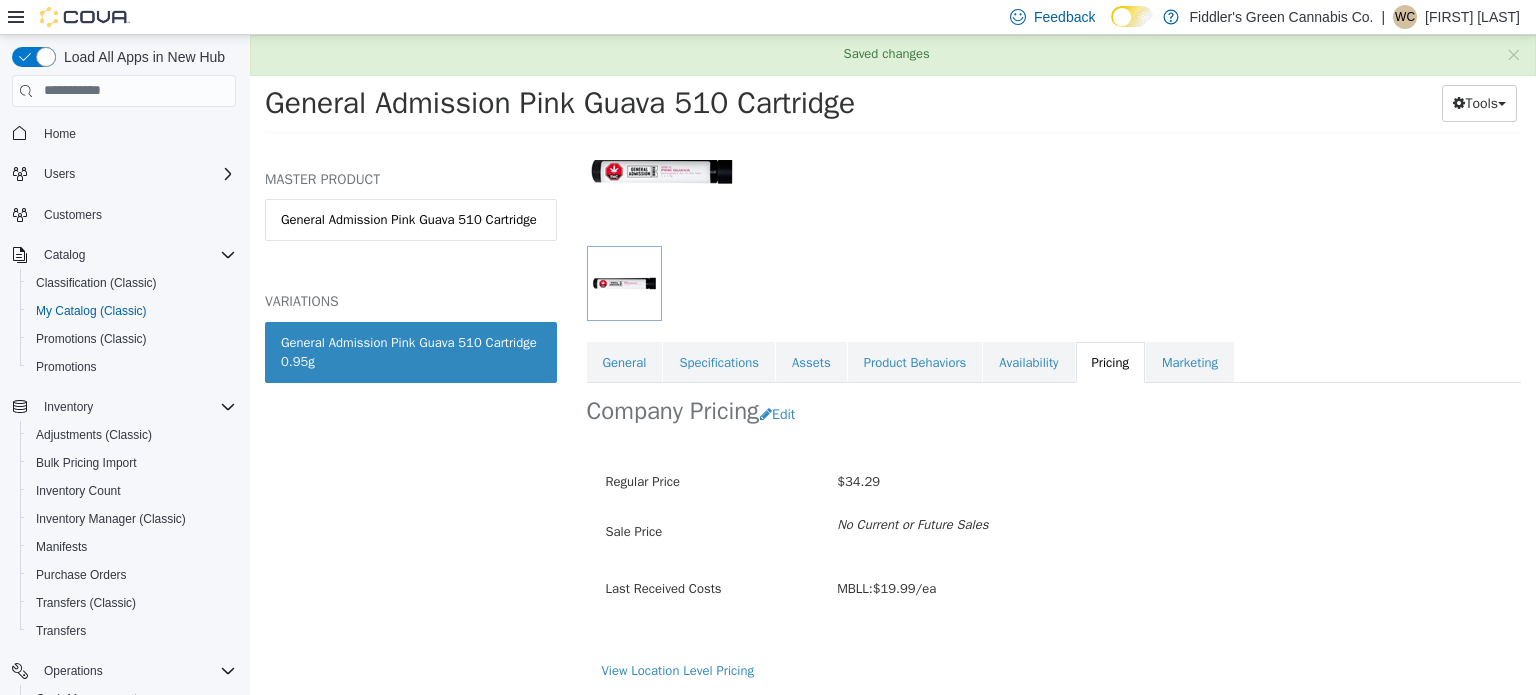 scroll, scrollTop: 179, scrollLeft: 0, axis: vertical 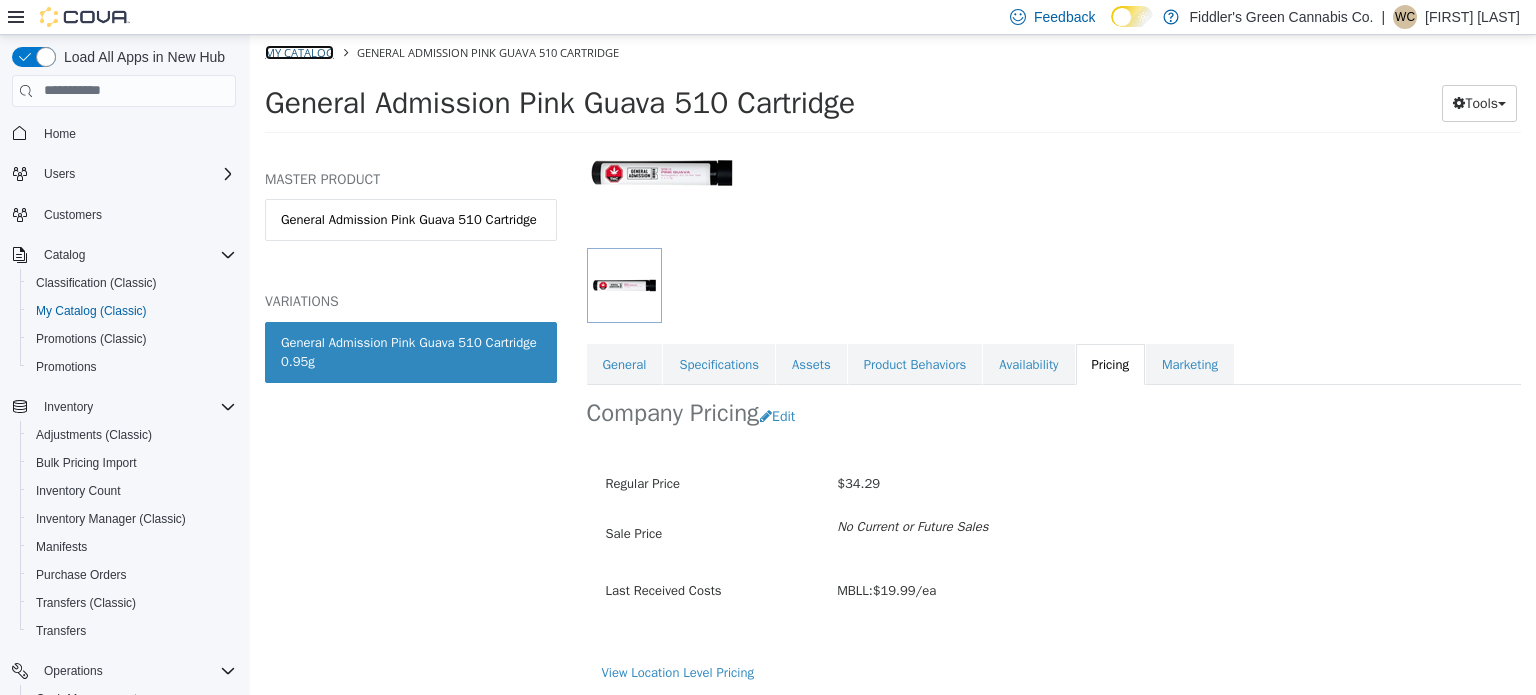 click on "My Catalog" at bounding box center (299, 51) 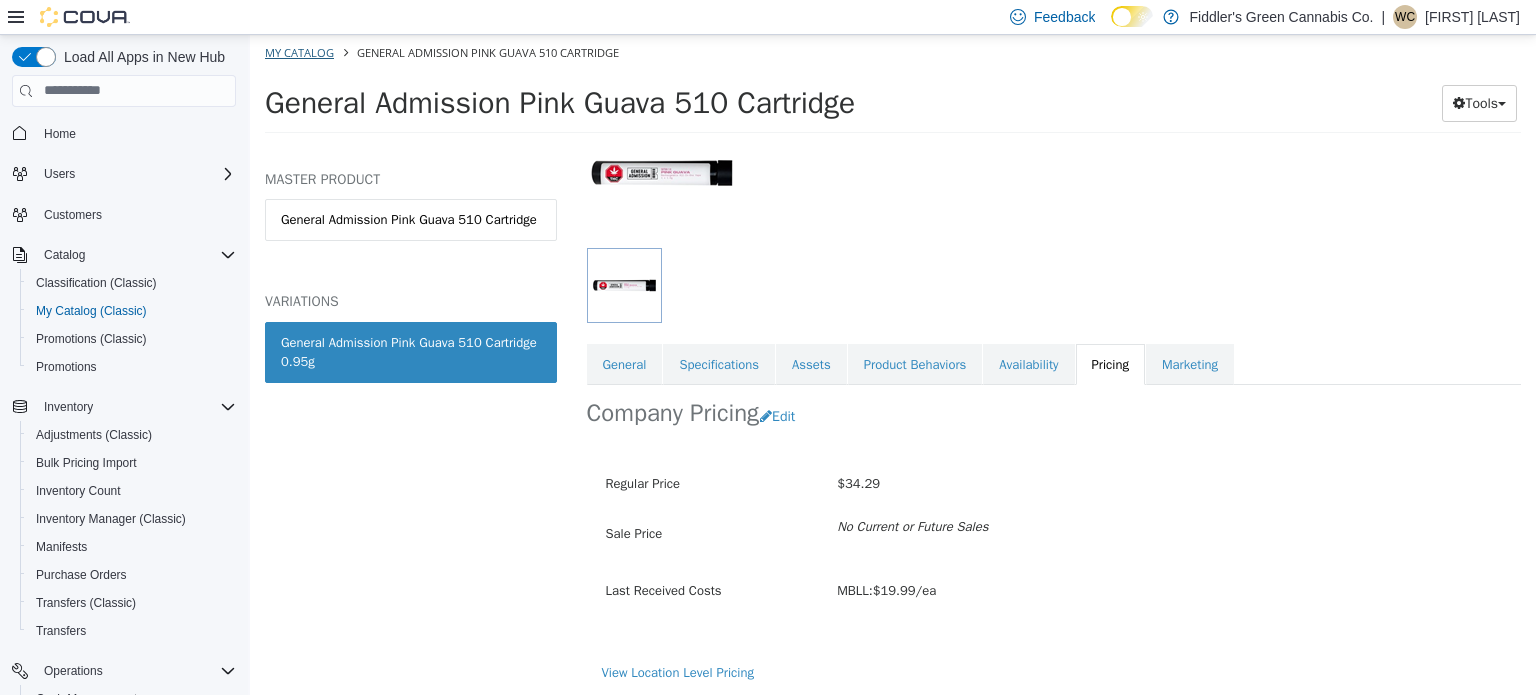 select on "**********" 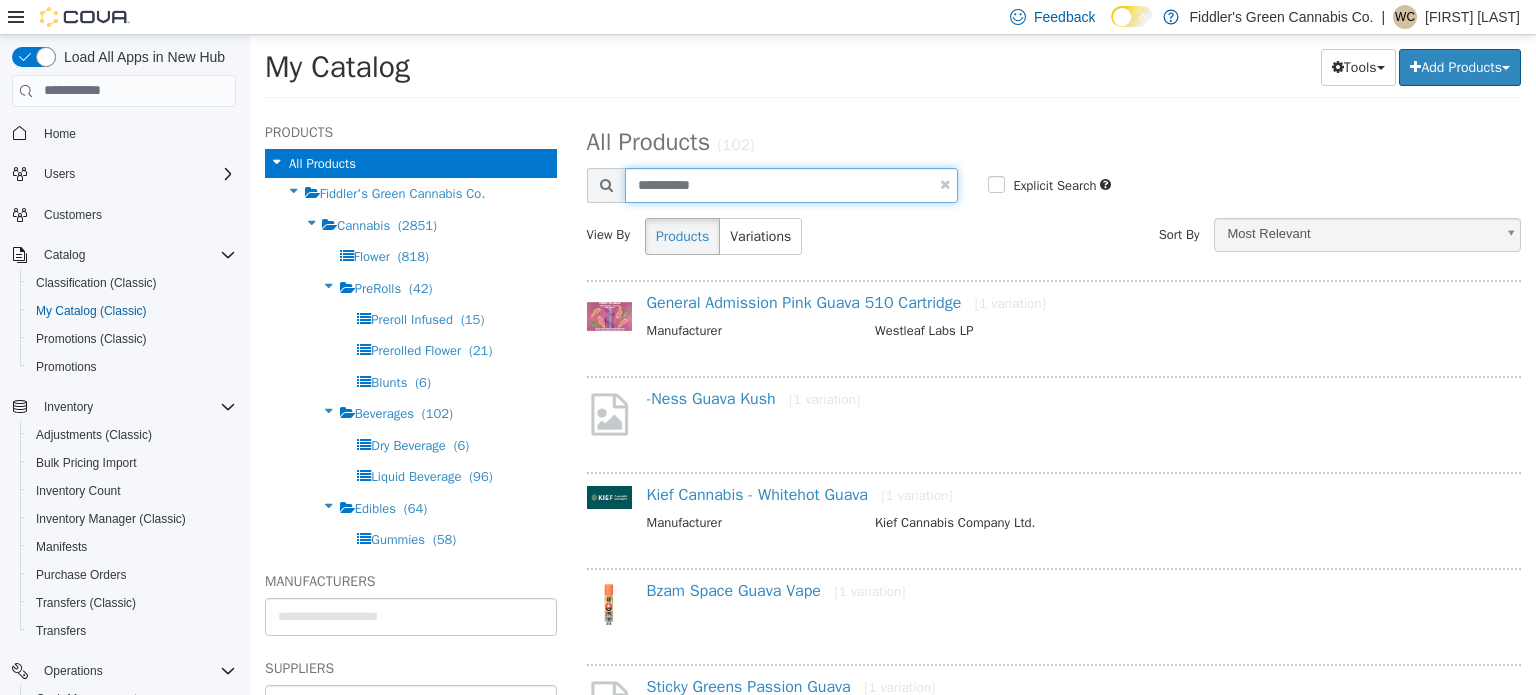 click on "**********" at bounding box center (792, 184) 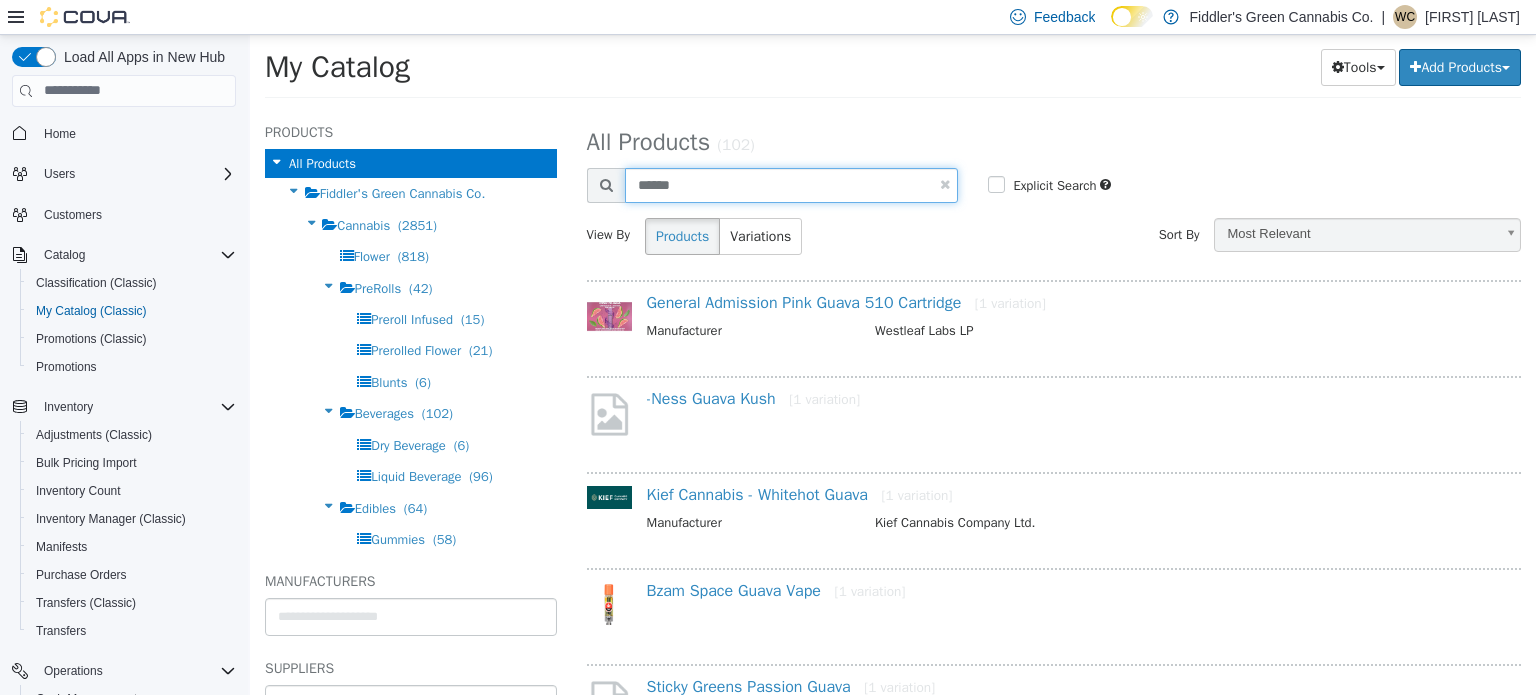 type on "******" 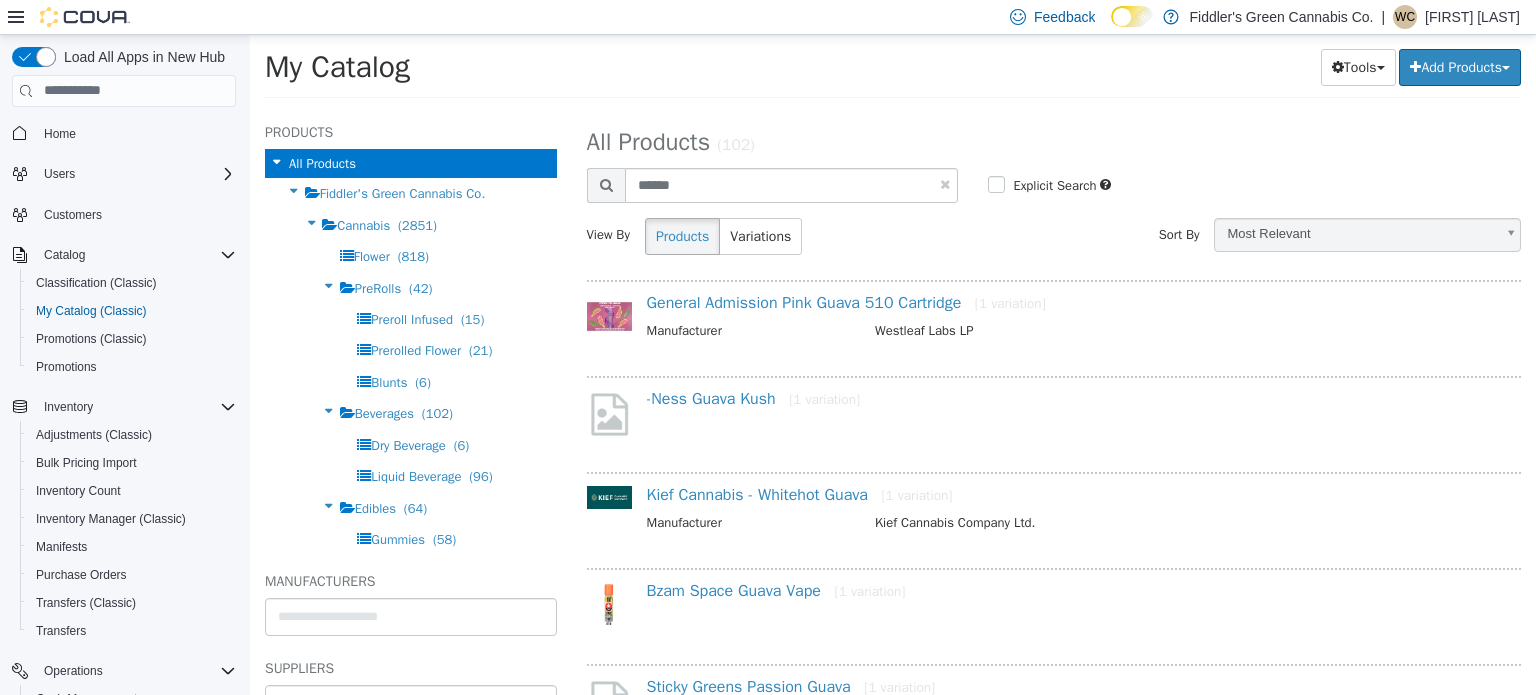 select on "**********" 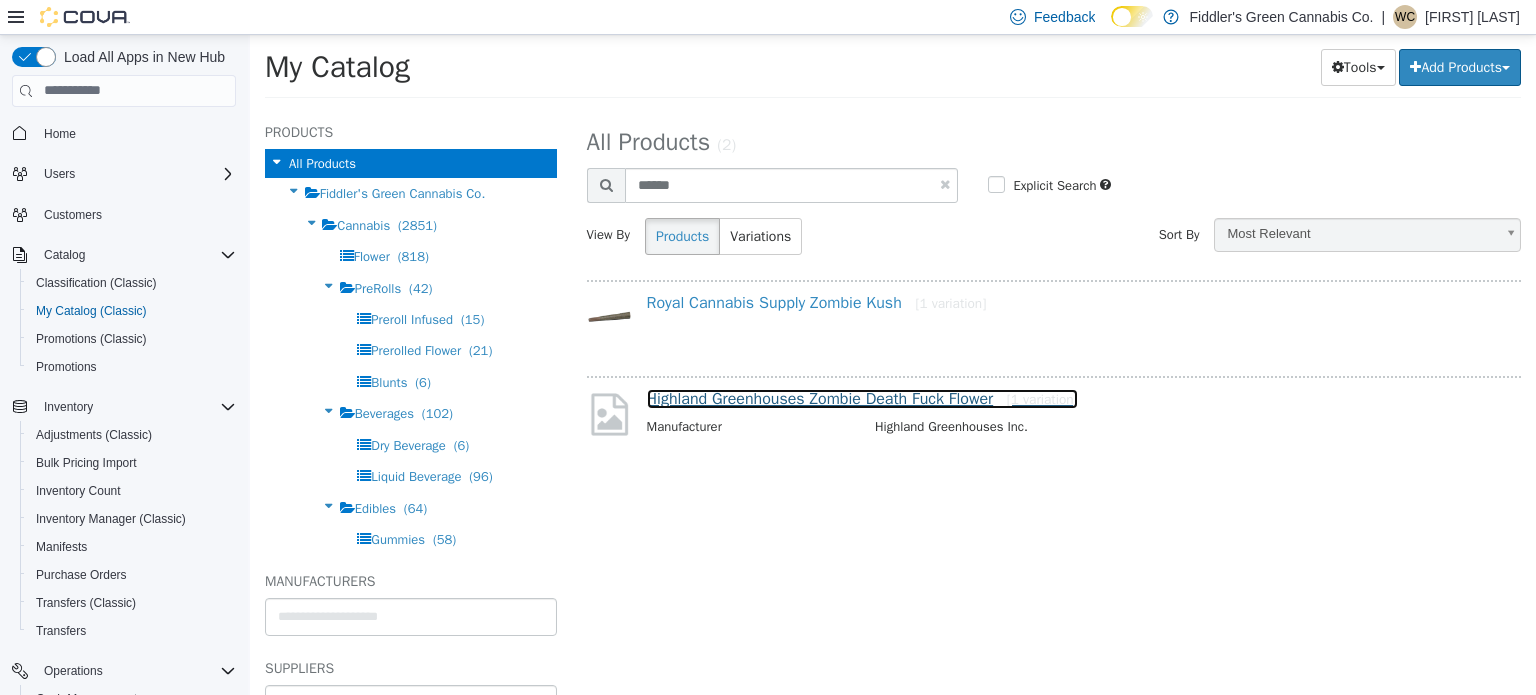 click on "Highland Greenhouses Zombie Death Fuck Flower
[1 variation]" at bounding box center [862, 398] 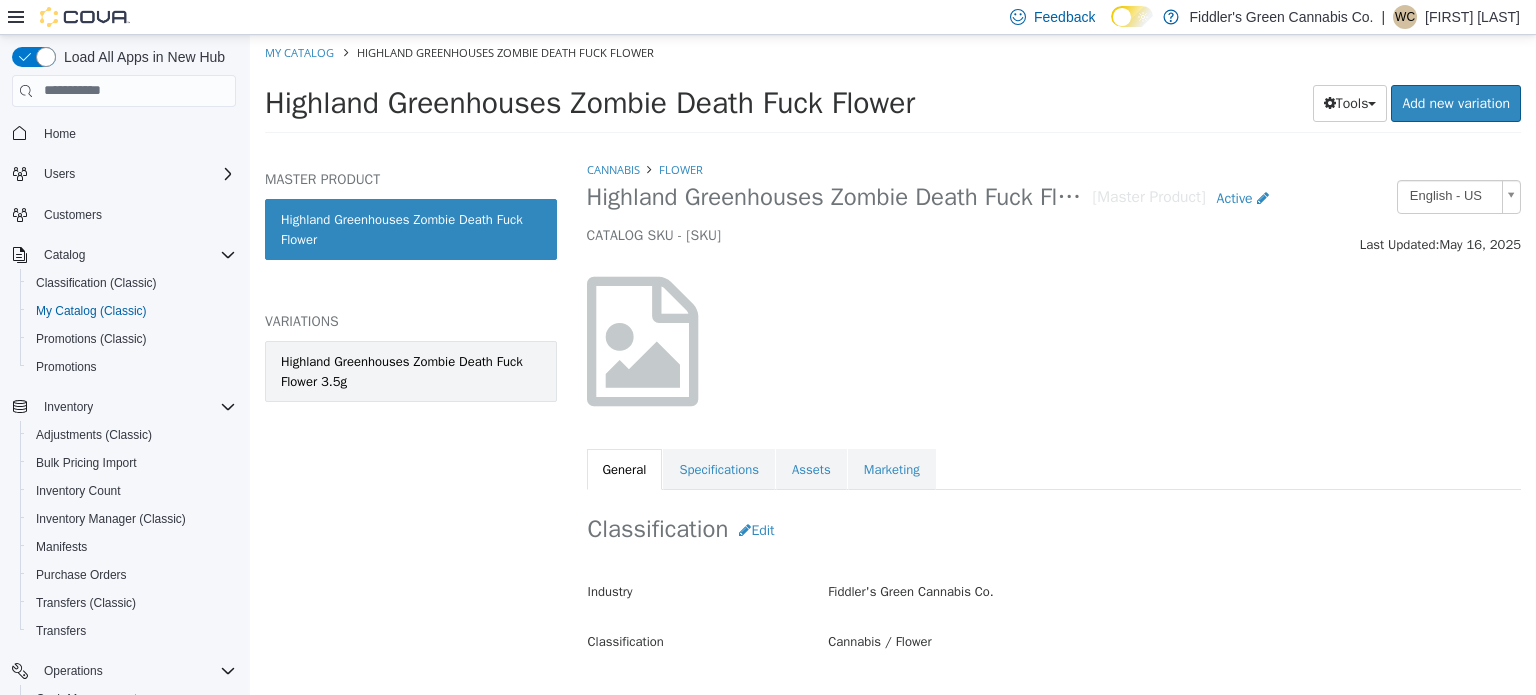 click on "Highland Greenhouses Zombie Death Fuck Flower 3.5g" at bounding box center (411, 370) 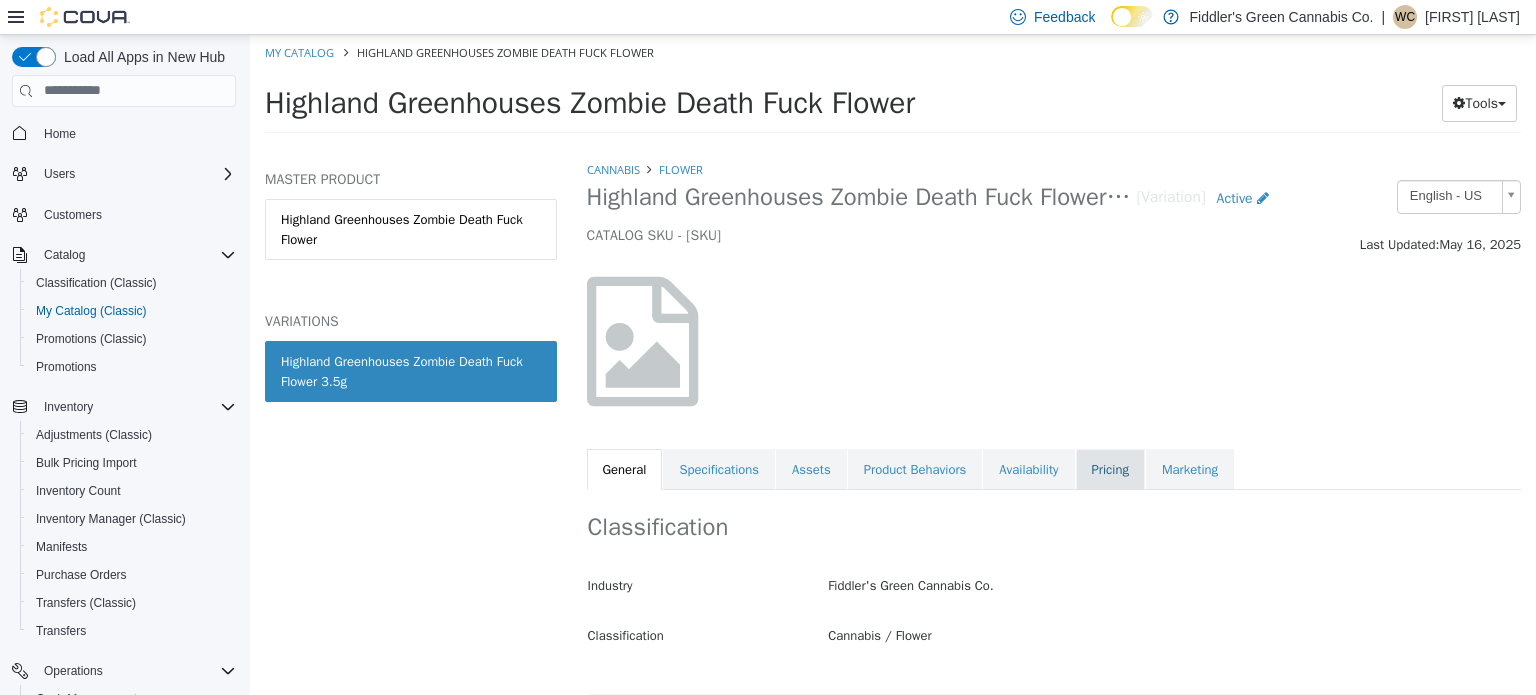 click on "Pricing" at bounding box center [1110, 469] 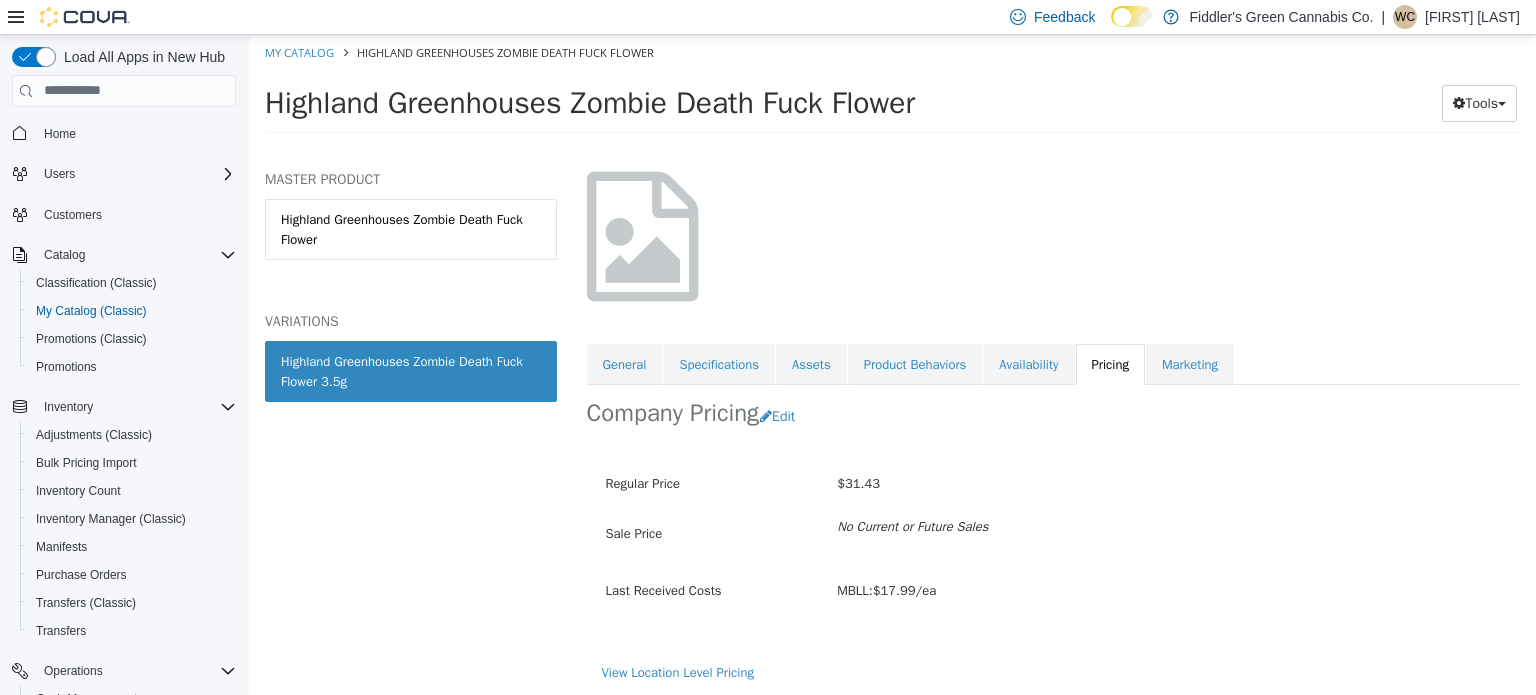 scroll, scrollTop: 104, scrollLeft: 0, axis: vertical 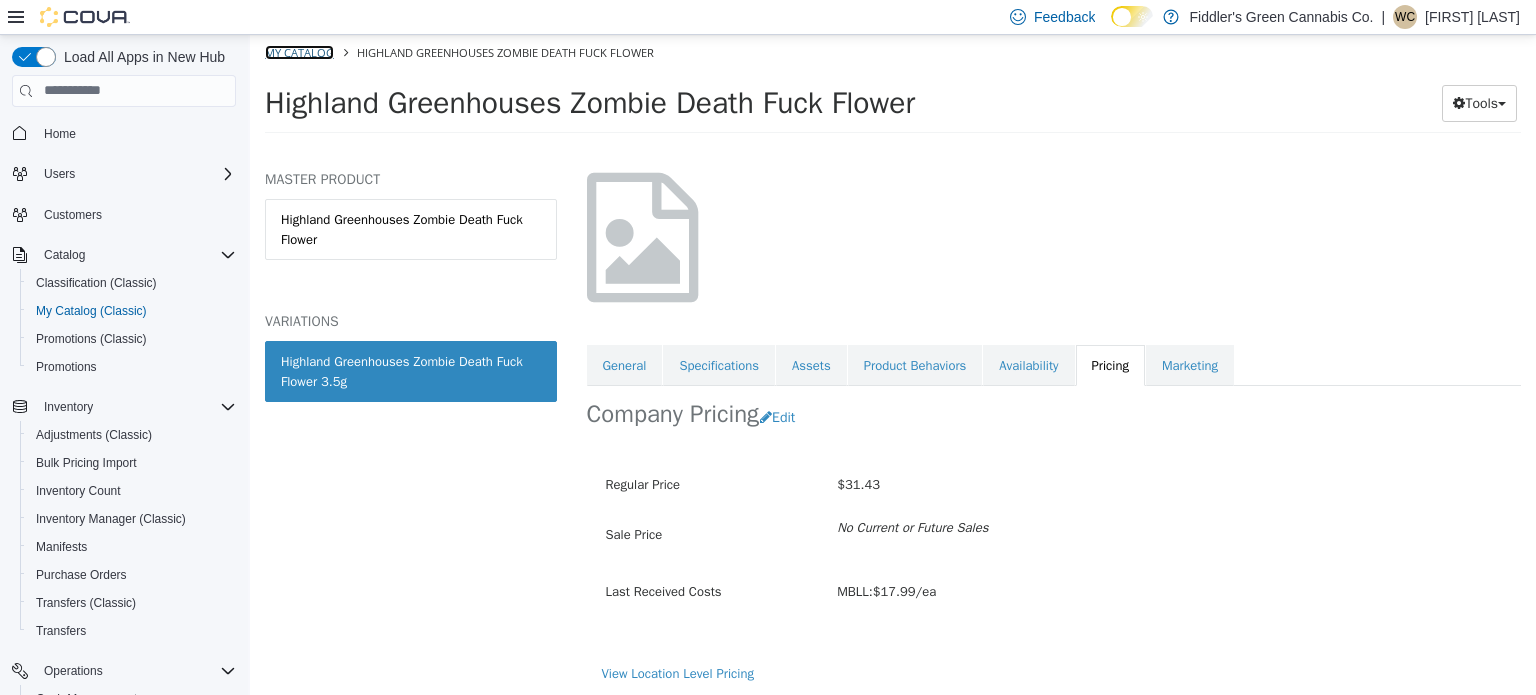 click on "My Catalog" at bounding box center (299, 51) 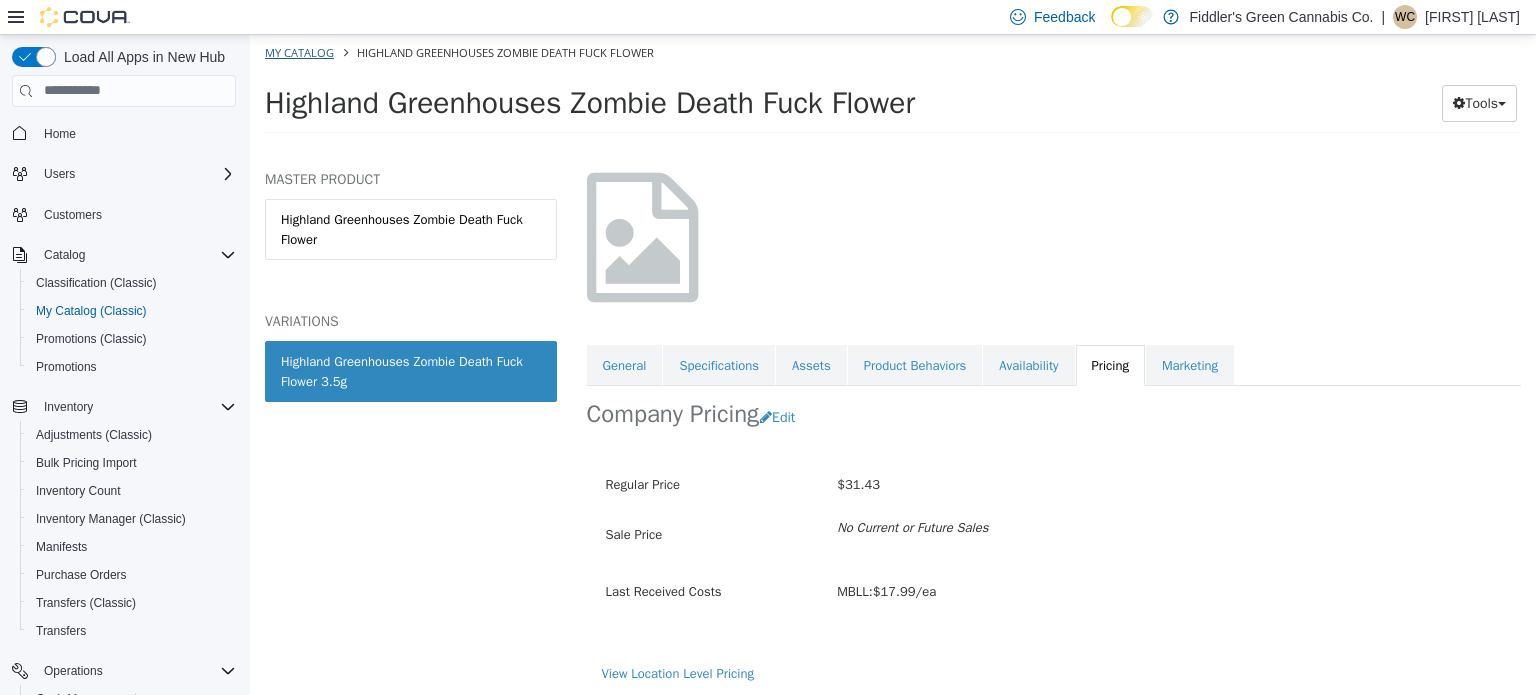 select on "**********" 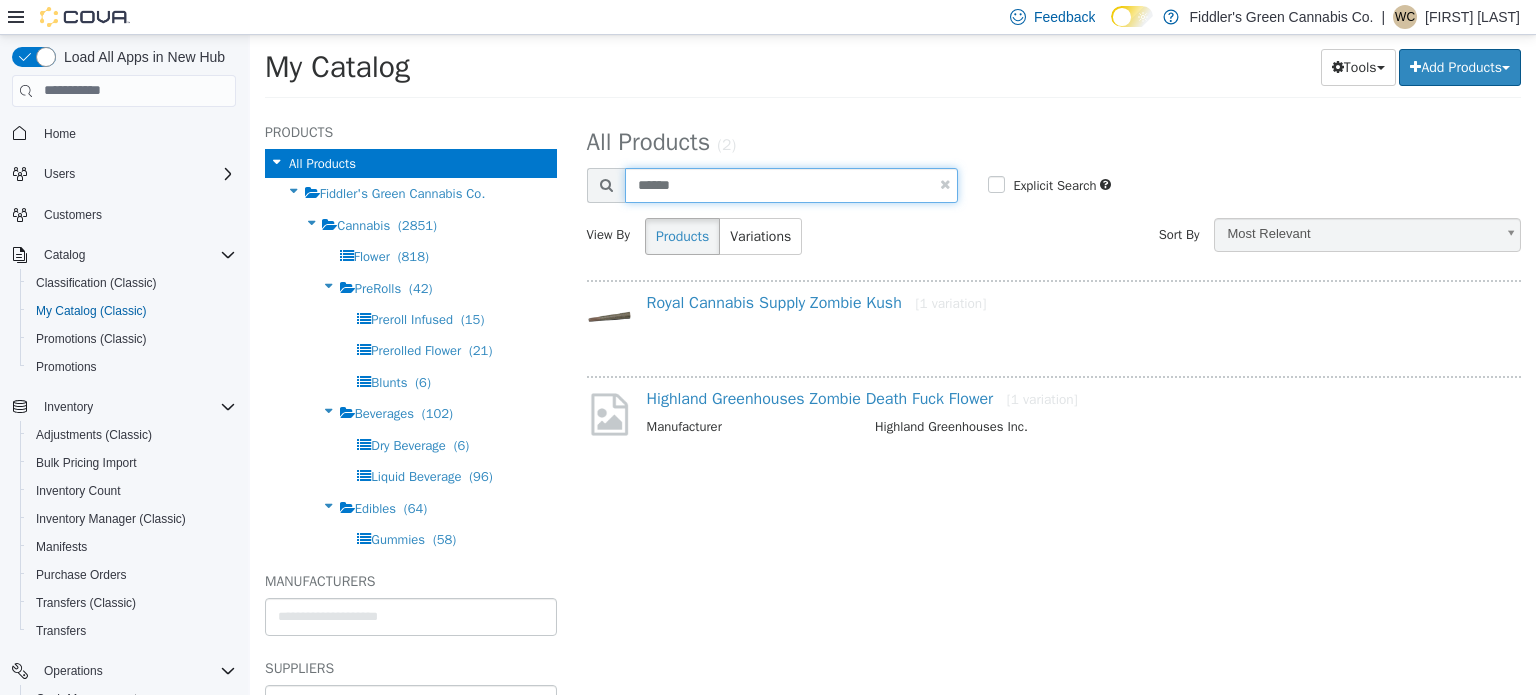 click on "******" at bounding box center (792, 184) 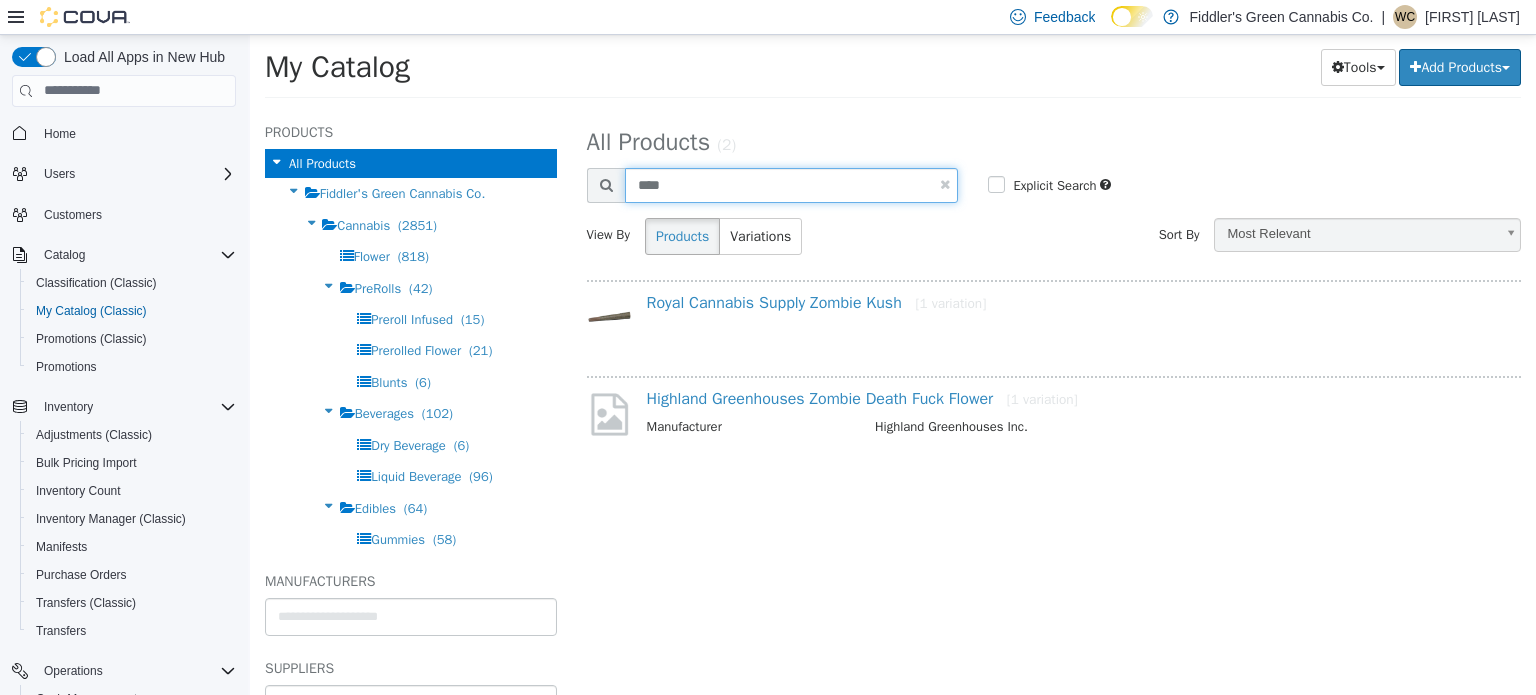type on "****" 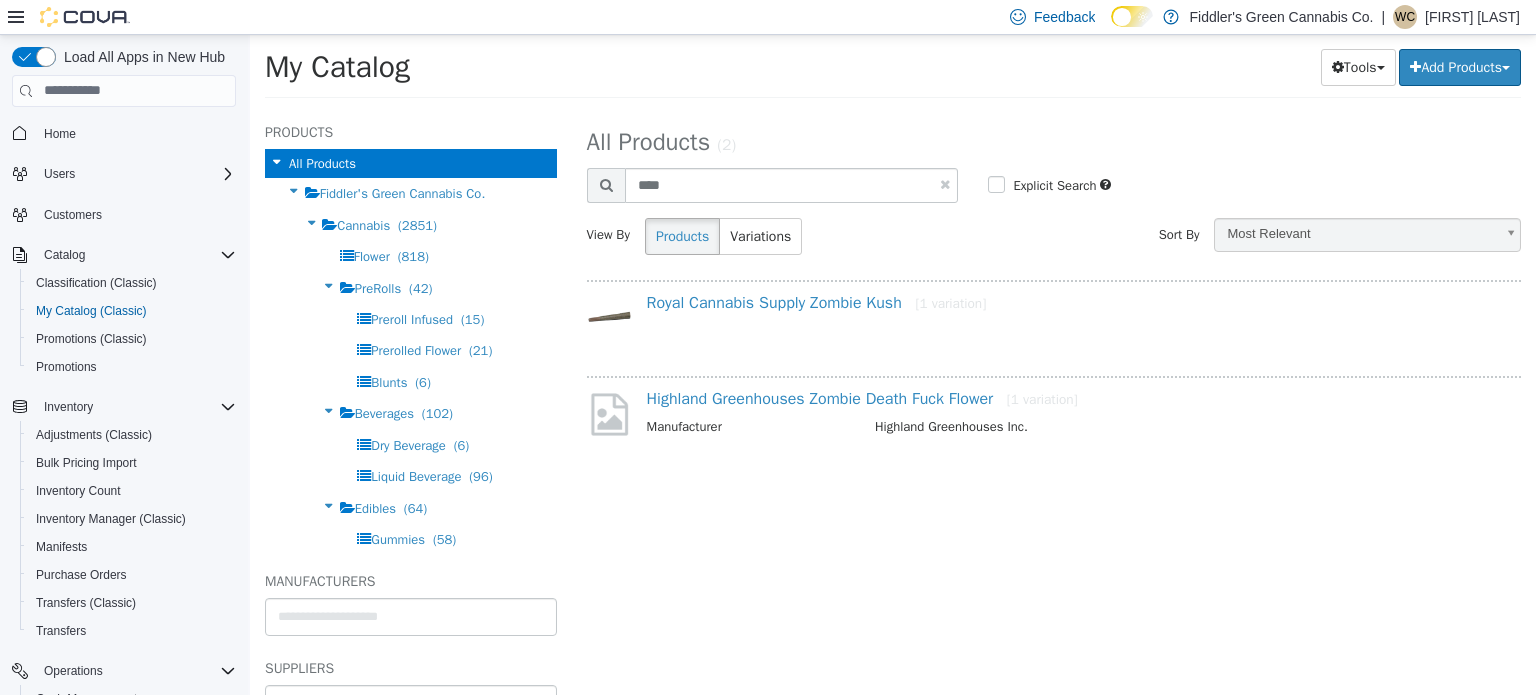 select on "**********" 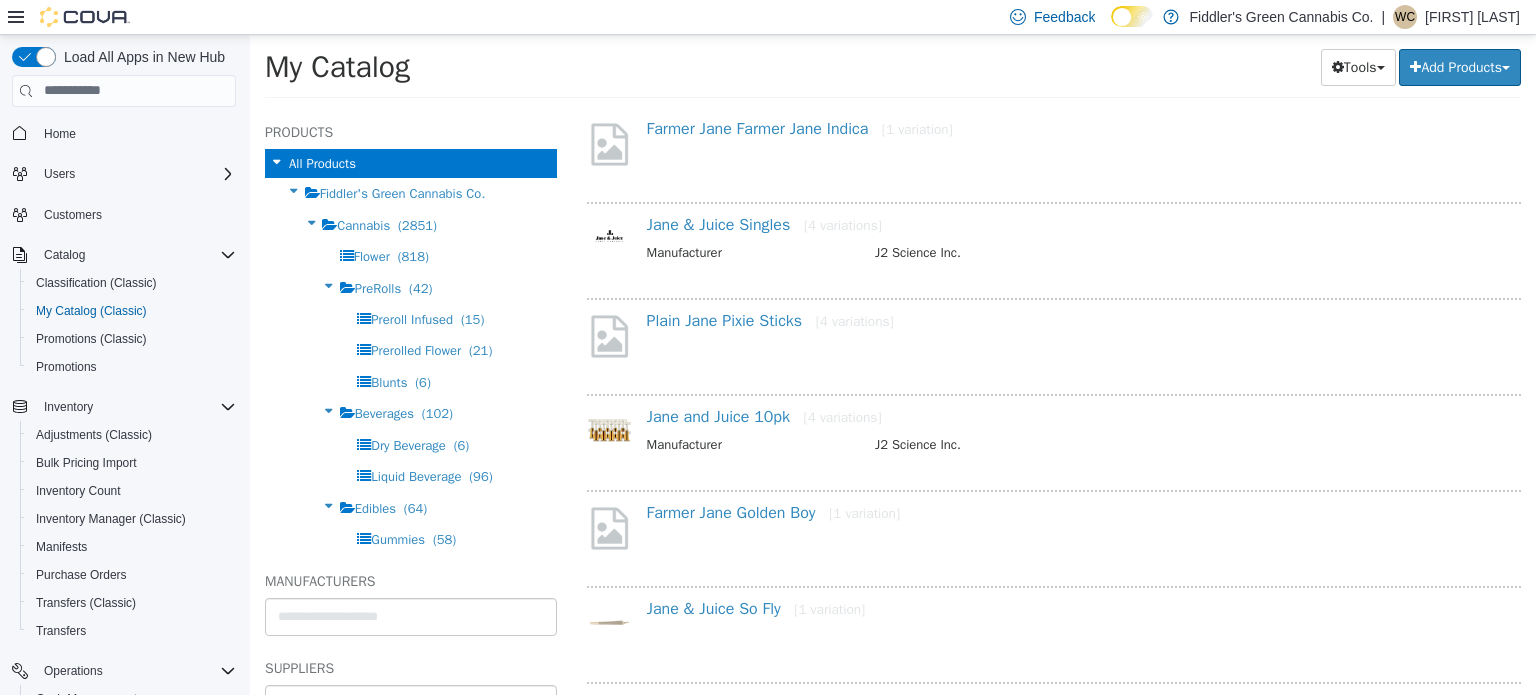scroll, scrollTop: 367, scrollLeft: 0, axis: vertical 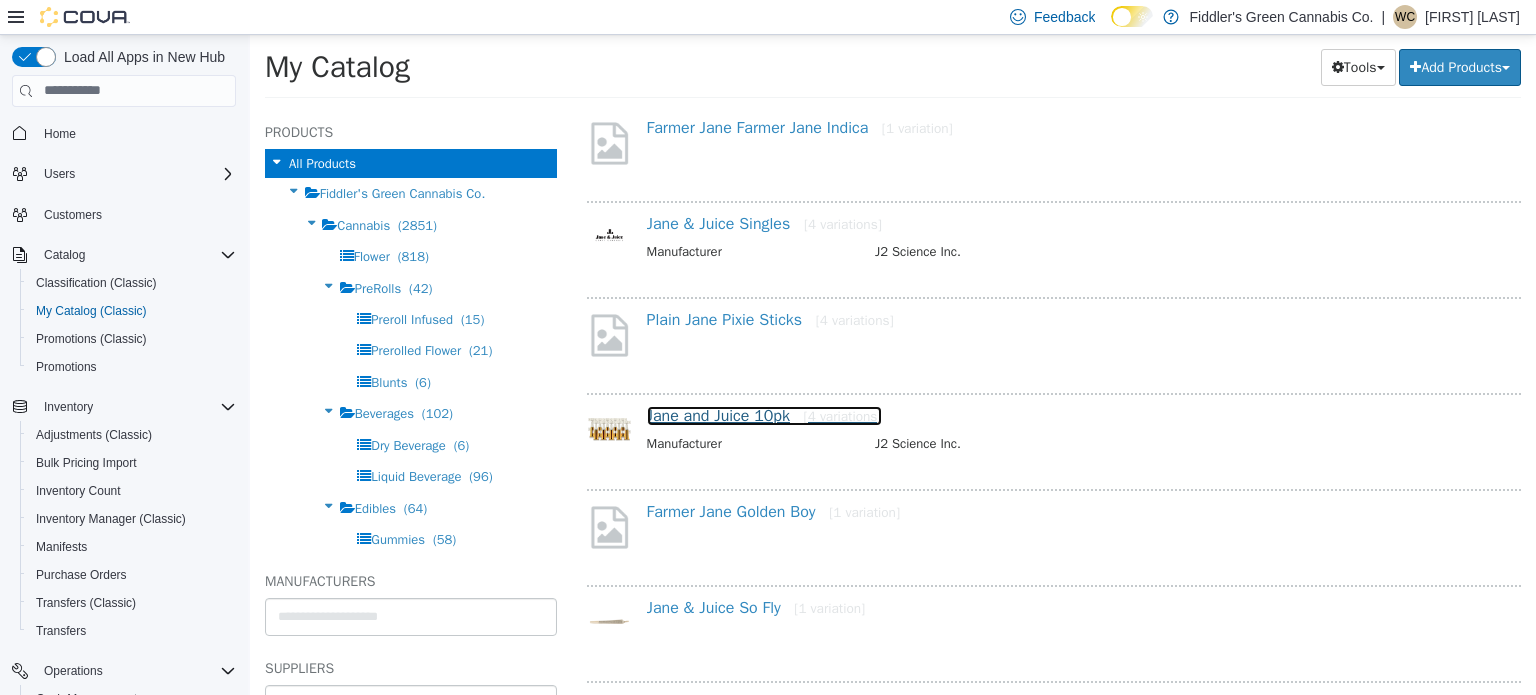 click on "Jane and Juice 10pk
[4 variations]" at bounding box center [764, 415] 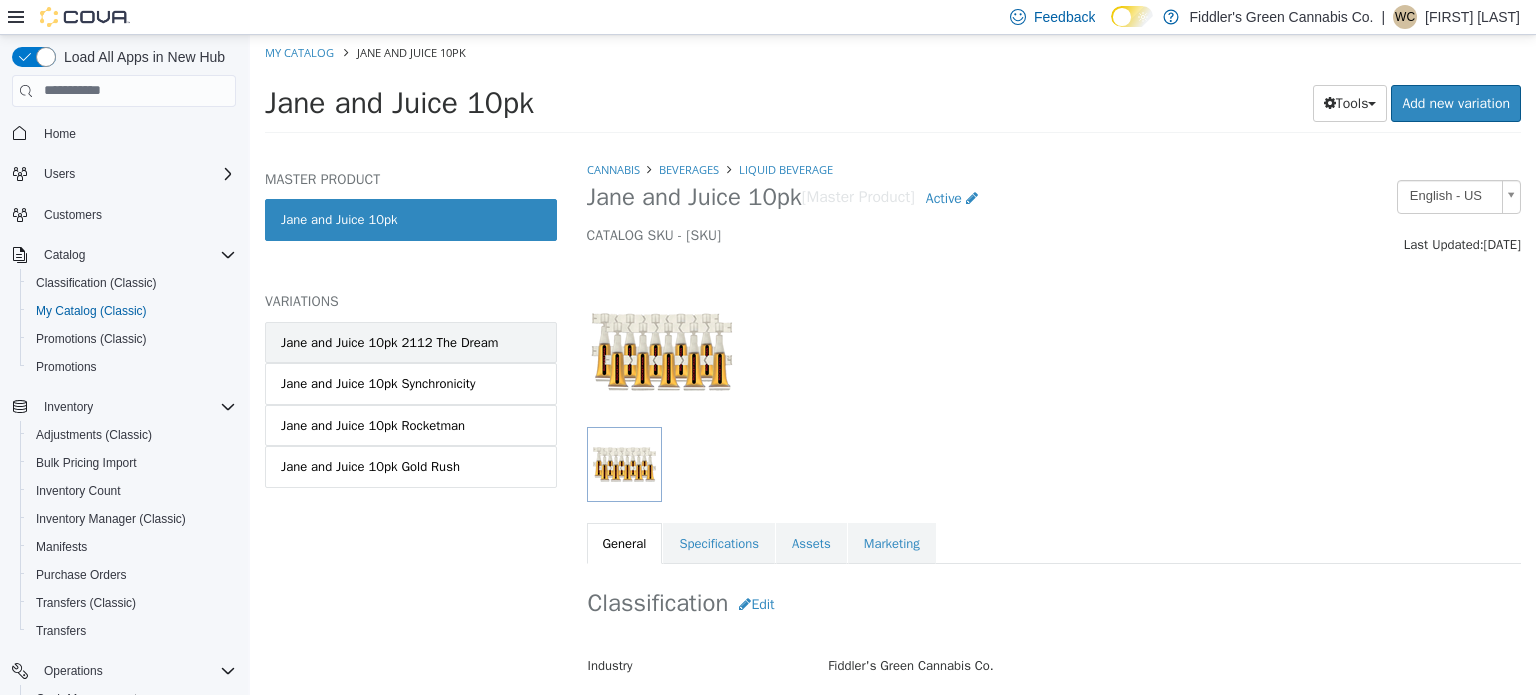 click on "Jane and Juice 10pk 2112 The Dream" at bounding box center [389, 342] 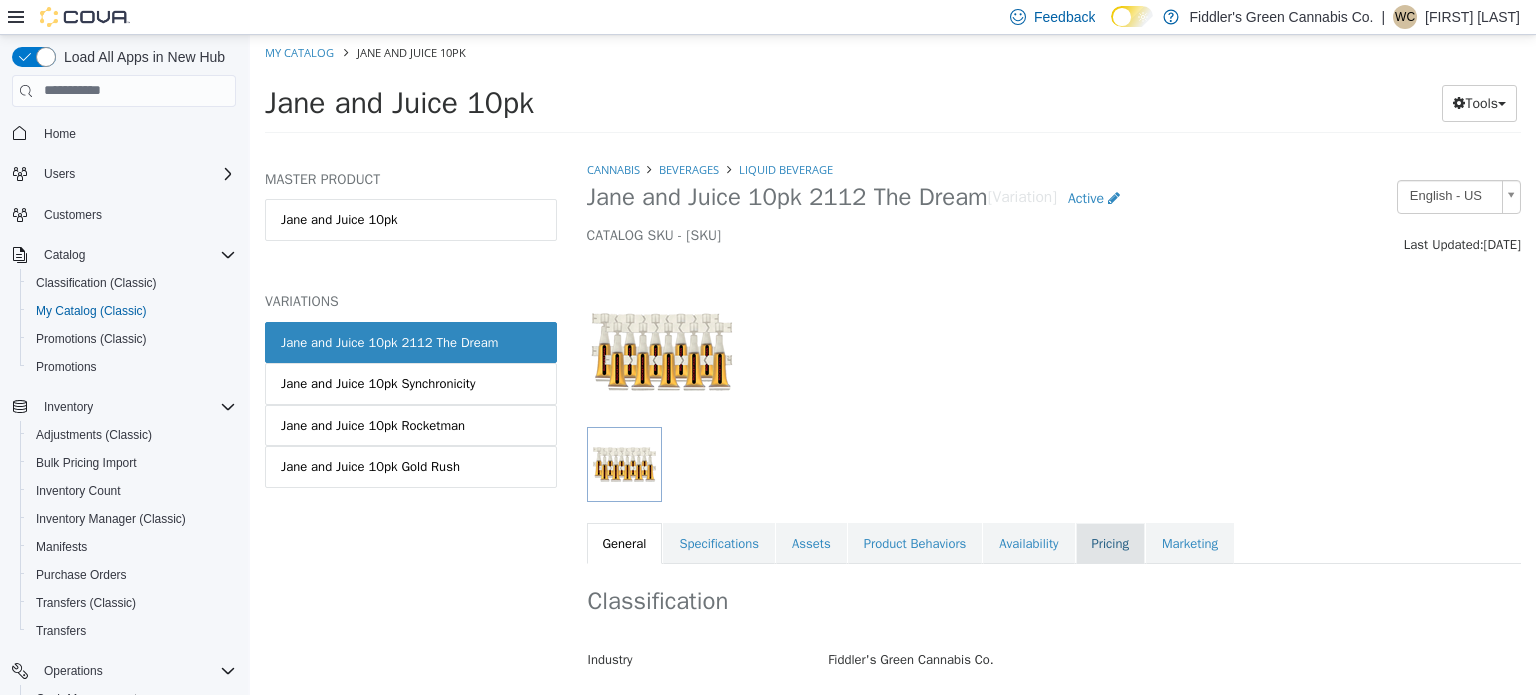 click on "Pricing" at bounding box center (1110, 543) 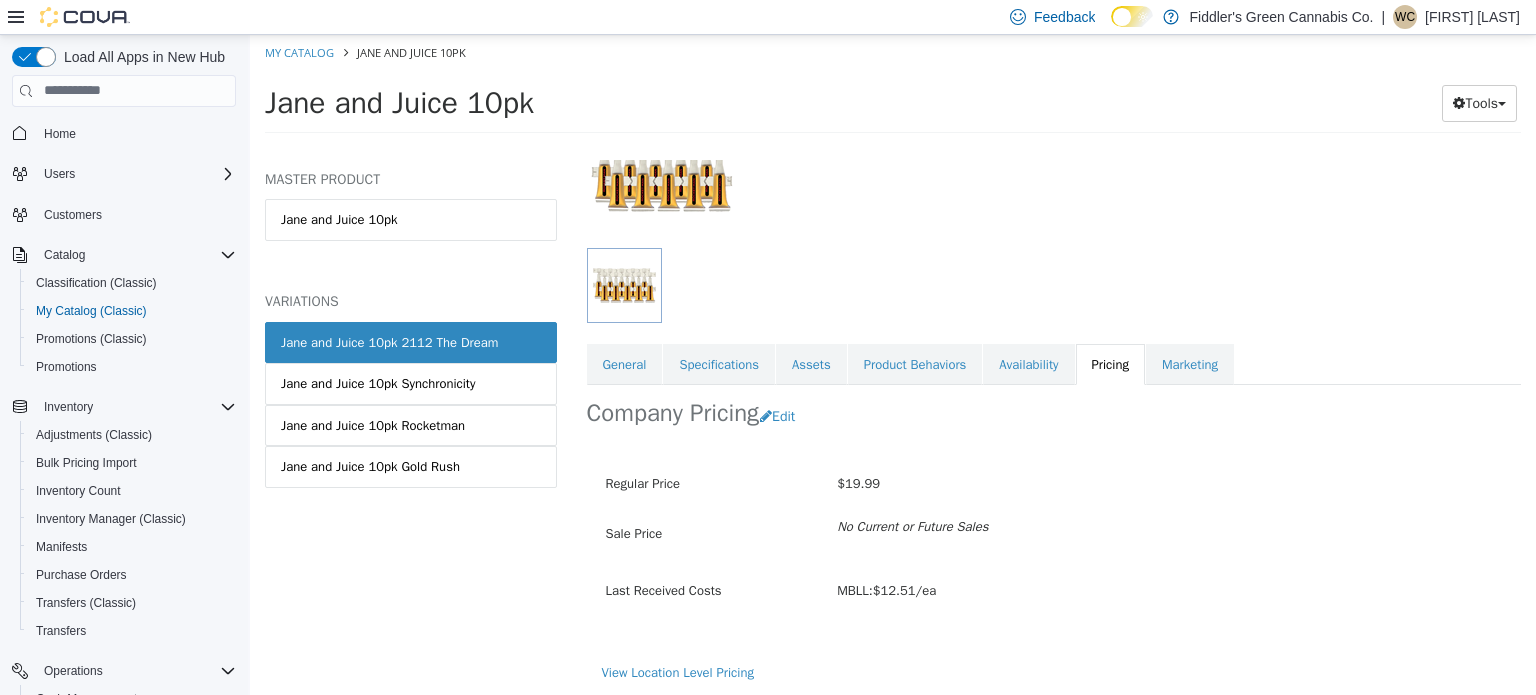 scroll, scrollTop: 178, scrollLeft: 0, axis: vertical 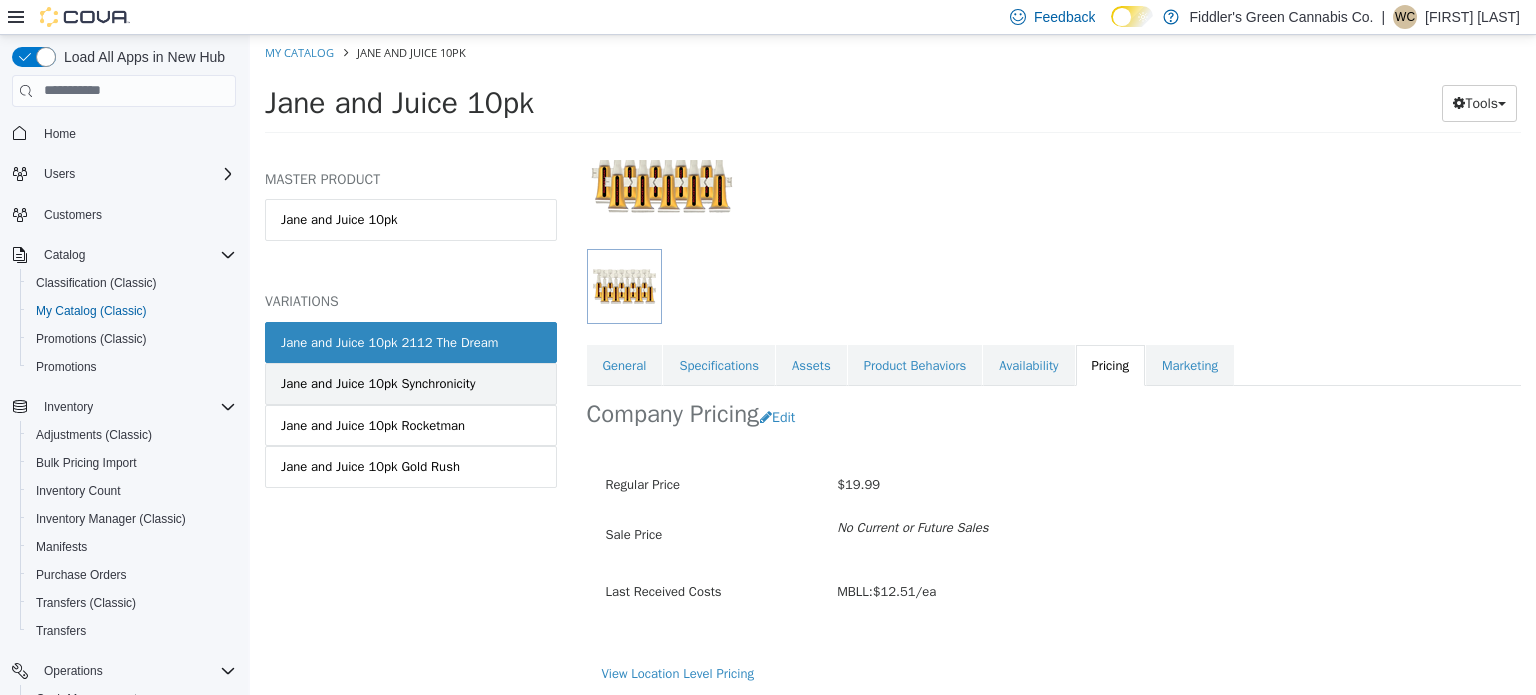 click on "Jane and Juice 10pk Synchronicity" at bounding box center [378, 383] 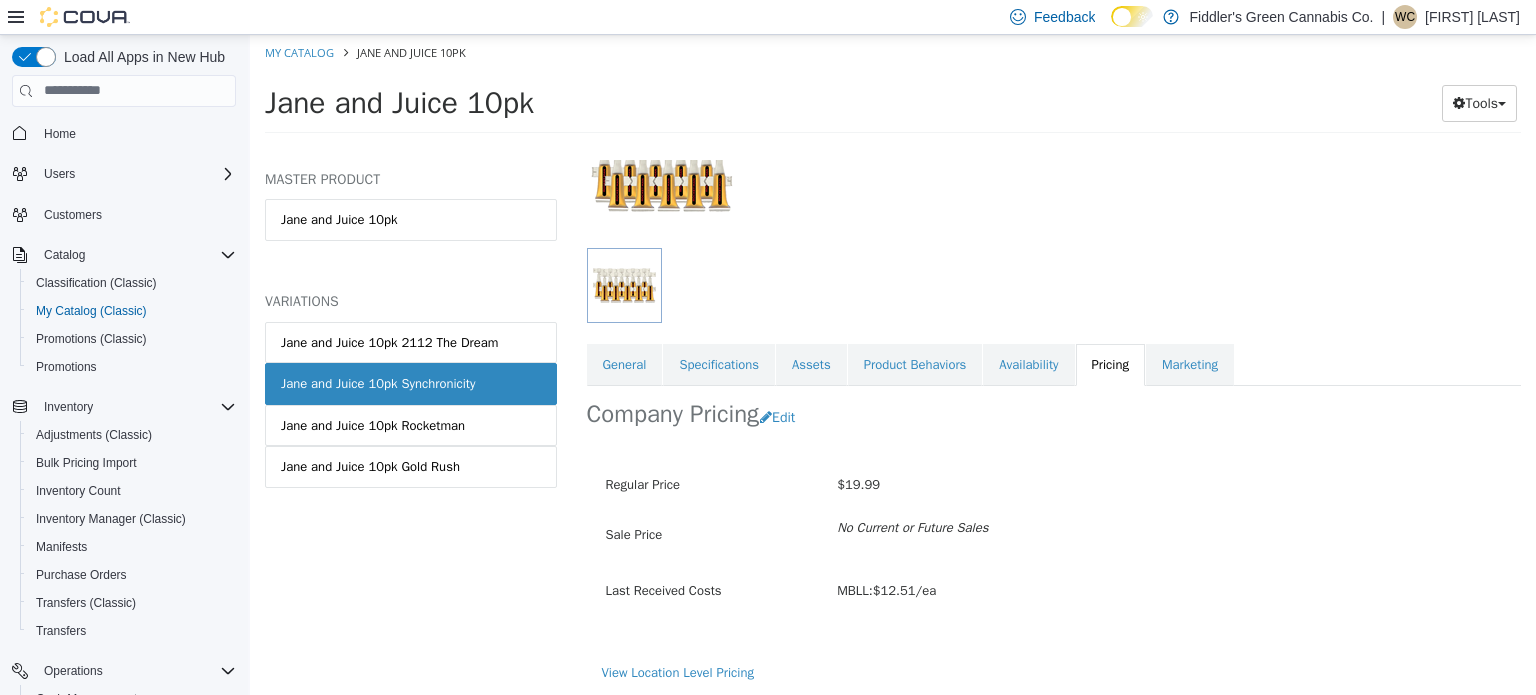 scroll, scrollTop: 0, scrollLeft: 0, axis: both 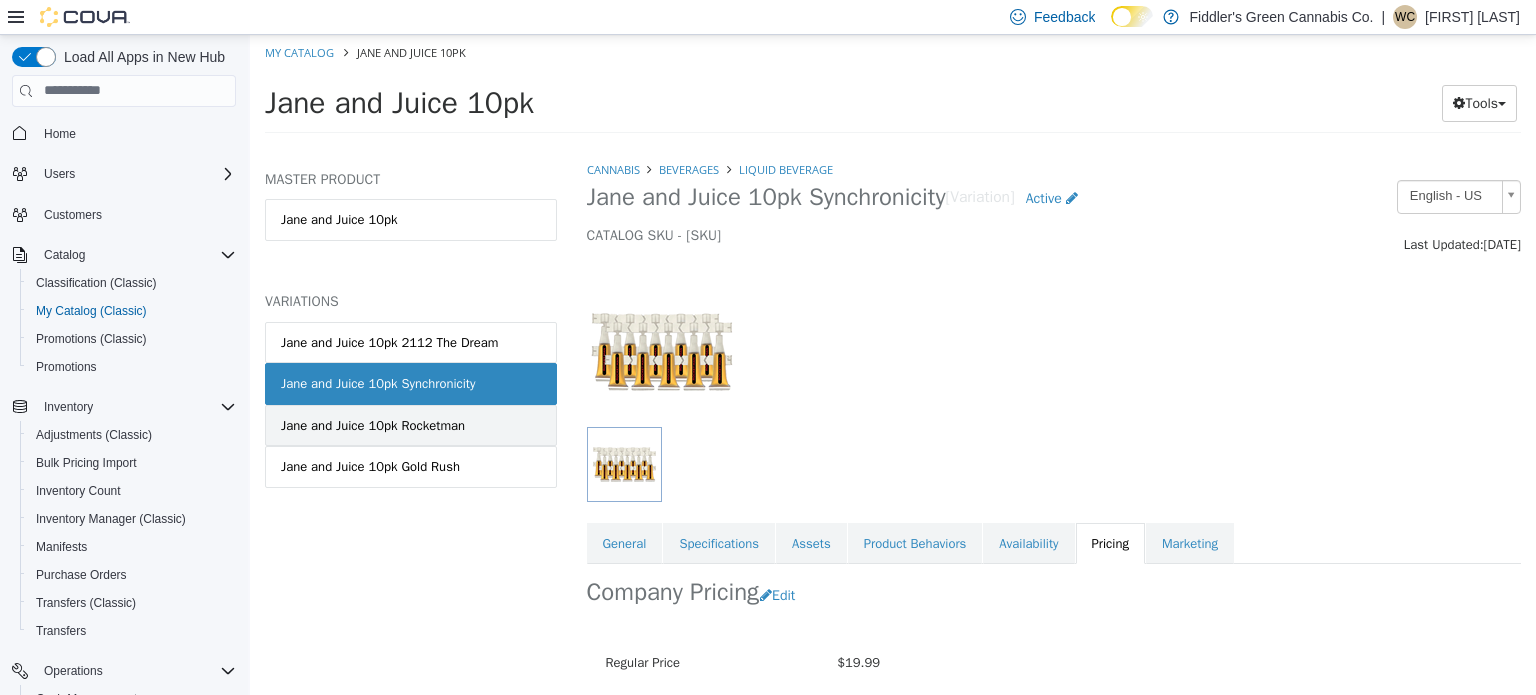 click on "Jane and Juice 10pk Rocketman" at bounding box center [373, 425] 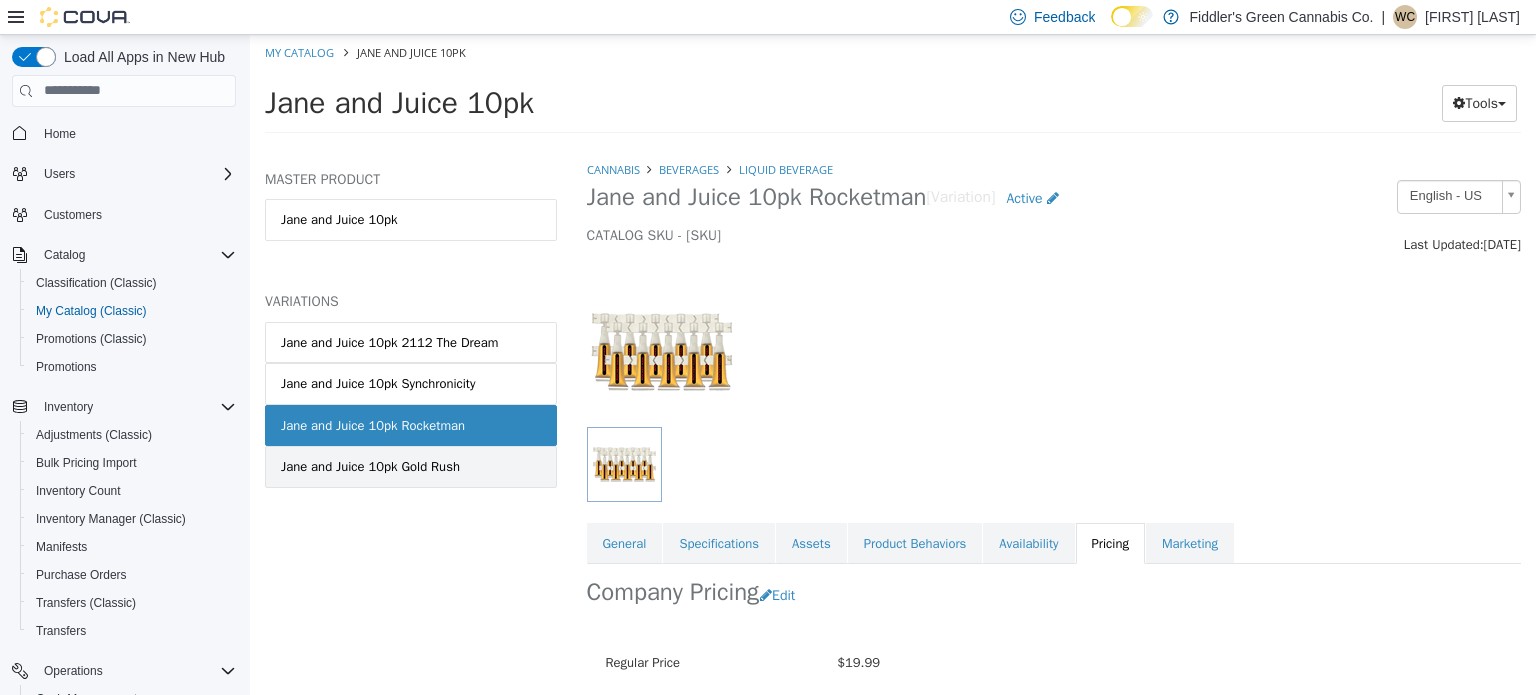 click on "Jane and Juice 10pk Gold Rush" at bounding box center [370, 466] 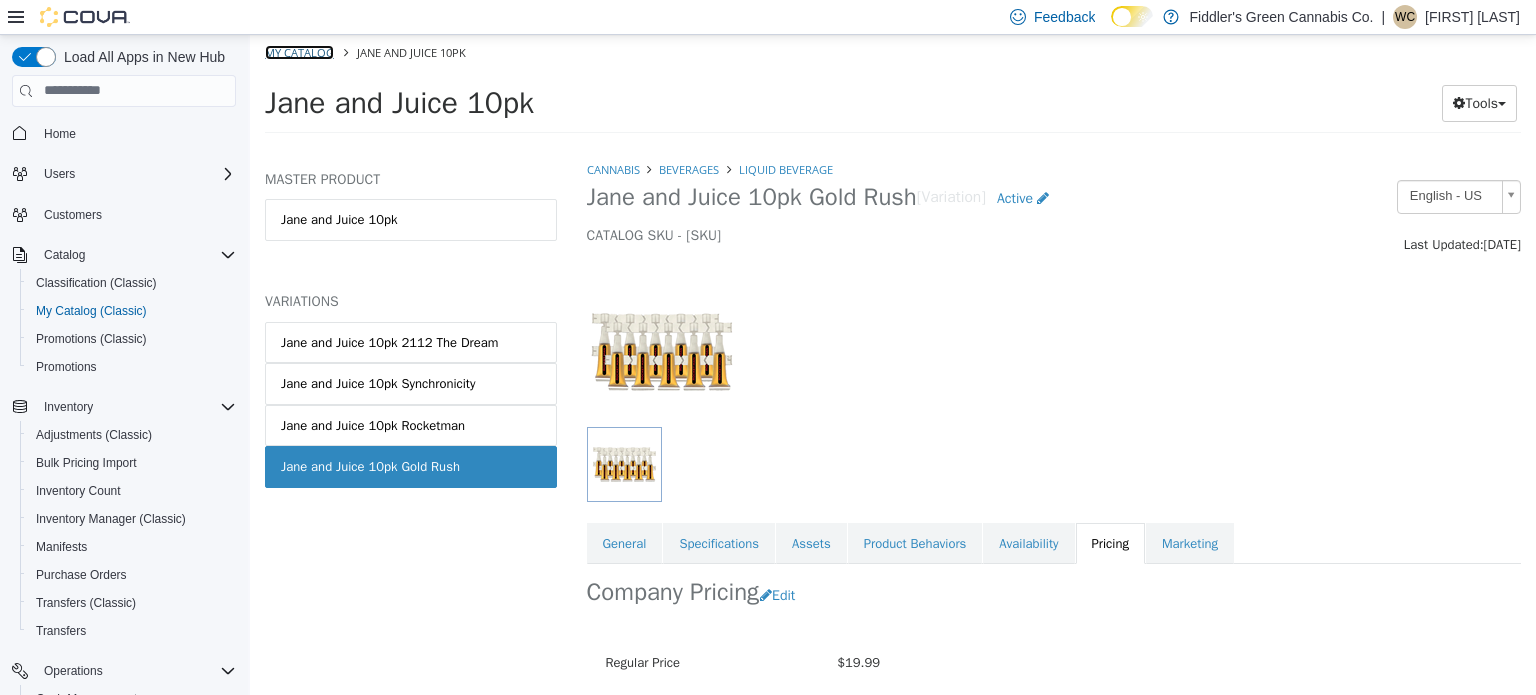 click on "My Catalog" at bounding box center (299, 51) 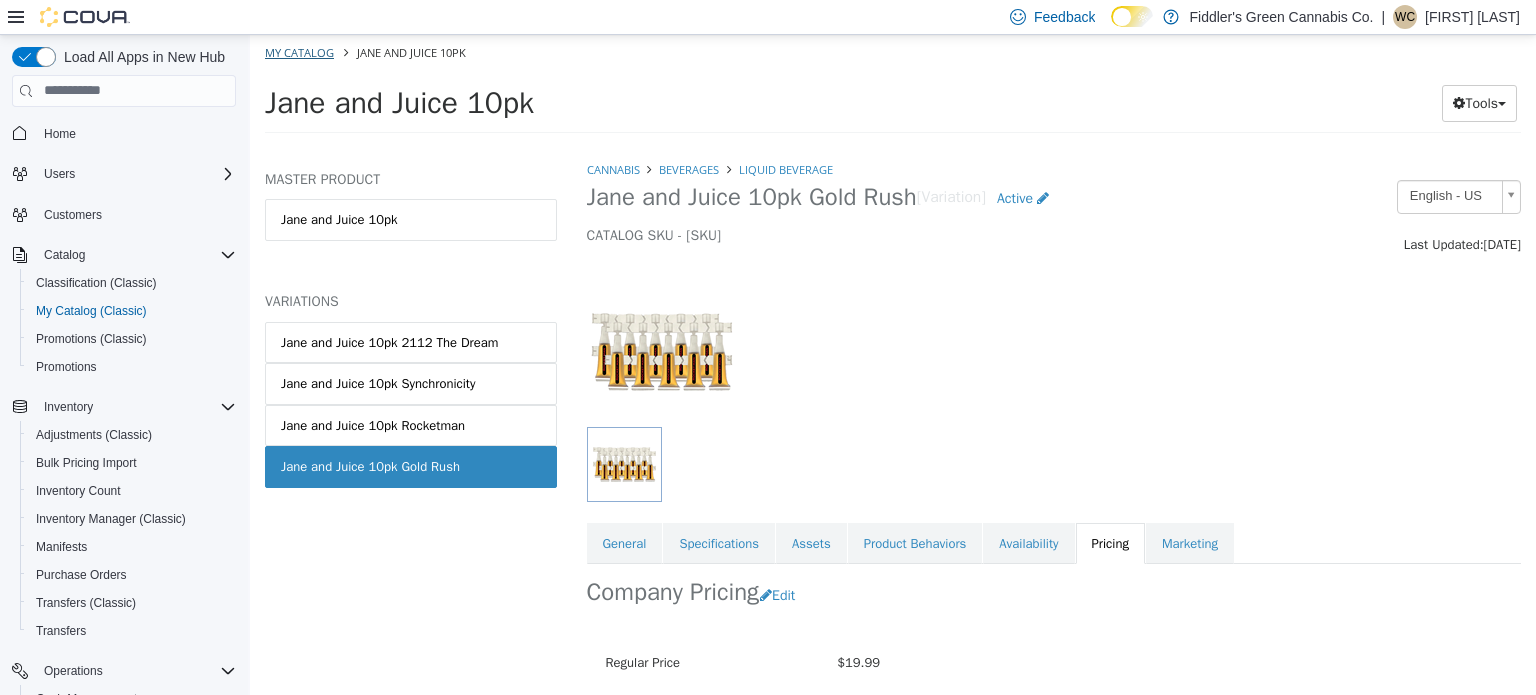 select on "**********" 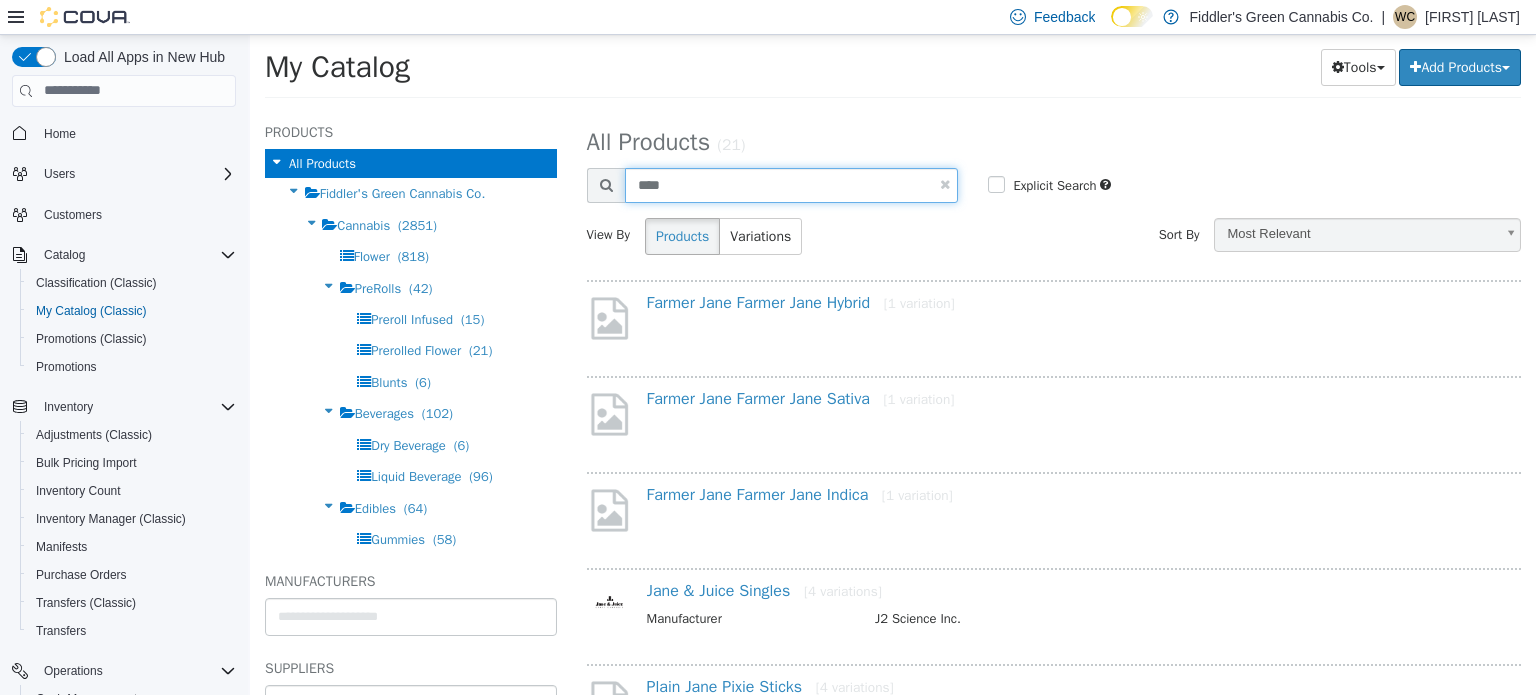 click on "****" at bounding box center (792, 184) 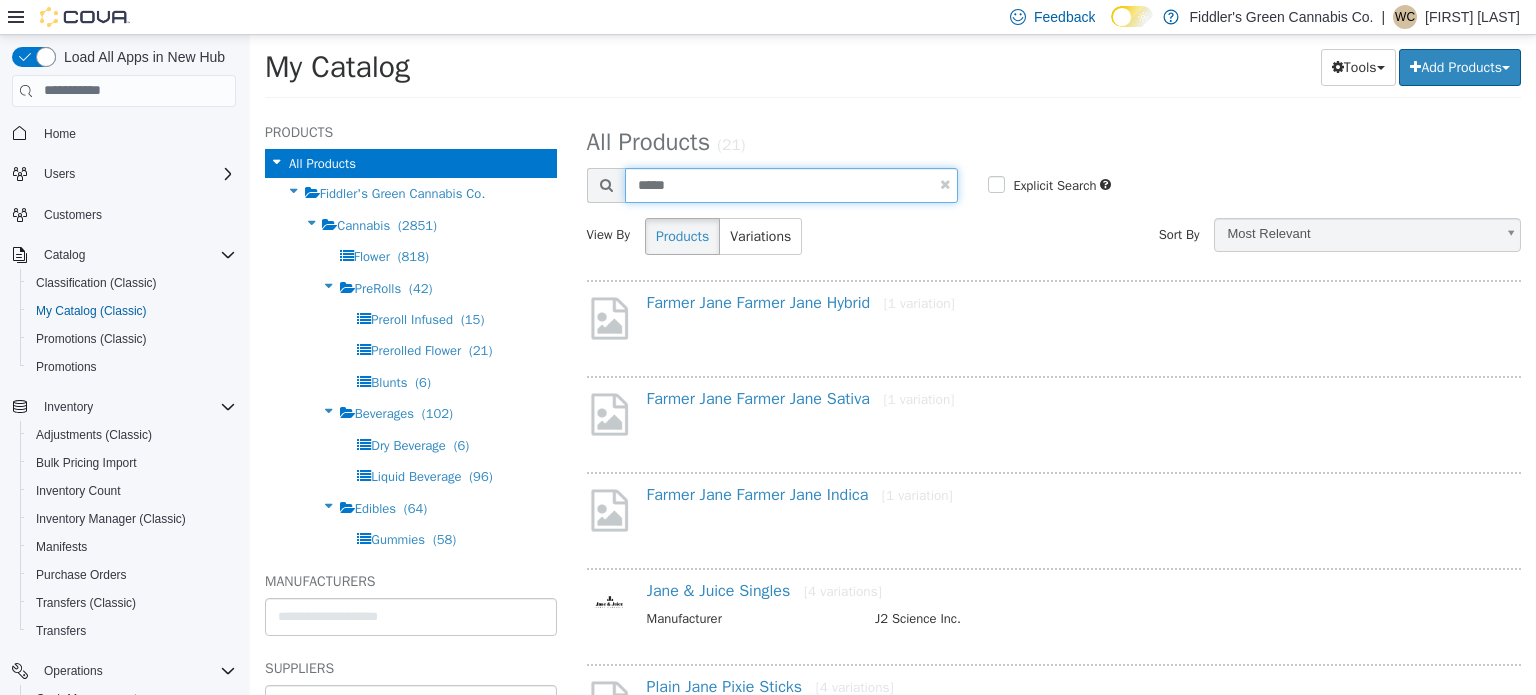 type on "*****" 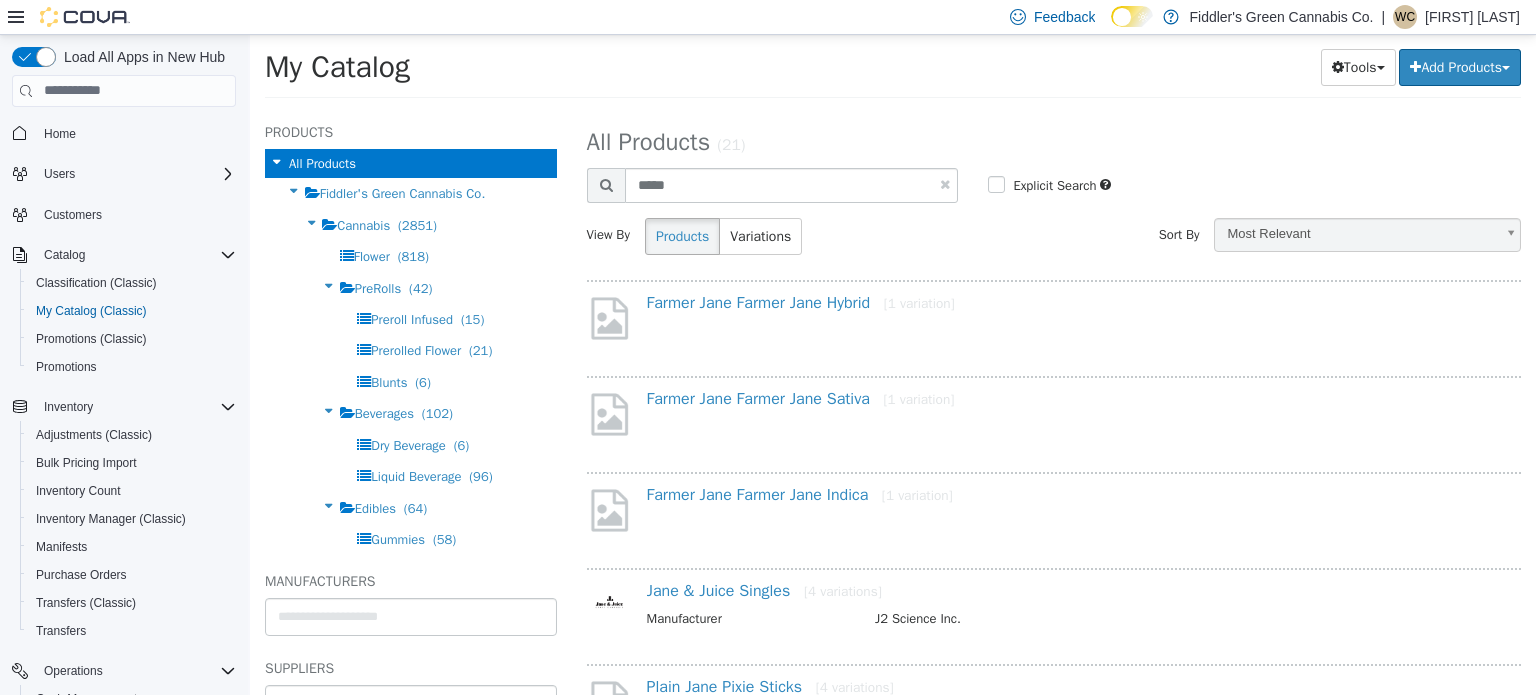 select on "**********" 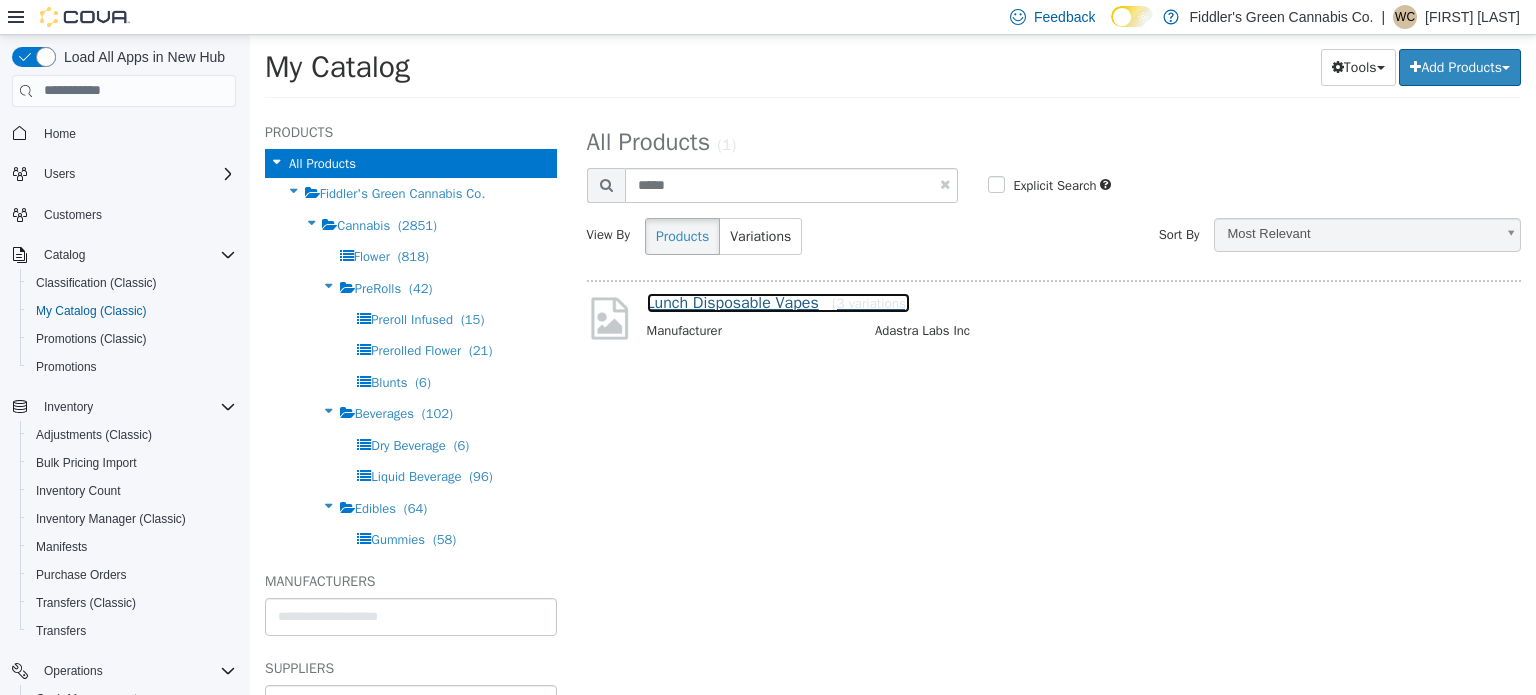 click on "Lunch Disposable Vapes
[3 variations]" at bounding box center (779, 302) 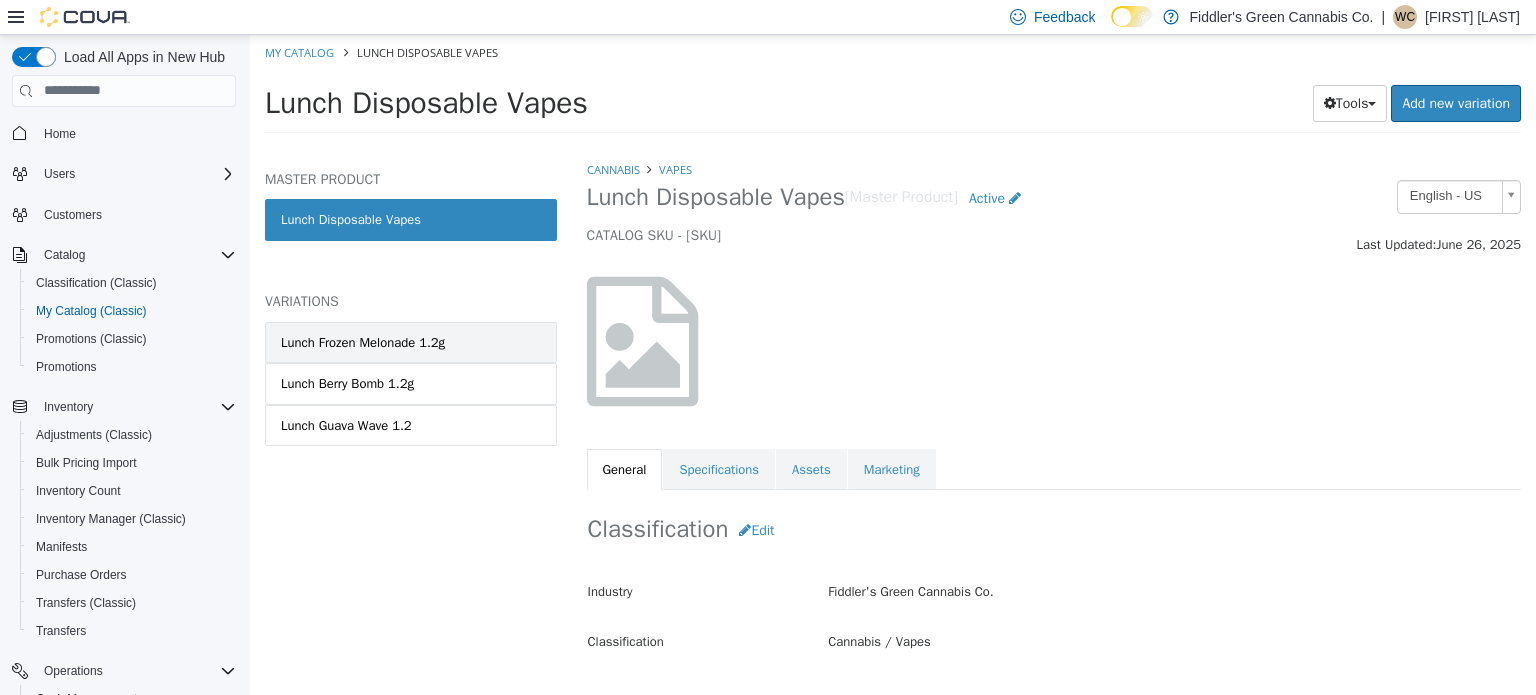 click on "Lunch Frozen Melonade 1.2g" at bounding box center [411, 342] 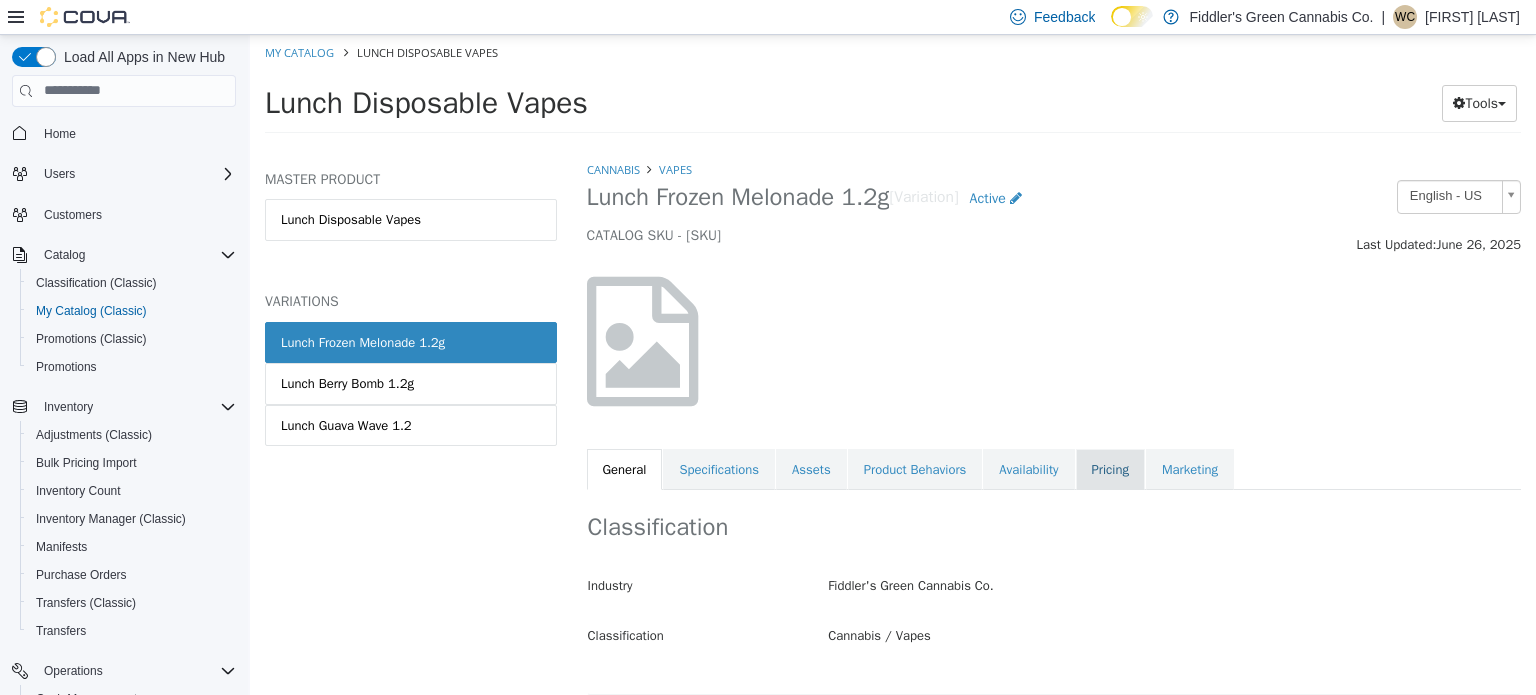 click on "Pricing" at bounding box center (1110, 469) 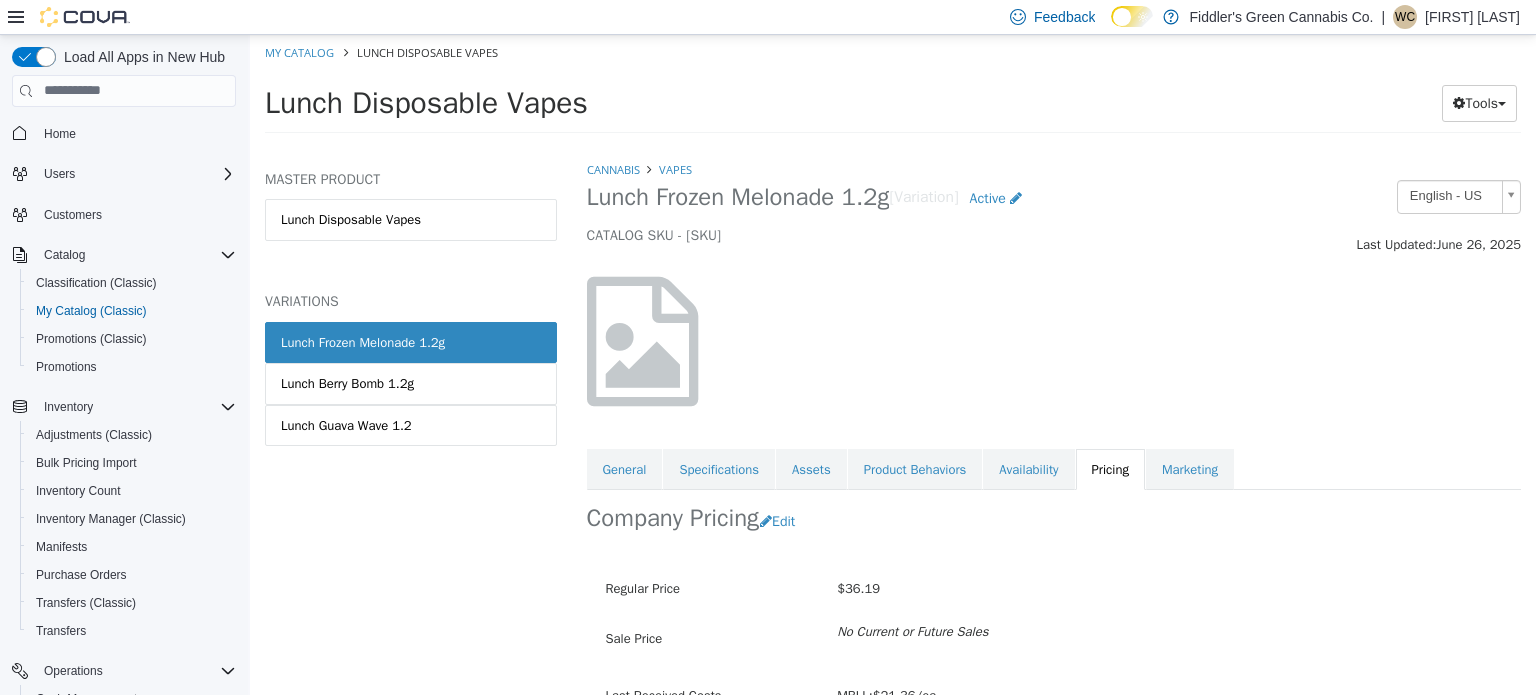 scroll, scrollTop: 105, scrollLeft: 0, axis: vertical 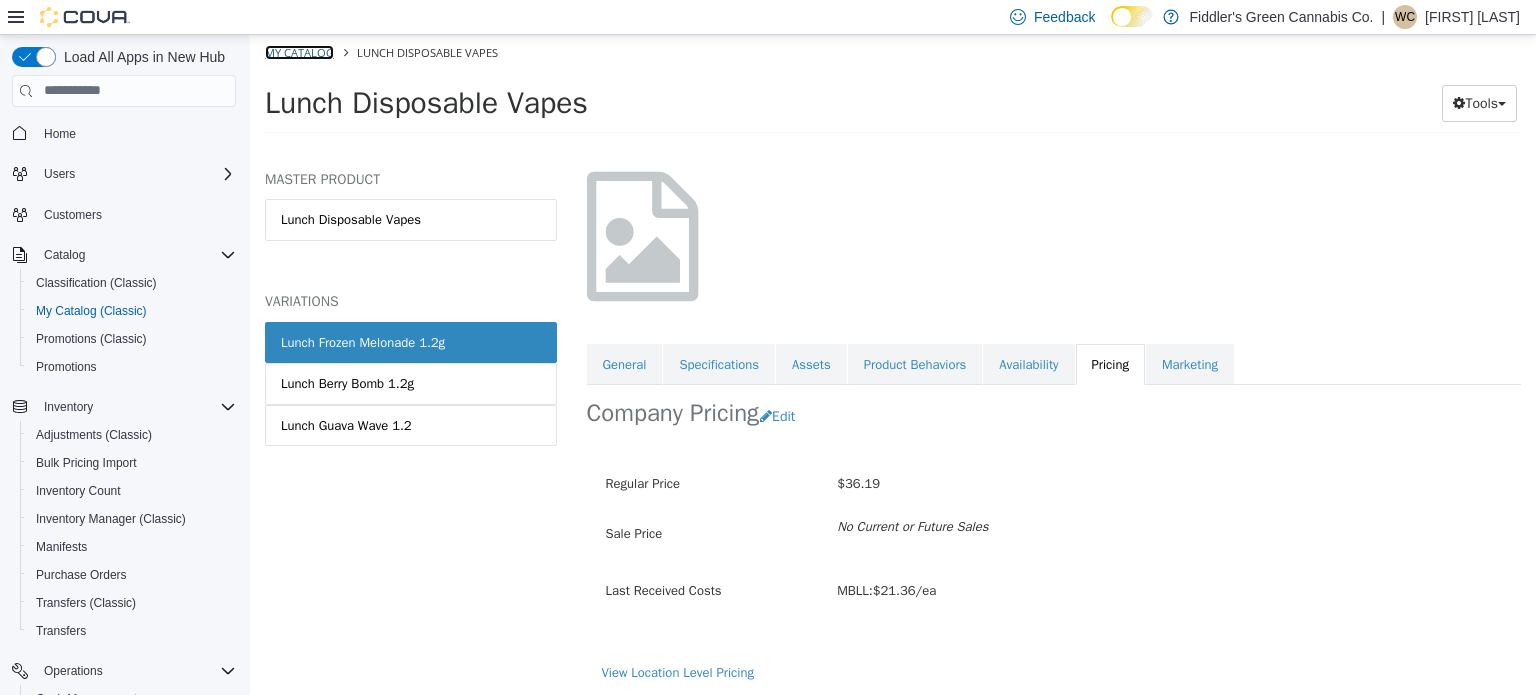 click on "My Catalog" at bounding box center (299, 51) 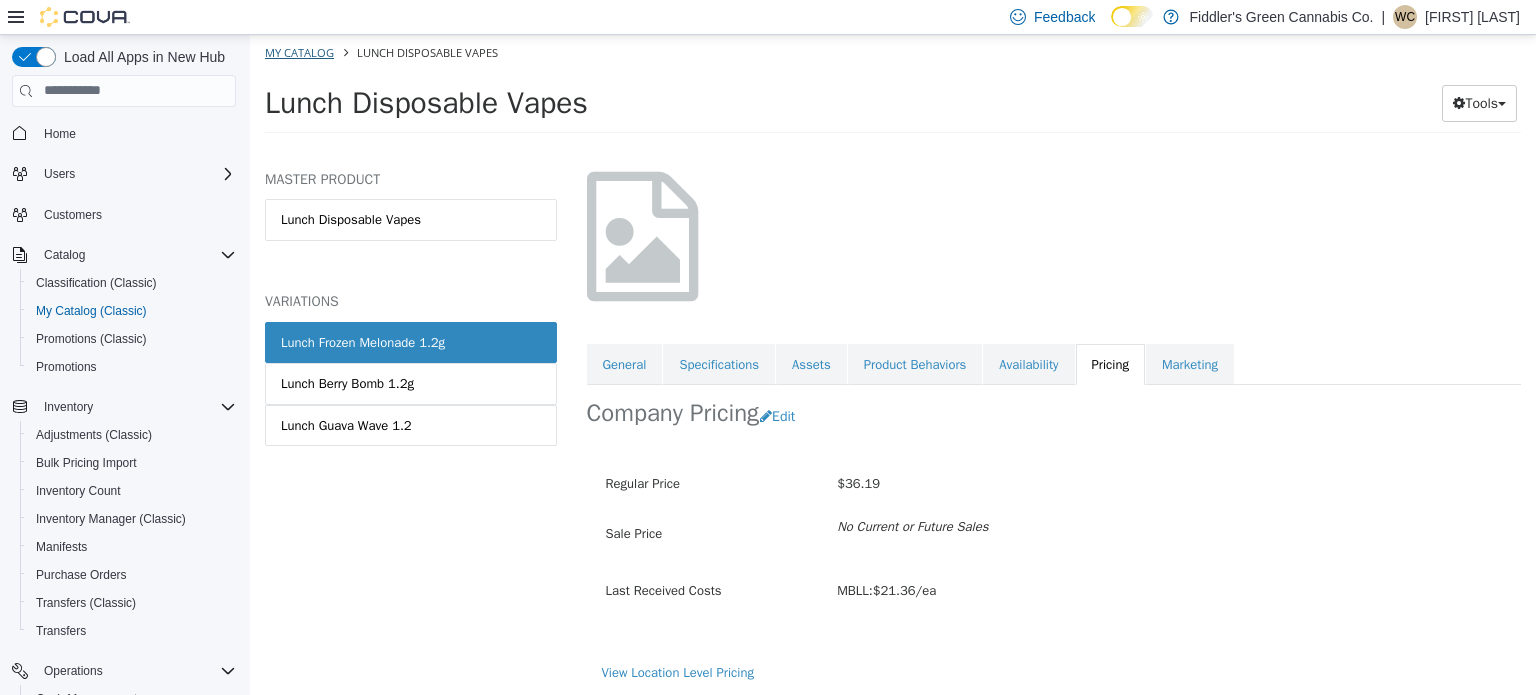 select on "**********" 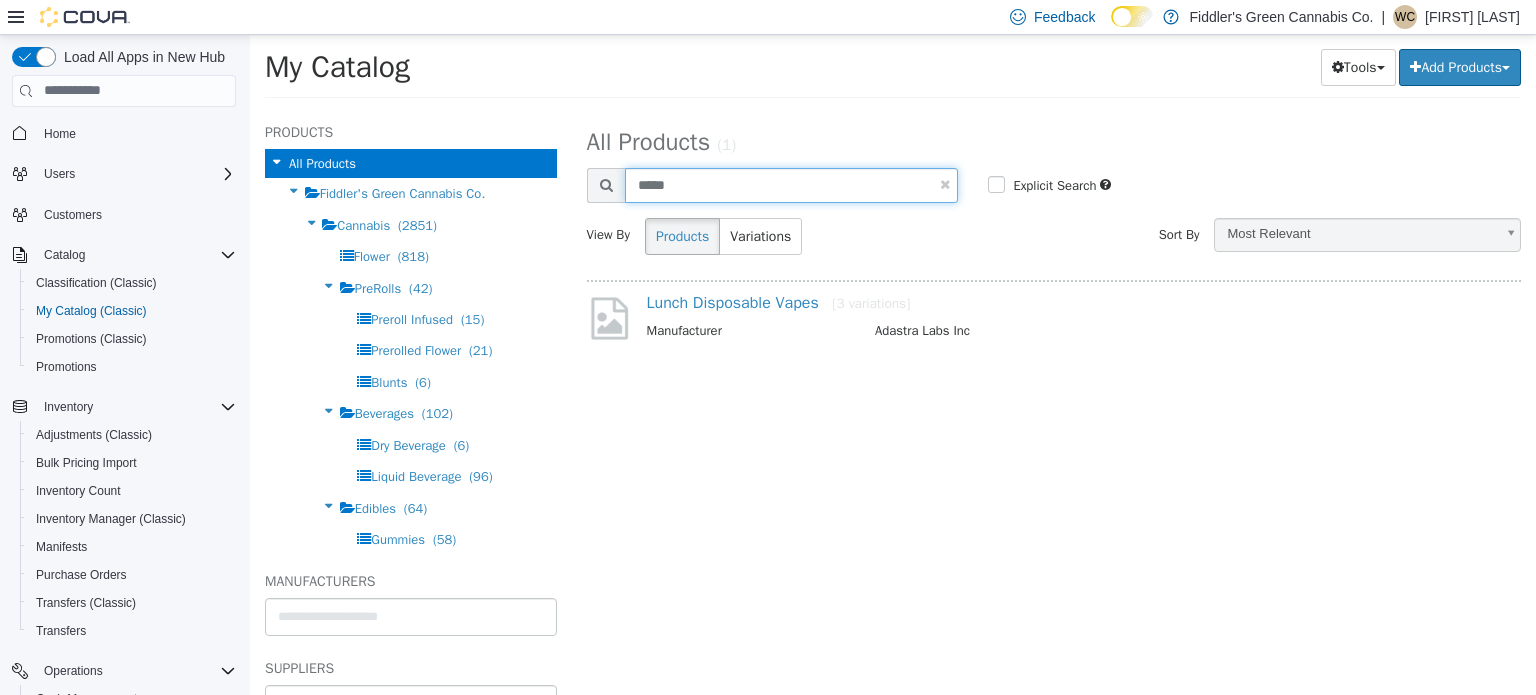 click on "*****" at bounding box center (792, 184) 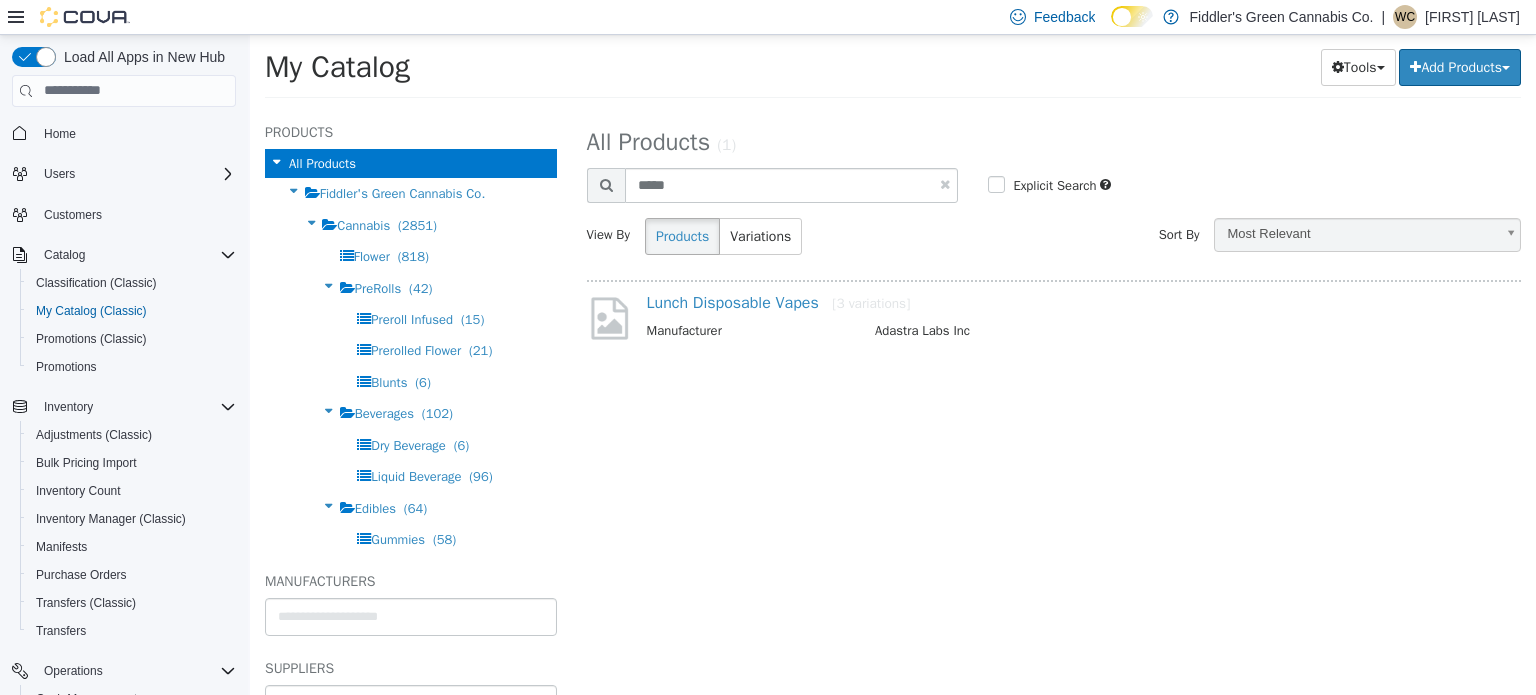select on "**********" 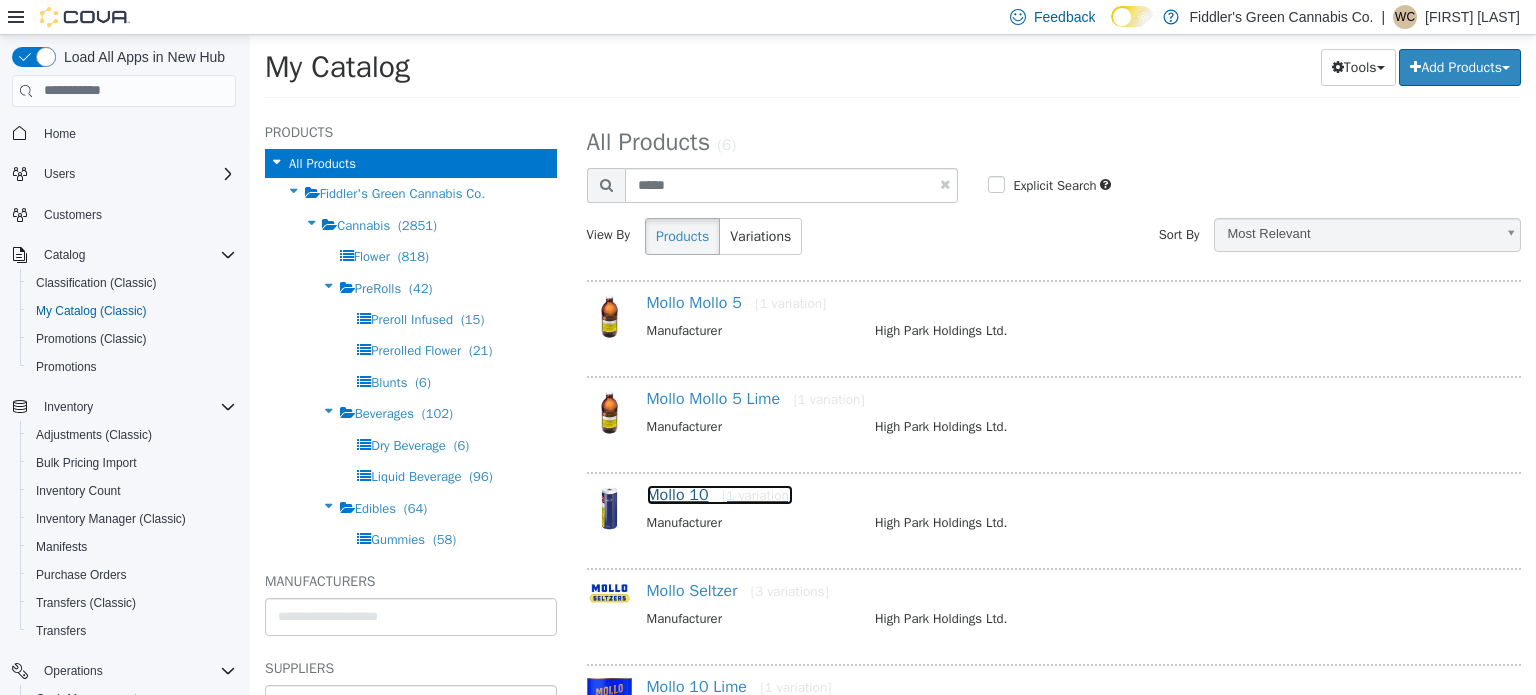 click on "Mollo 10
[1 variation]" at bounding box center [720, 494] 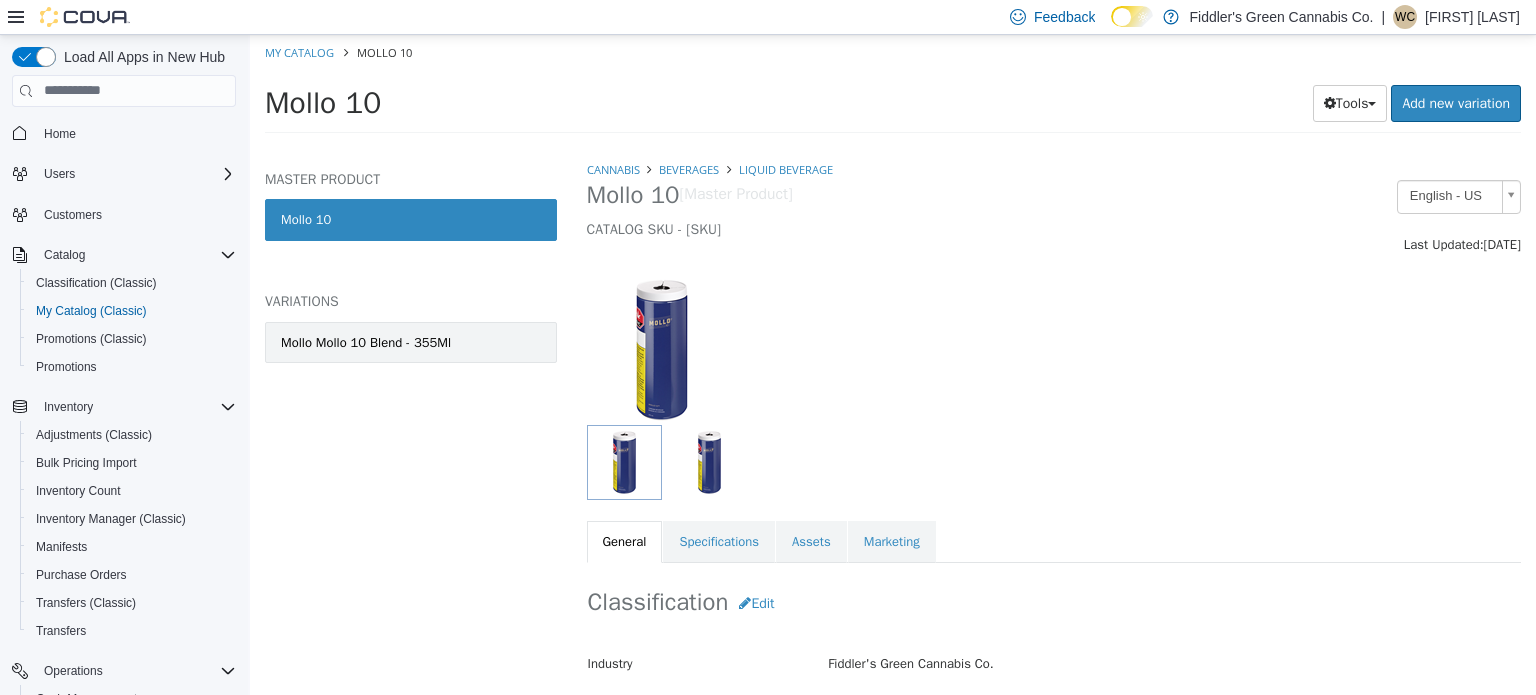 click on "Mollo Mollo 10 Blend - 355Ml" at bounding box center [366, 342] 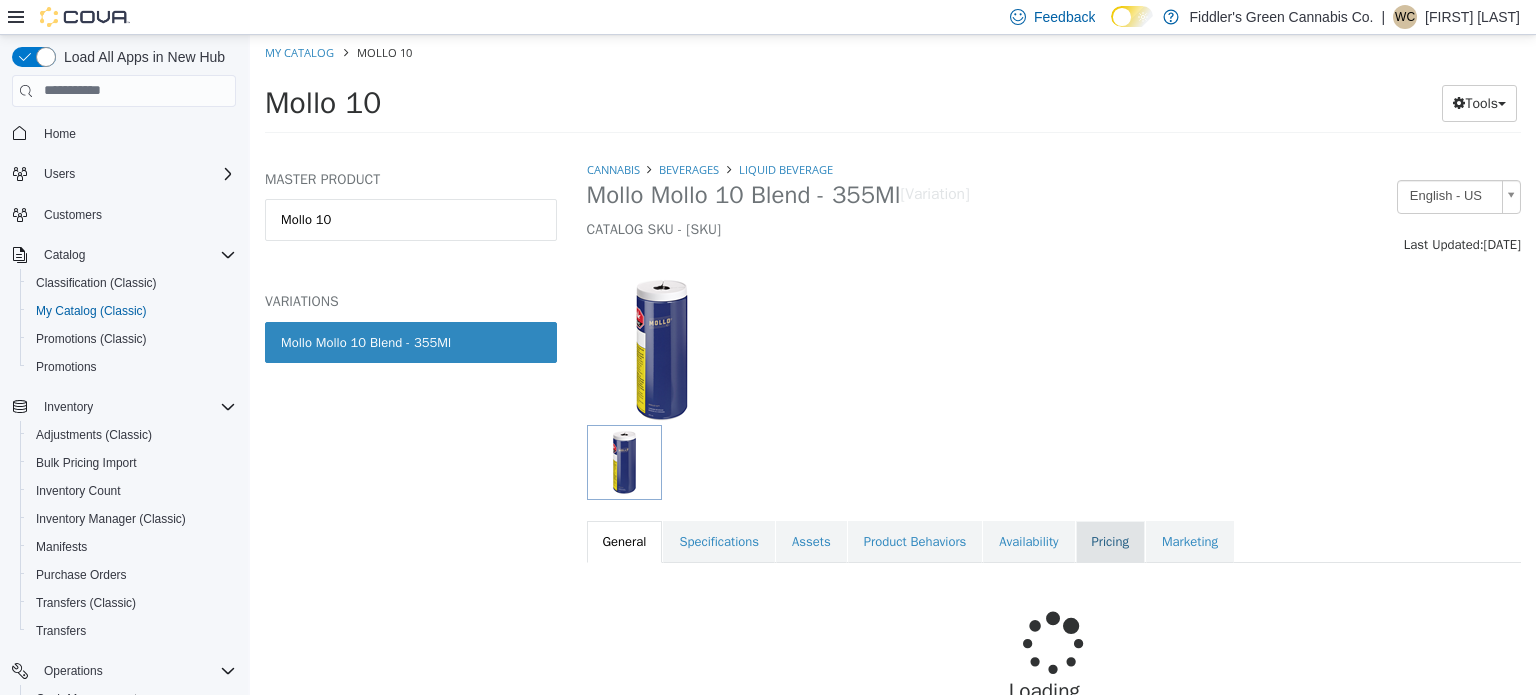 click on "Pricing" at bounding box center (1110, 541) 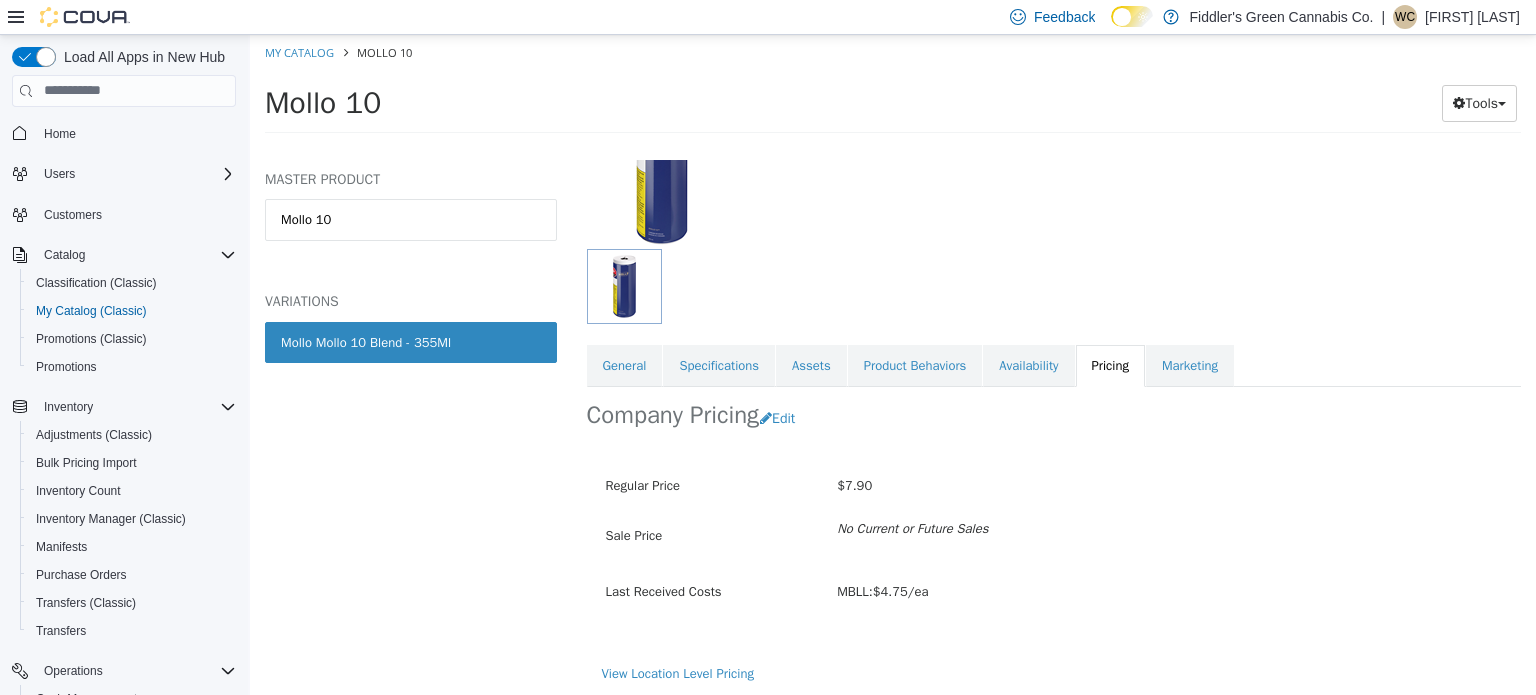scroll, scrollTop: 178, scrollLeft: 0, axis: vertical 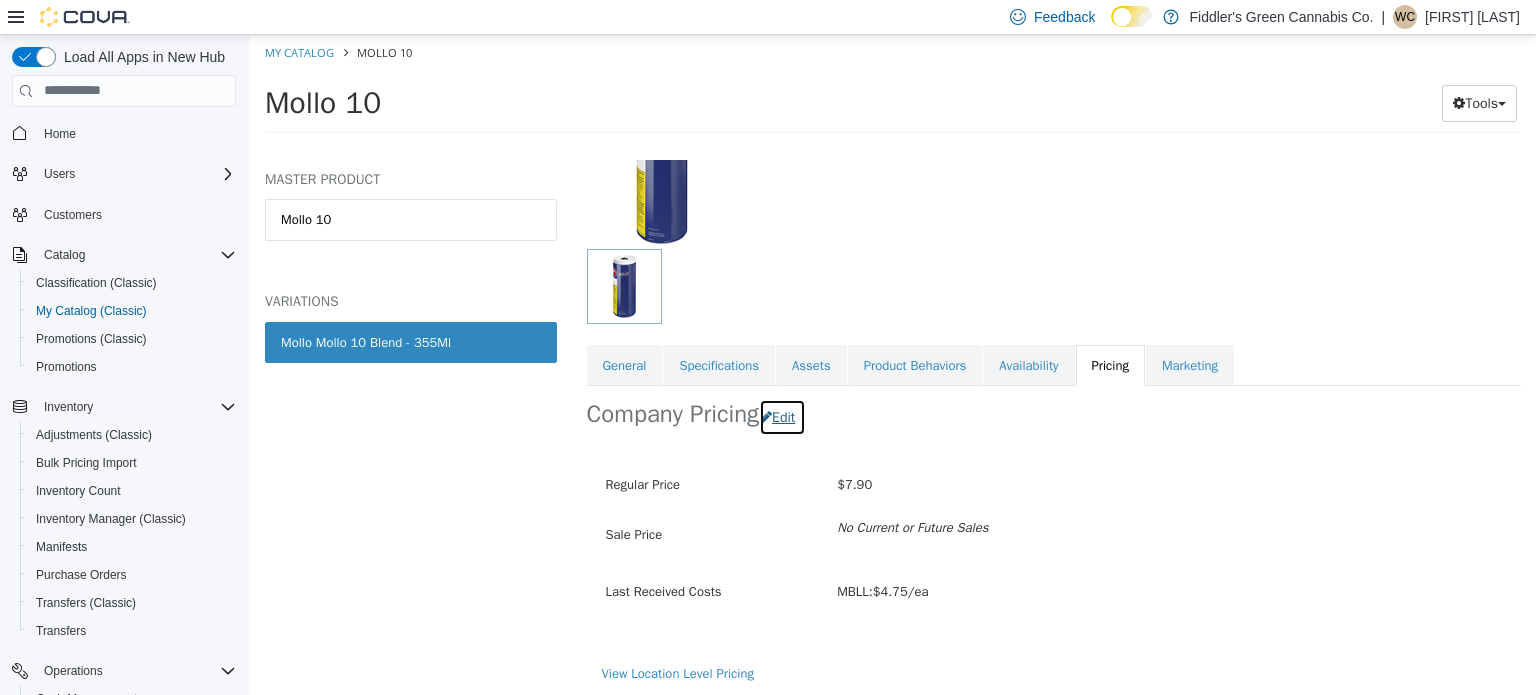click on "Edit" at bounding box center (782, 416) 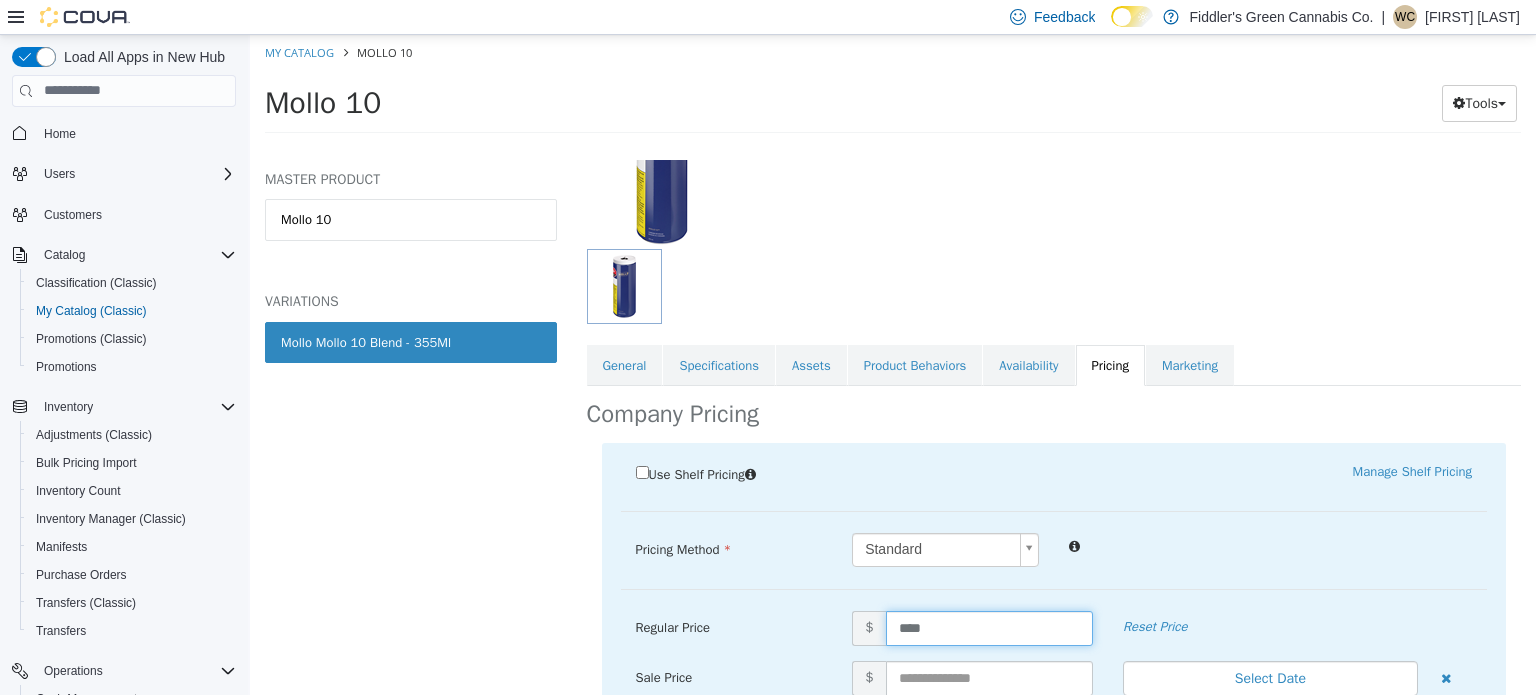click on "****" at bounding box center (989, 627) 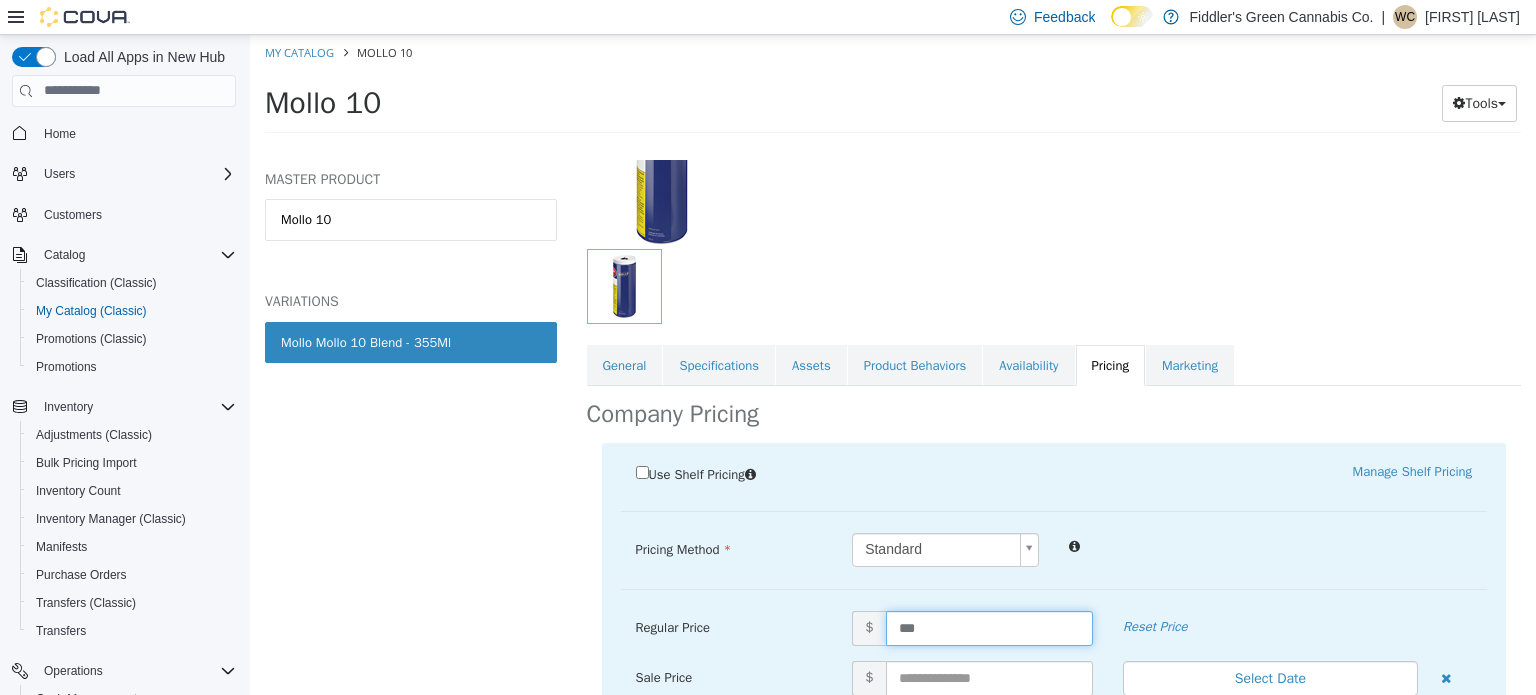 type on "****" 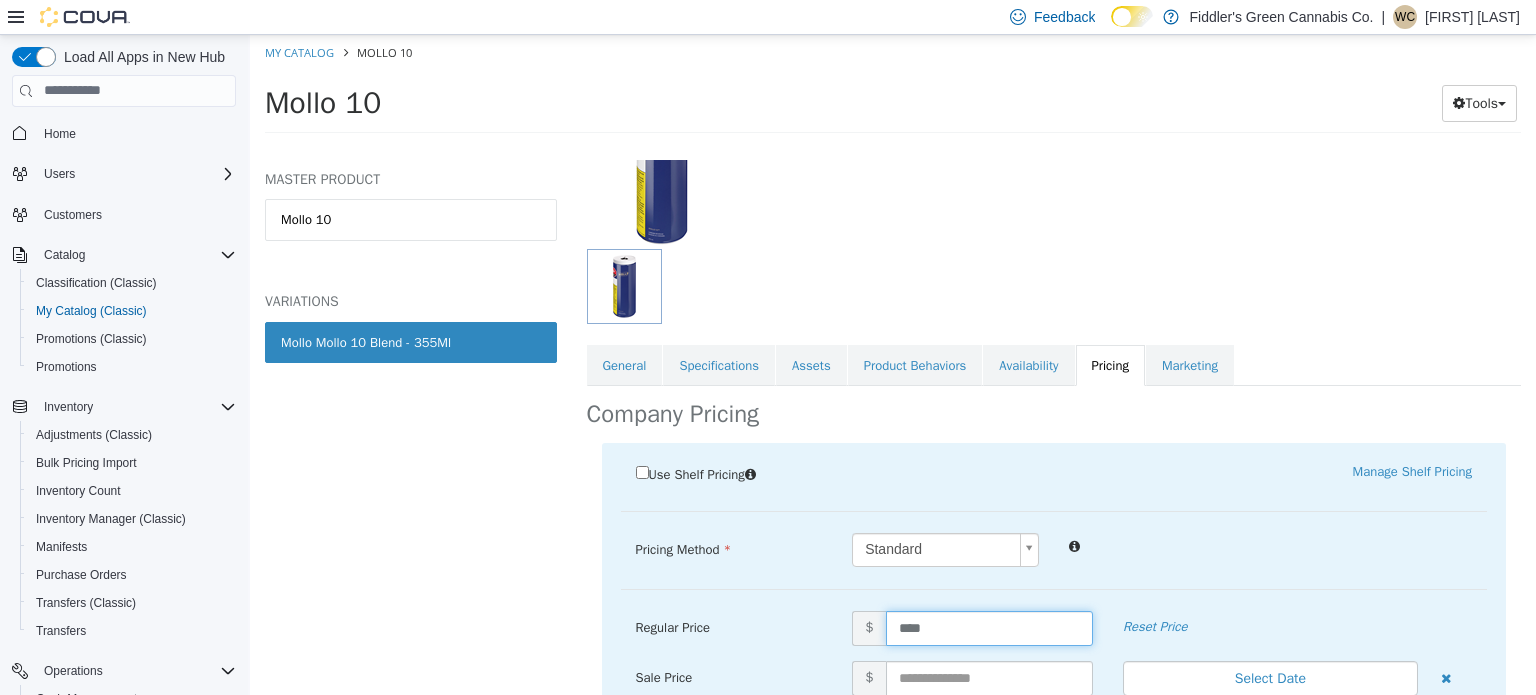click on "Standard                             *" at bounding box center (1162, 549) 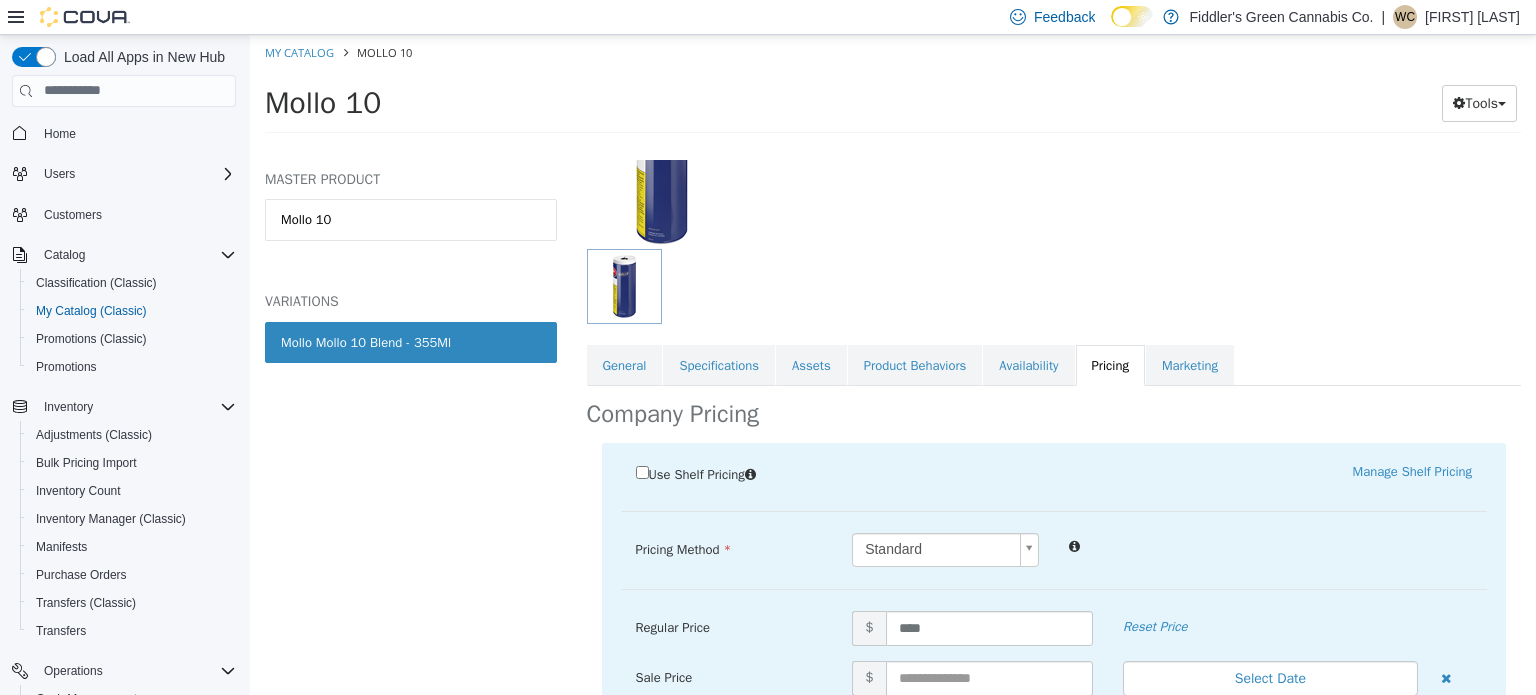 scroll, scrollTop: 453, scrollLeft: 0, axis: vertical 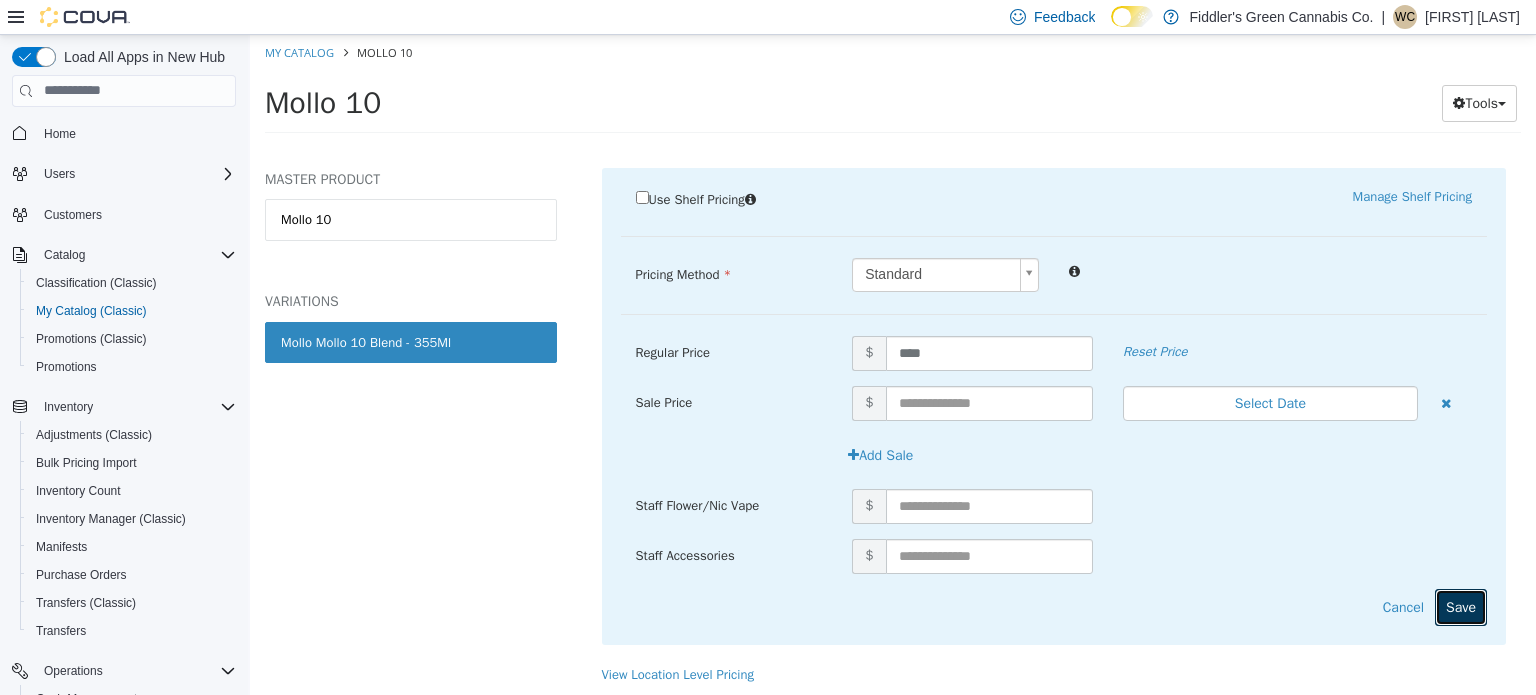 click on "Save" at bounding box center (1461, 606) 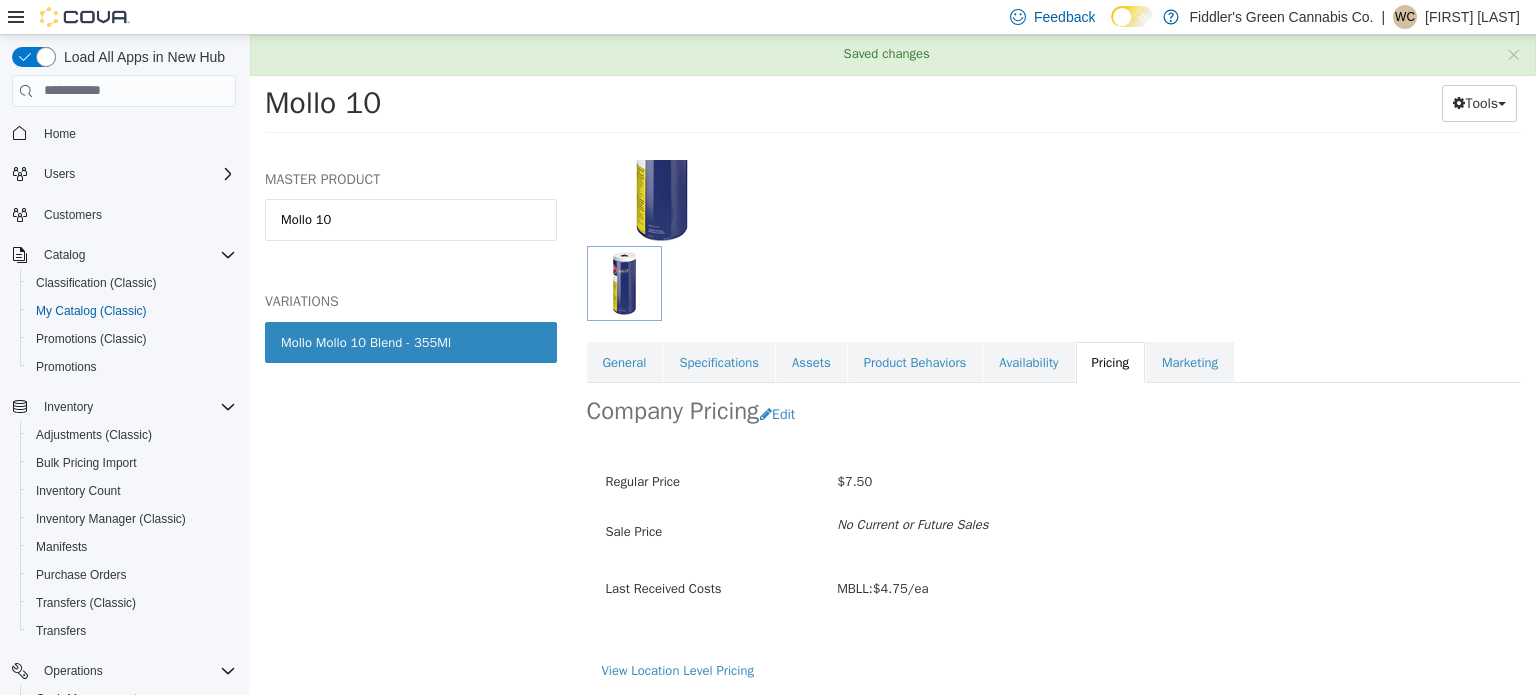 scroll, scrollTop: 179, scrollLeft: 0, axis: vertical 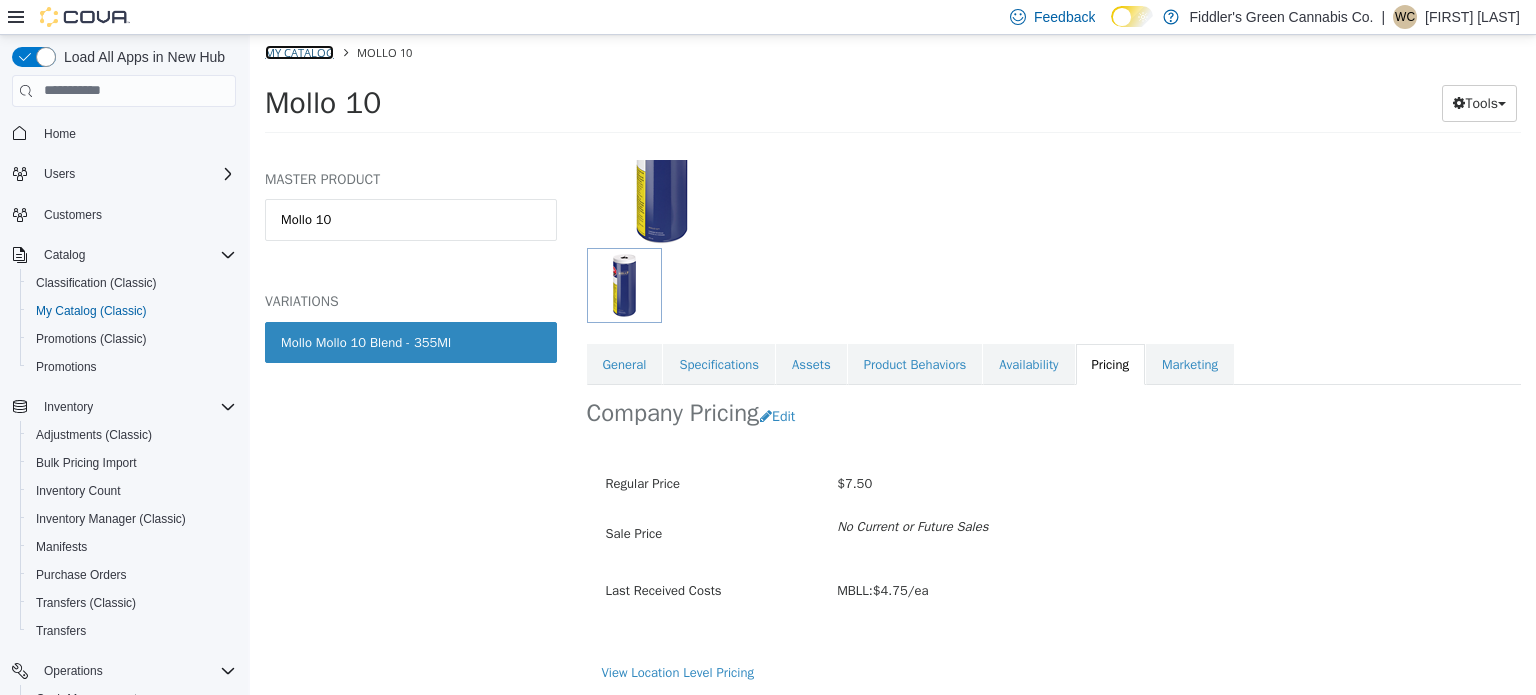 click on "My Catalog" at bounding box center [299, 51] 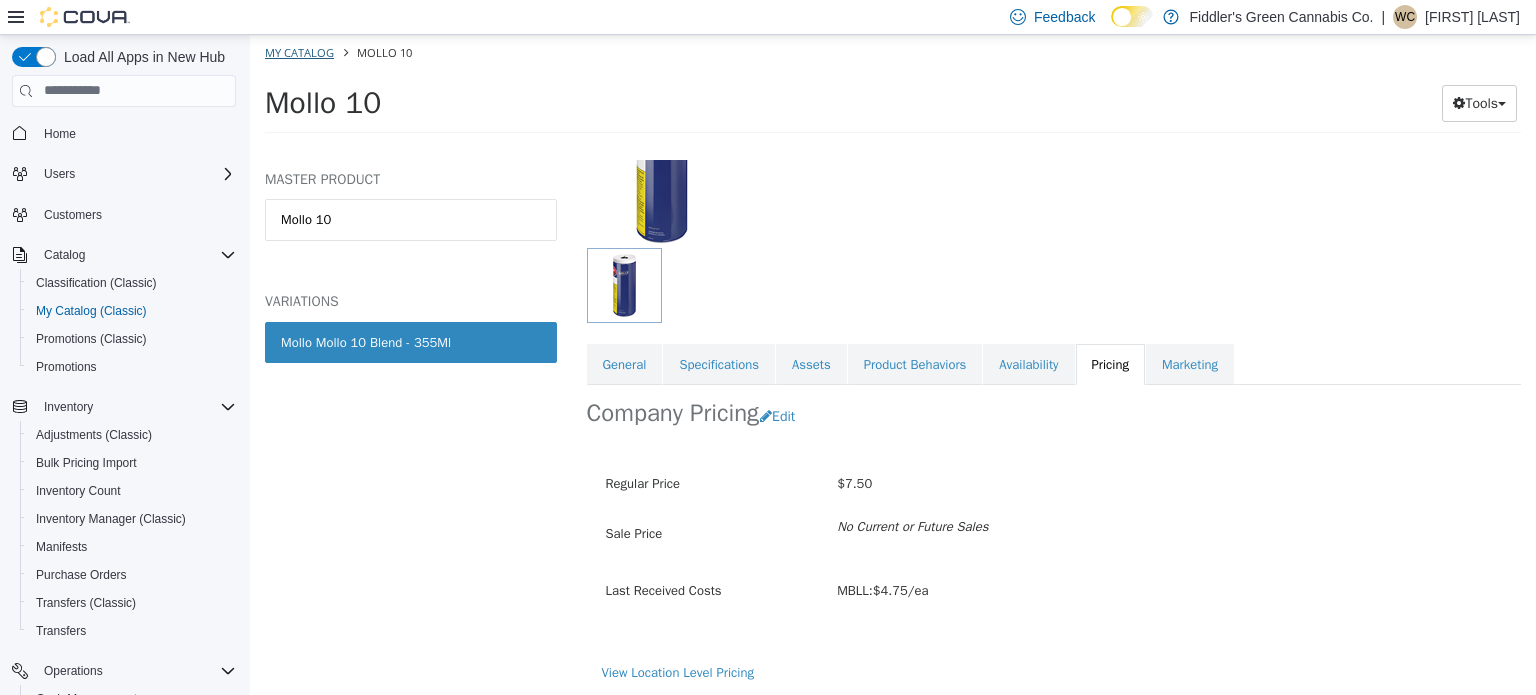 select on "**********" 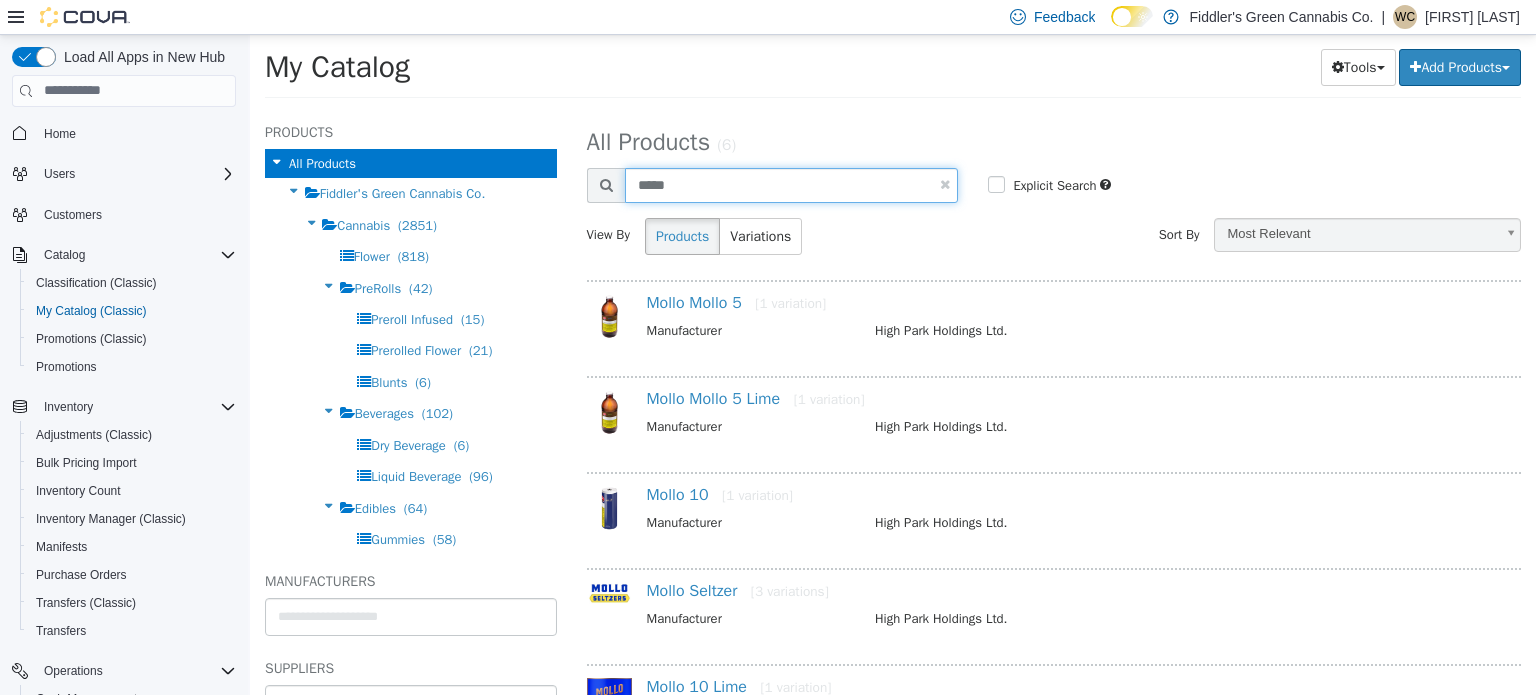 click on "*****" at bounding box center [792, 184] 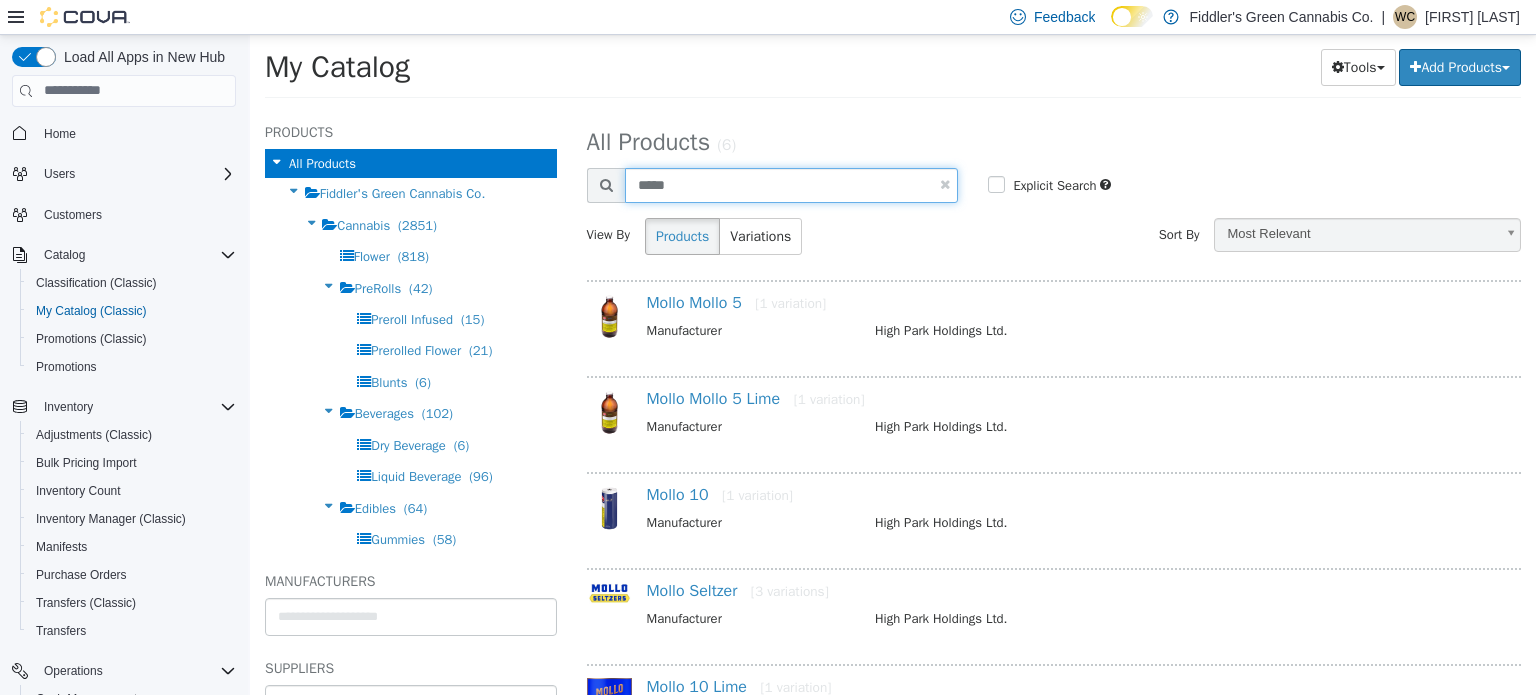 type on "*****" 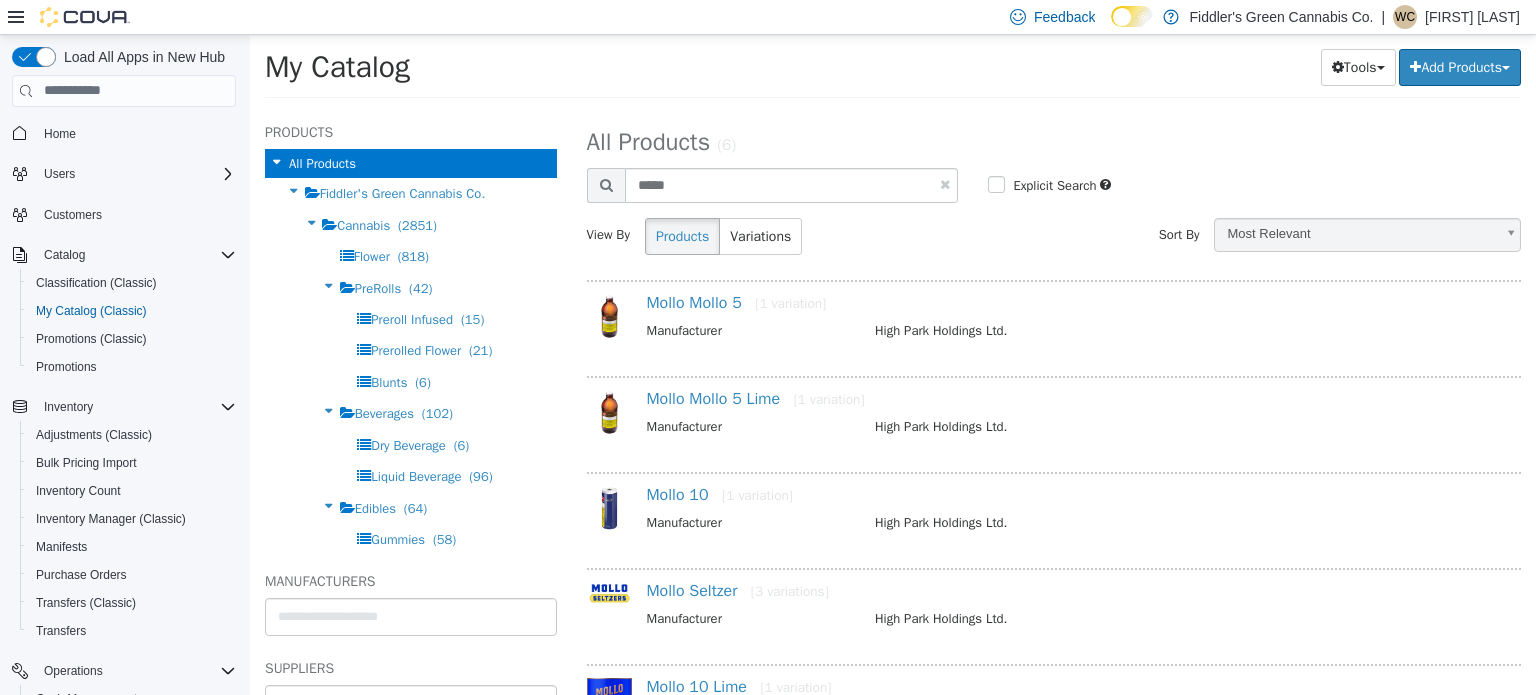 select on "**********" 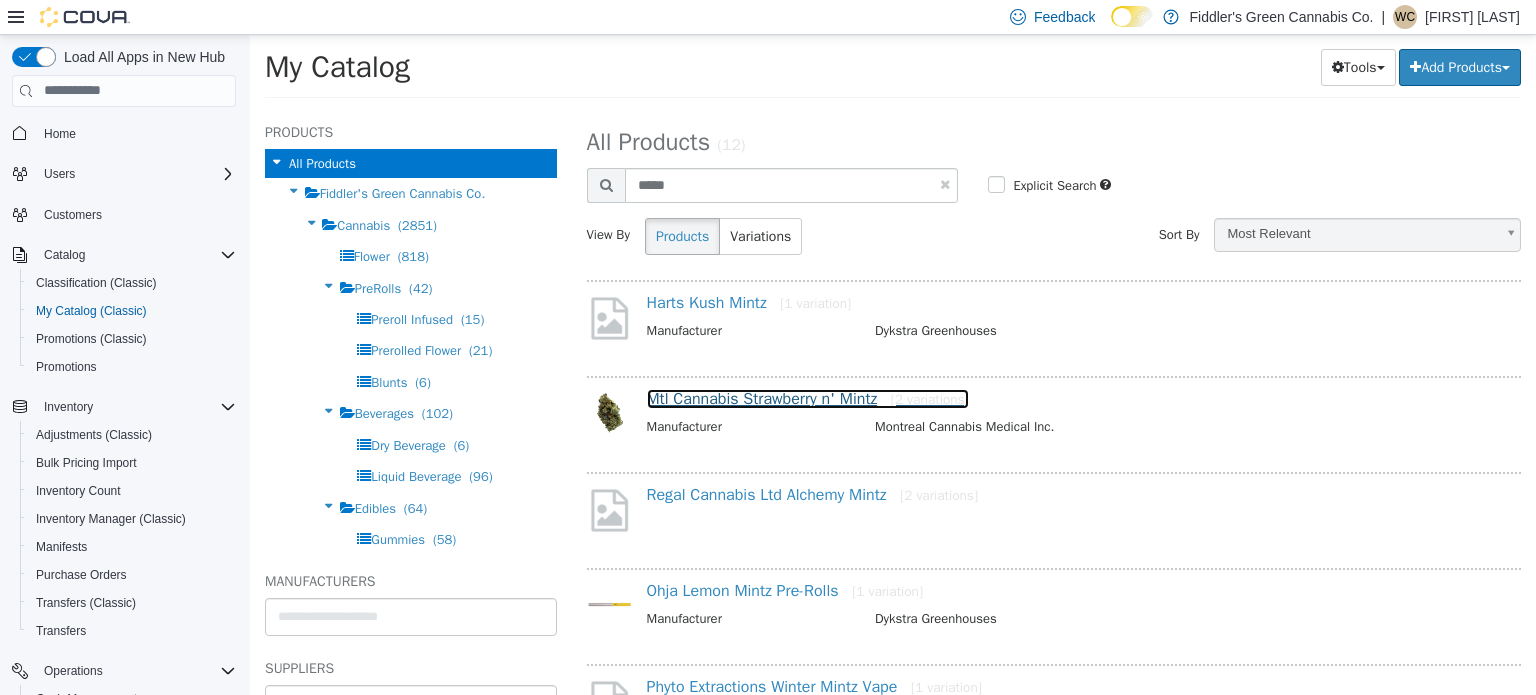 click on "Mtl Cannabis Strawberry N' Mintz
[2 variations]" at bounding box center (808, 398) 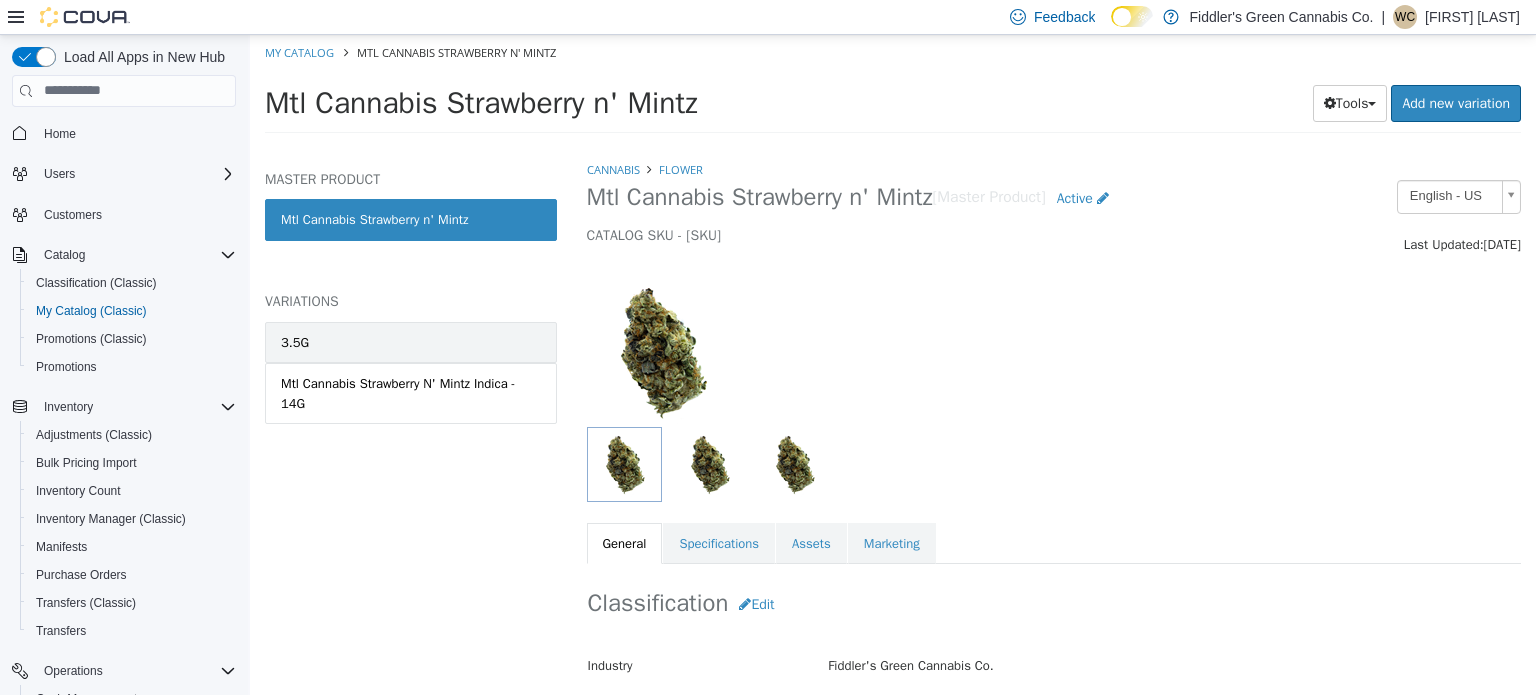 click on "3.5G" at bounding box center [411, 342] 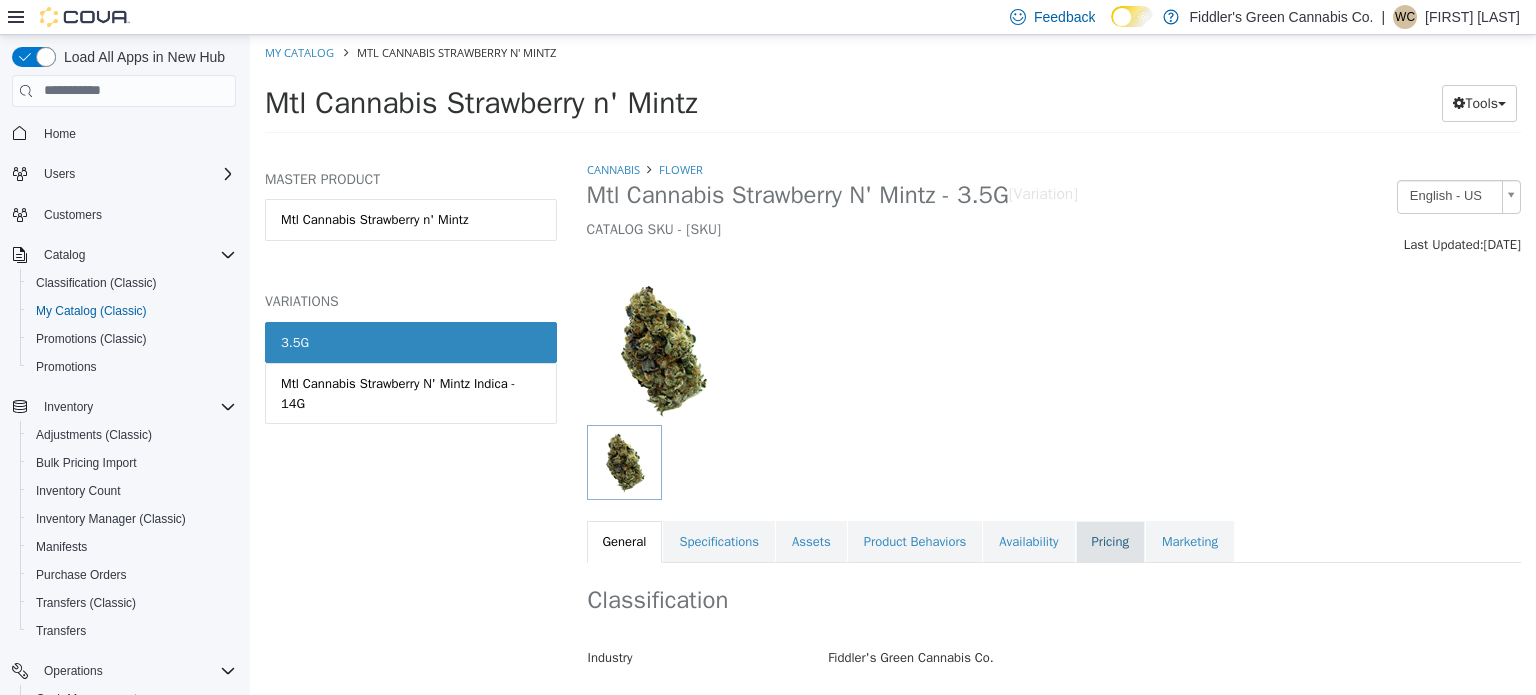 click on "Pricing" at bounding box center [1110, 541] 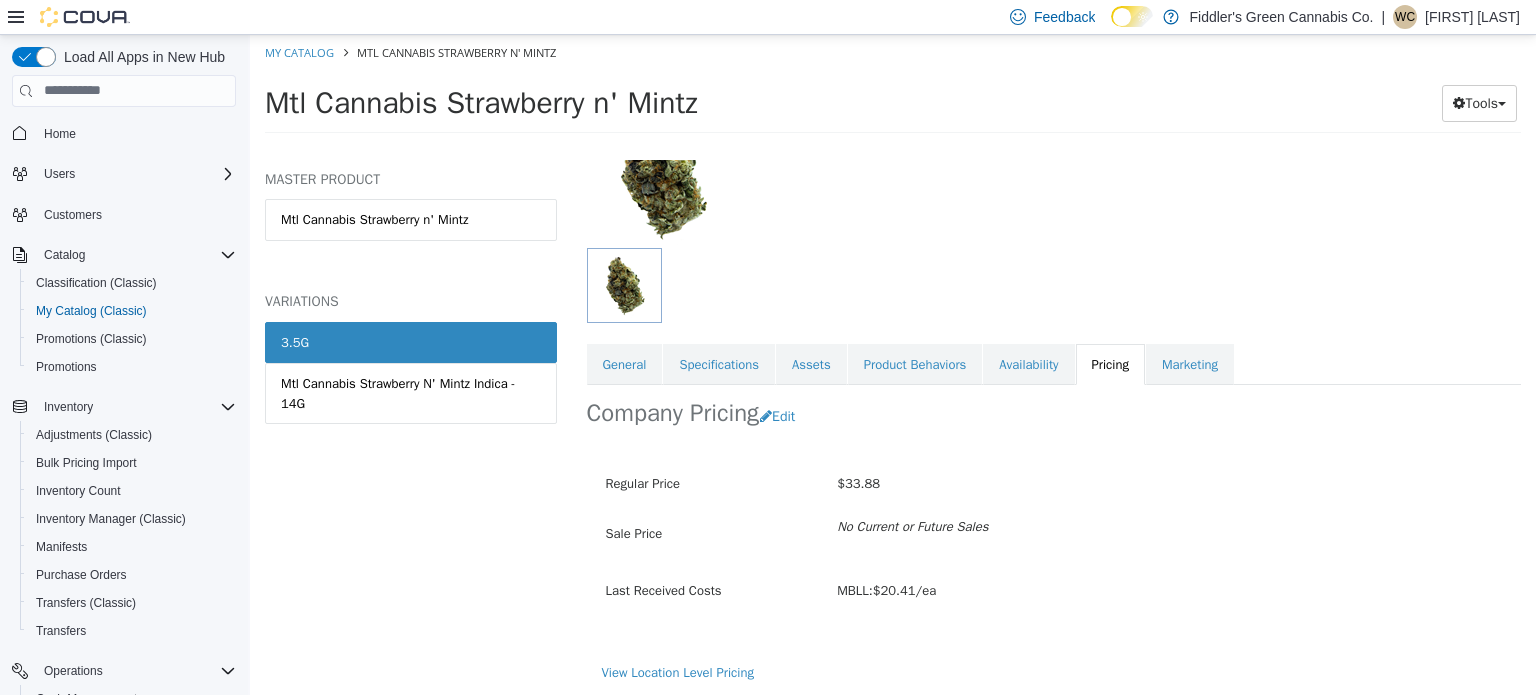 scroll, scrollTop: 178, scrollLeft: 0, axis: vertical 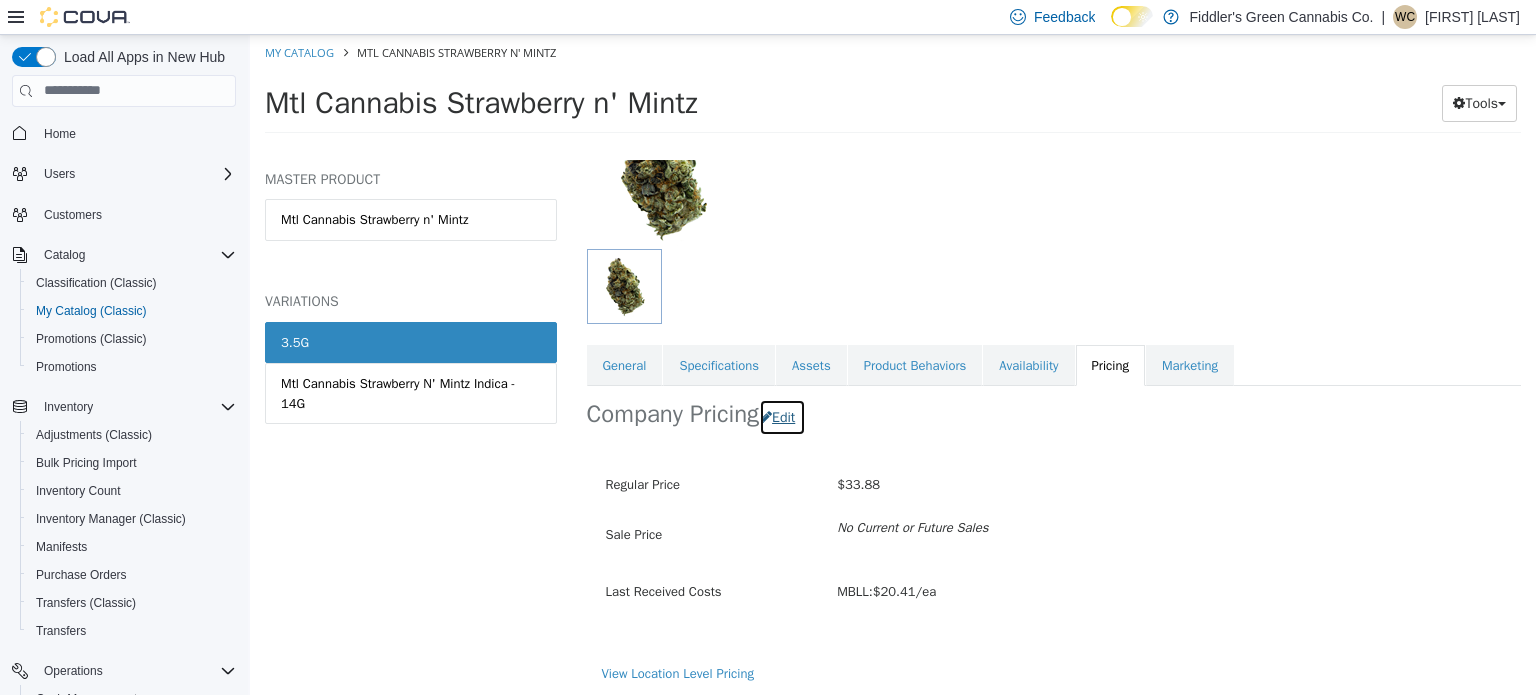 click on "Edit" at bounding box center [782, 416] 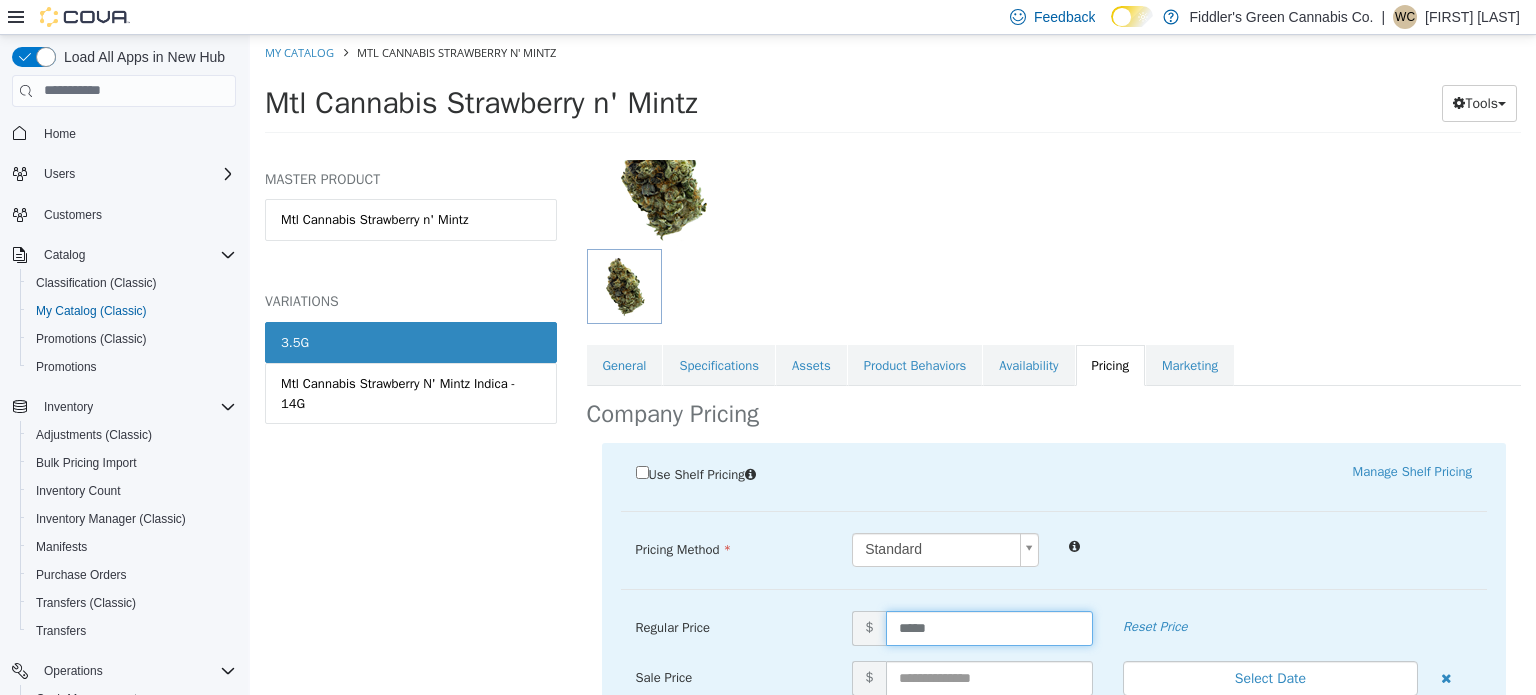 click on "*****" at bounding box center (989, 627) 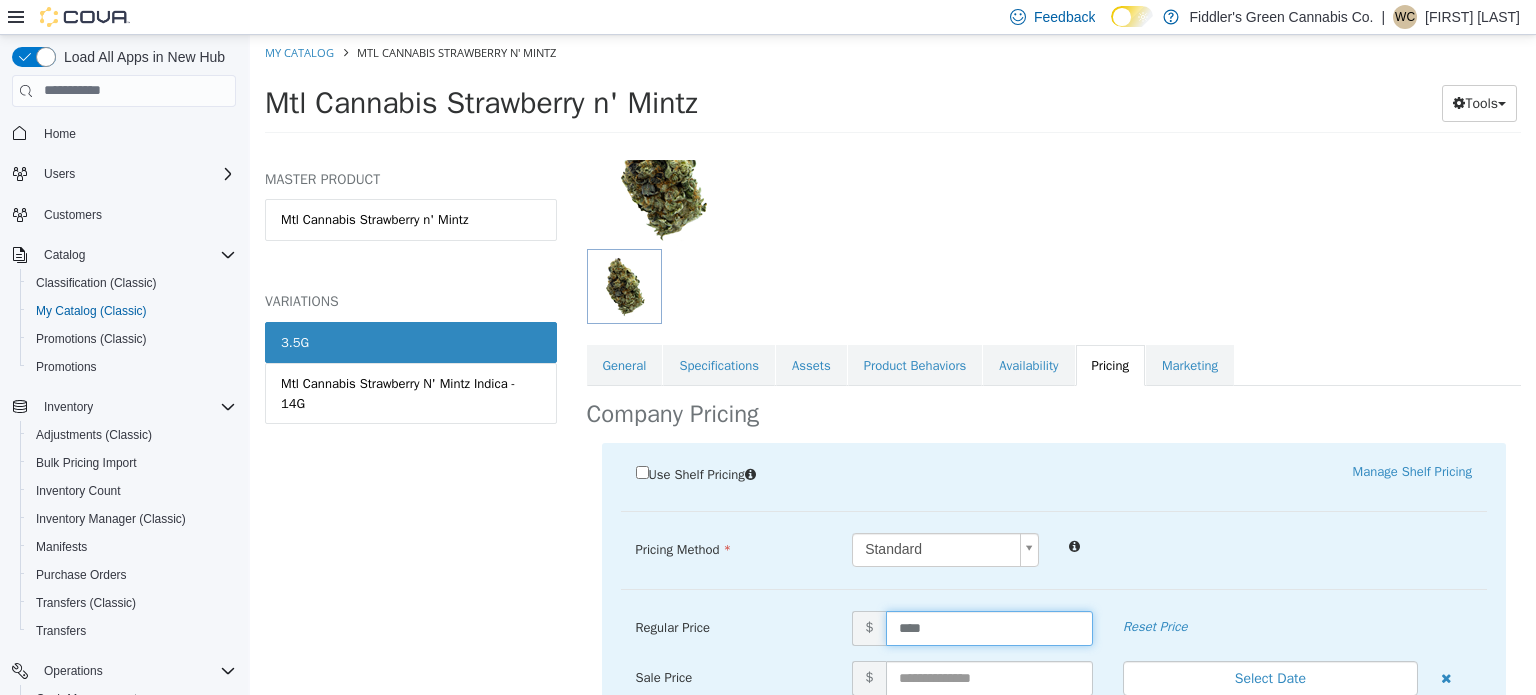 type on "*****" 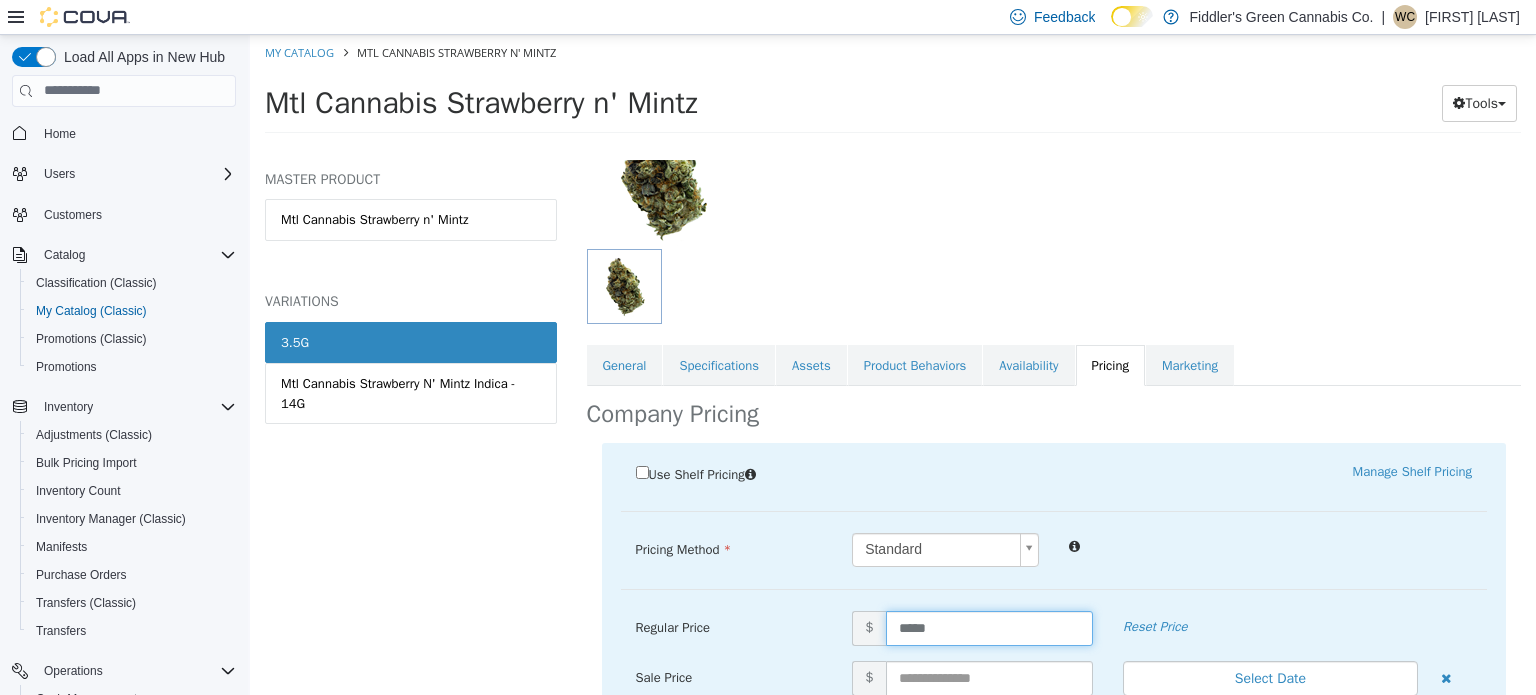 click on "Use Shelf Pricing    Manage Shelf Pricing Shelf Price     Select a Shelf Price                             Shelf Price is required Pricing Method     Standard                             * Regular Price $ ***** Reset Price Sale Price $ Select Date     (UTC-5) Winnipeg                                Add Sale Staff Flower/Nic Vape $ Staff Accessories $ Cancel Save" at bounding box center [1054, 680] 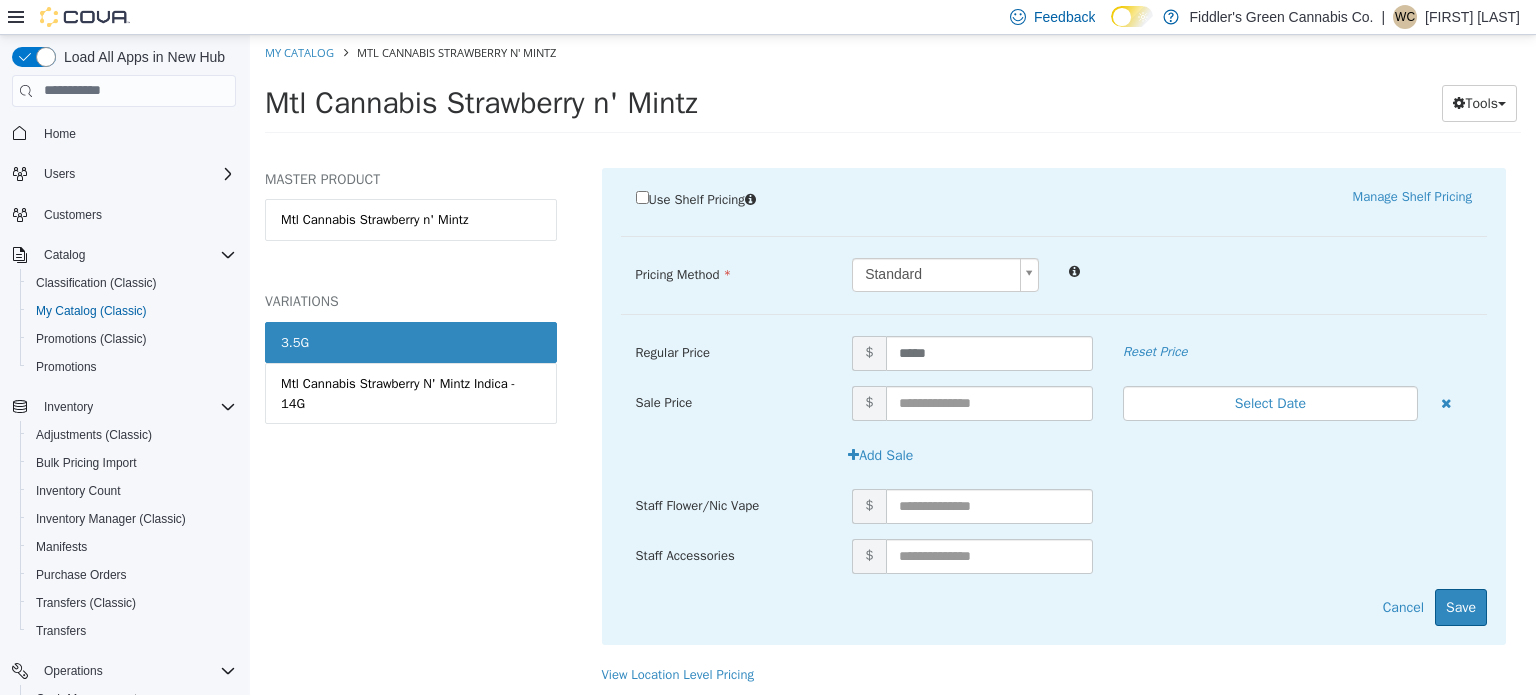 scroll, scrollTop: 452, scrollLeft: 0, axis: vertical 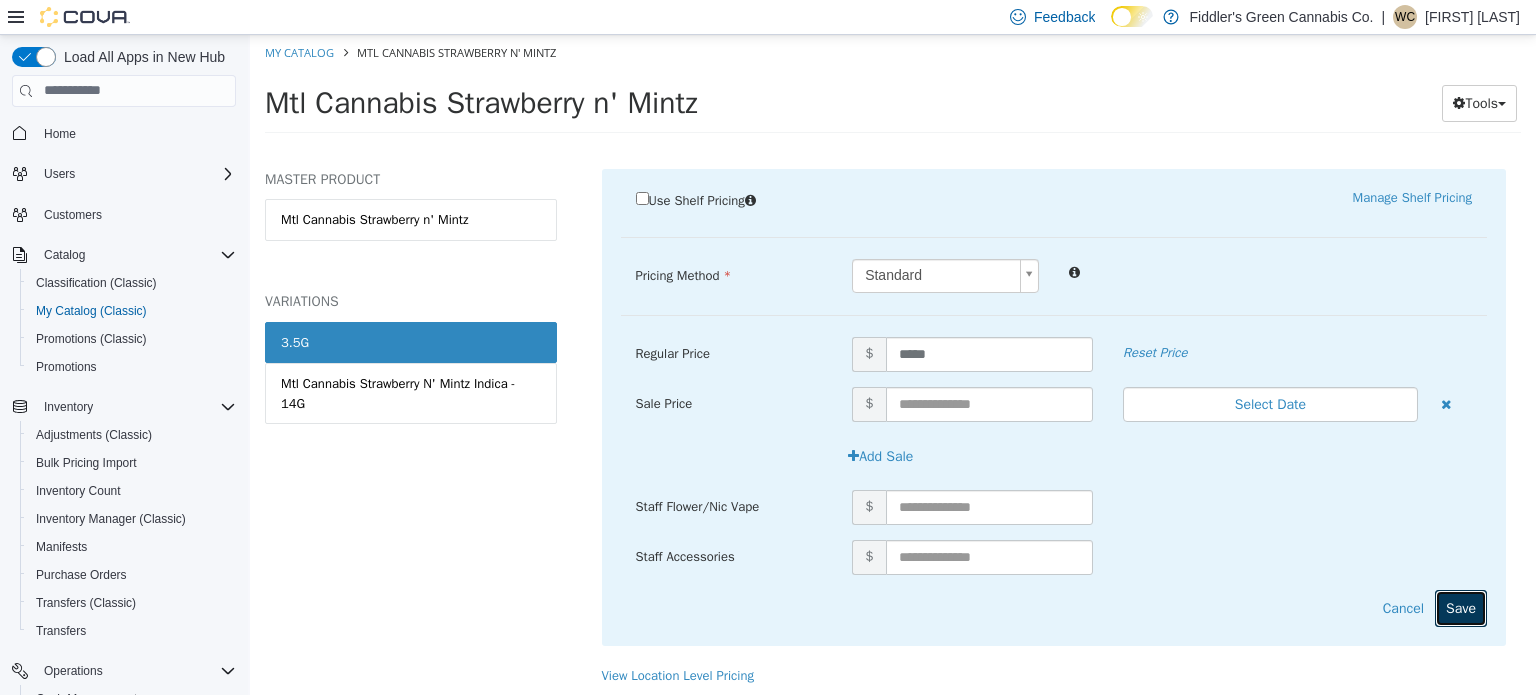 click on "Save" at bounding box center (1461, 607) 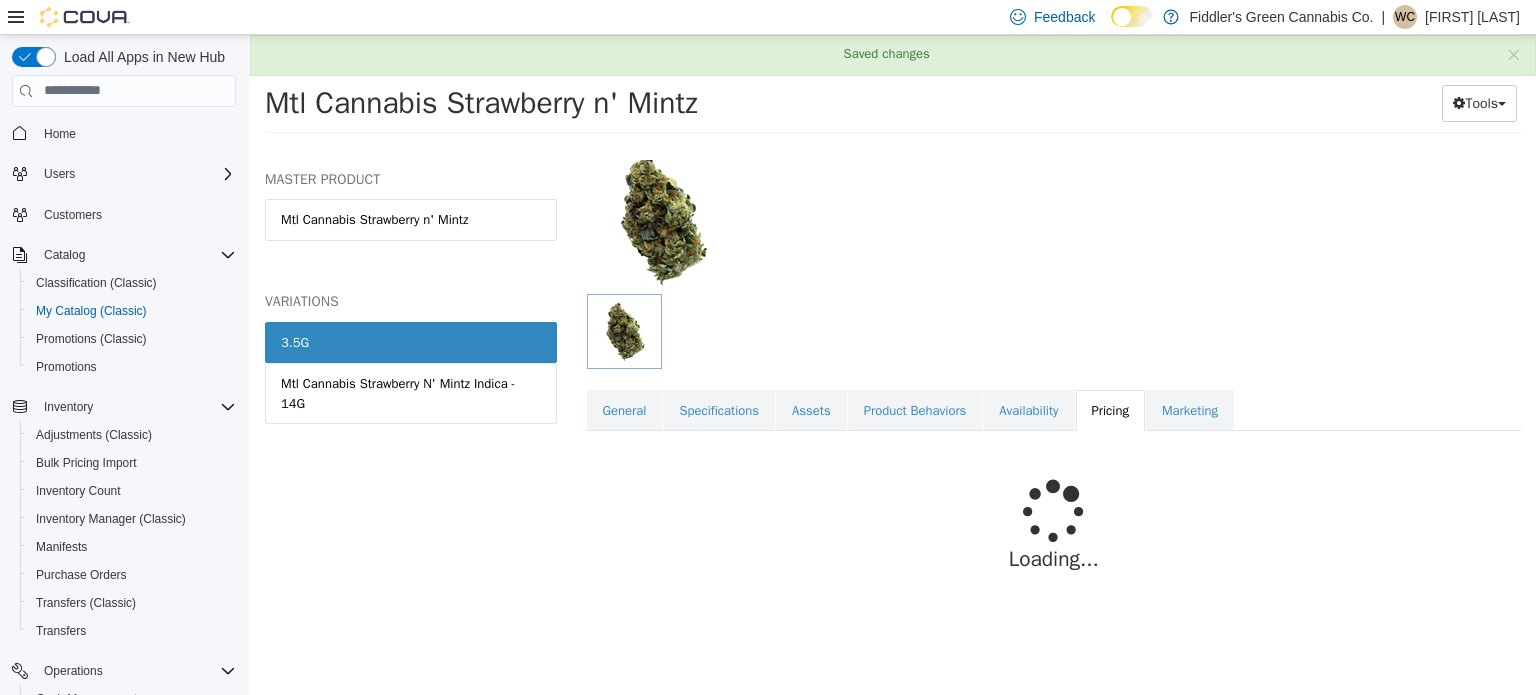 scroll, scrollTop: 179, scrollLeft: 0, axis: vertical 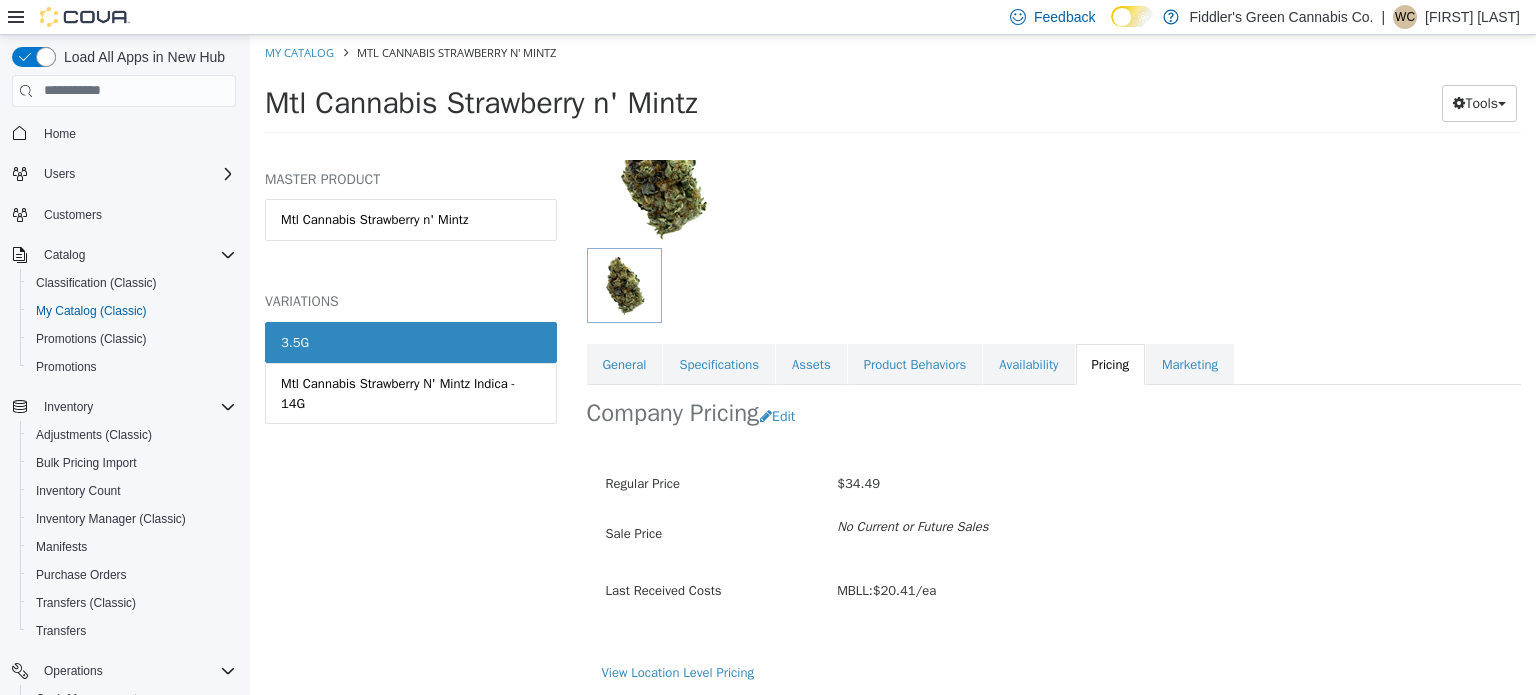 click at bounding box center [974, 284] 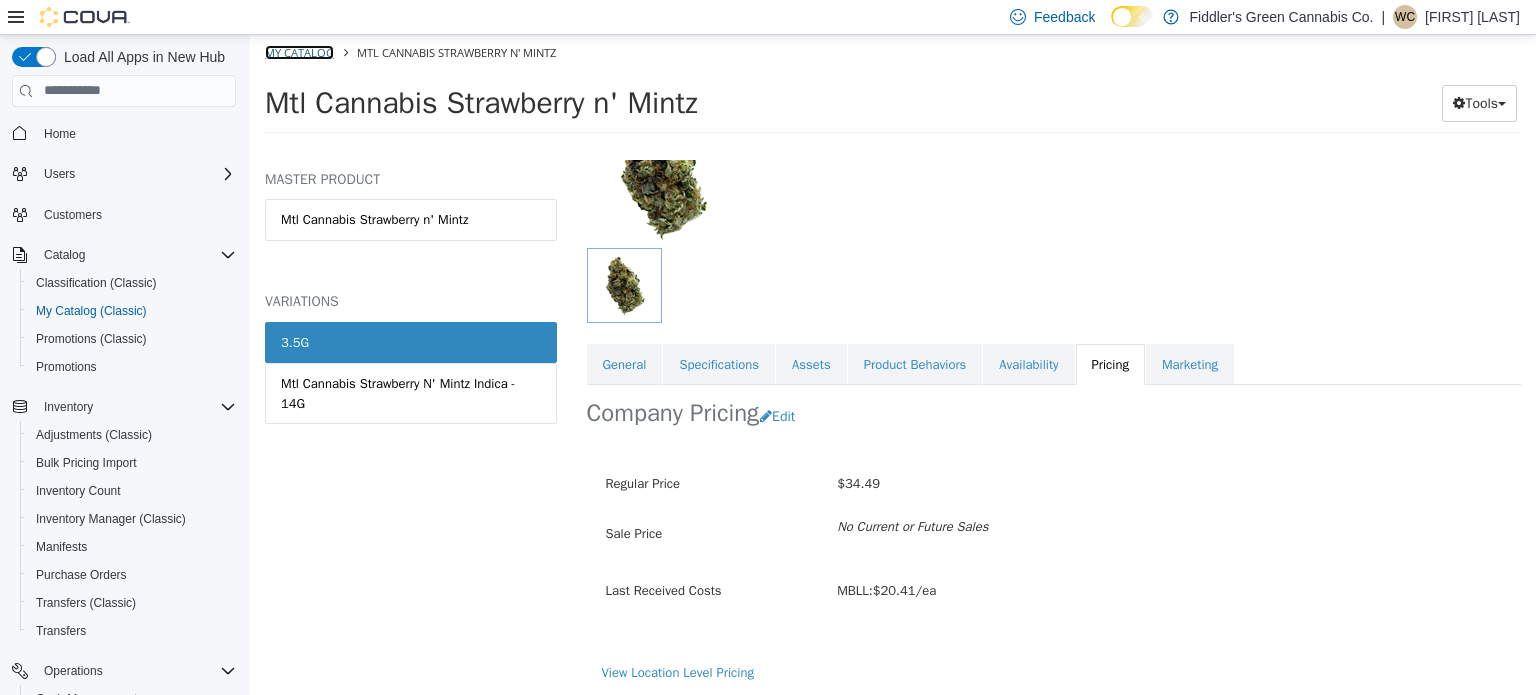 click on "My Catalog" at bounding box center (299, 51) 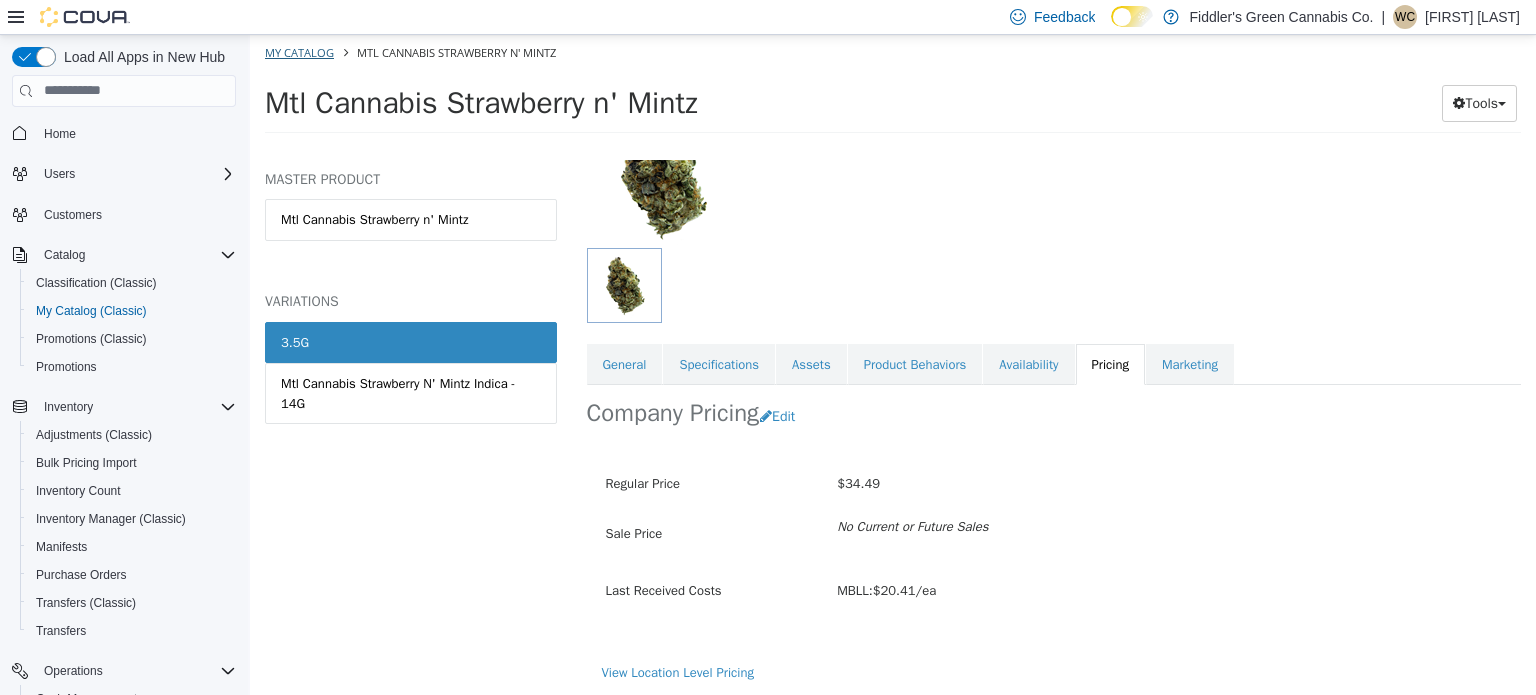 select on "**********" 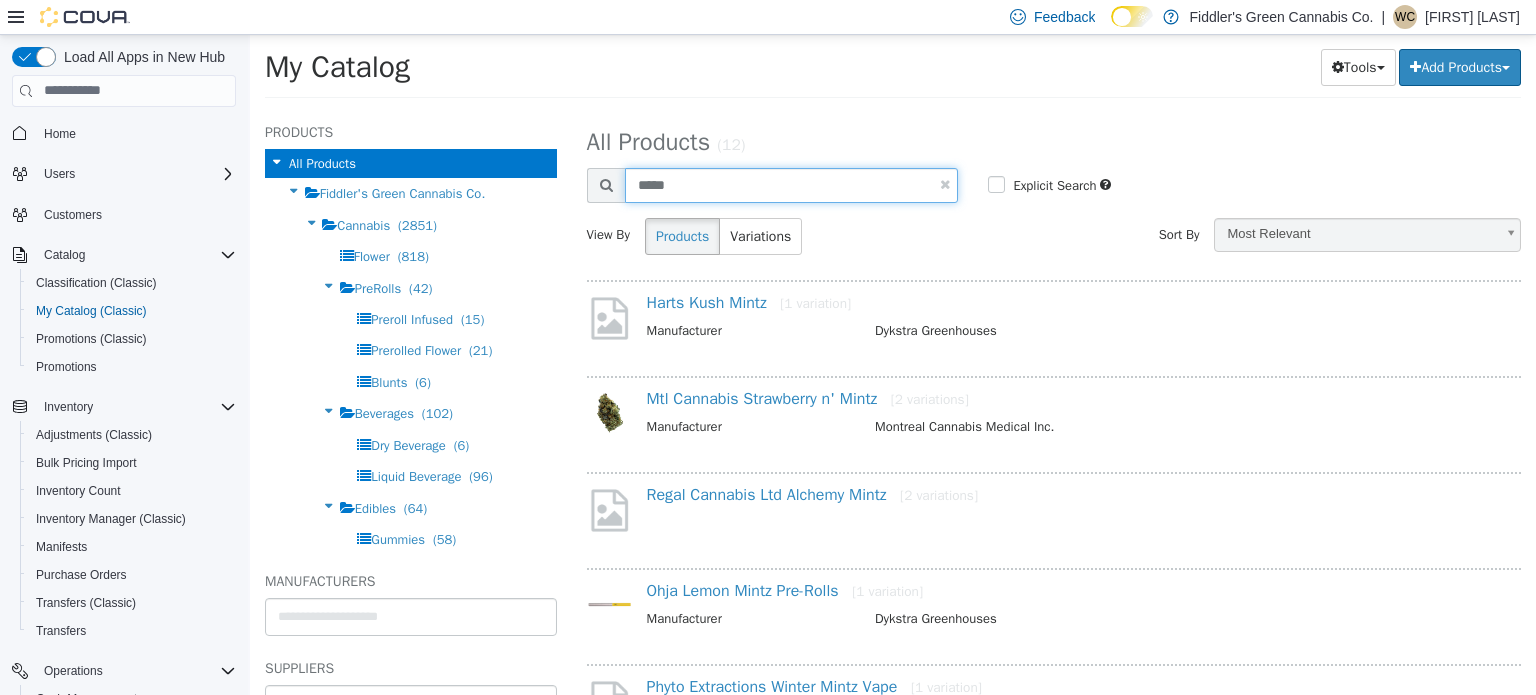 click on "*****" at bounding box center [792, 184] 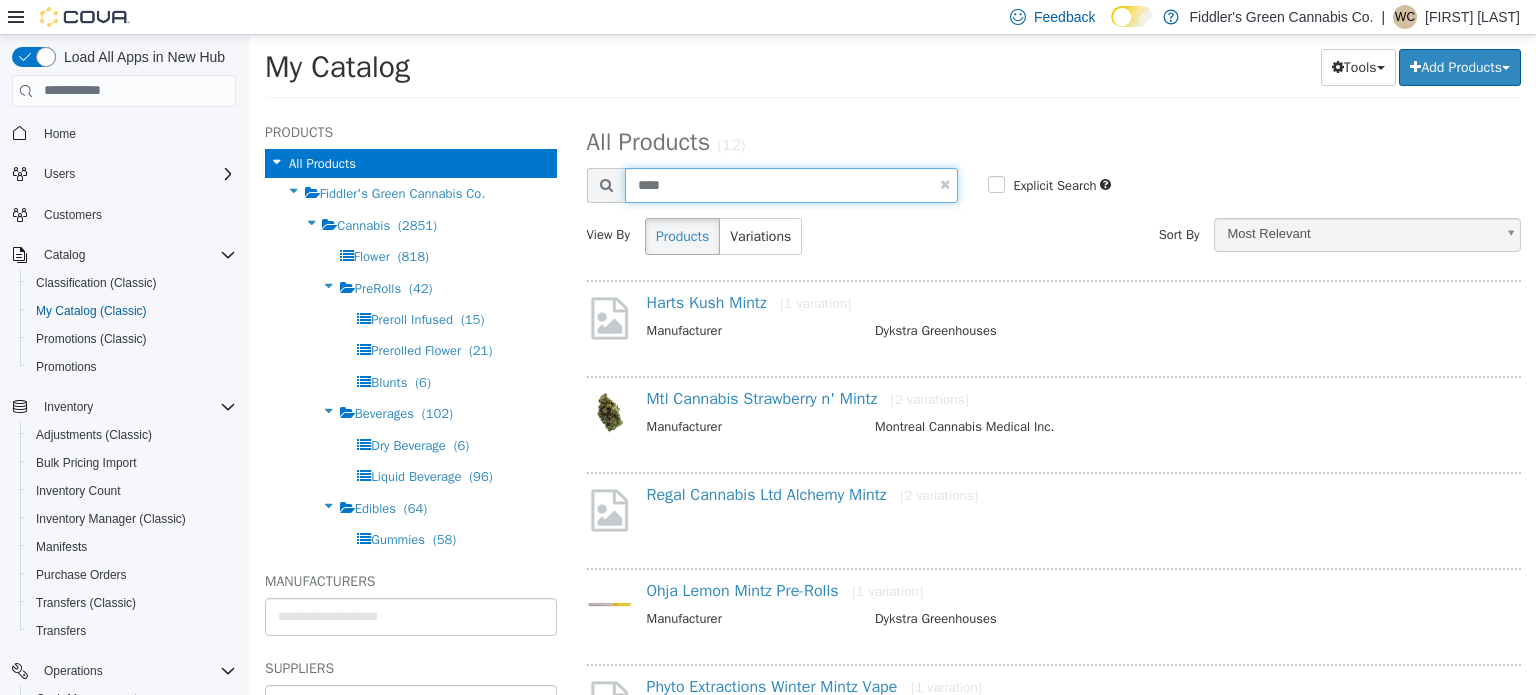 type on "****" 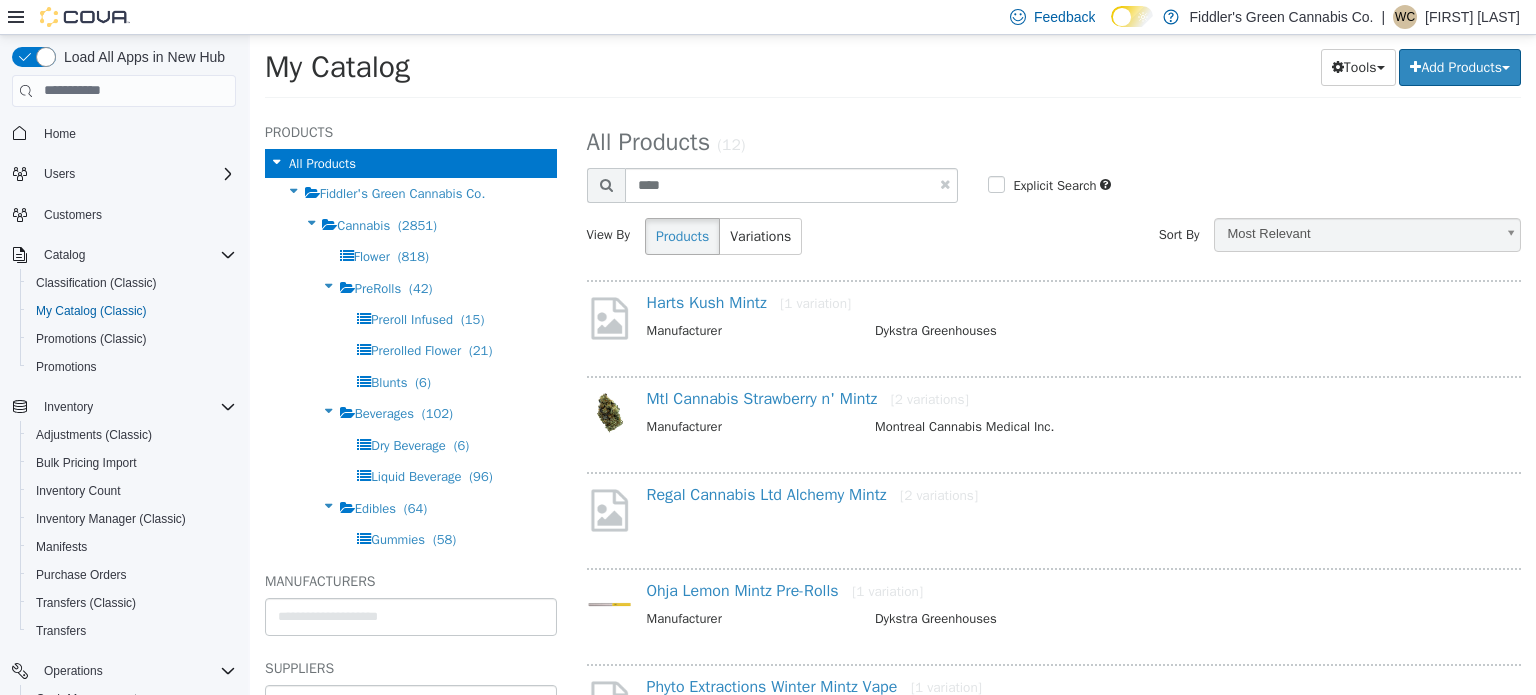 select on "**********" 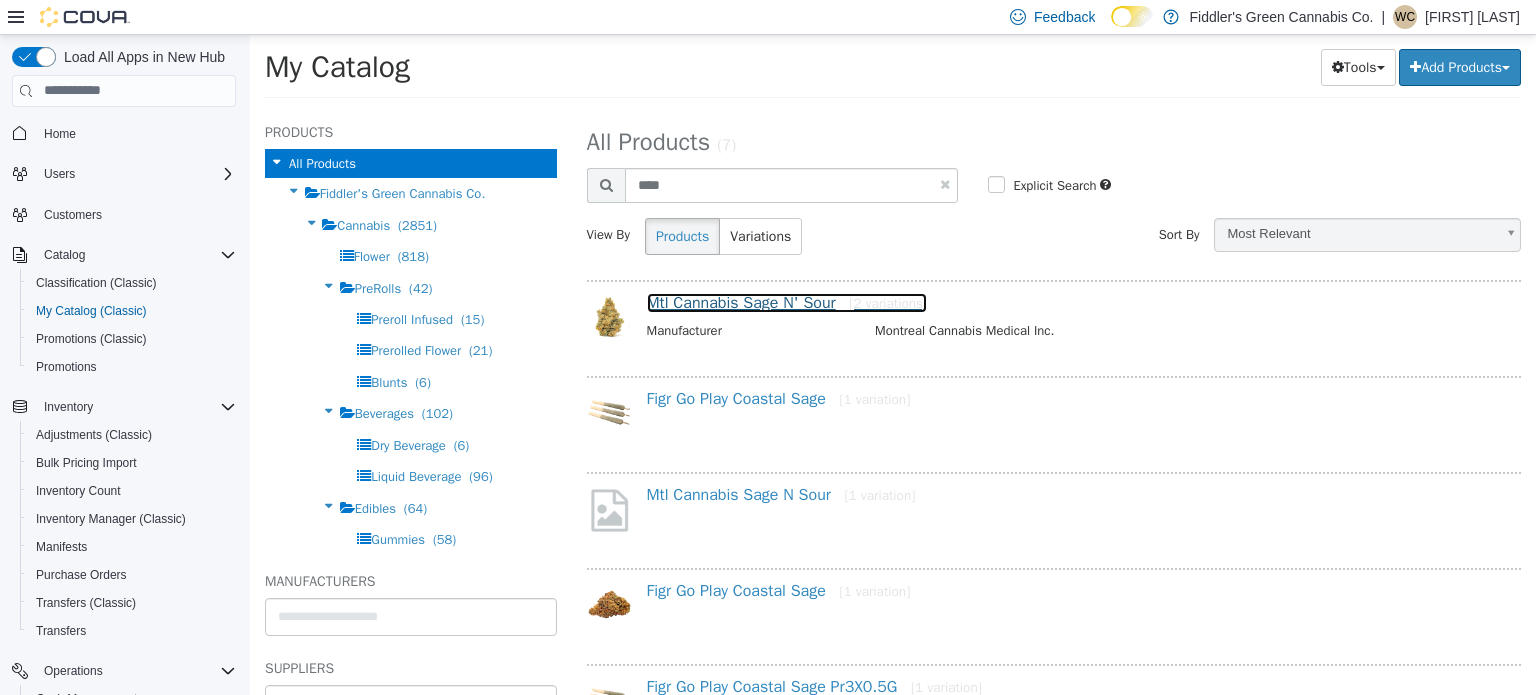 click on "Mtl Cannabis Sage N' Sour
[2 variations]" at bounding box center [787, 302] 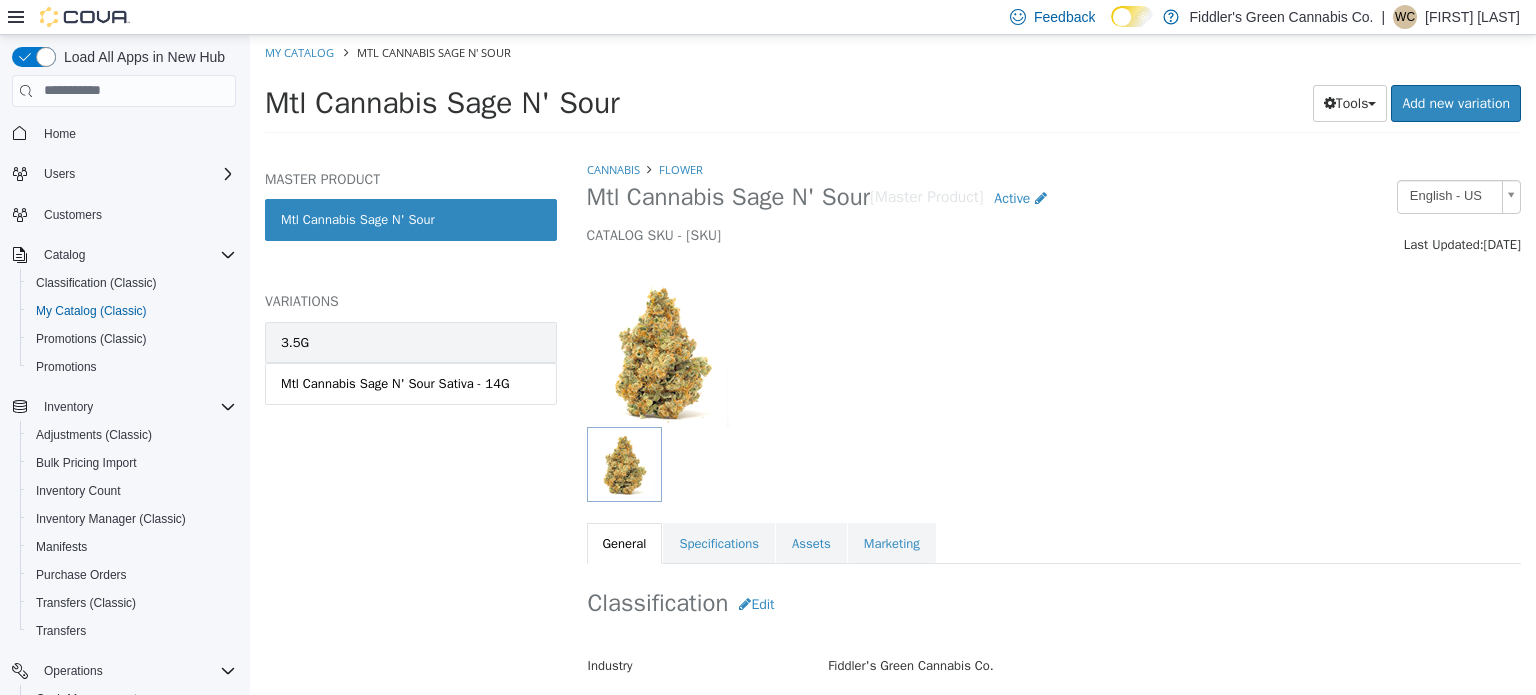 click on "3.5G" at bounding box center [411, 342] 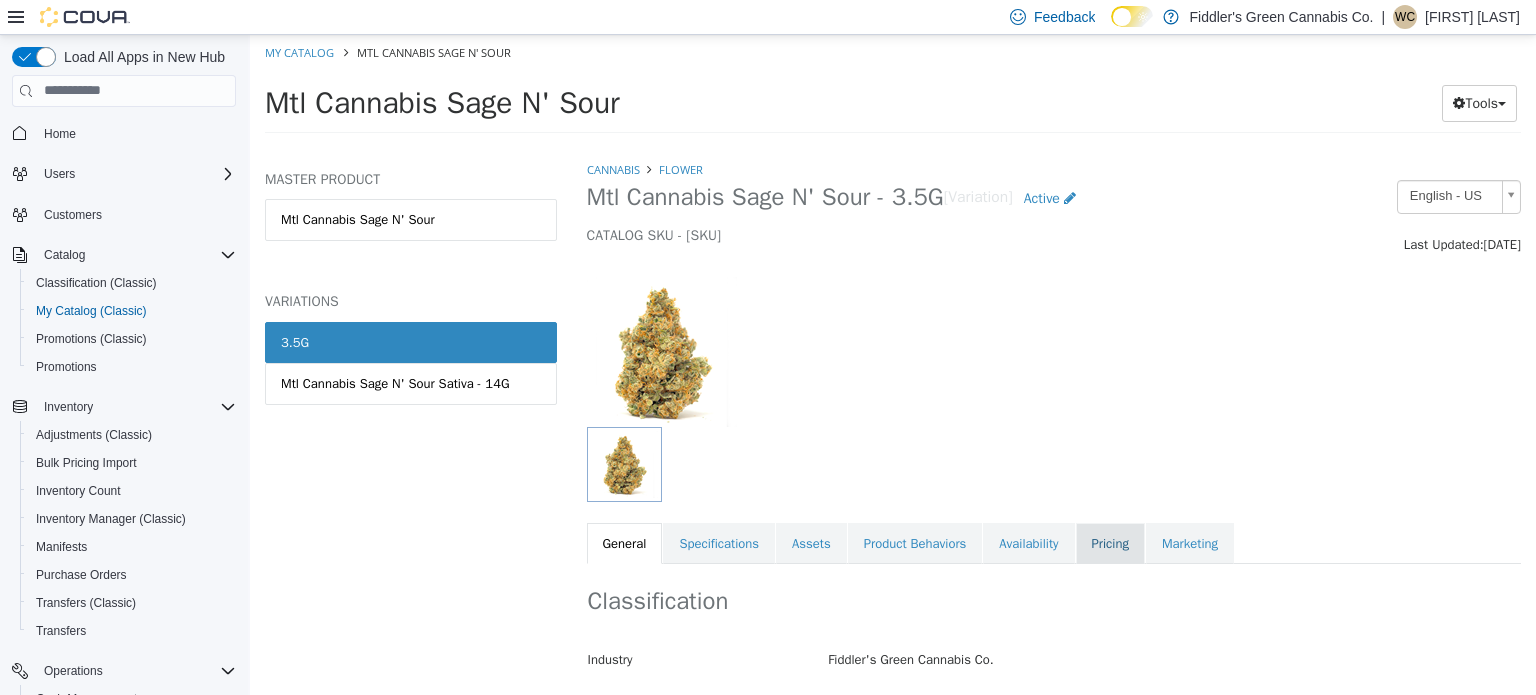 click on "Pricing" at bounding box center (1110, 543) 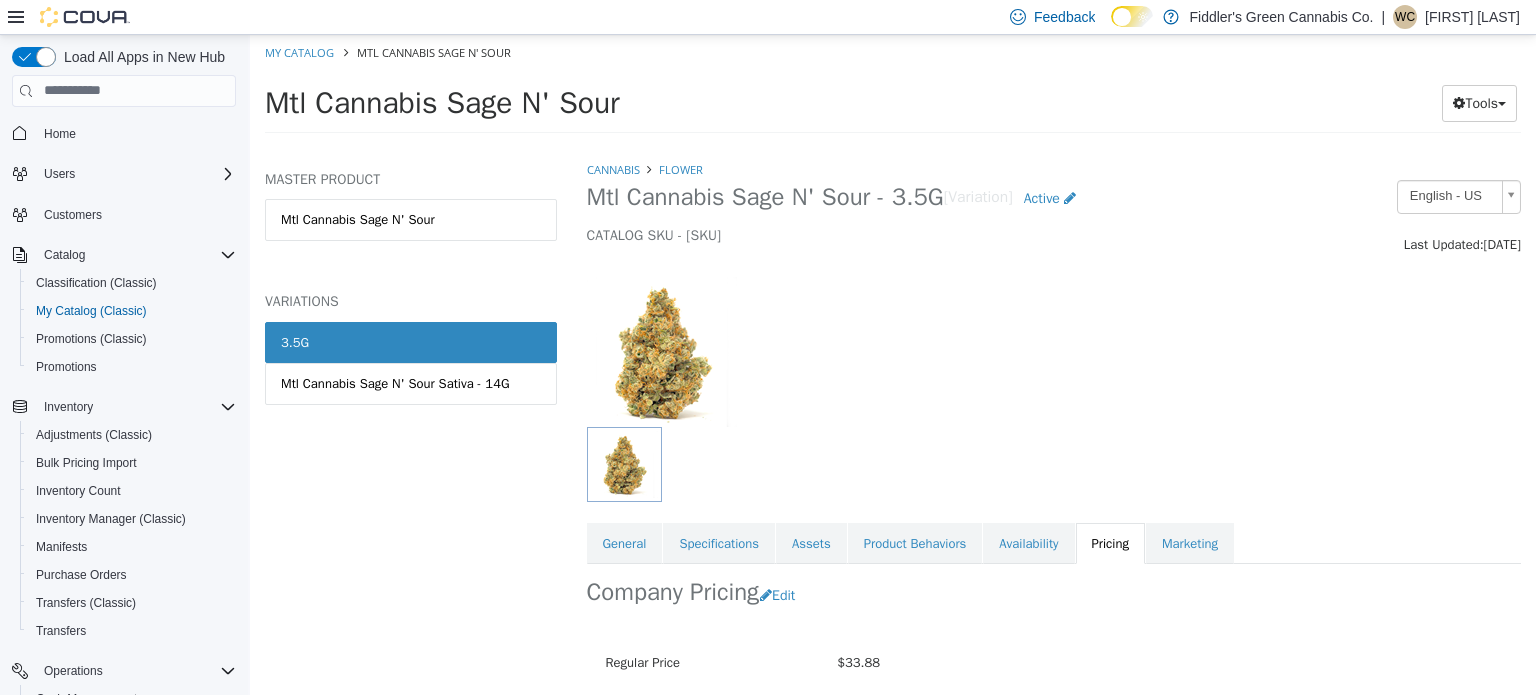 scroll, scrollTop: 179, scrollLeft: 0, axis: vertical 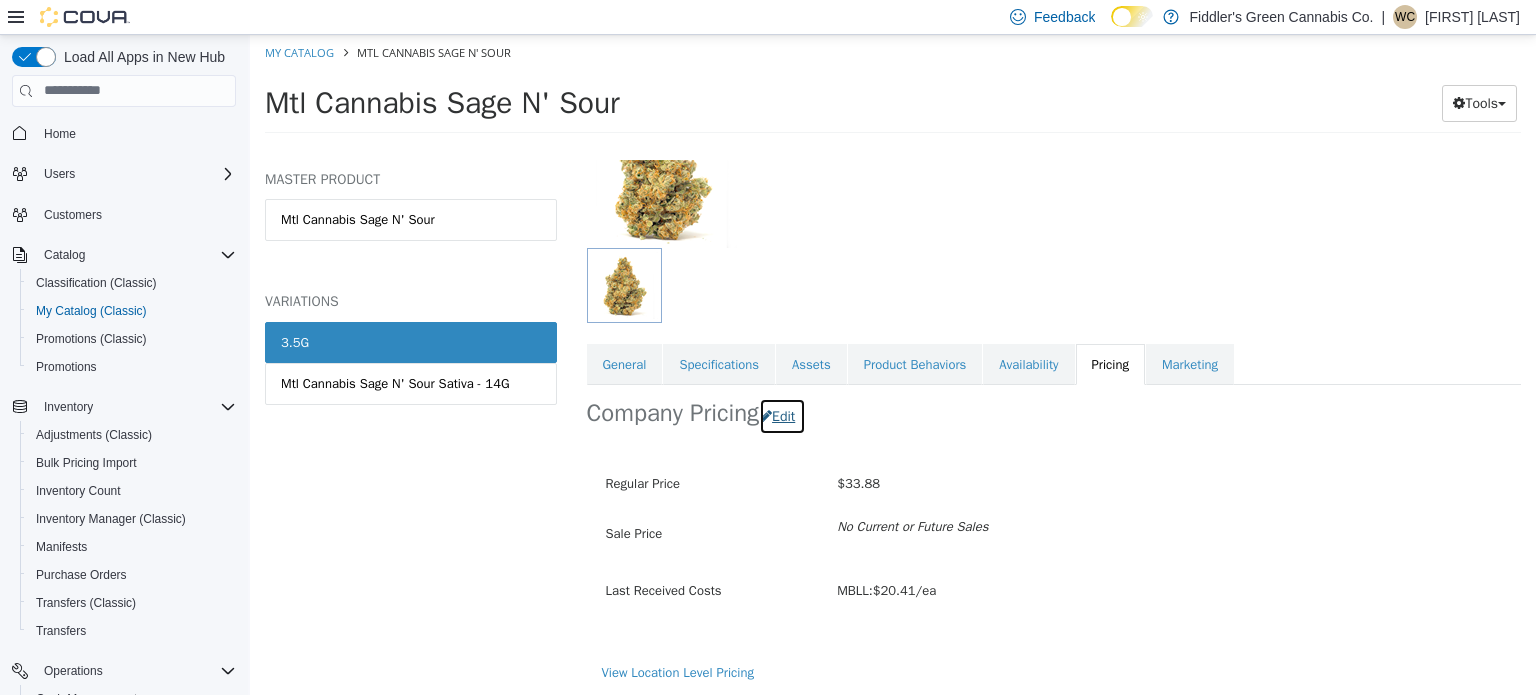 click on "Edit" at bounding box center (782, 415) 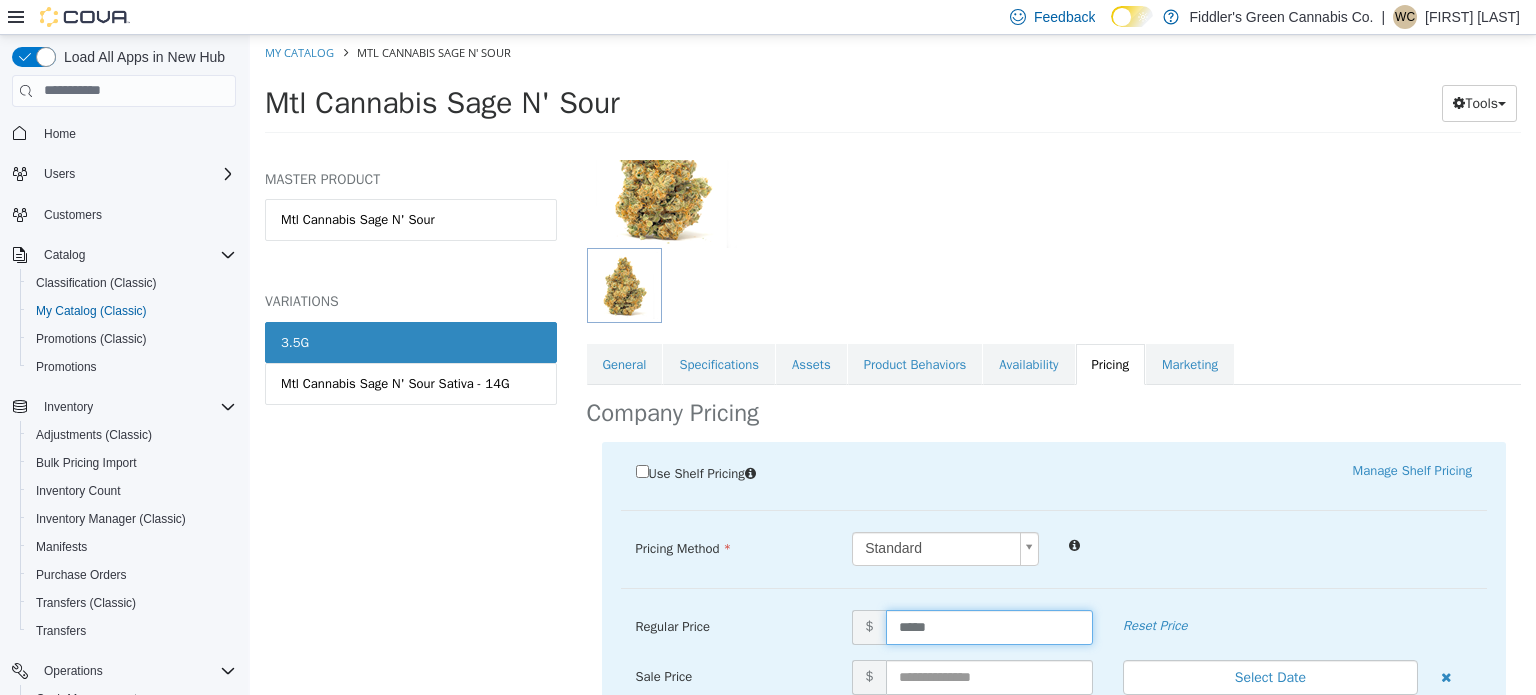 click on "*****" at bounding box center [989, 626] 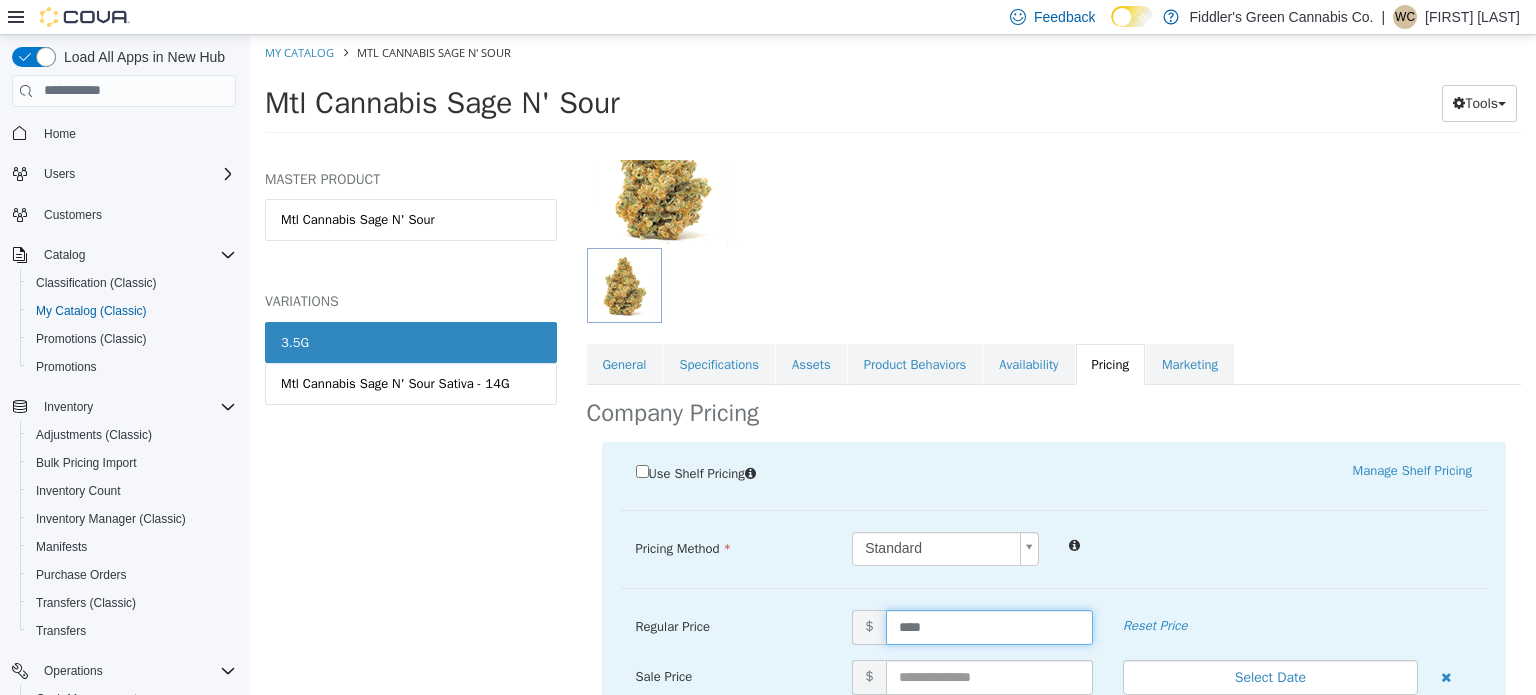 type on "*****" 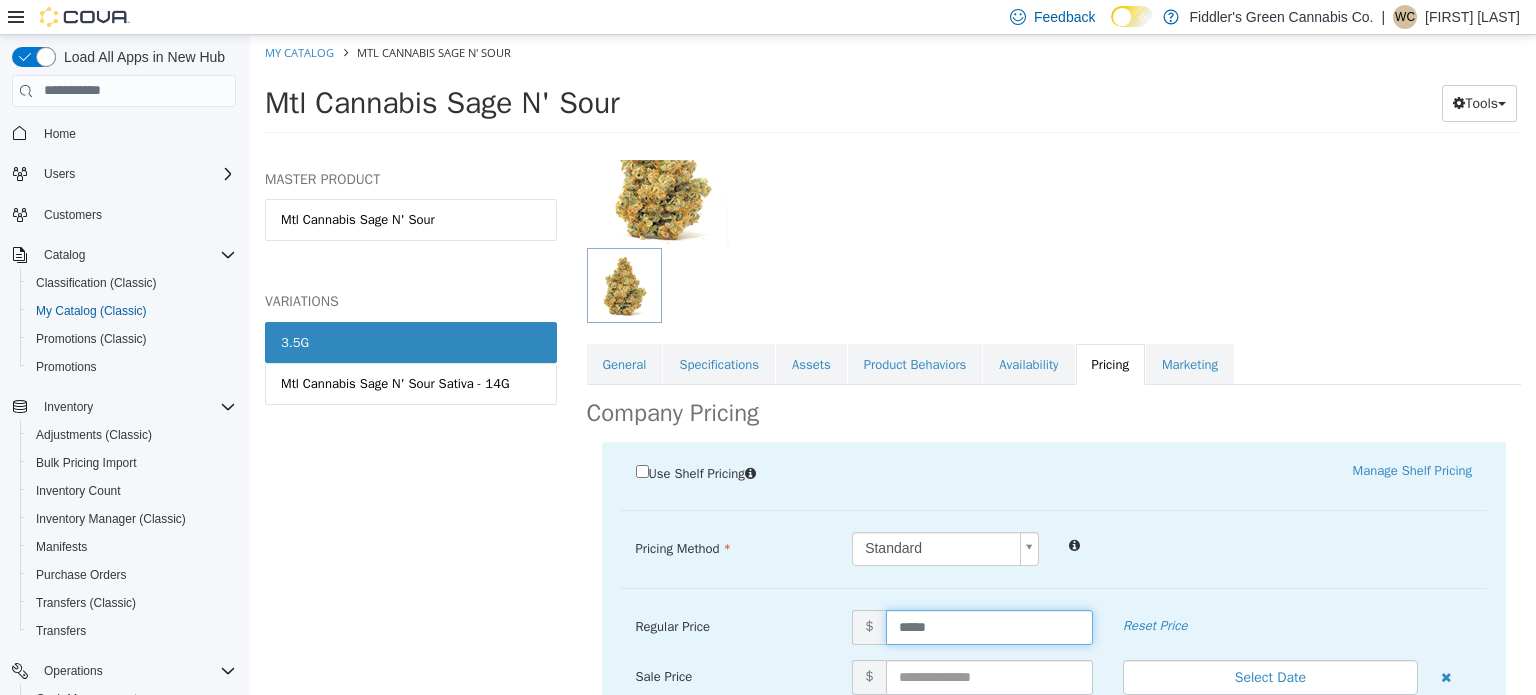 click at bounding box center [1270, 543] 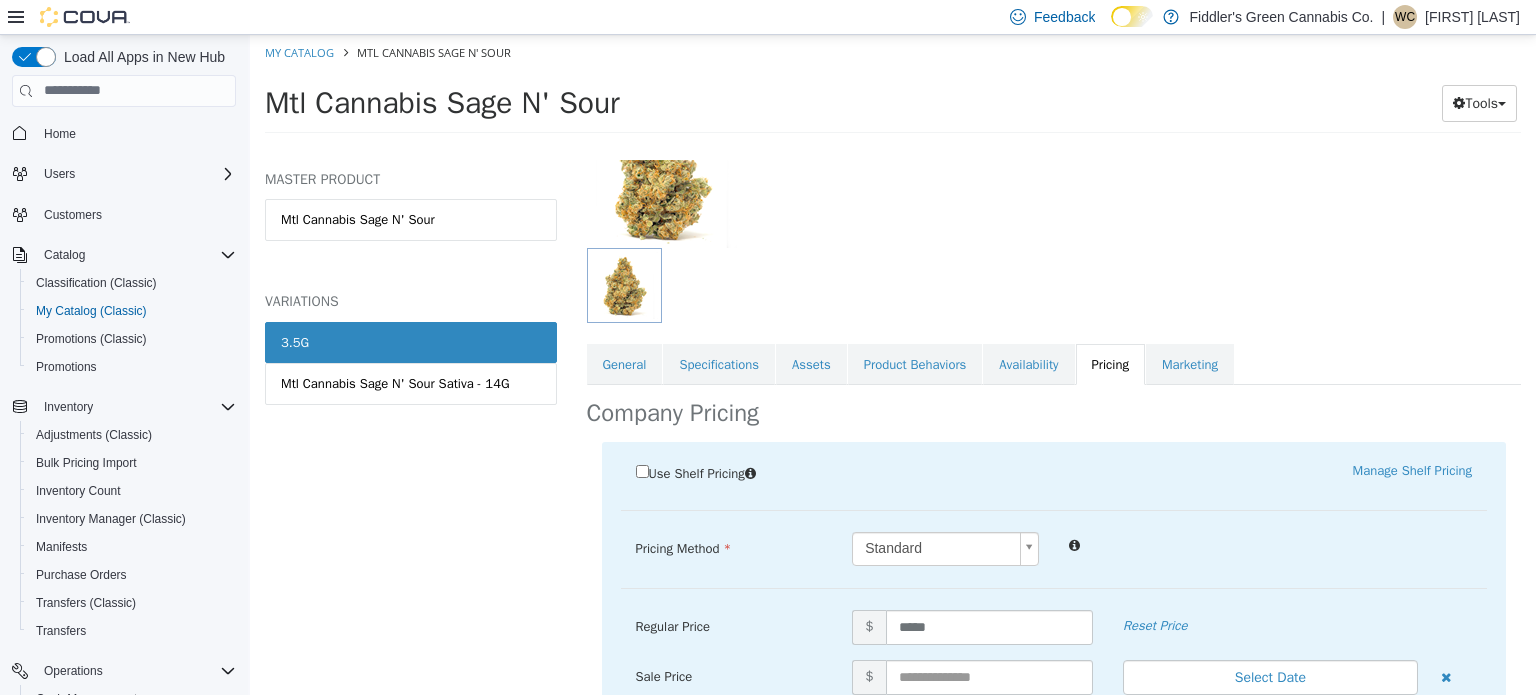 scroll, scrollTop: 453, scrollLeft: 0, axis: vertical 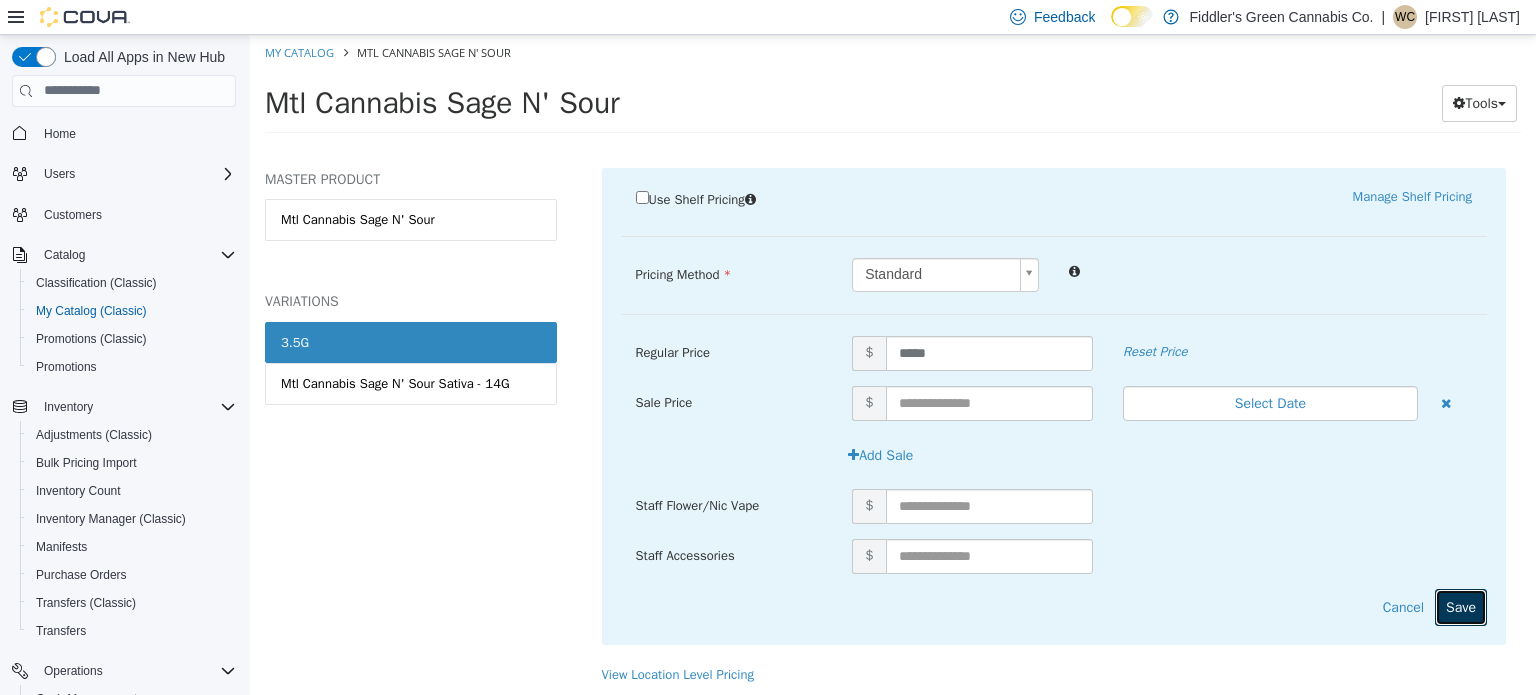 click on "Save" at bounding box center [1461, 606] 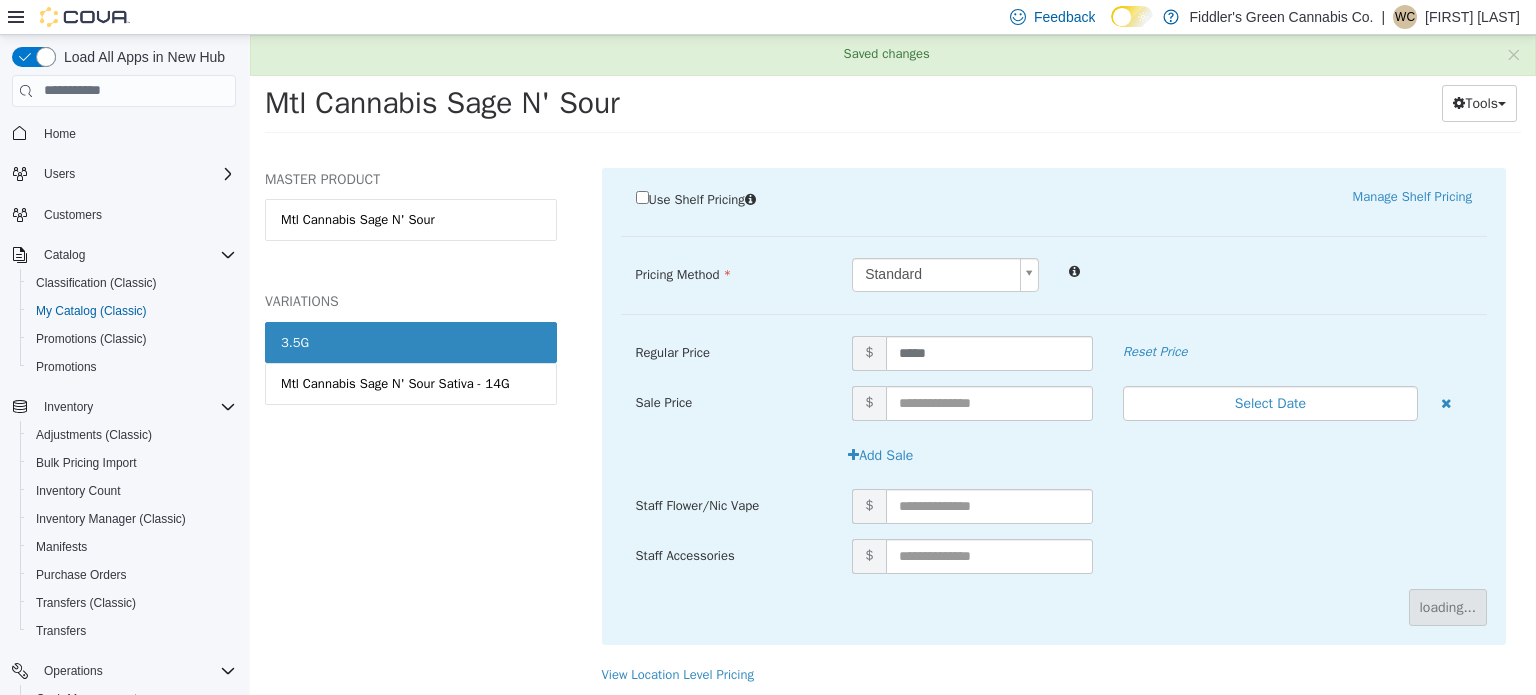 scroll, scrollTop: 179, scrollLeft: 0, axis: vertical 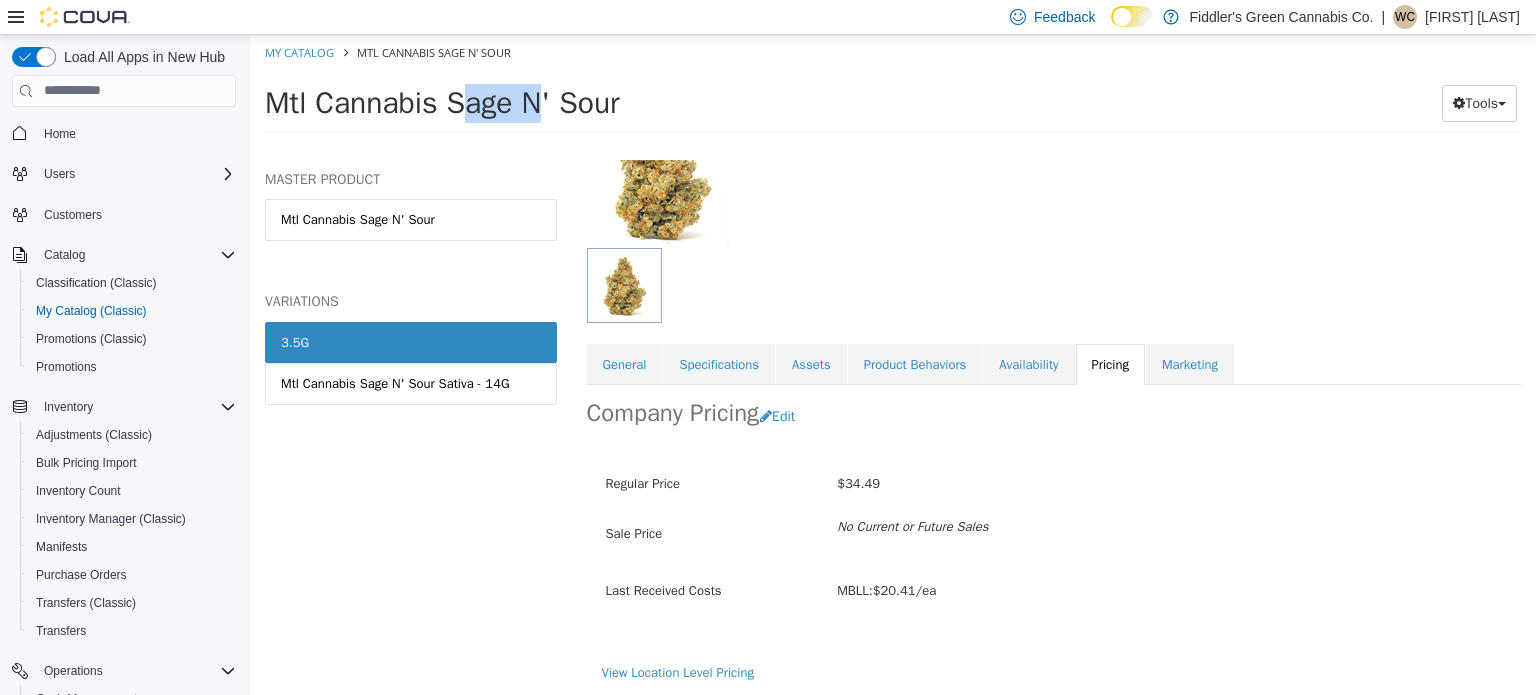 drag, startPoint x: 332, startPoint y: 91, endPoint x: 385, endPoint y: 554, distance: 466.0236 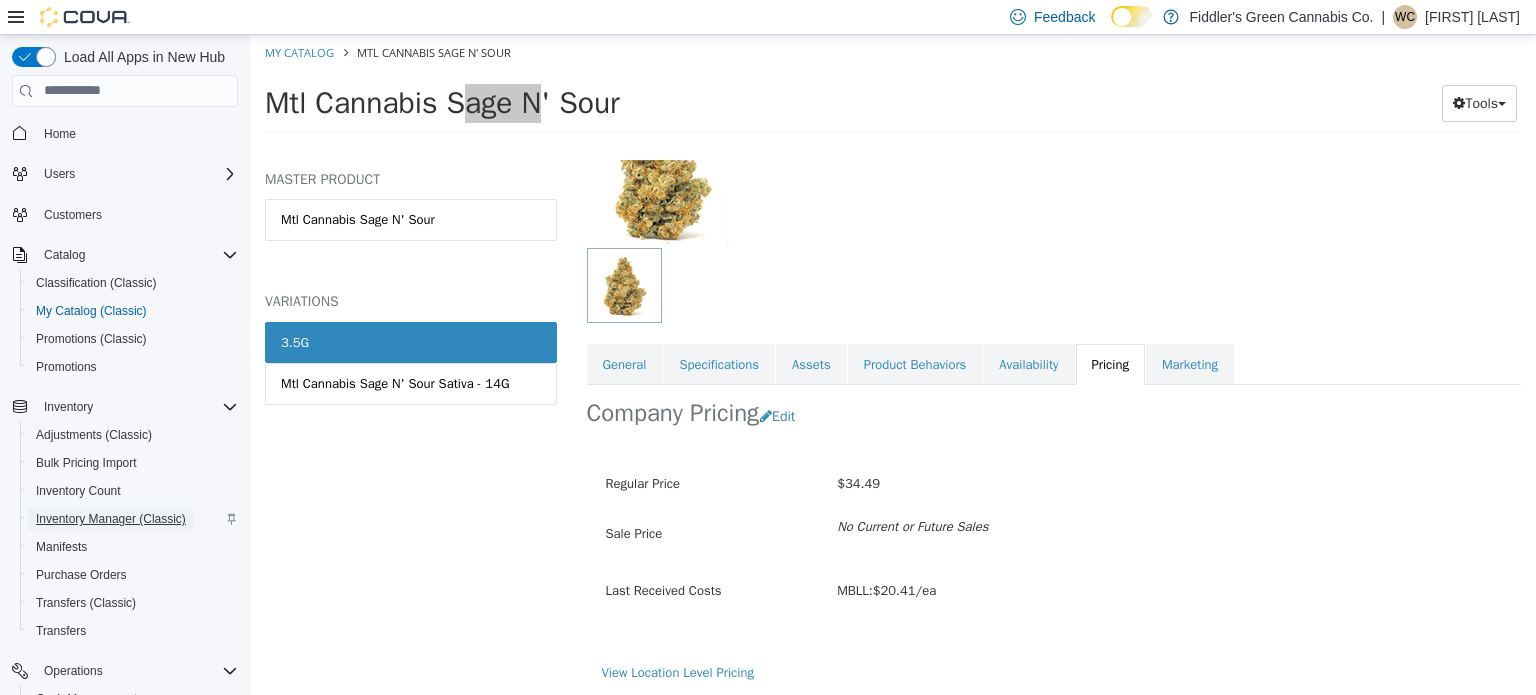click on "Inventory Manager (Classic)" at bounding box center [111, 519] 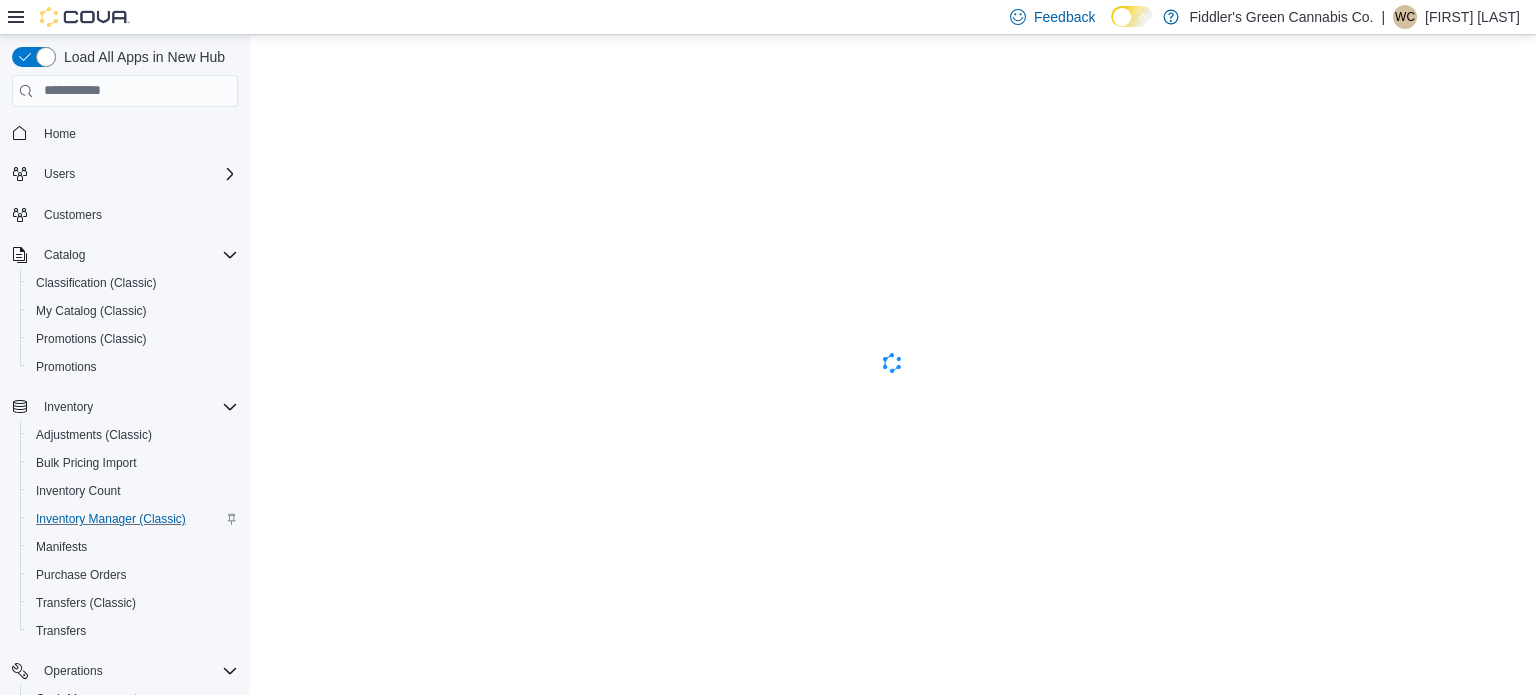 scroll, scrollTop: 0, scrollLeft: 0, axis: both 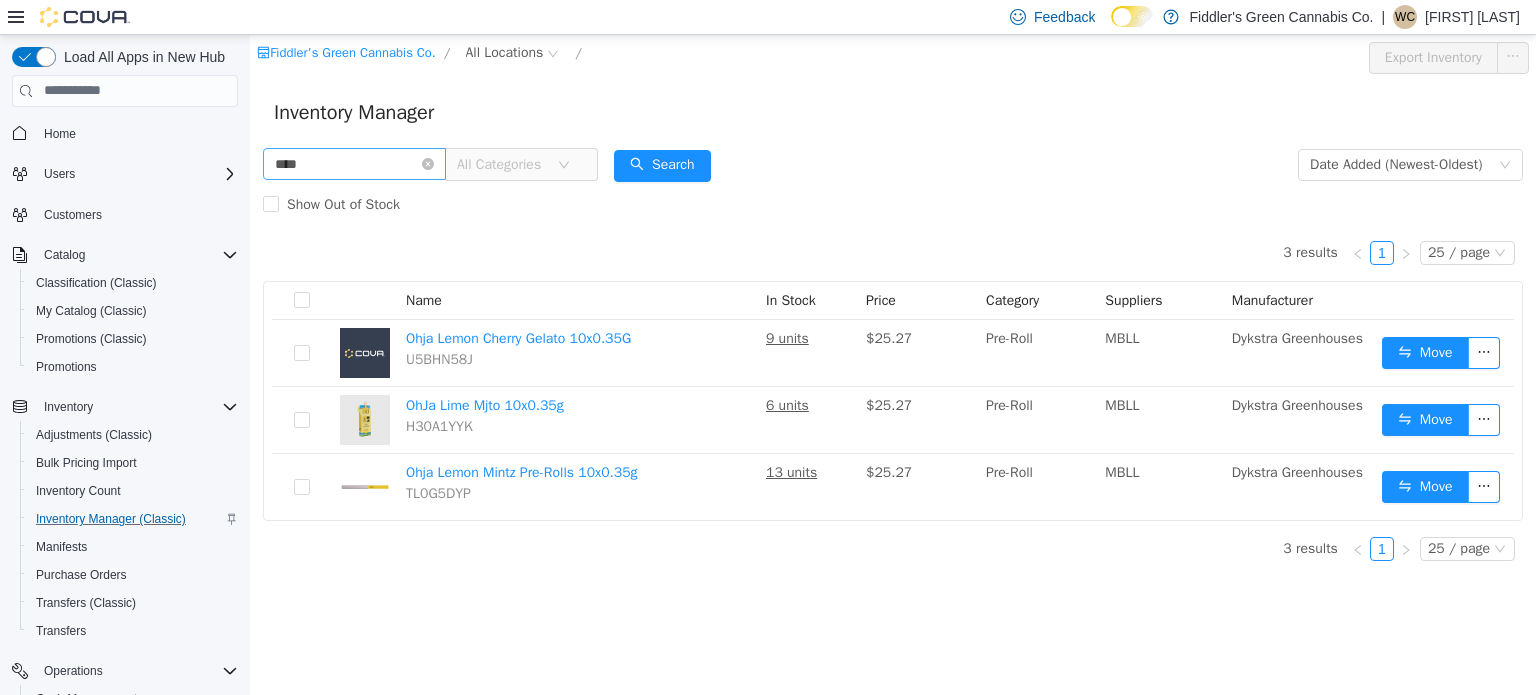 click on "****" at bounding box center [354, 163] 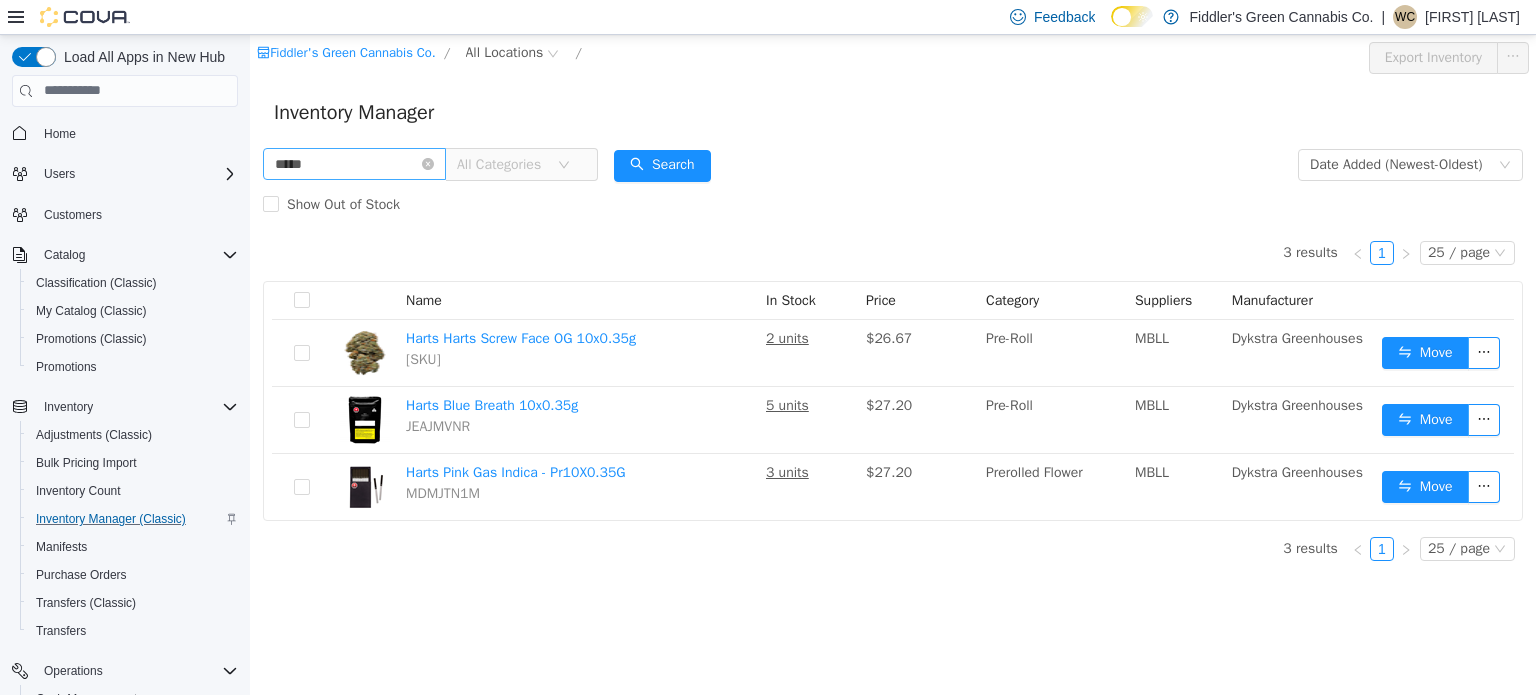 click on "*****" at bounding box center (354, 163) 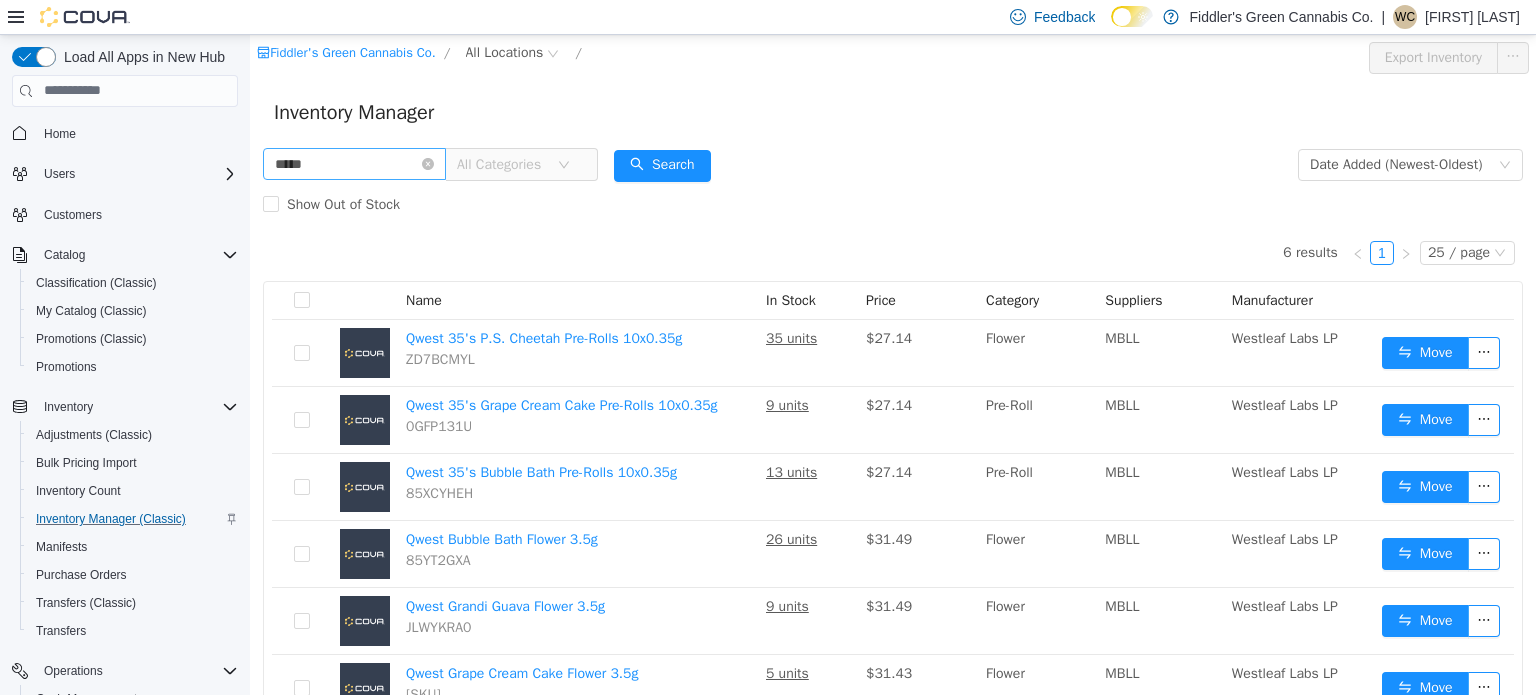 click on "*****" at bounding box center [354, 163] 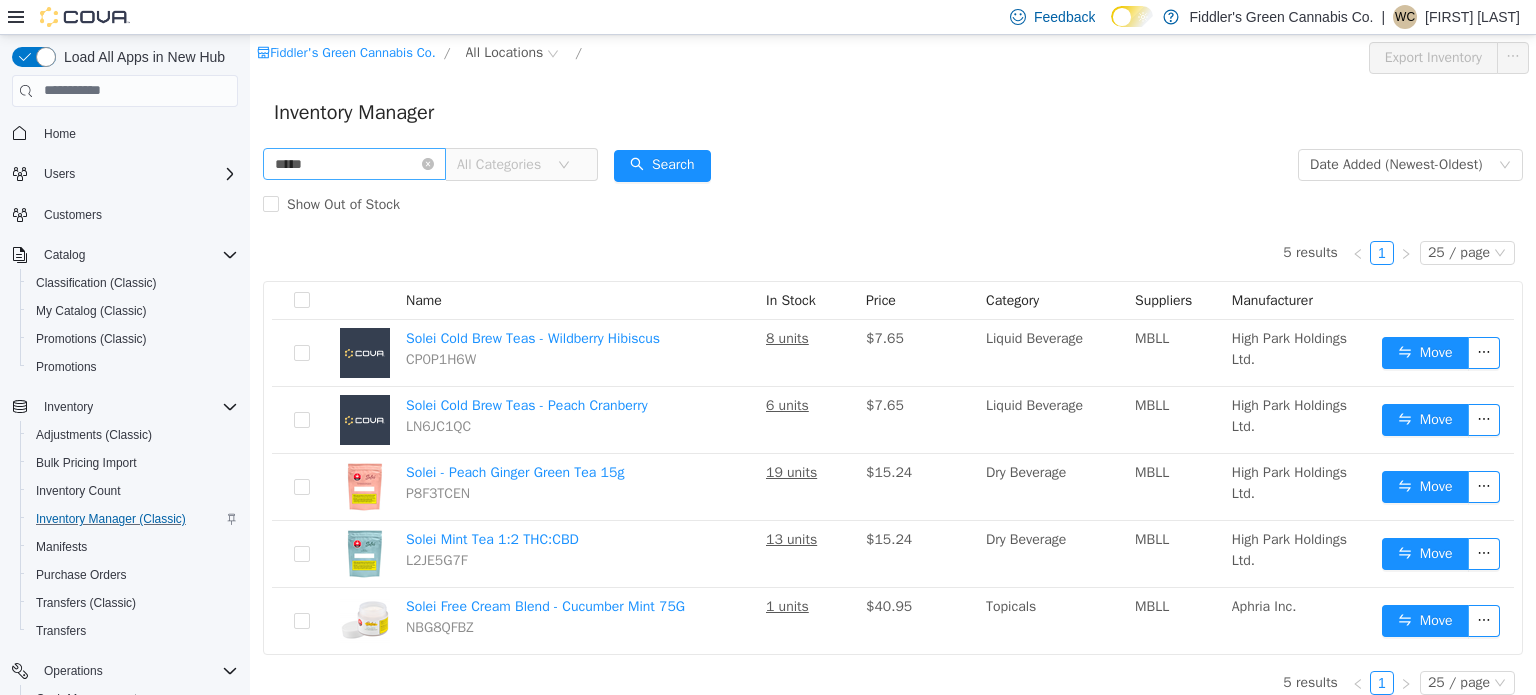 click on "*****" at bounding box center (354, 163) 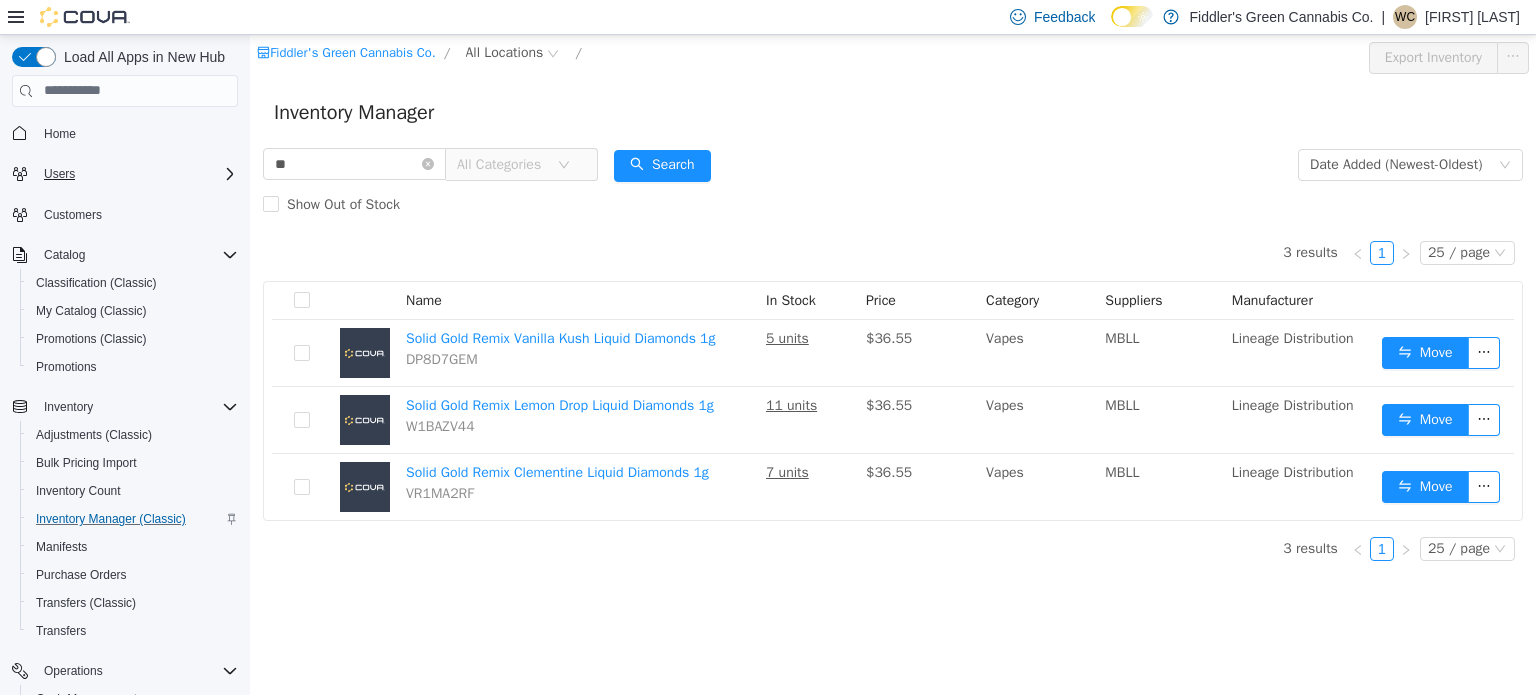 type on "*" 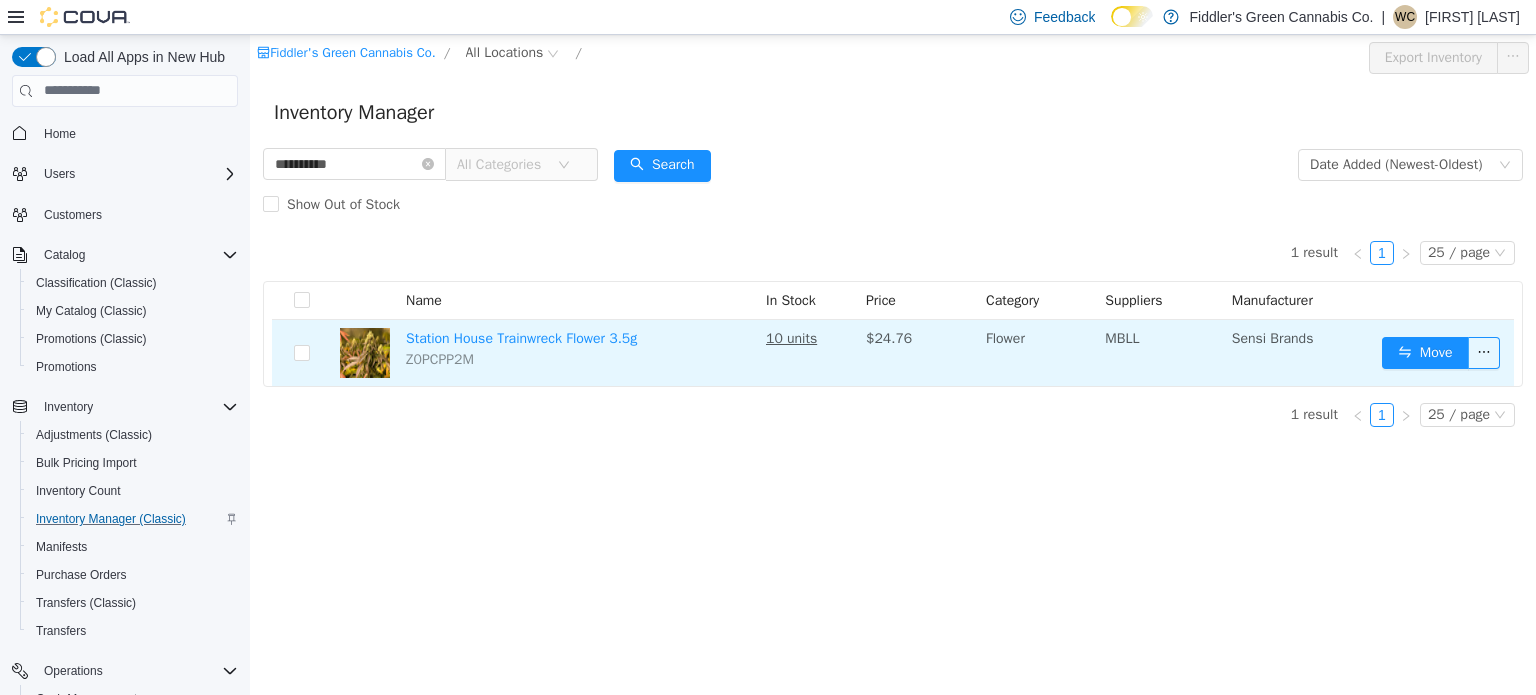 click on "Station House Trainwreck Flower 3.5g Z0PCPP2M" at bounding box center [578, 352] 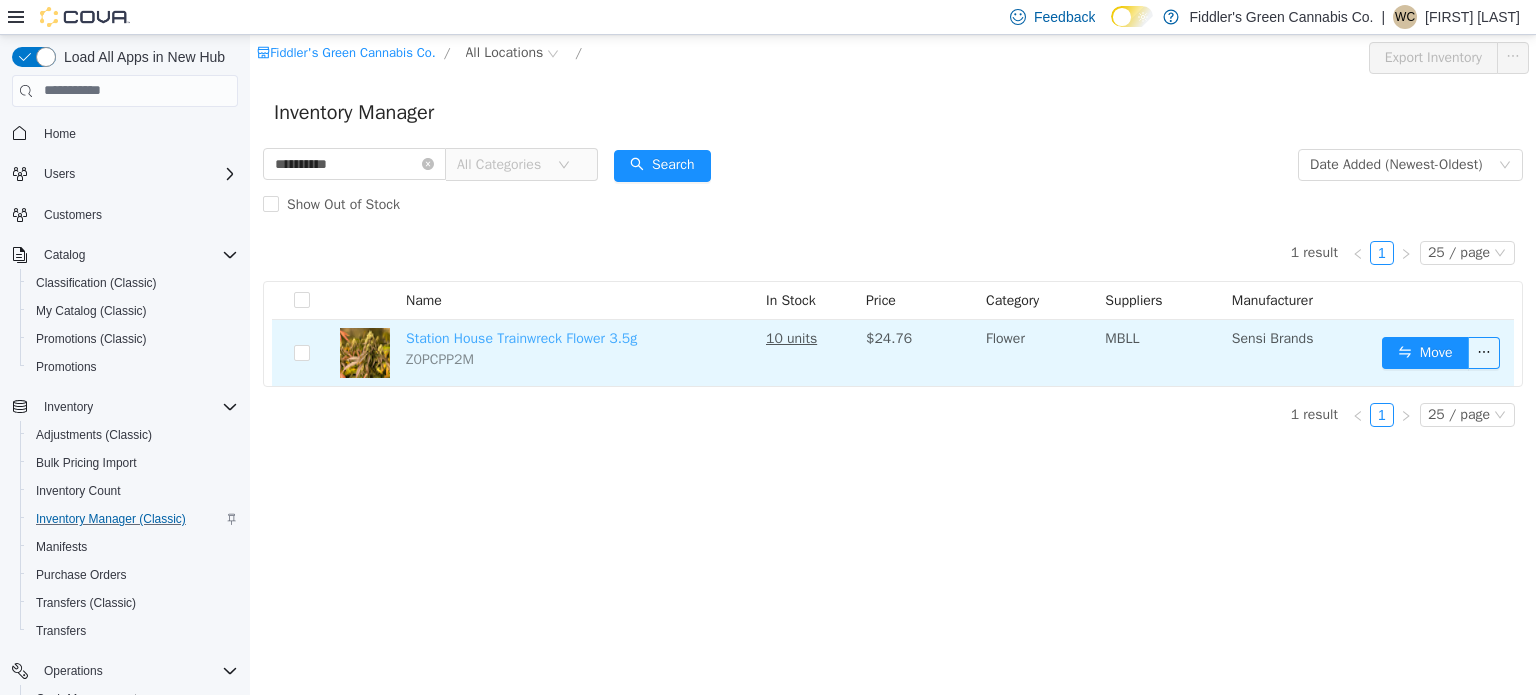 click on "Station House Trainwreck Flower 3.5g" at bounding box center [521, 337] 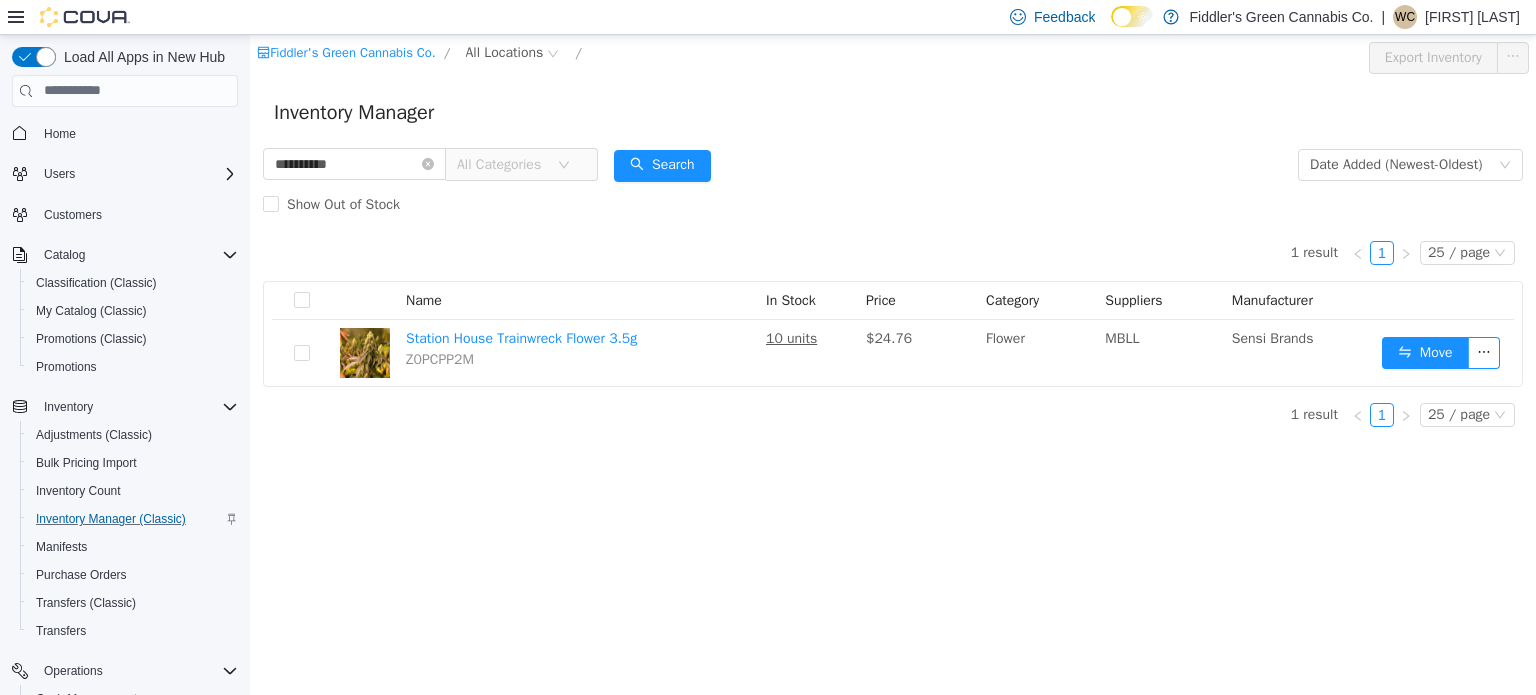 click on "**********" at bounding box center (893, 184) 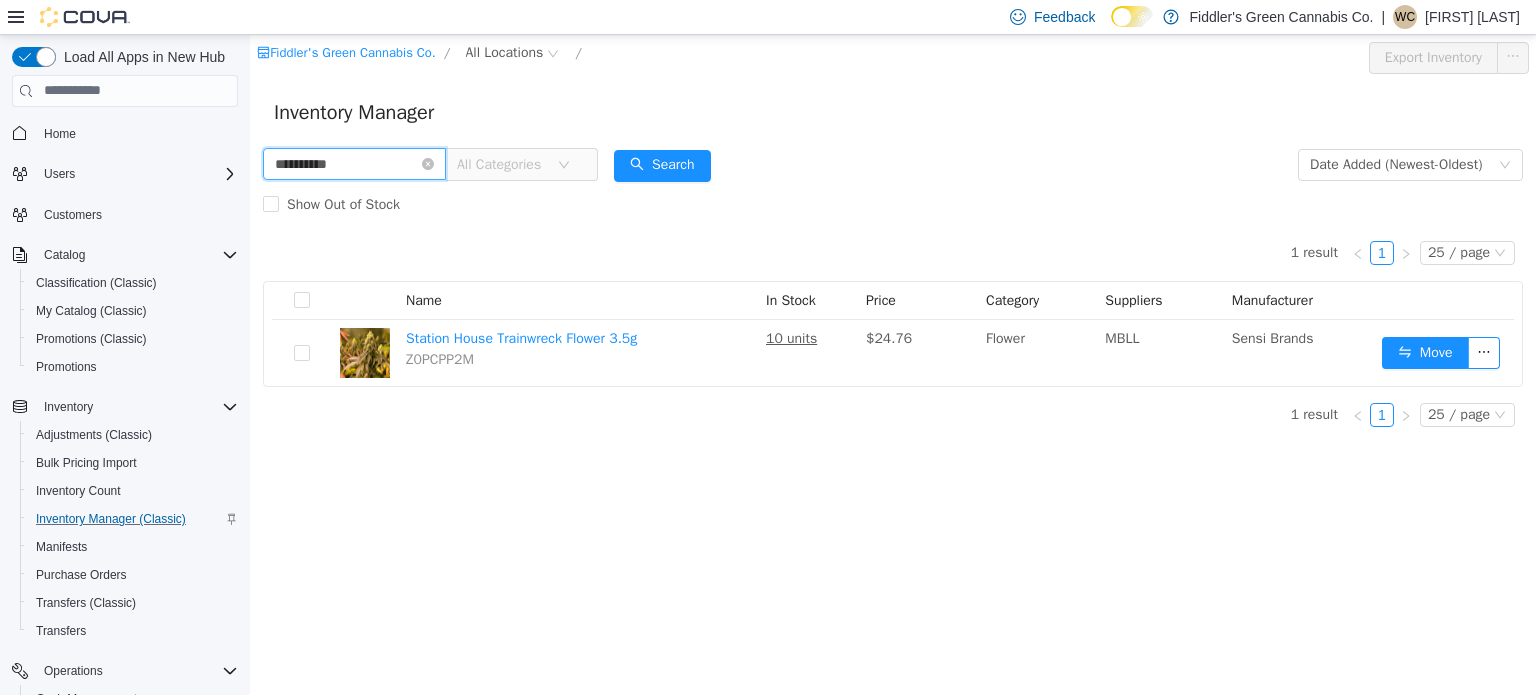 click on "**********" at bounding box center (354, 163) 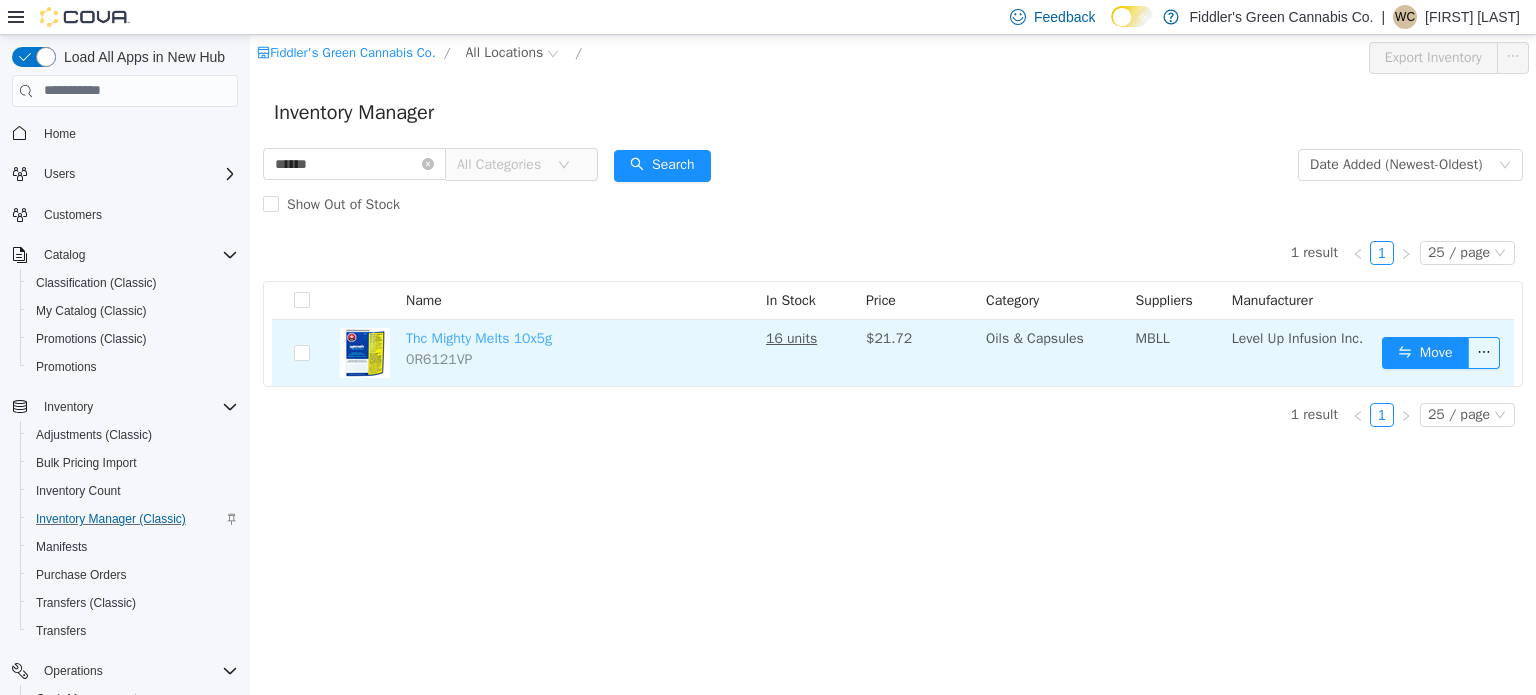 click on "Thc Mighty Melts 10x5g" at bounding box center [479, 337] 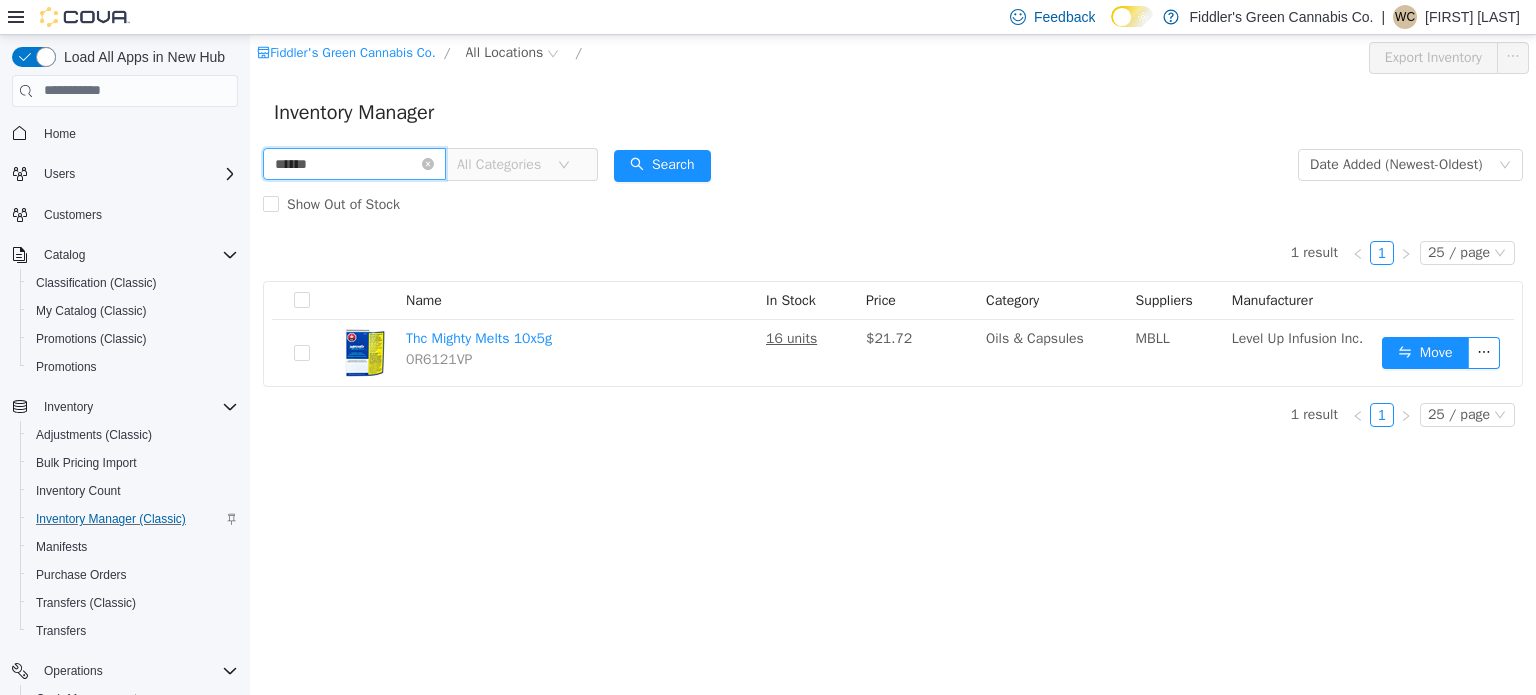 click on "******" at bounding box center [354, 163] 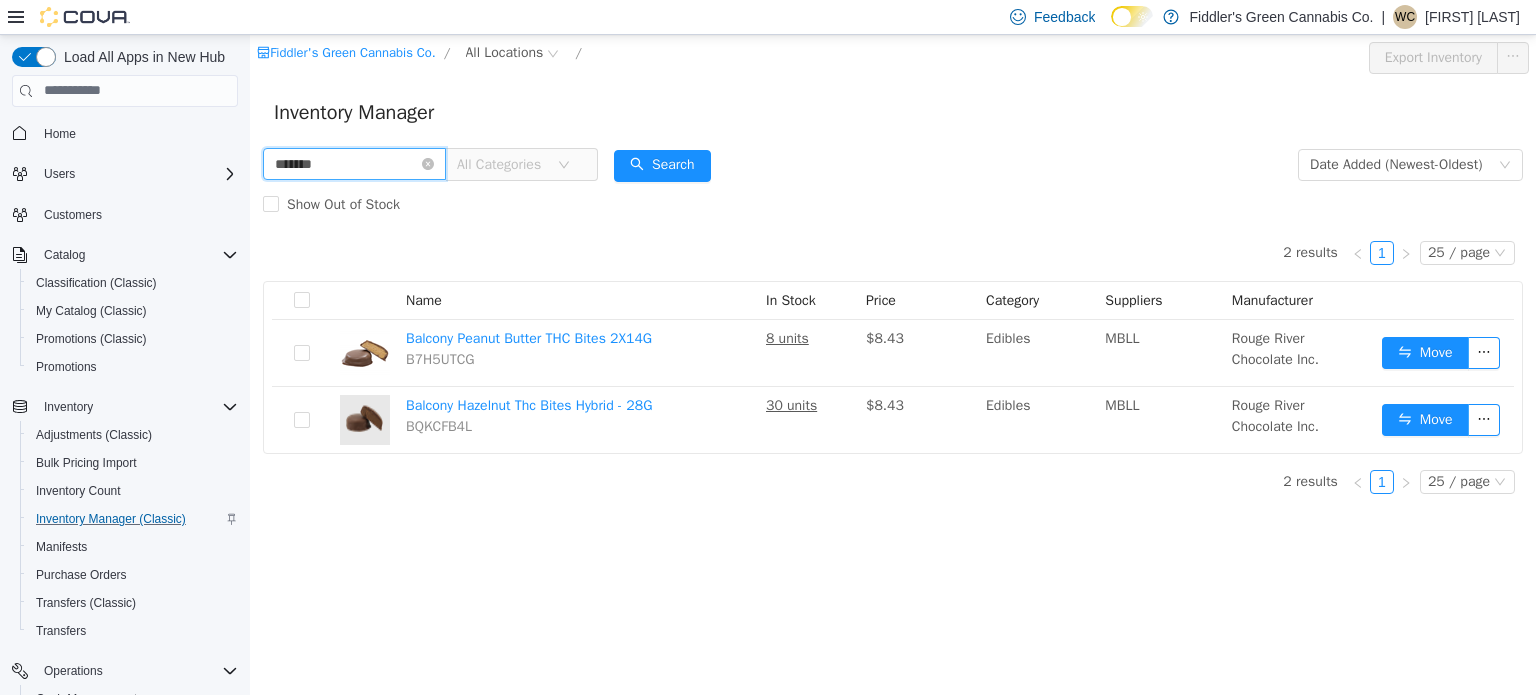 click on "*******" at bounding box center (354, 163) 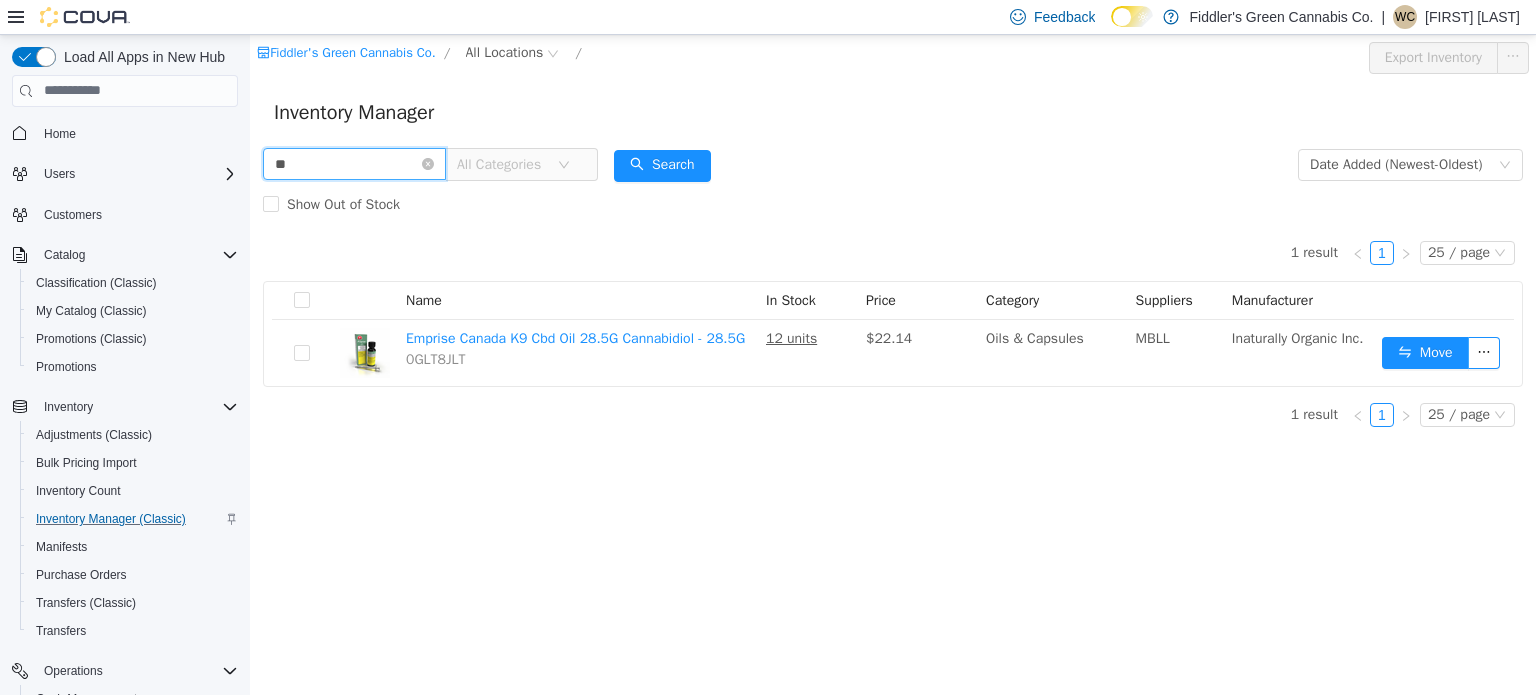 click on "**" at bounding box center (354, 163) 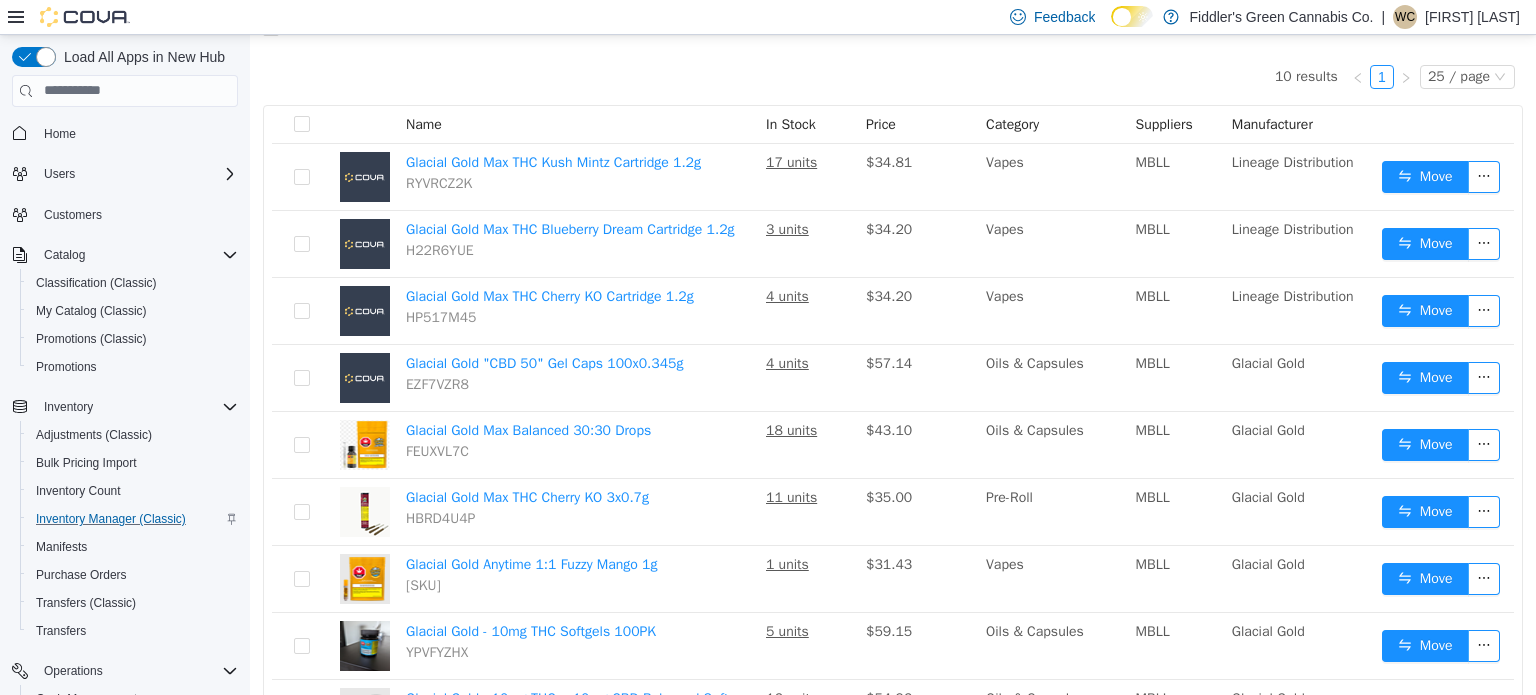 scroll, scrollTop: 0, scrollLeft: 0, axis: both 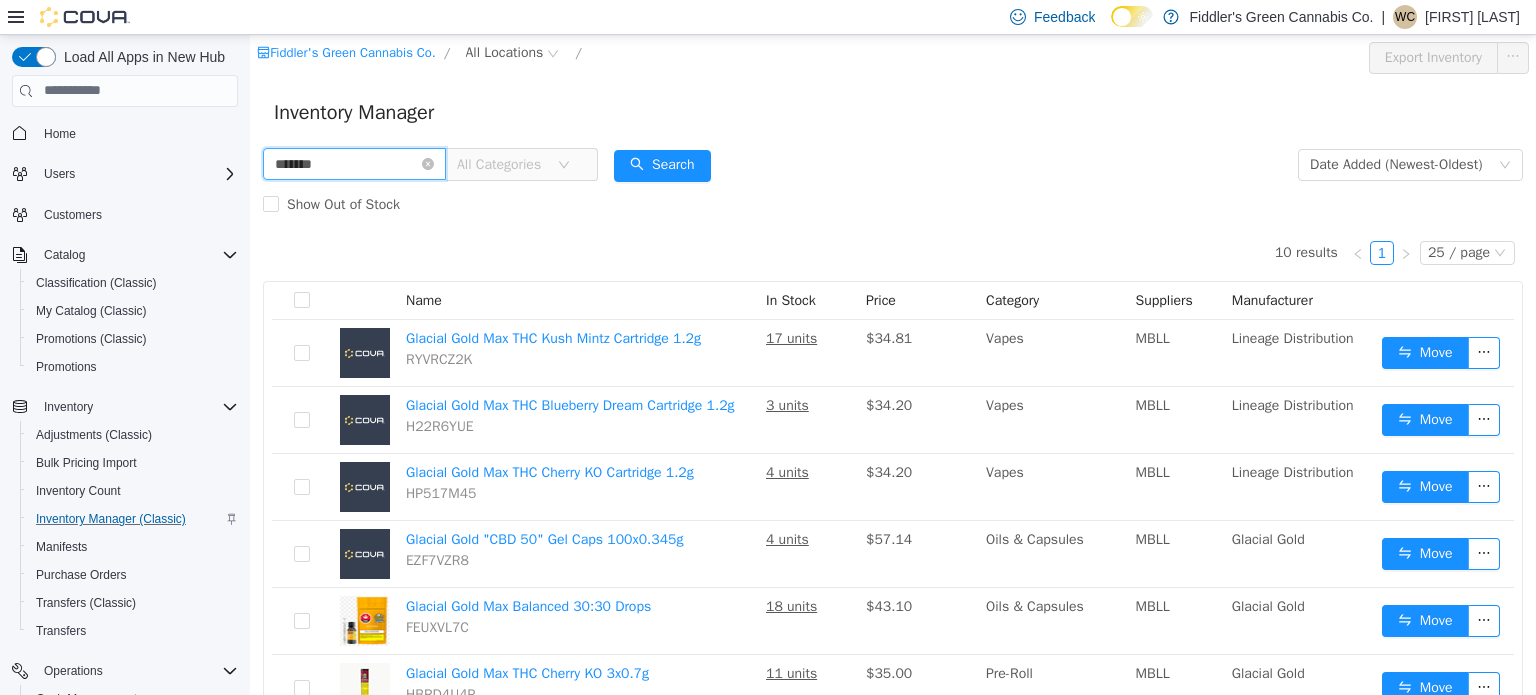 click on "*******" at bounding box center (354, 163) 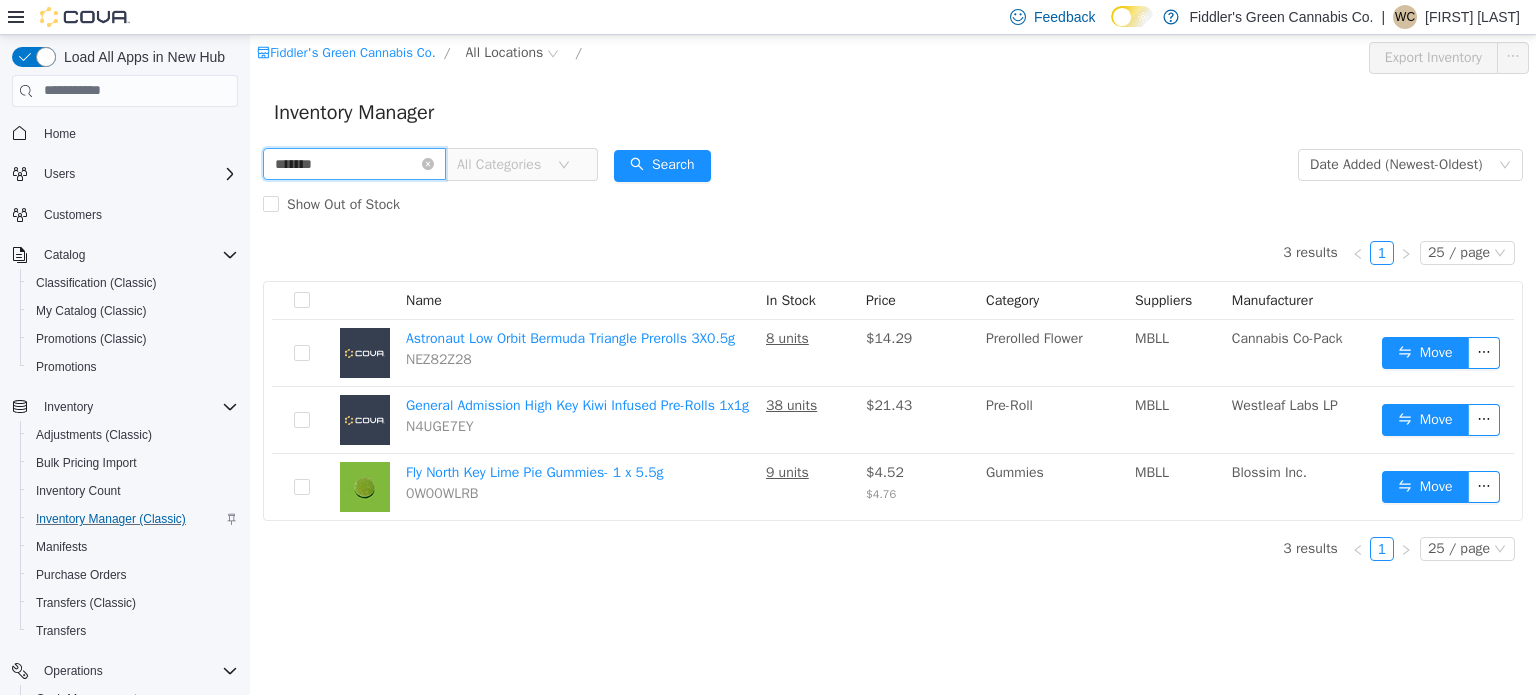 click on "*******" at bounding box center (354, 163) 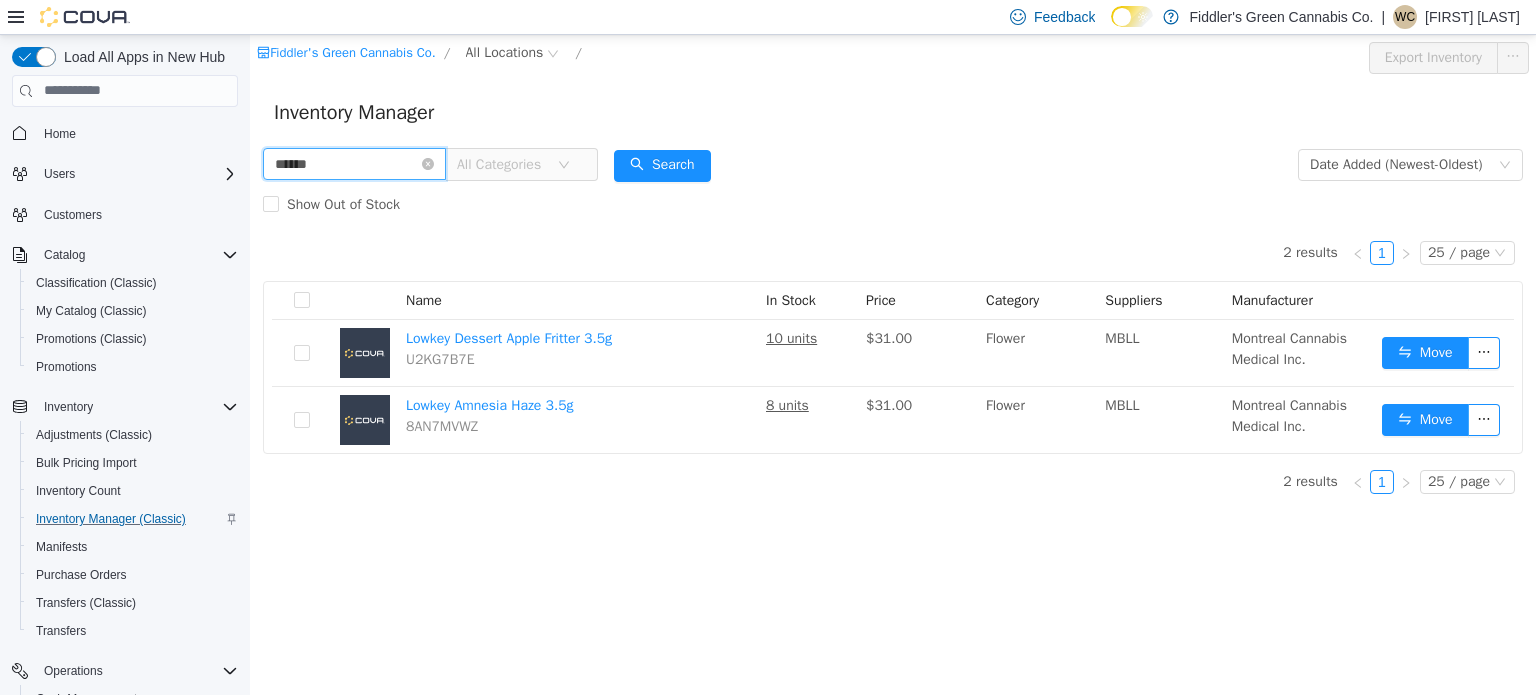 click on "******" at bounding box center [354, 163] 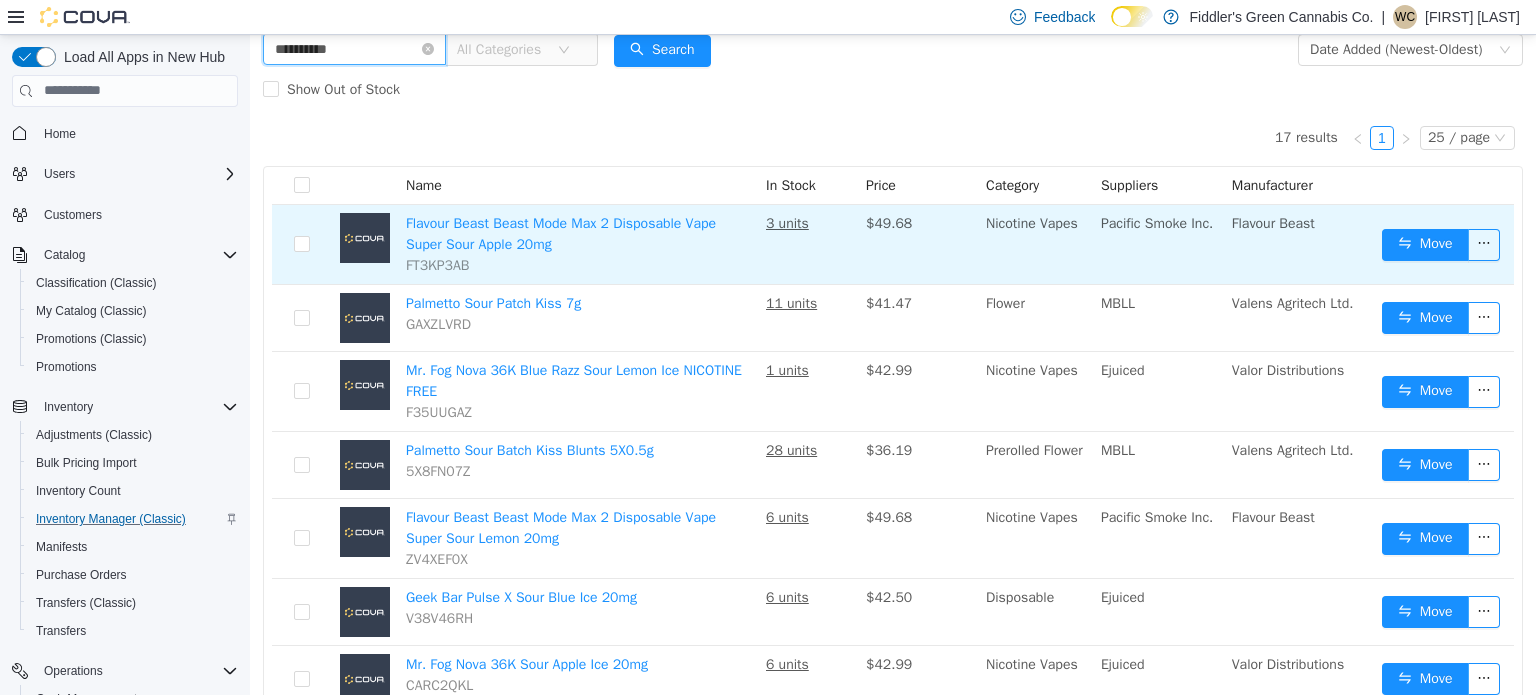 scroll, scrollTop: 116, scrollLeft: 0, axis: vertical 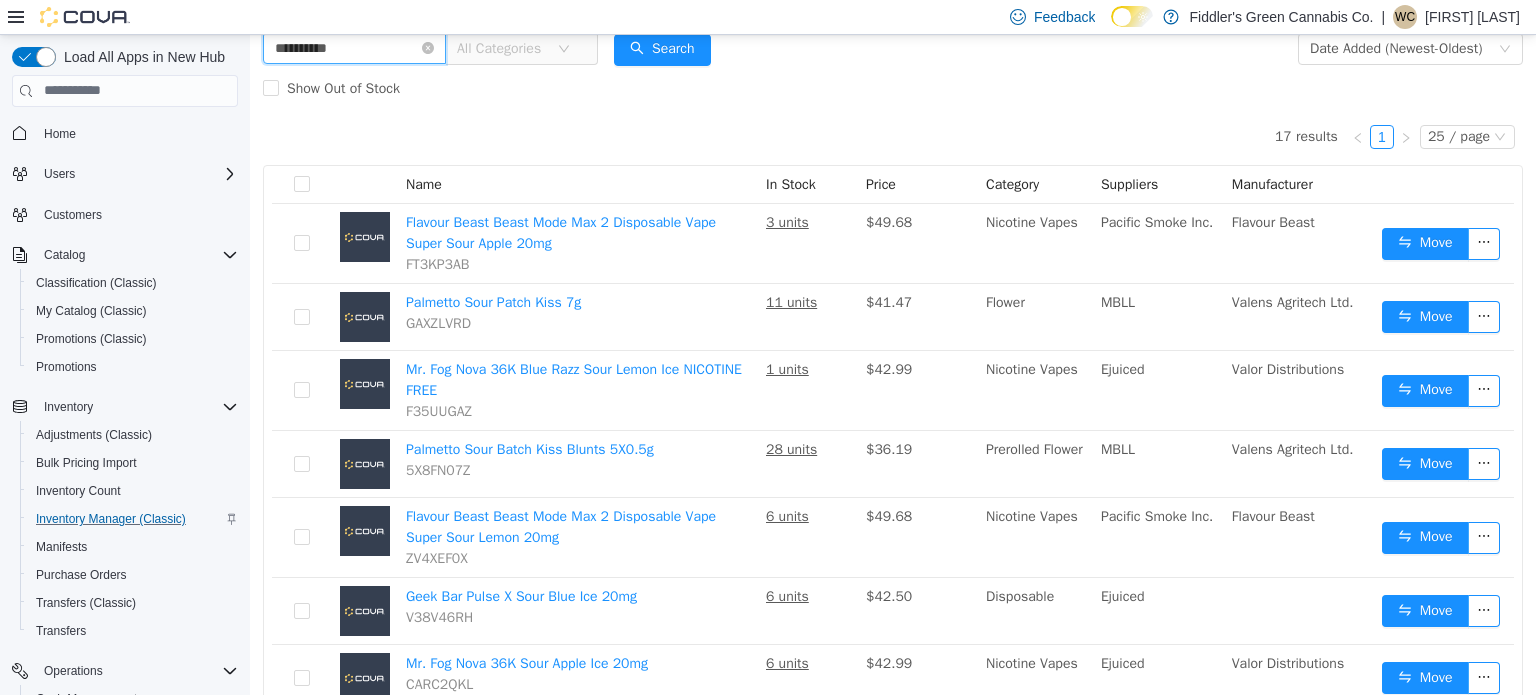 click on "**********" at bounding box center [354, 47] 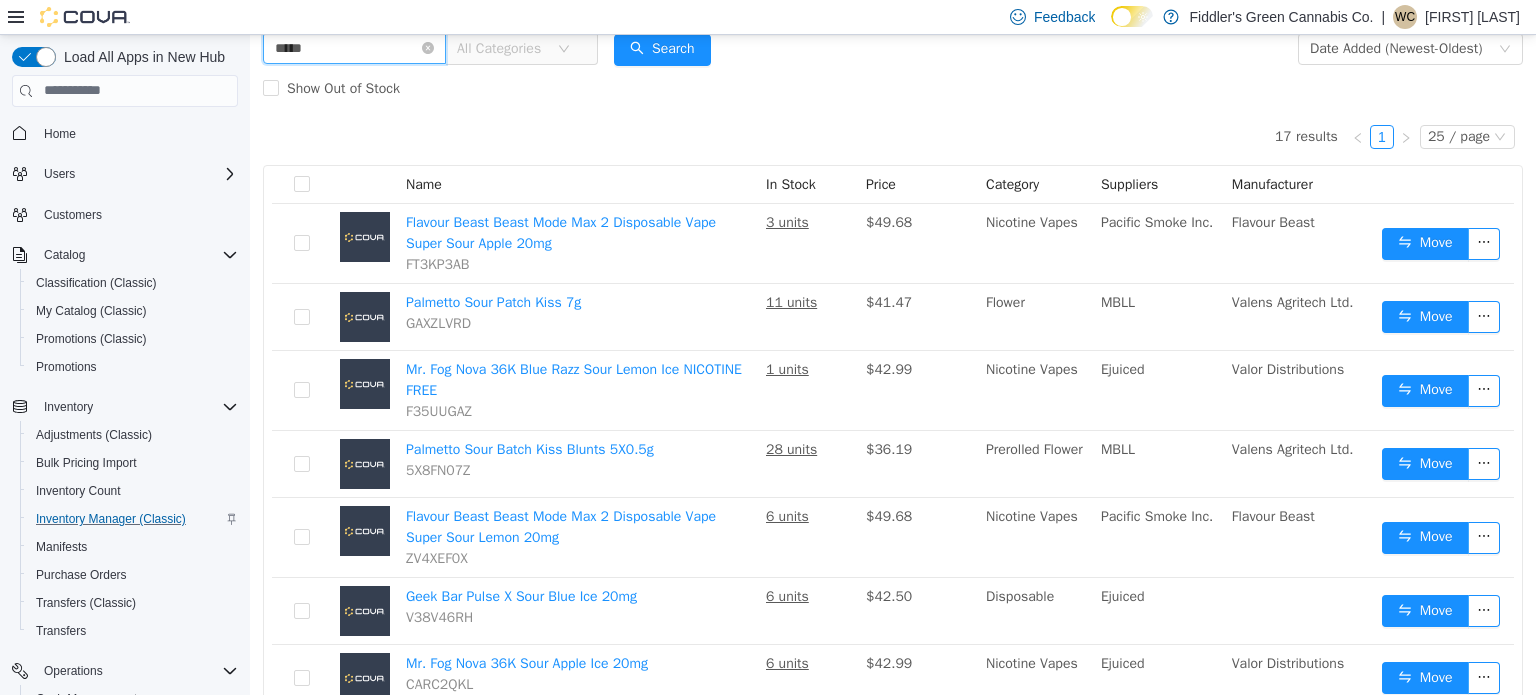 type on "*****" 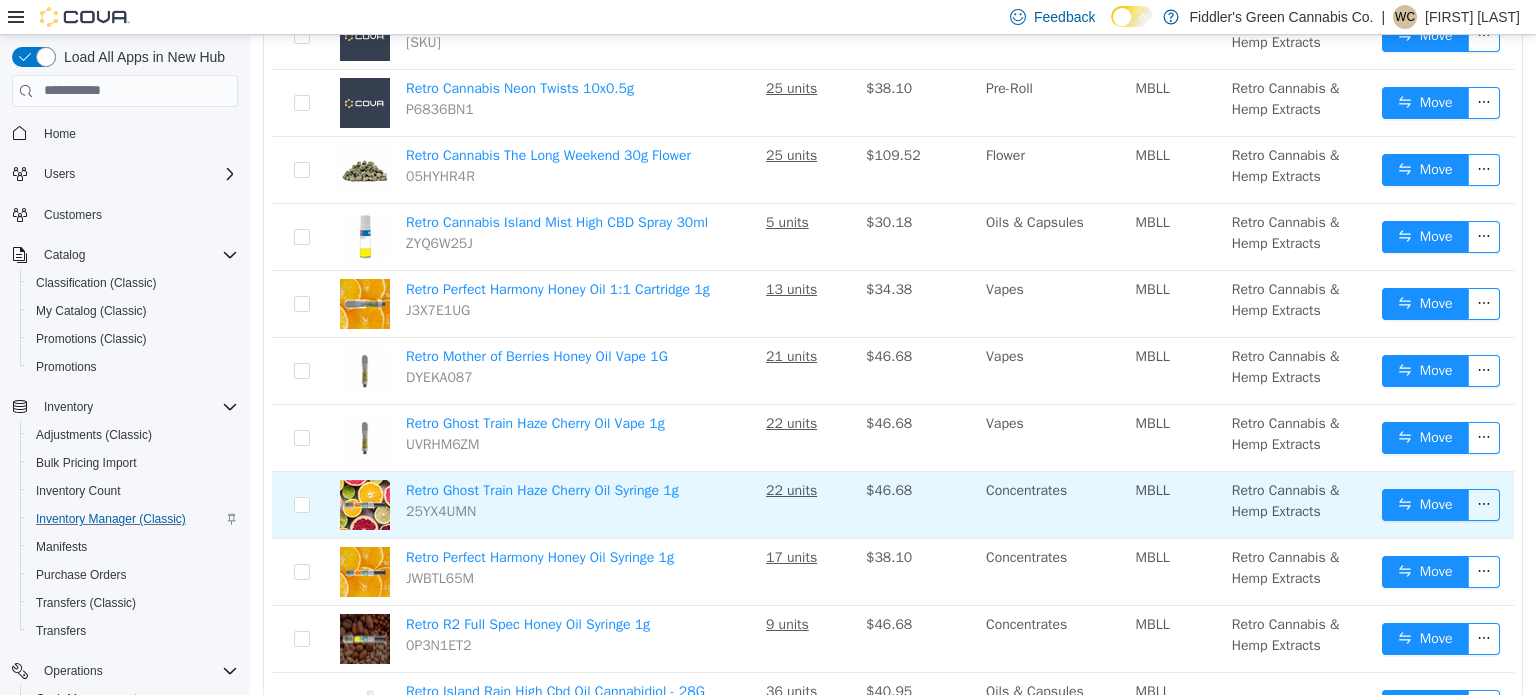 scroll, scrollTop: 384, scrollLeft: 0, axis: vertical 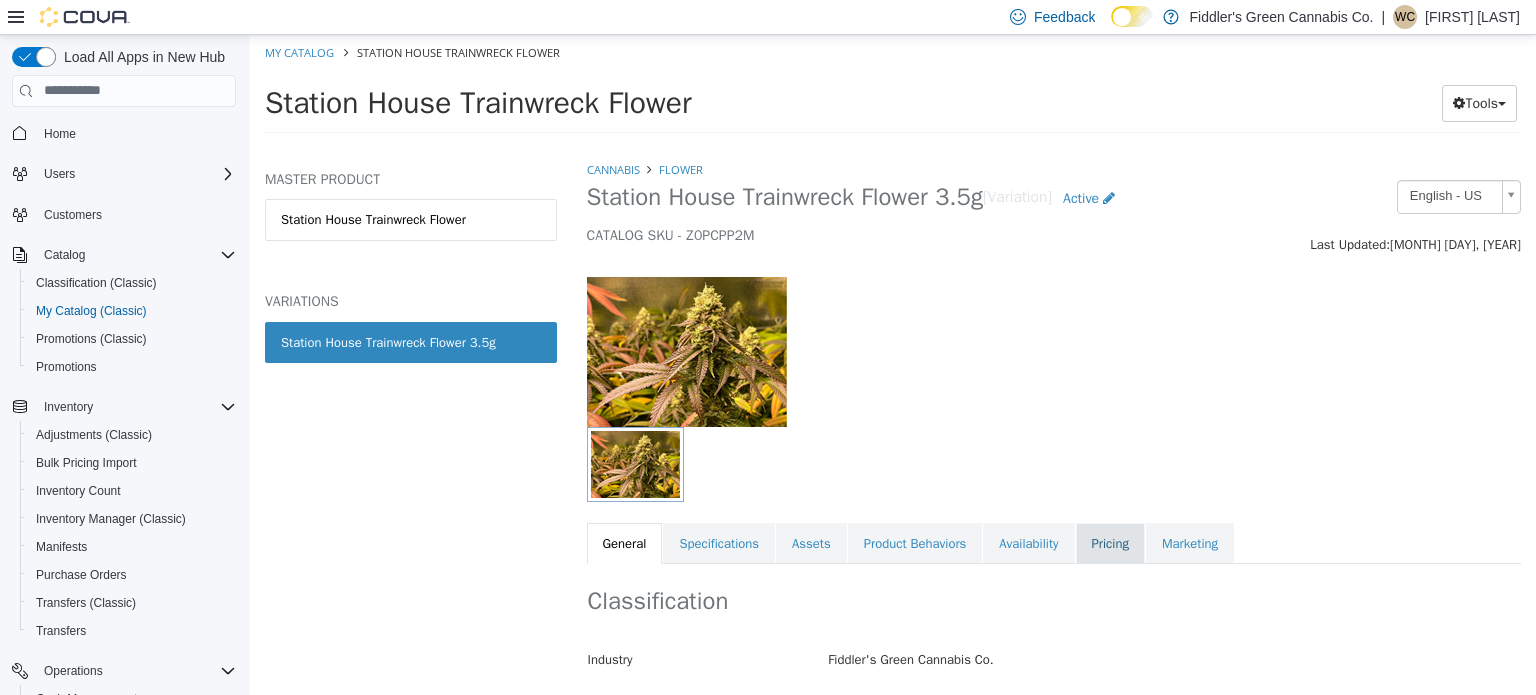click on "Pricing" at bounding box center [1110, 543] 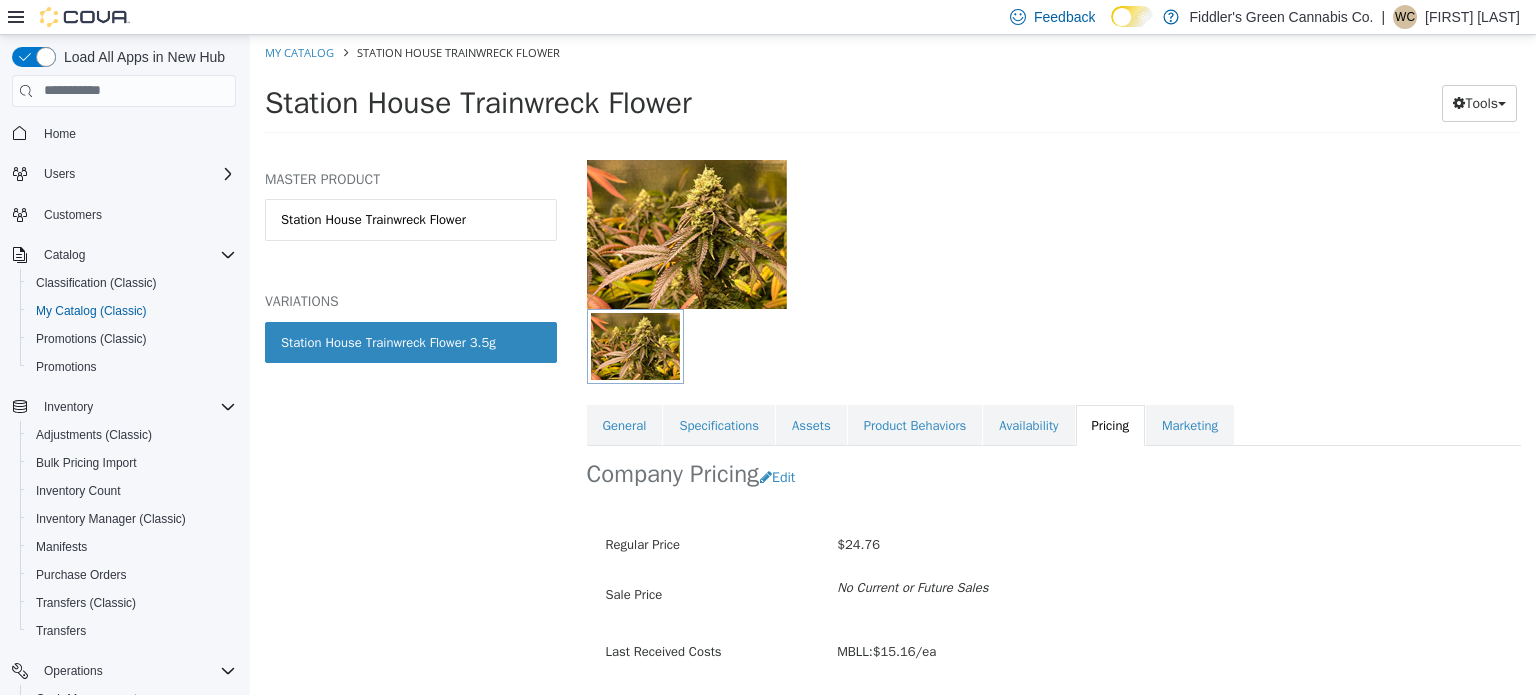 scroll, scrollTop: 179, scrollLeft: 0, axis: vertical 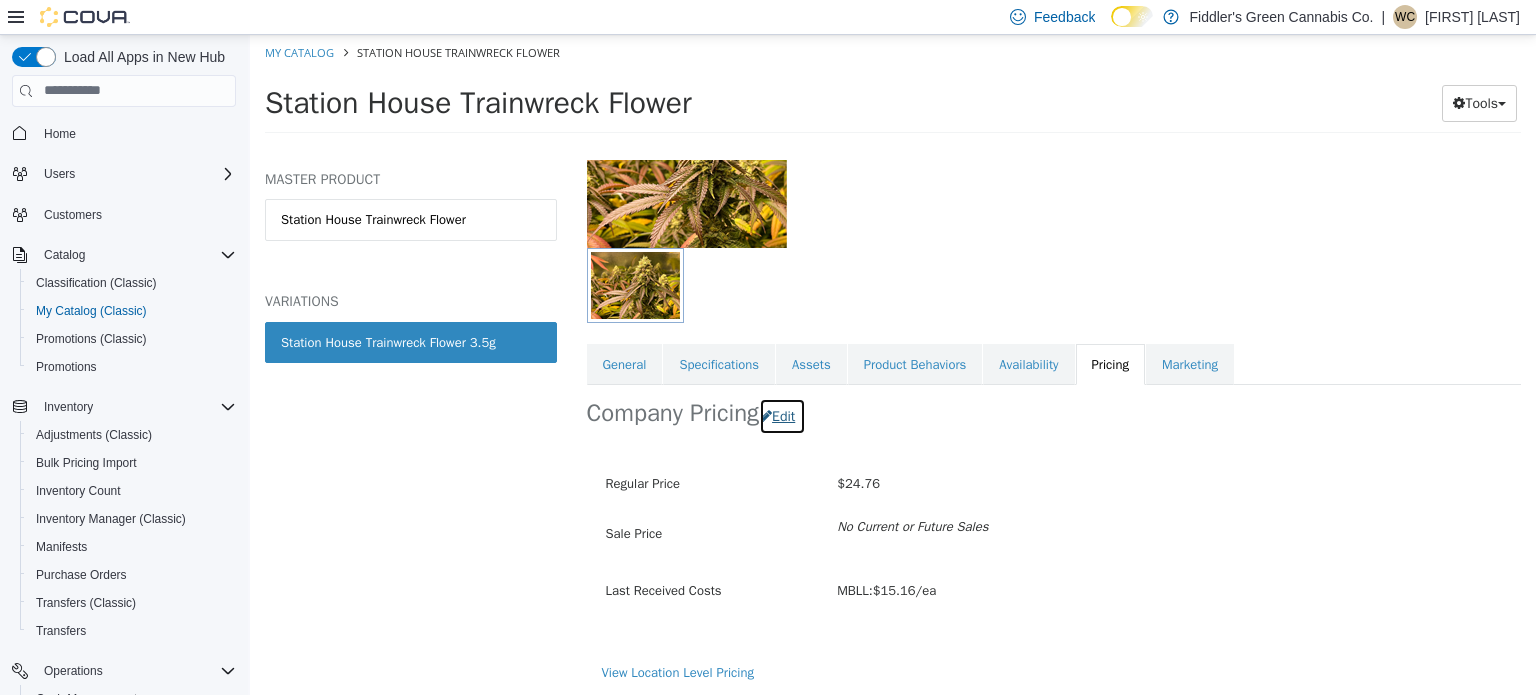 click on "Edit" at bounding box center (782, 415) 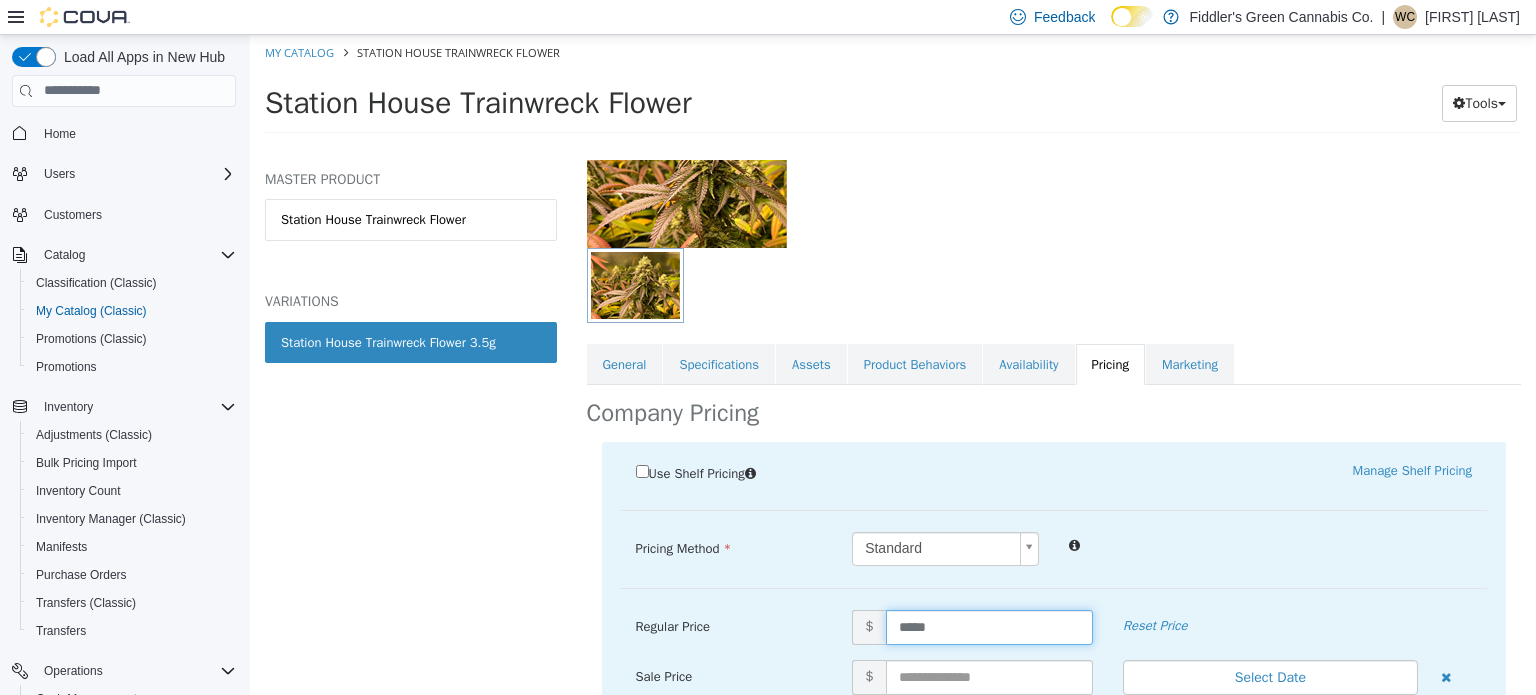 click on "*****" at bounding box center [989, 626] 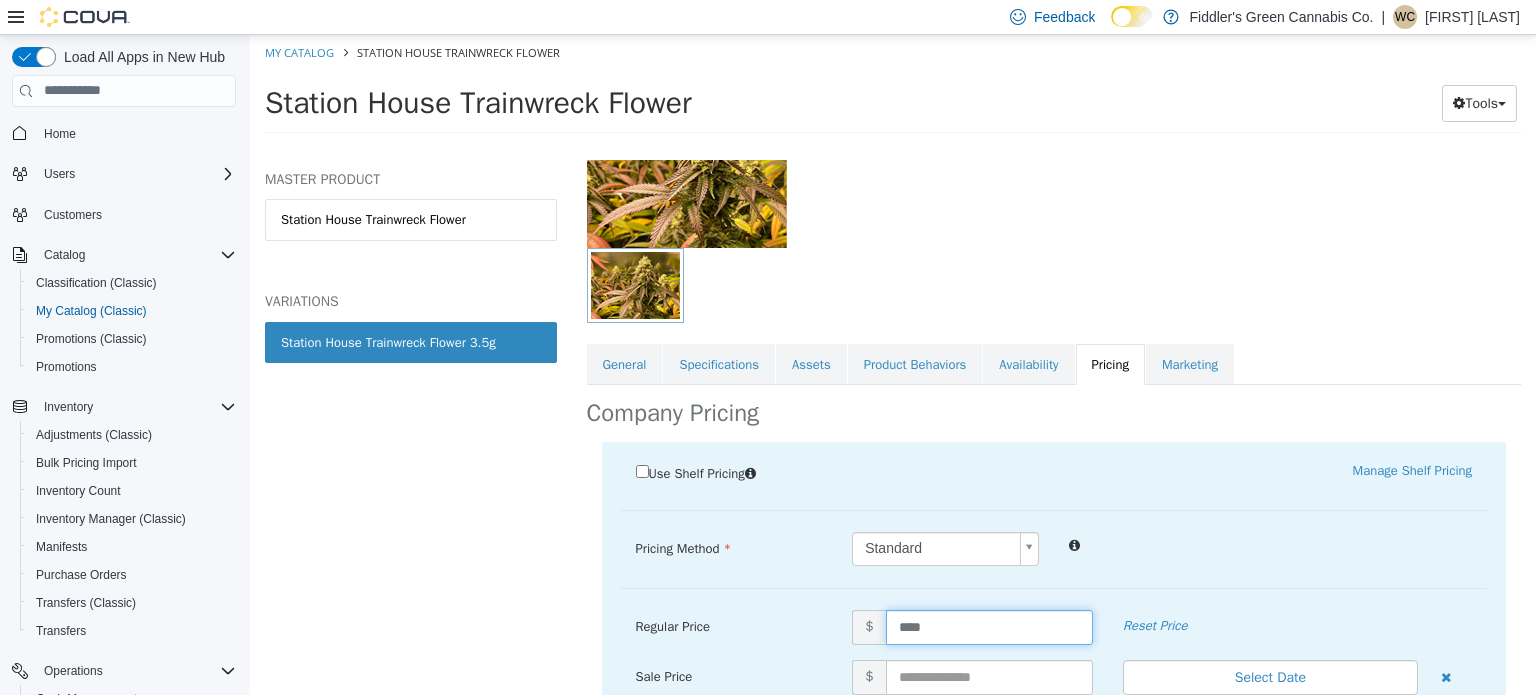 type on "*****" 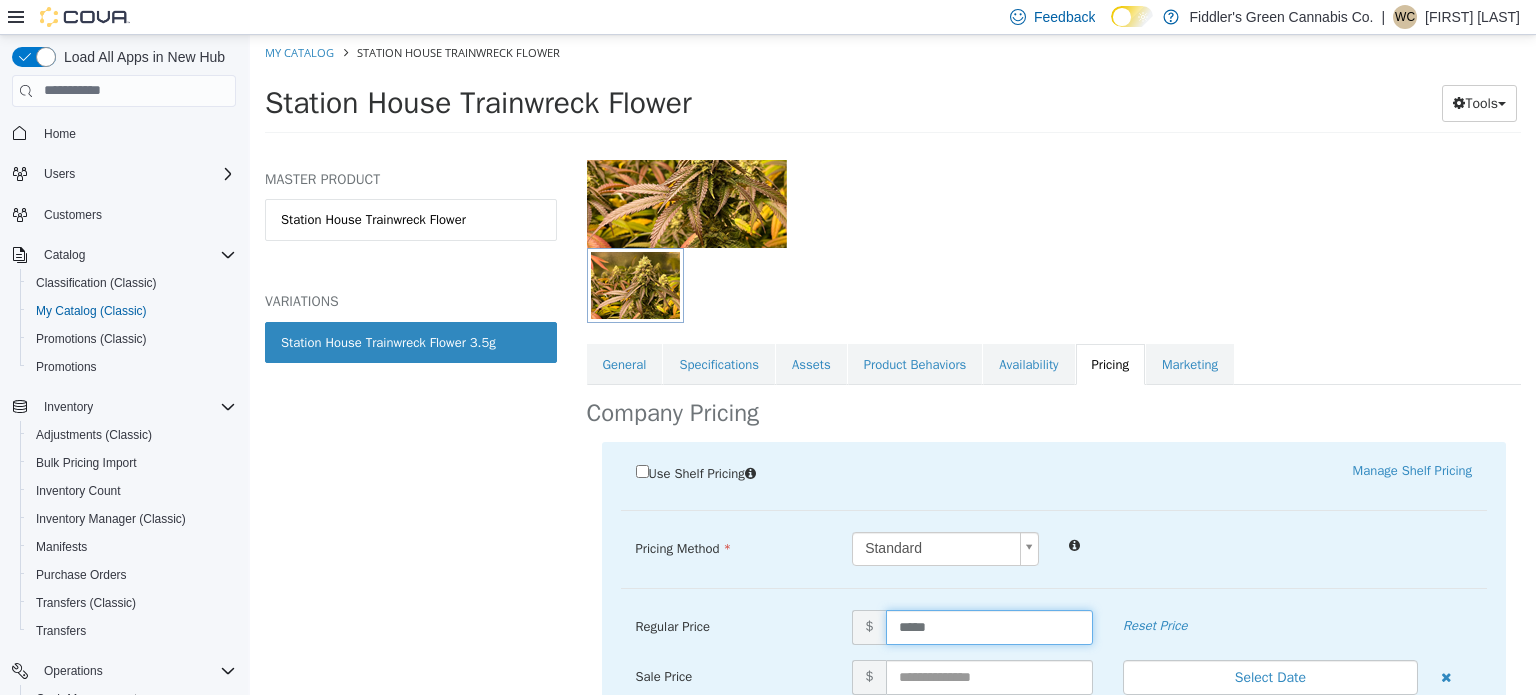 click at bounding box center (1270, 543) 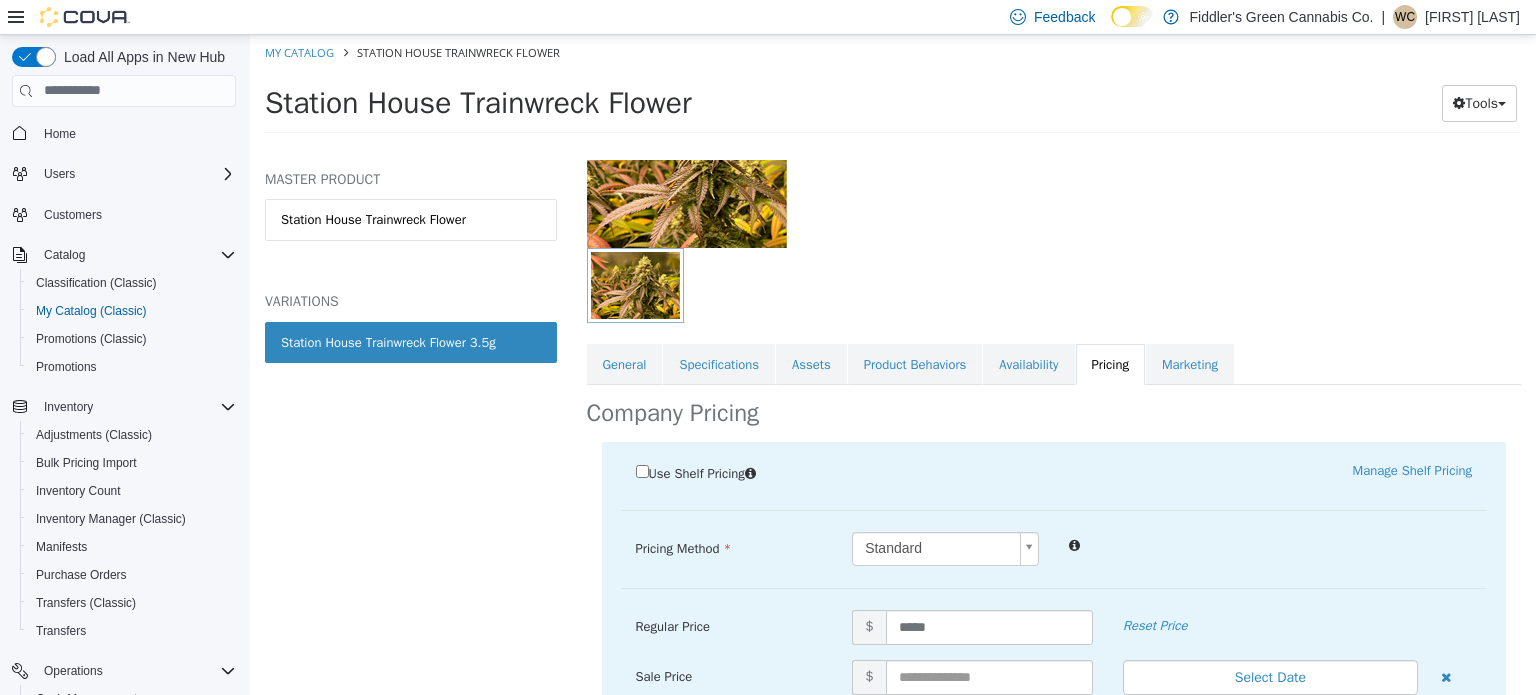 scroll, scrollTop: 453, scrollLeft: 0, axis: vertical 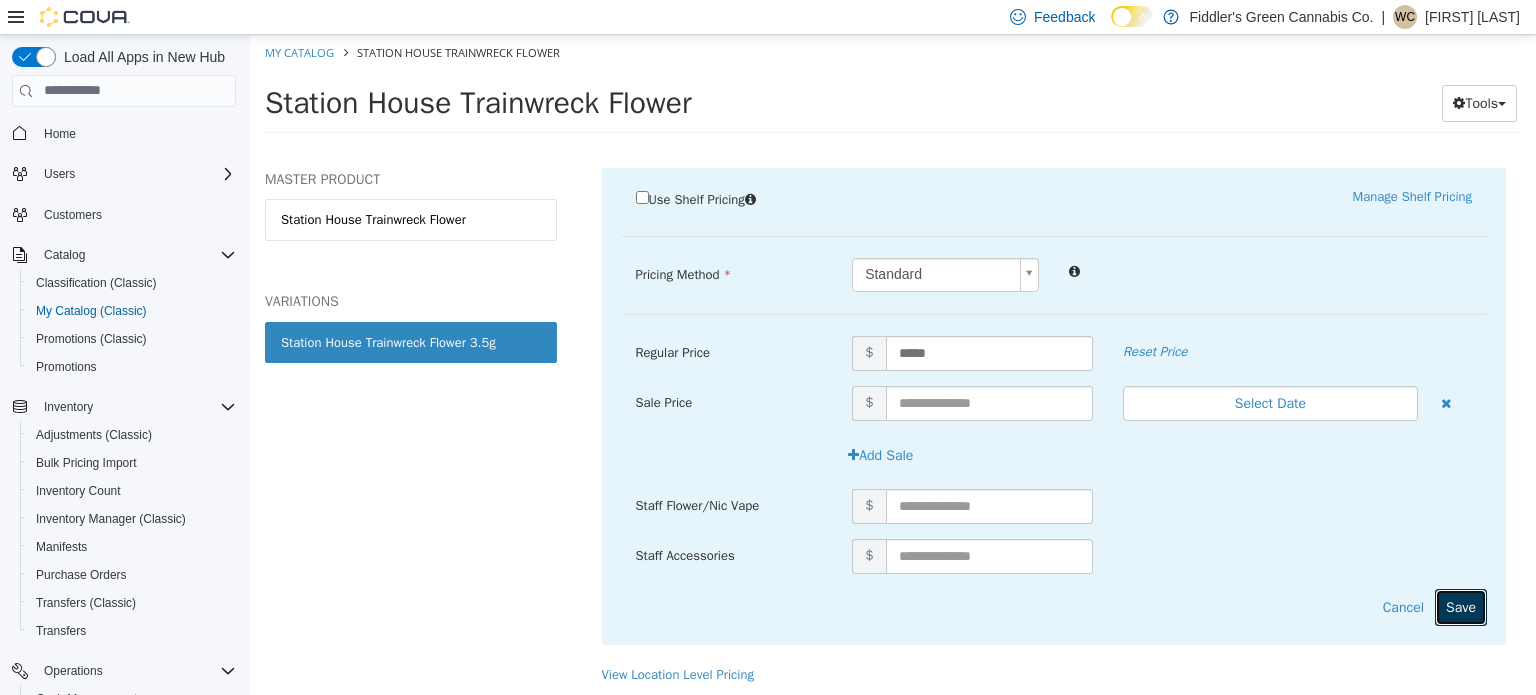 click on "Save" at bounding box center (1461, 606) 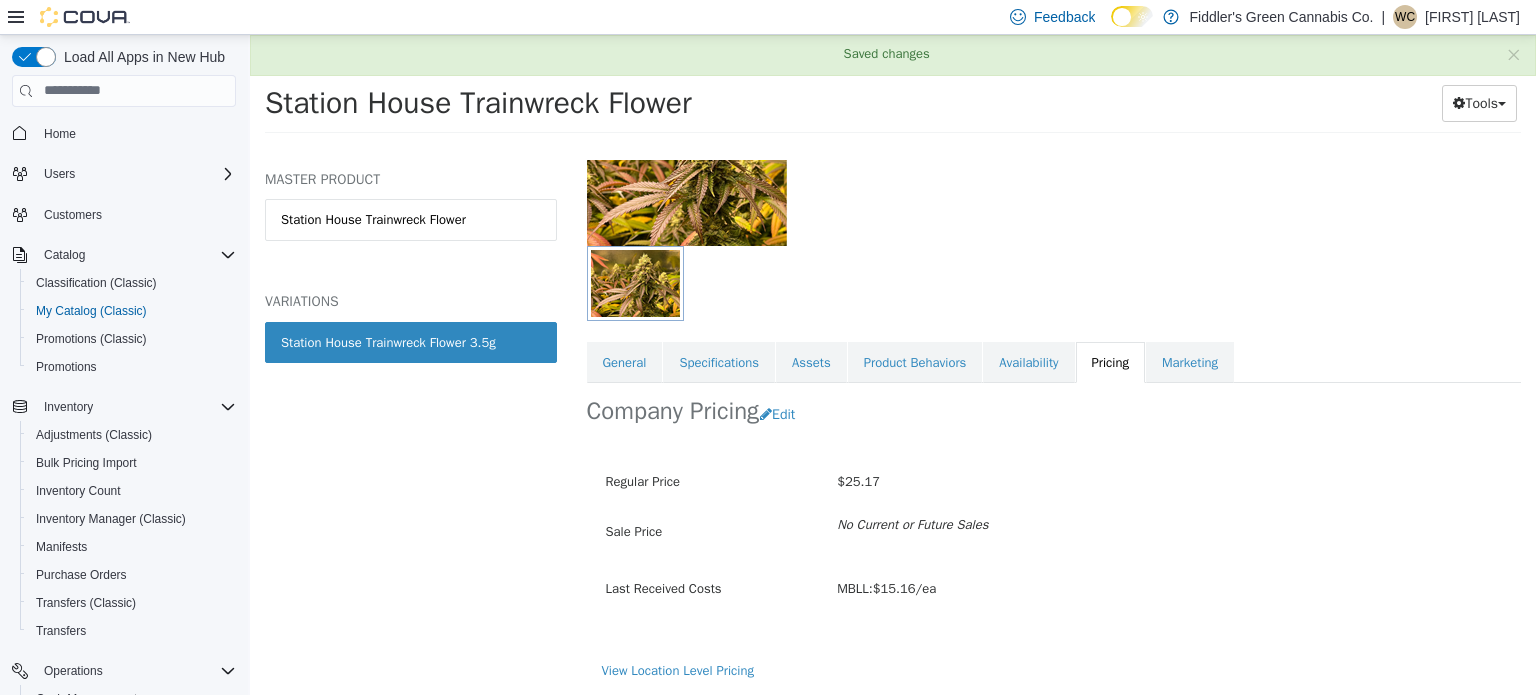 scroll, scrollTop: 179, scrollLeft: 0, axis: vertical 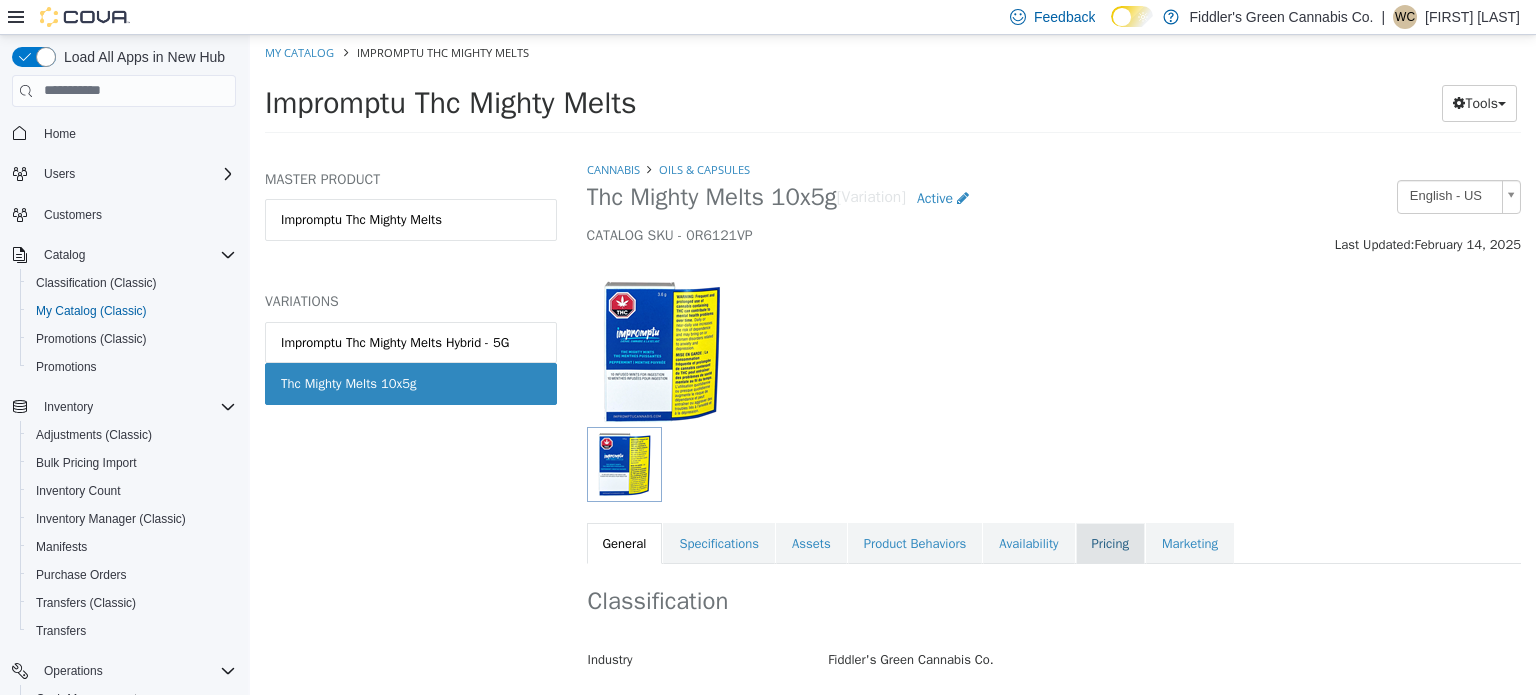 click on "Pricing" at bounding box center [1110, 543] 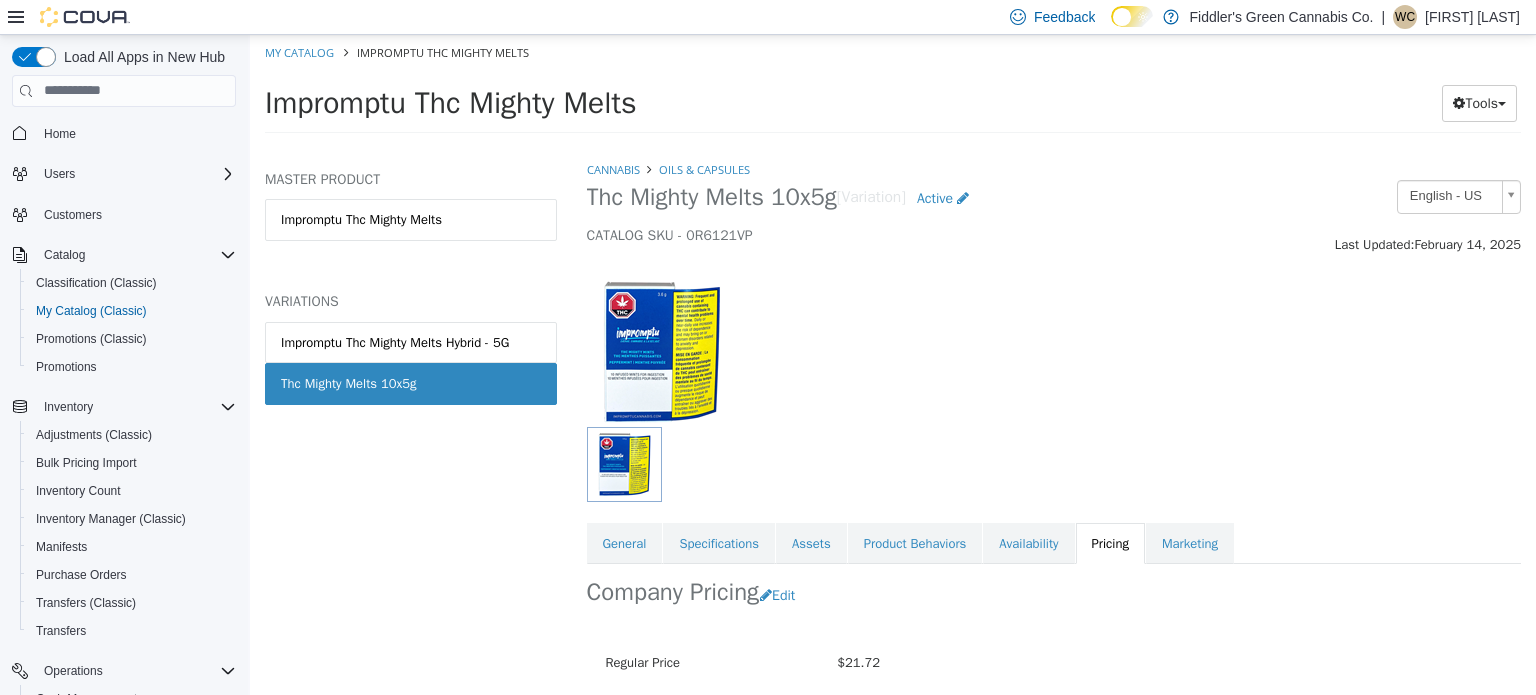 scroll, scrollTop: 179, scrollLeft: 0, axis: vertical 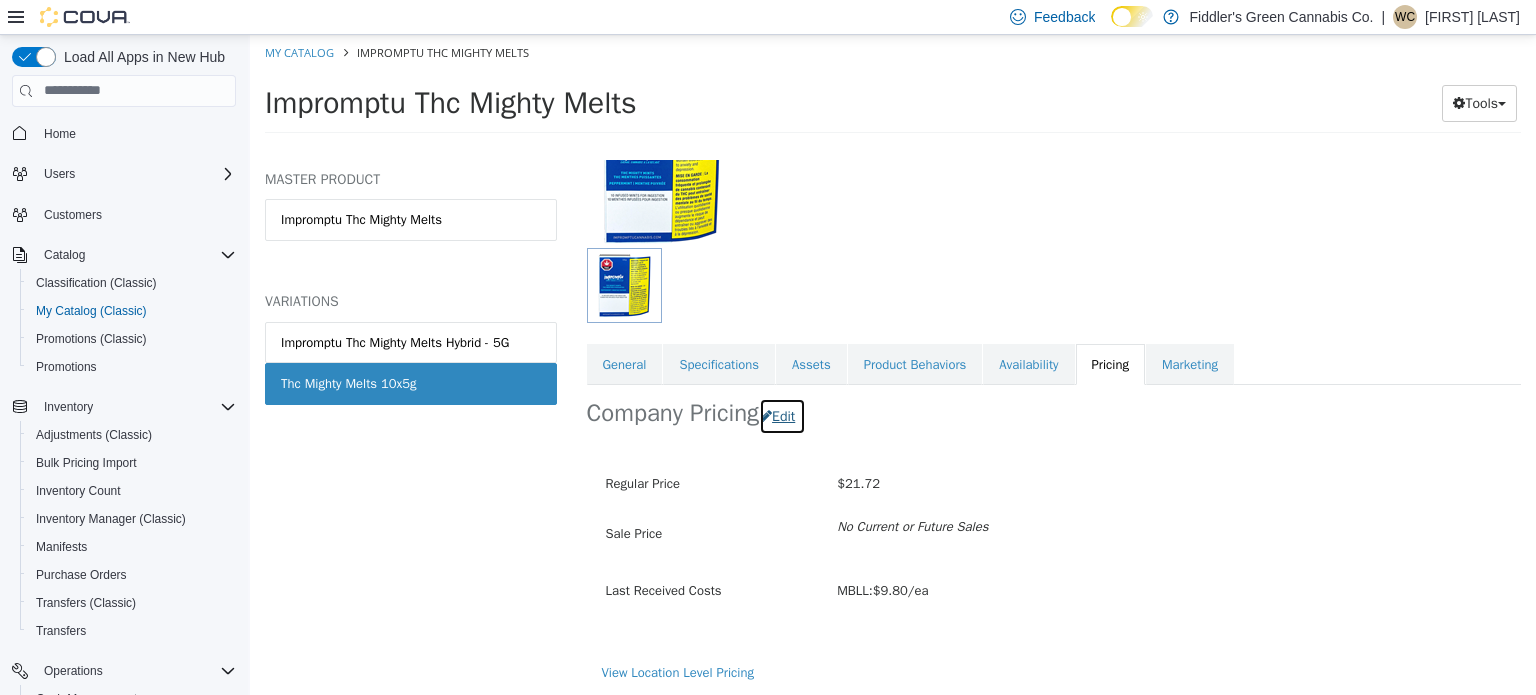 click on "Edit" at bounding box center (782, 415) 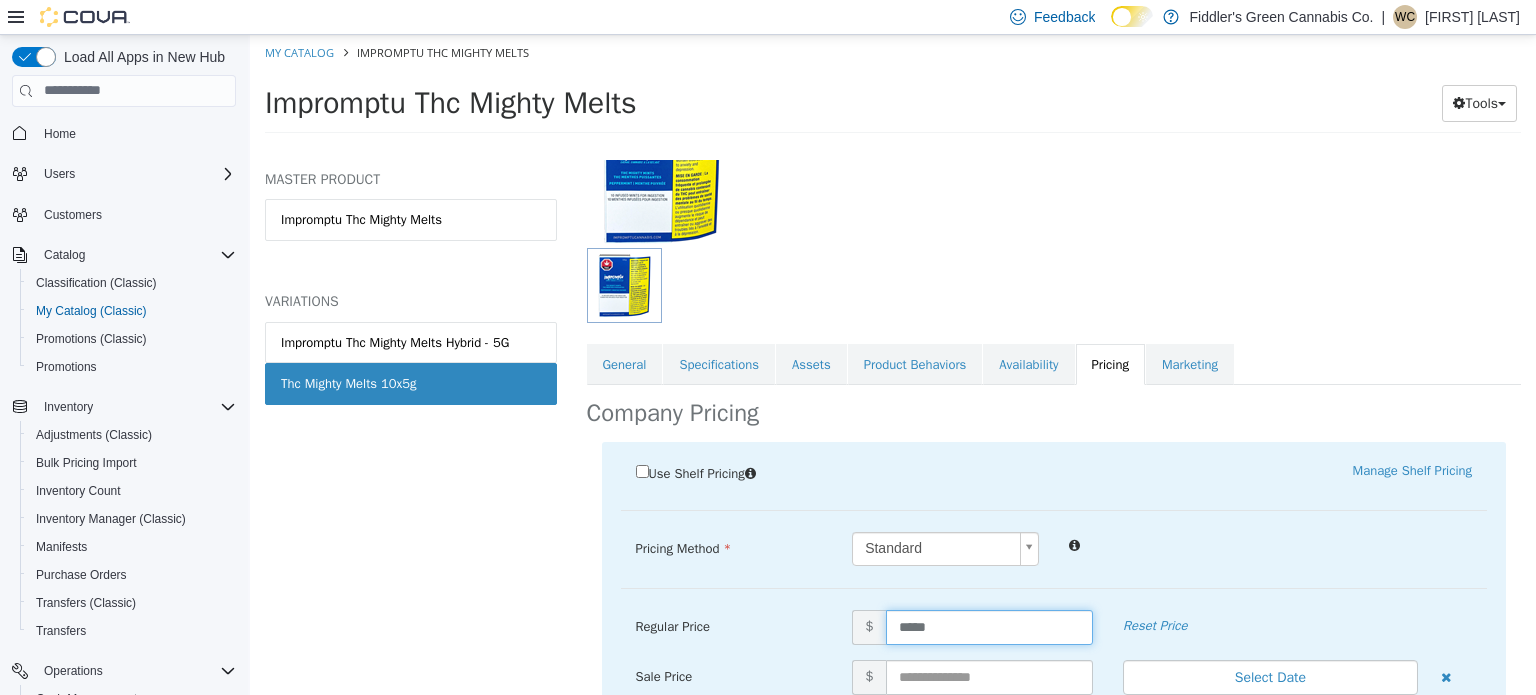 click on "*****" at bounding box center (989, 626) 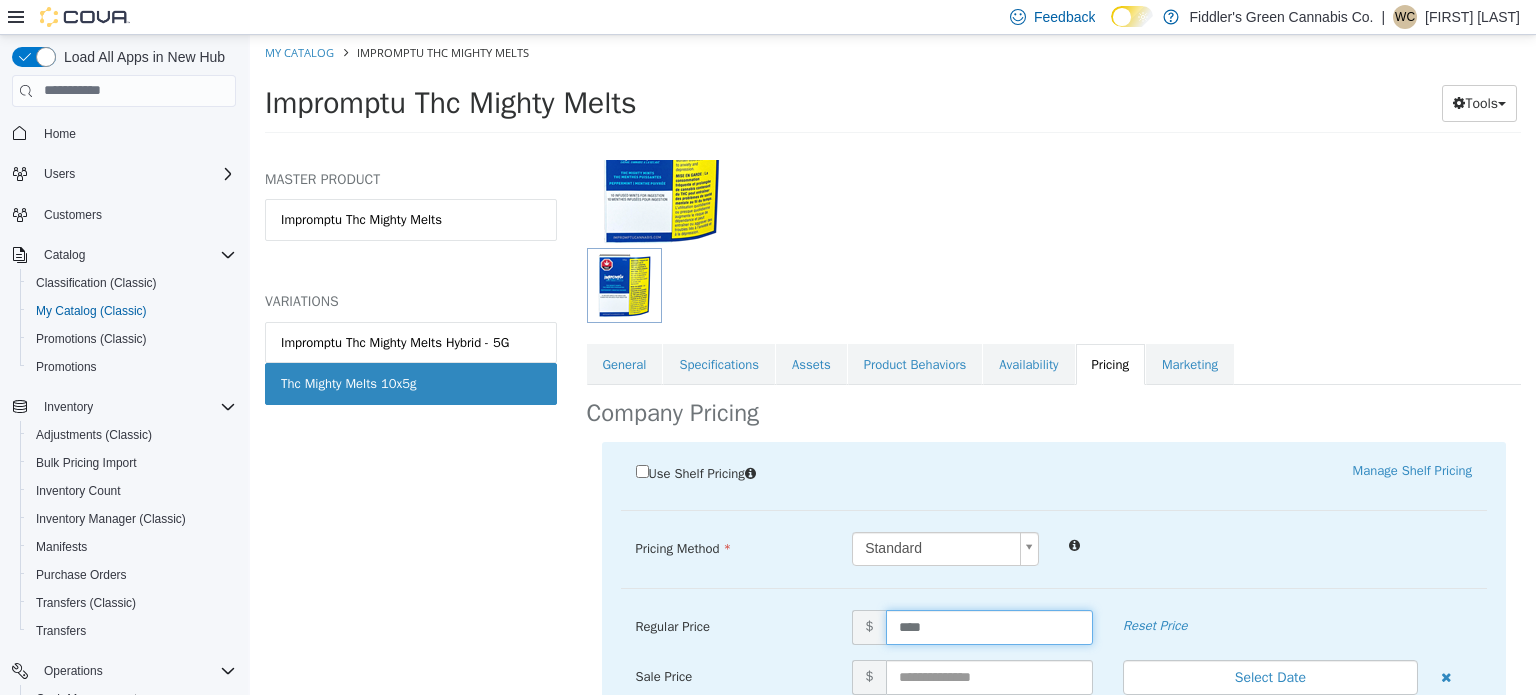 type on "*****" 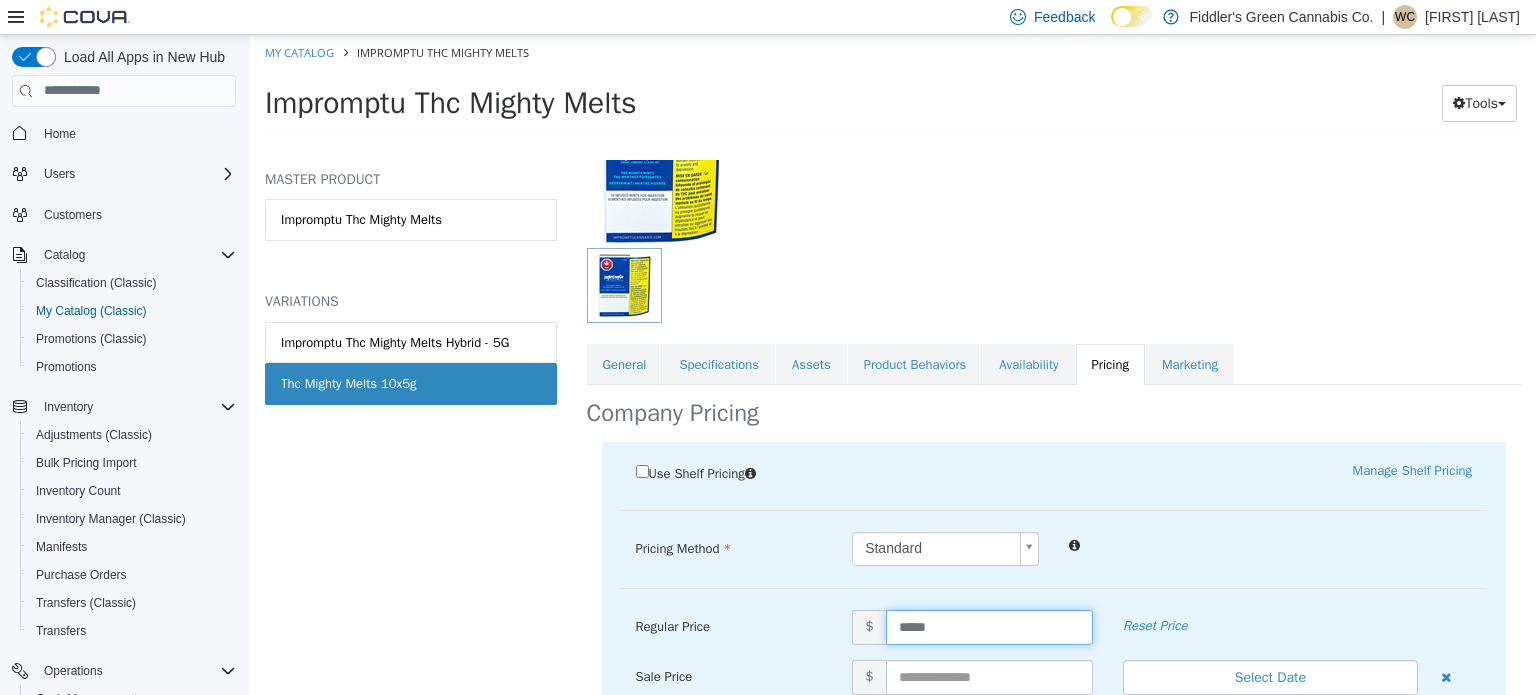 click on "Manage Shelf Pricing" at bounding box center [1270, 470] 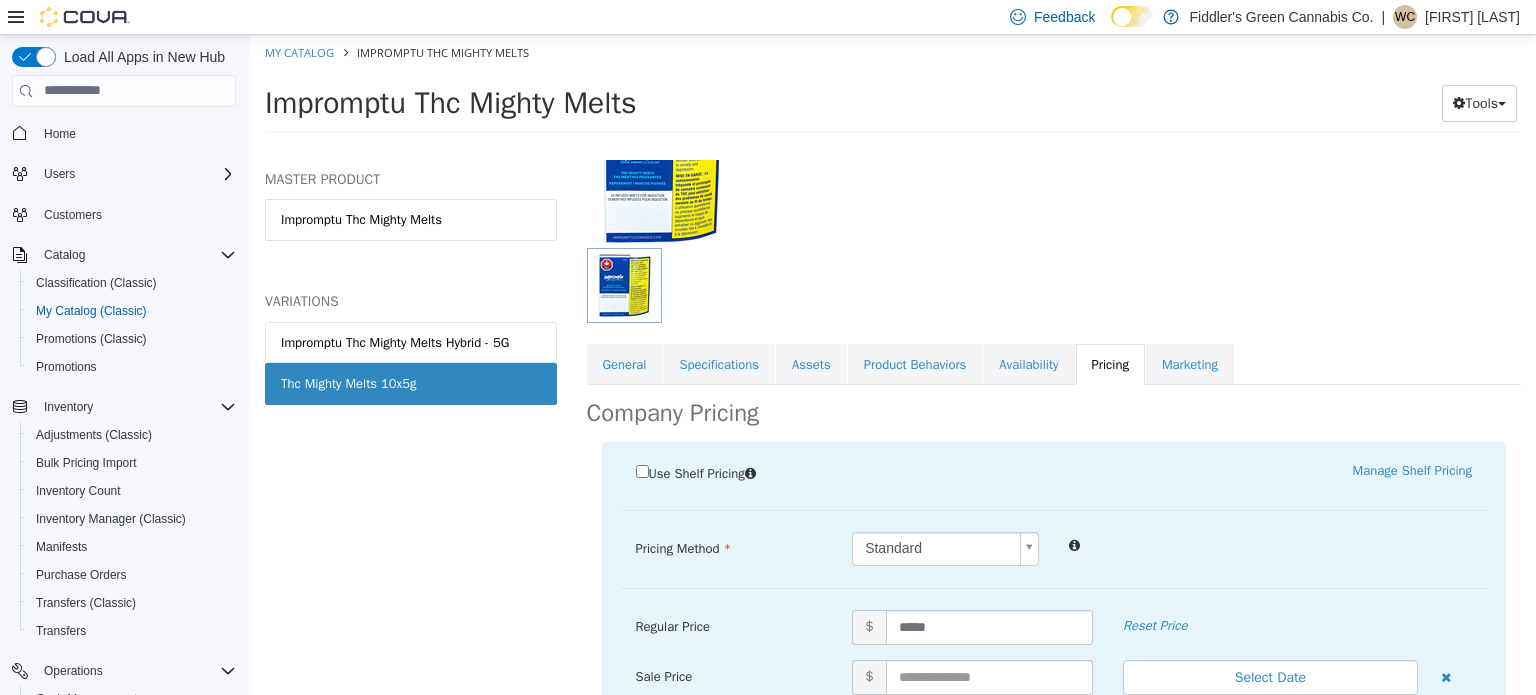 scroll, scrollTop: 453, scrollLeft: 0, axis: vertical 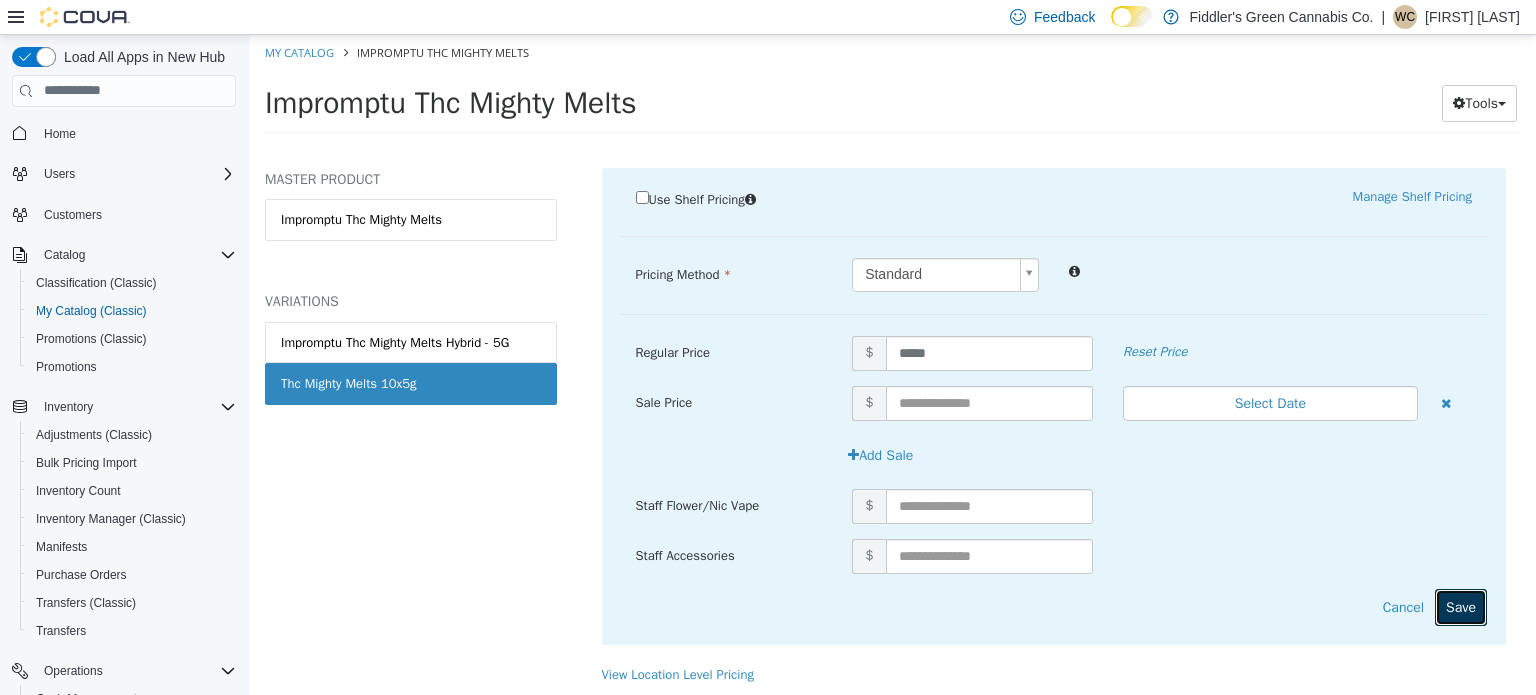 click on "Save" at bounding box center (1461, 606) 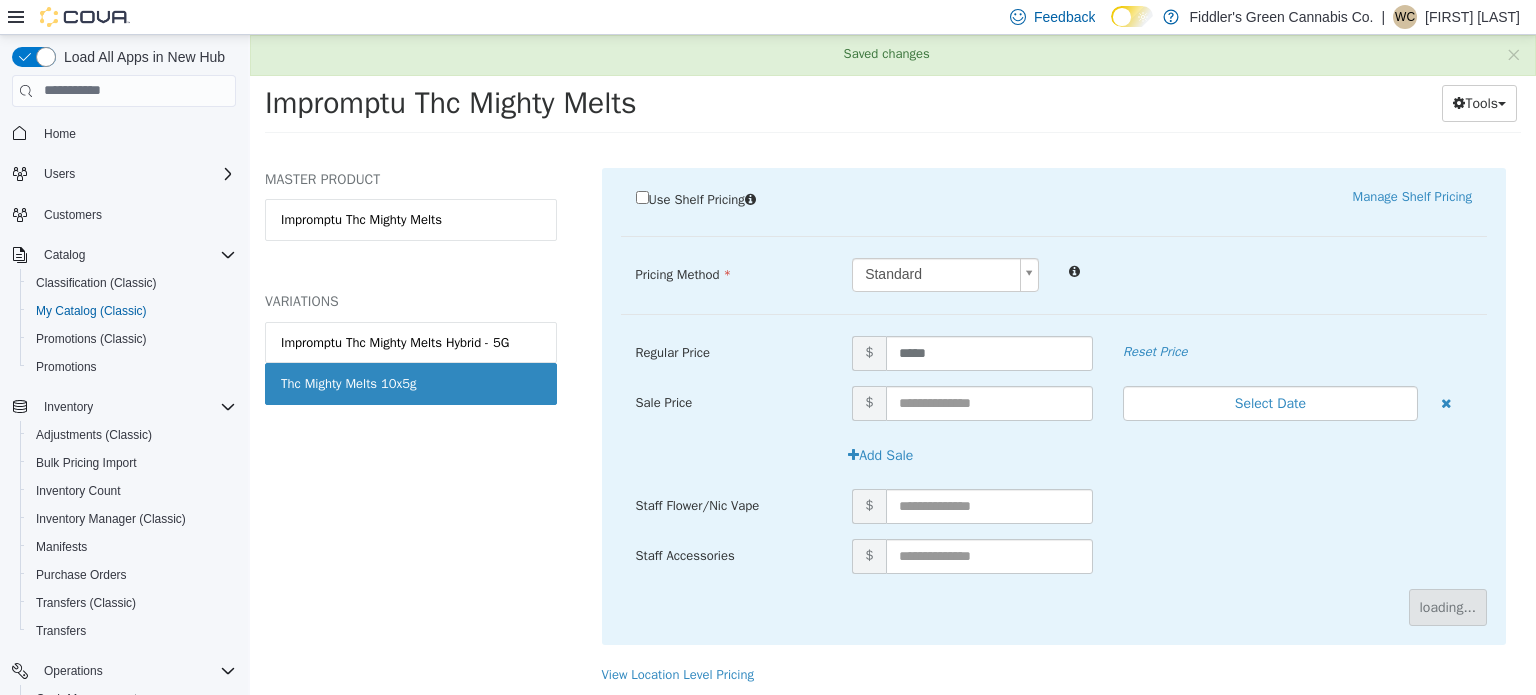 scroll, scrollTop: 179, scrollLeft: 0, axis: vertical 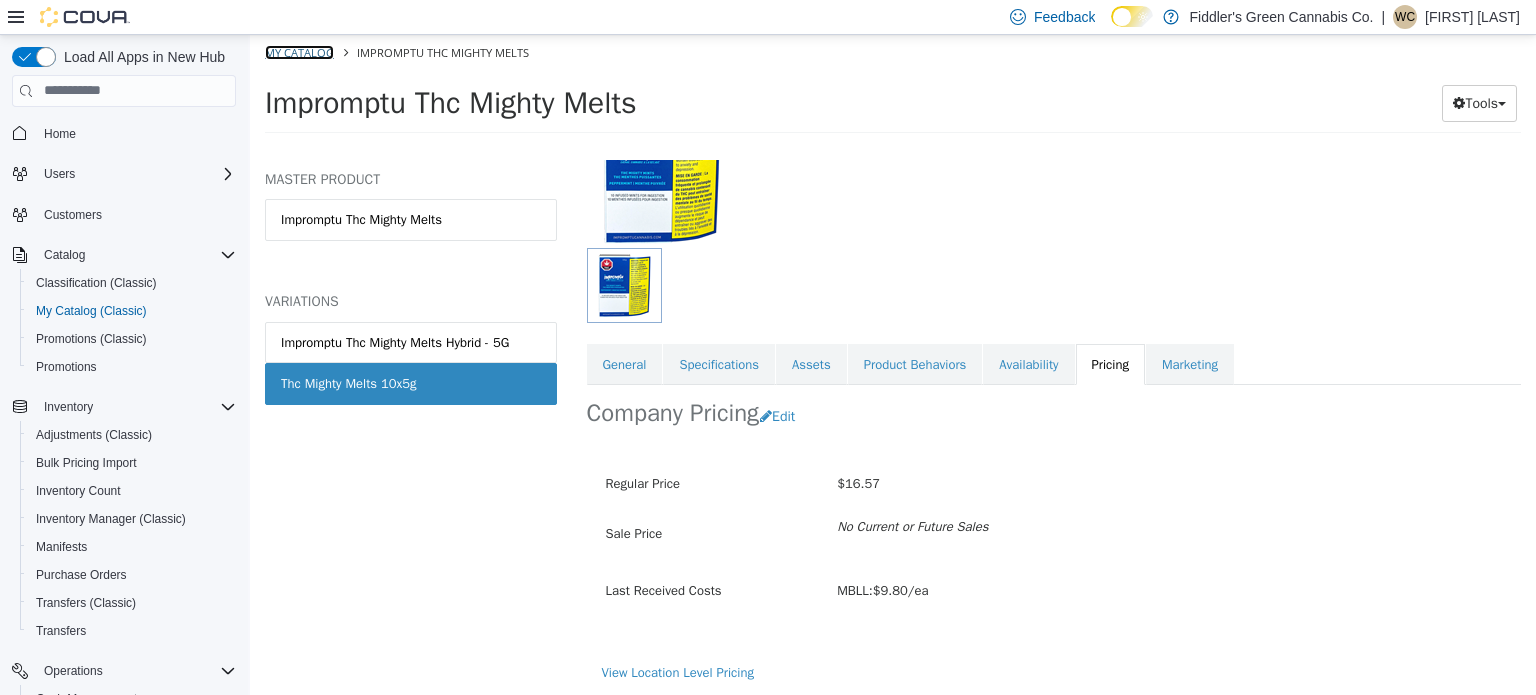 click on "My Catalog" at bounding box center [299, 51] 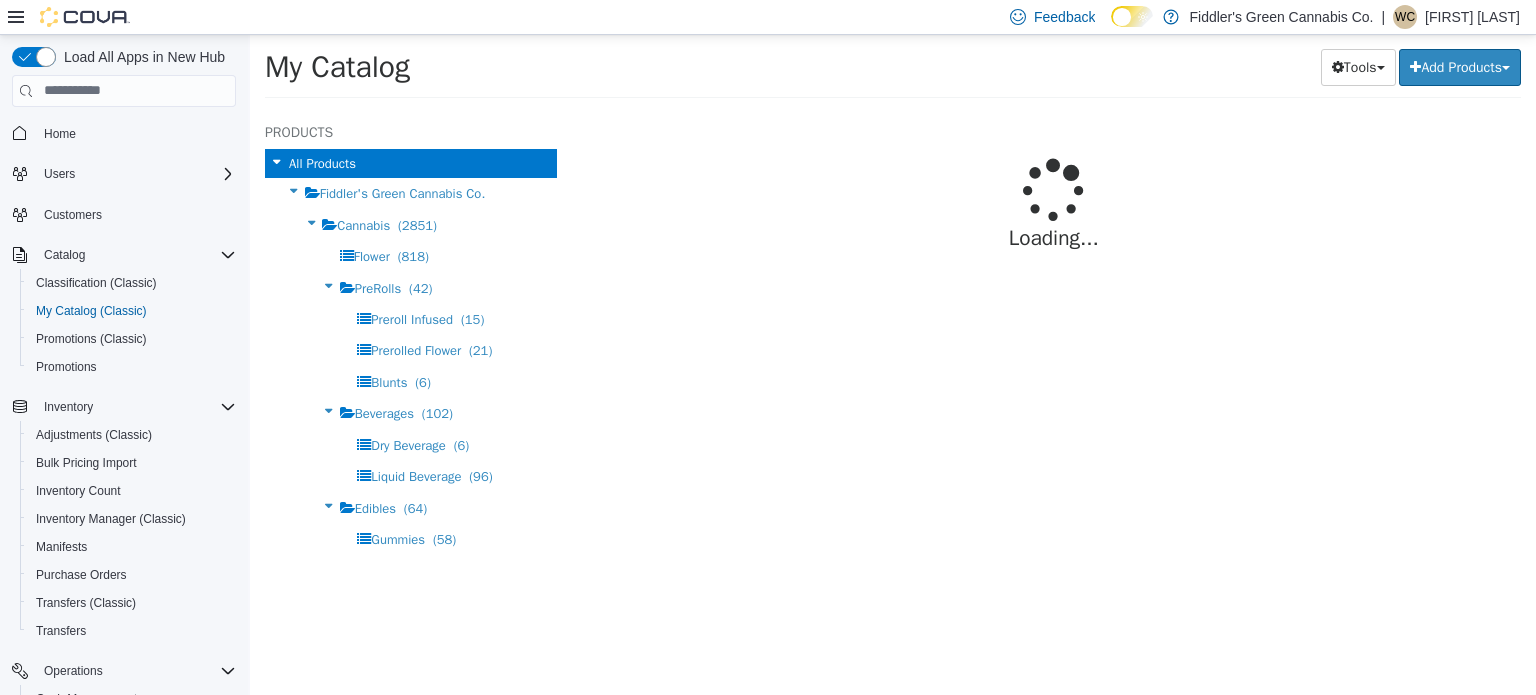 select on "**********" 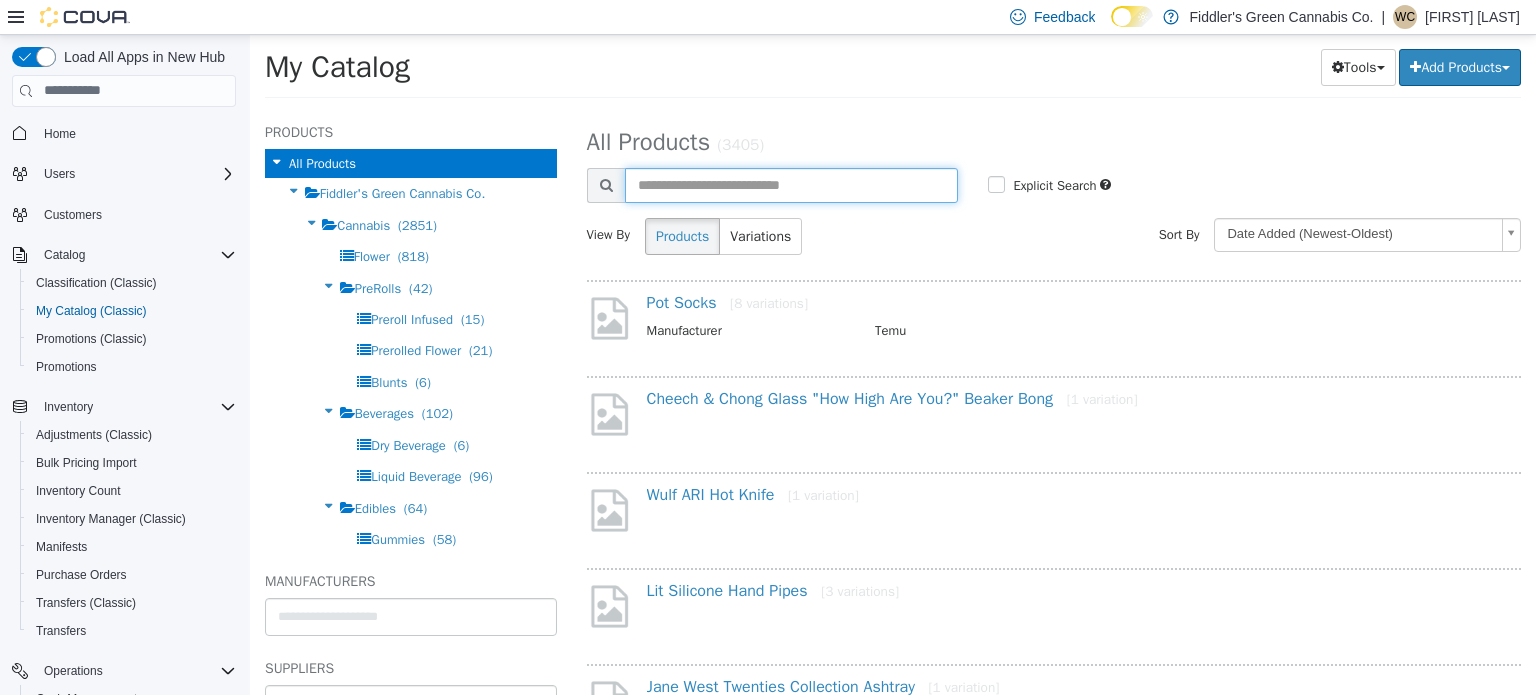 click at bounding box center (792, 184) 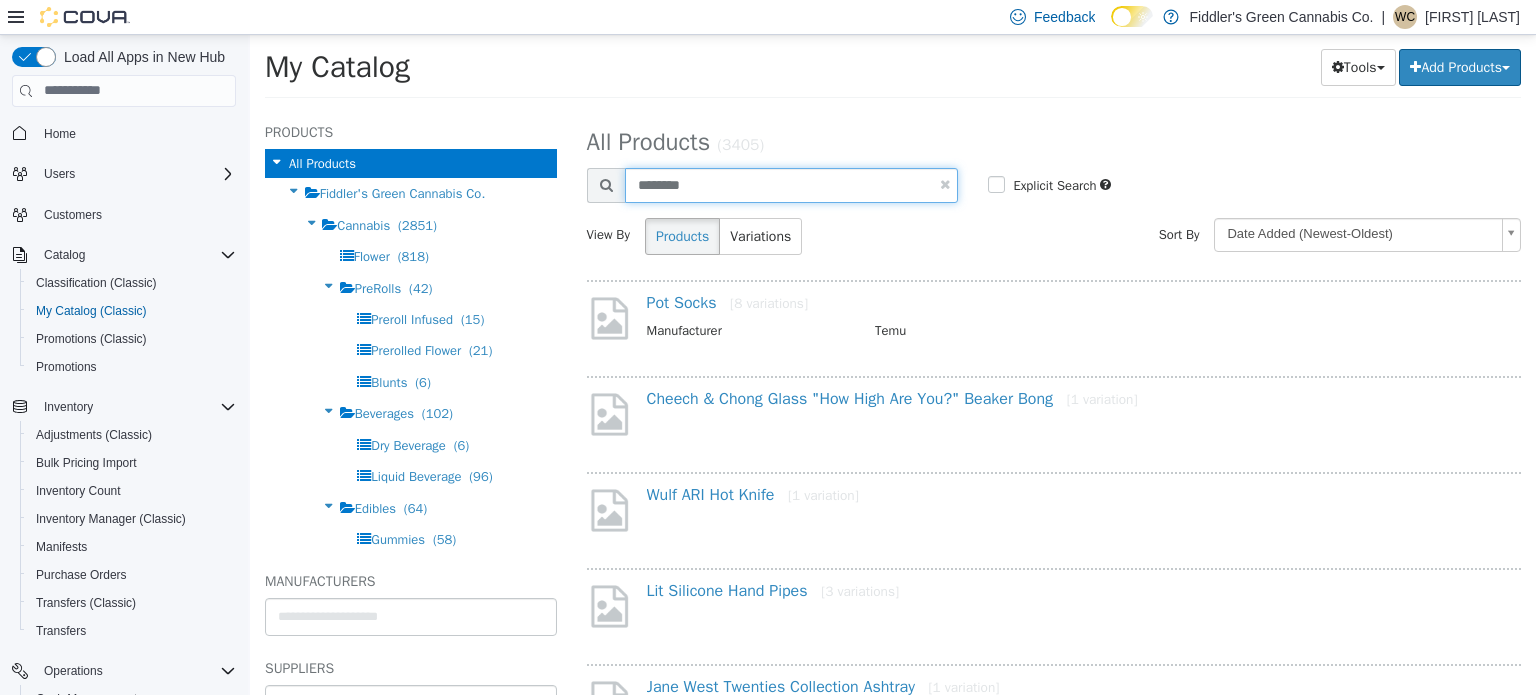 type on "********" 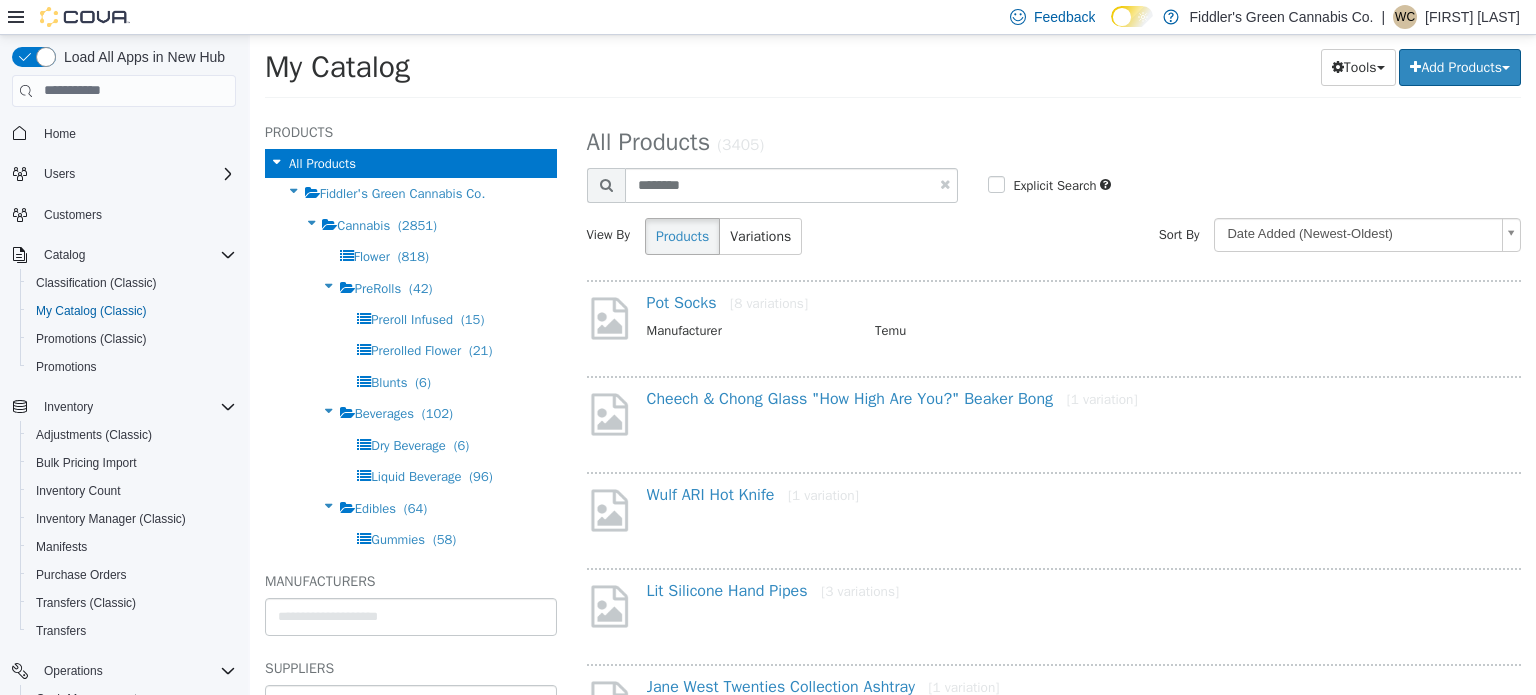select on "**********" 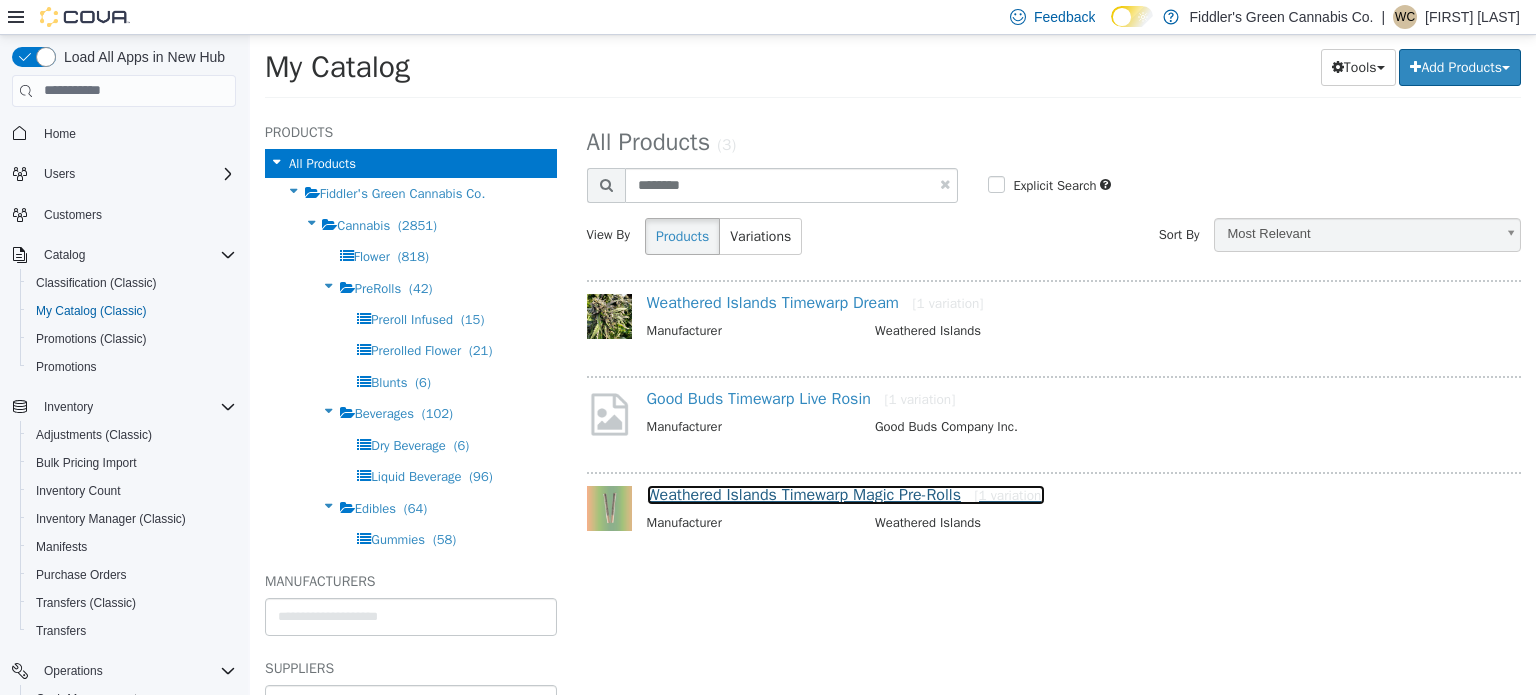 click on "Weathered Islands Timewarp Magic Pre-Rolls
[1 variation]" at bounding box center [846, 494] 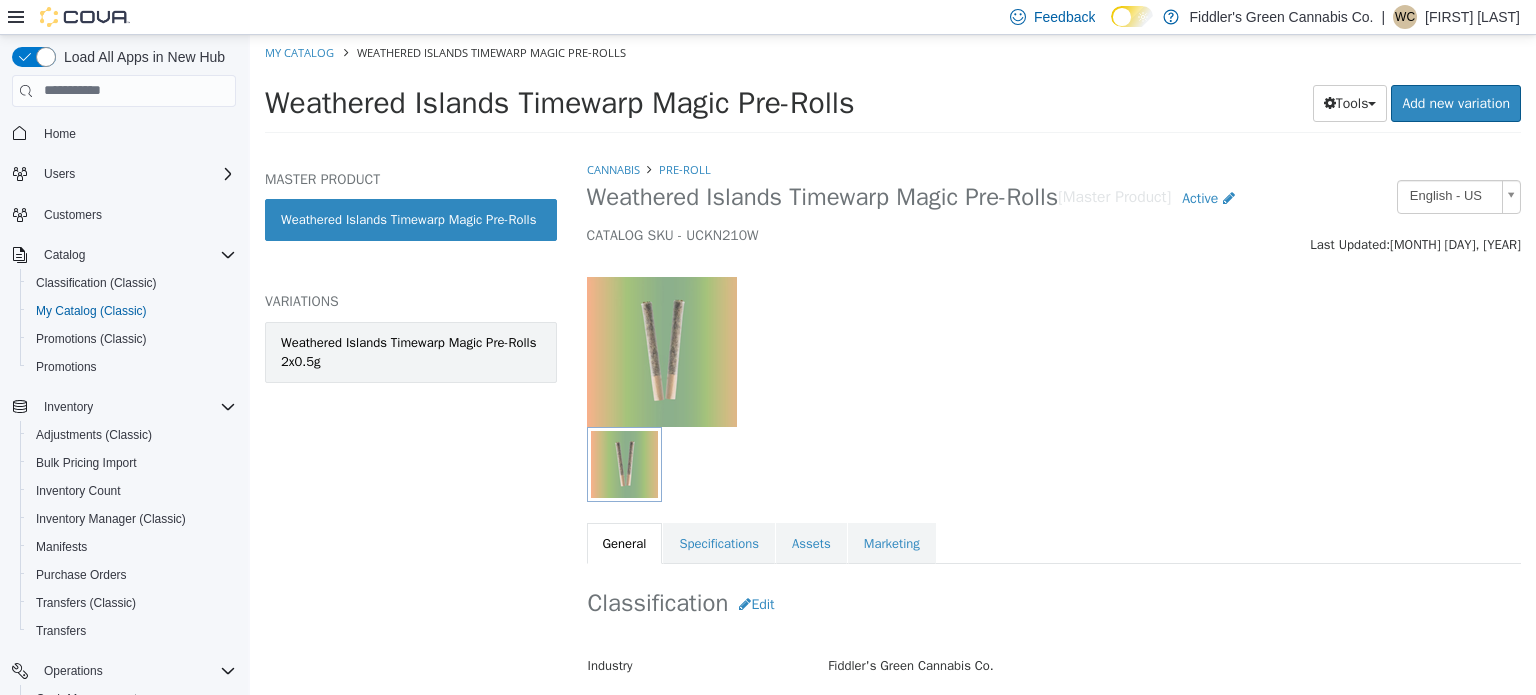 click on "Weathered Islands Timewarp Magic Pre-Rolls 2x0.5g" at bounding box center (411, 351) 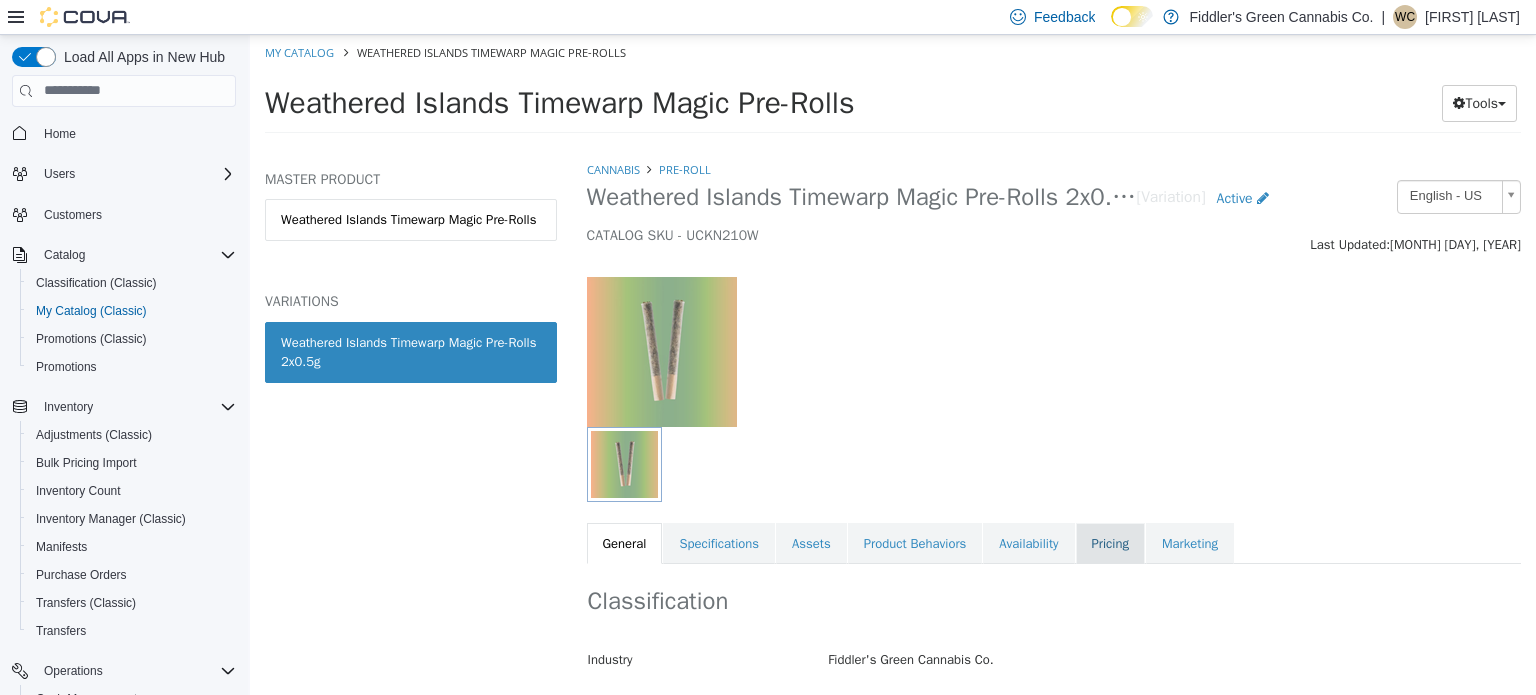 click on "Pricing" at bounding box center [1110, 543] 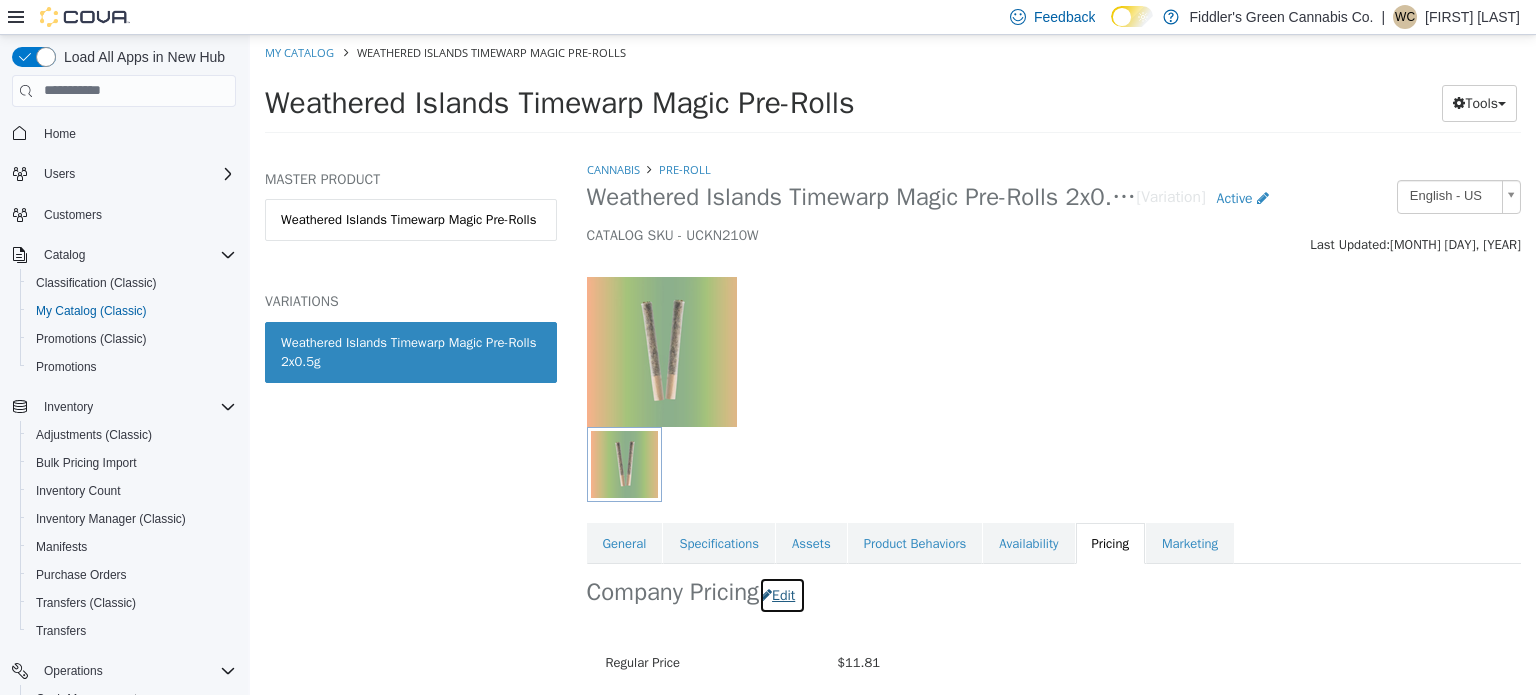 click on "Edit" at bounding box center [782, 594] 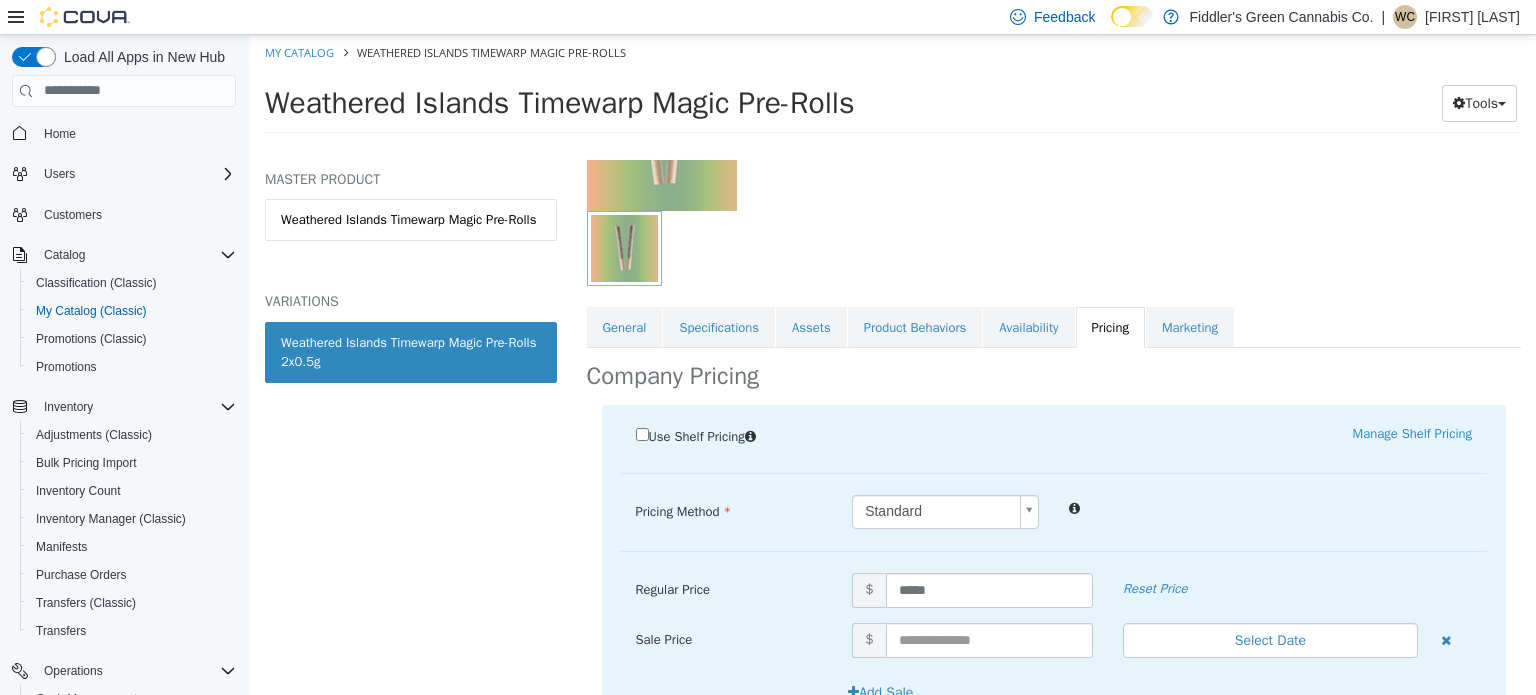 scroll, scrollTop: 218, scrollLeft: 0, axis: vertical 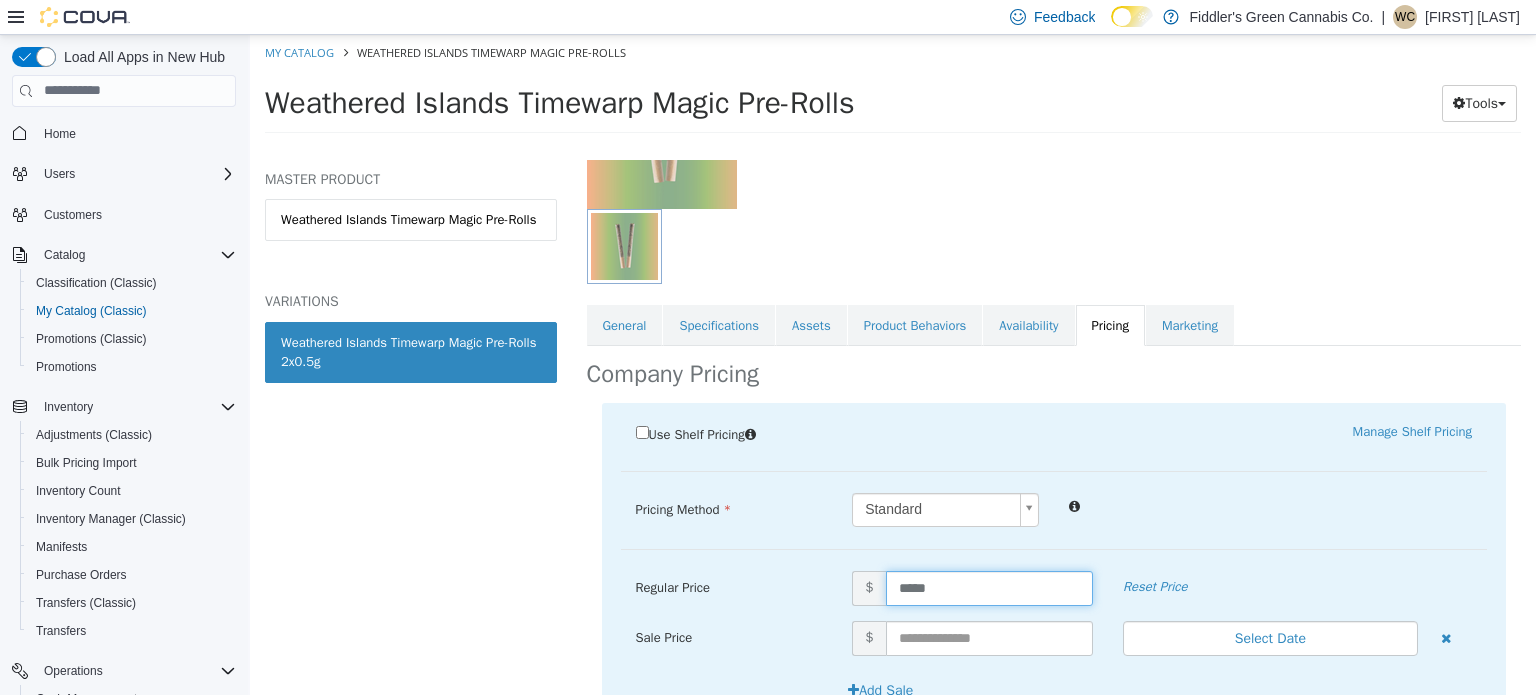 click on "*****" at bounding box center [989, 587] 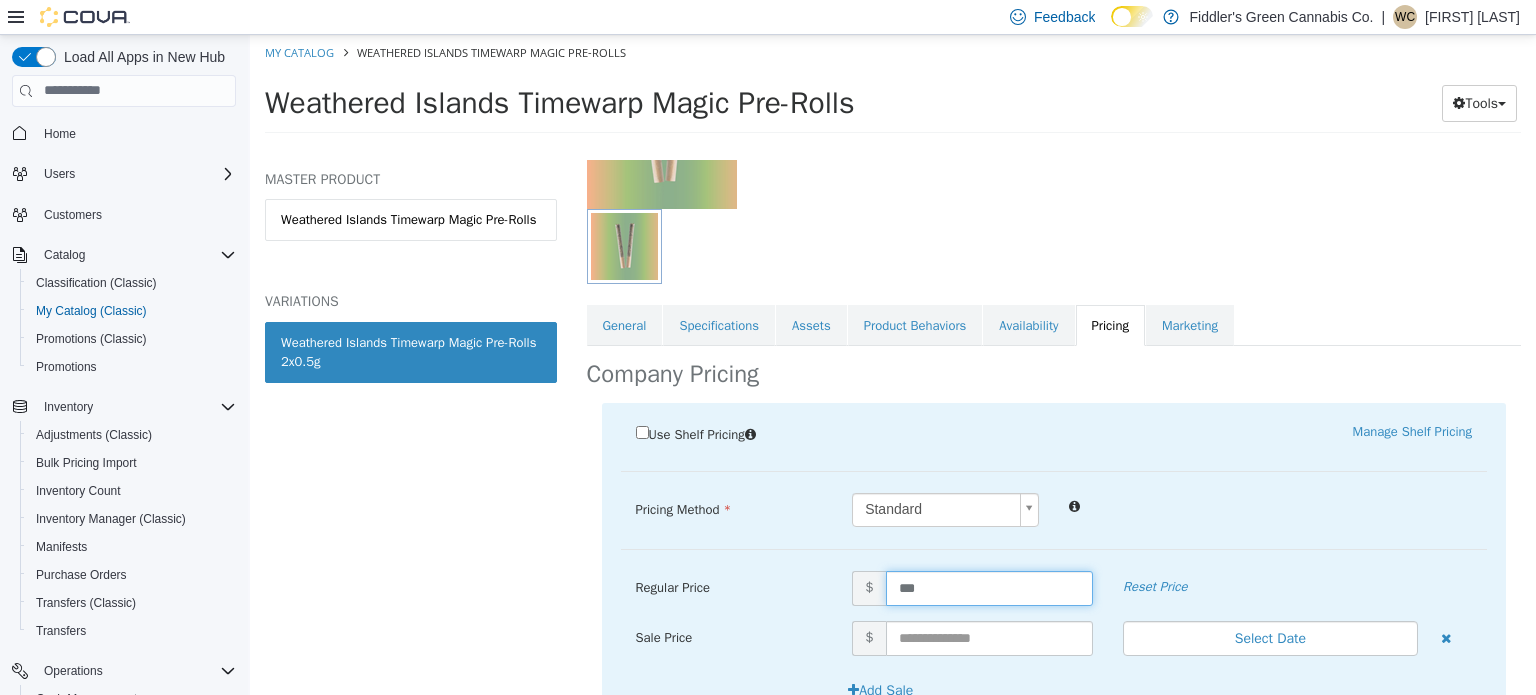 type on "****" 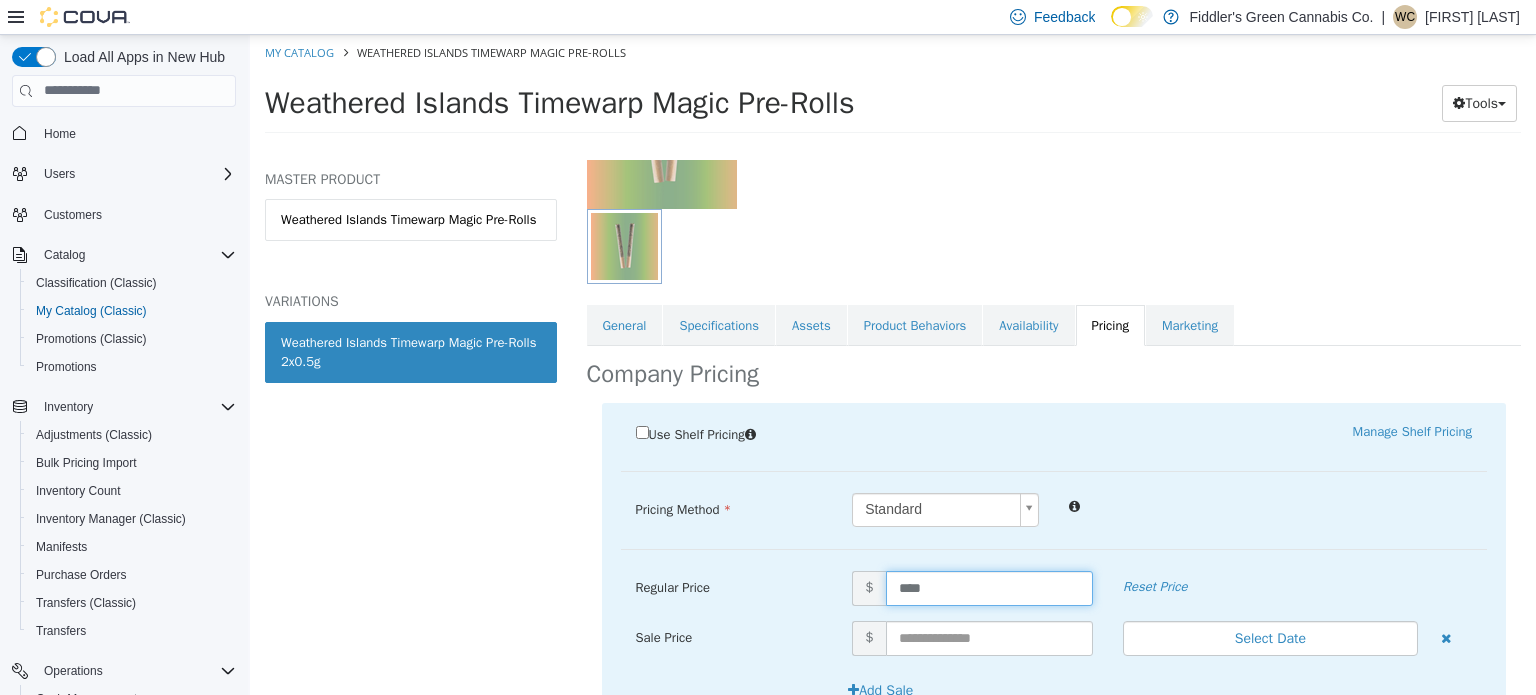 click at bounding box center [1270, 504] 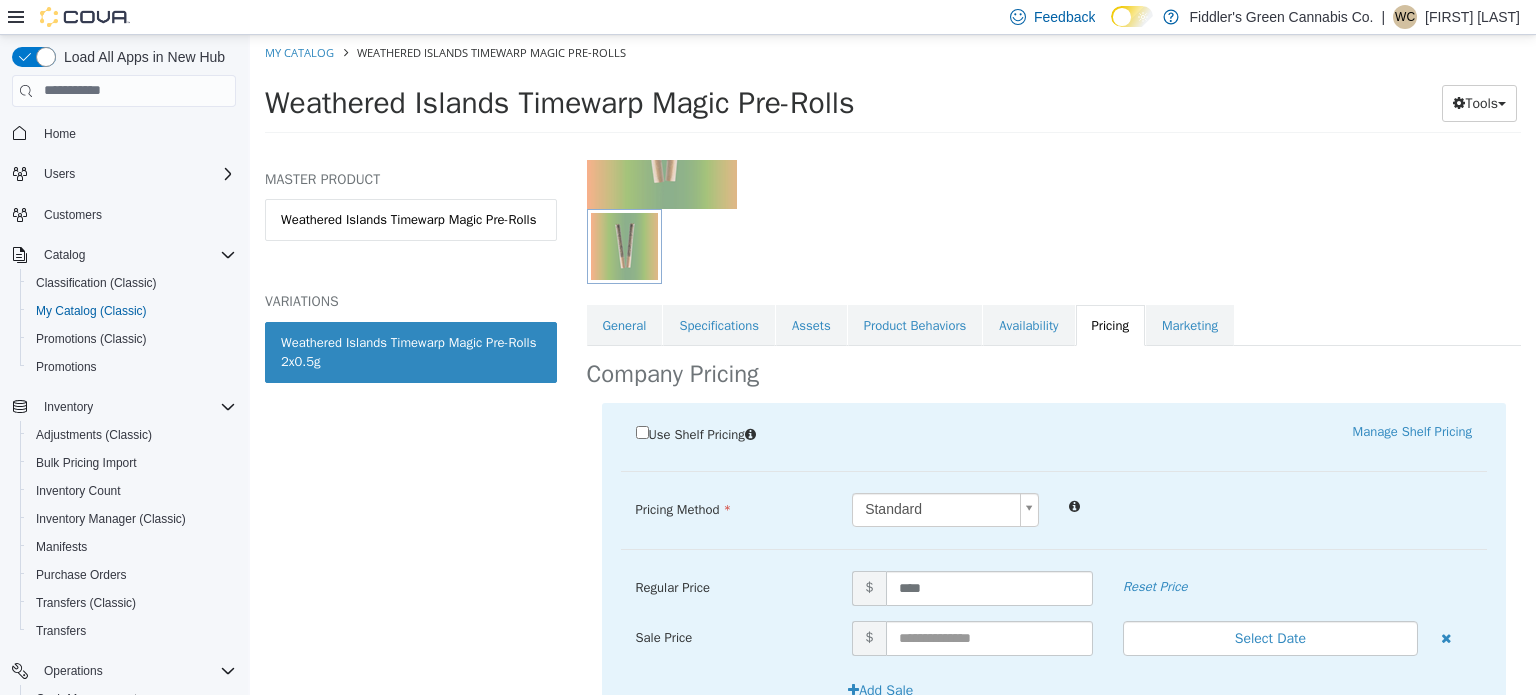 scroll, scrollTop: 453, scrollLeft: 0, axis: vertical 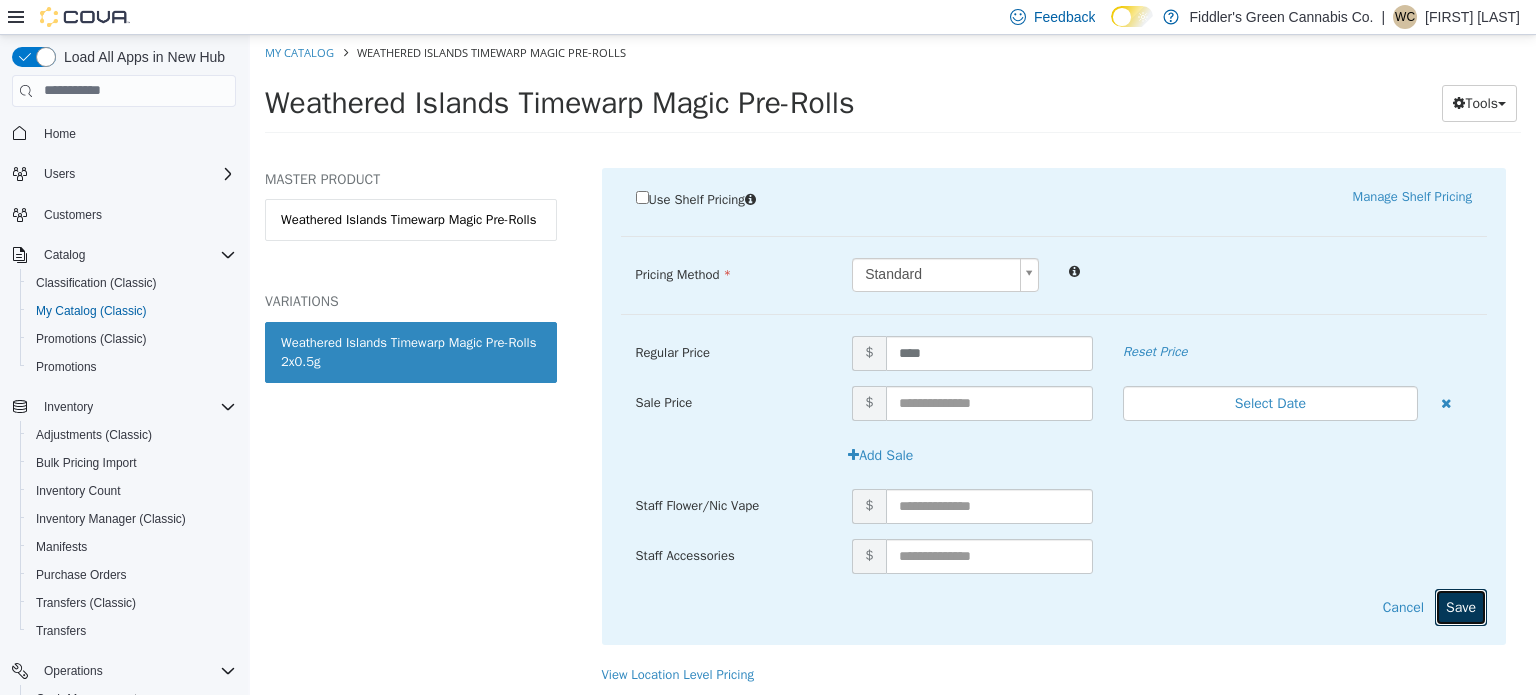 click on "Save" at bounding box center (1461, 606) 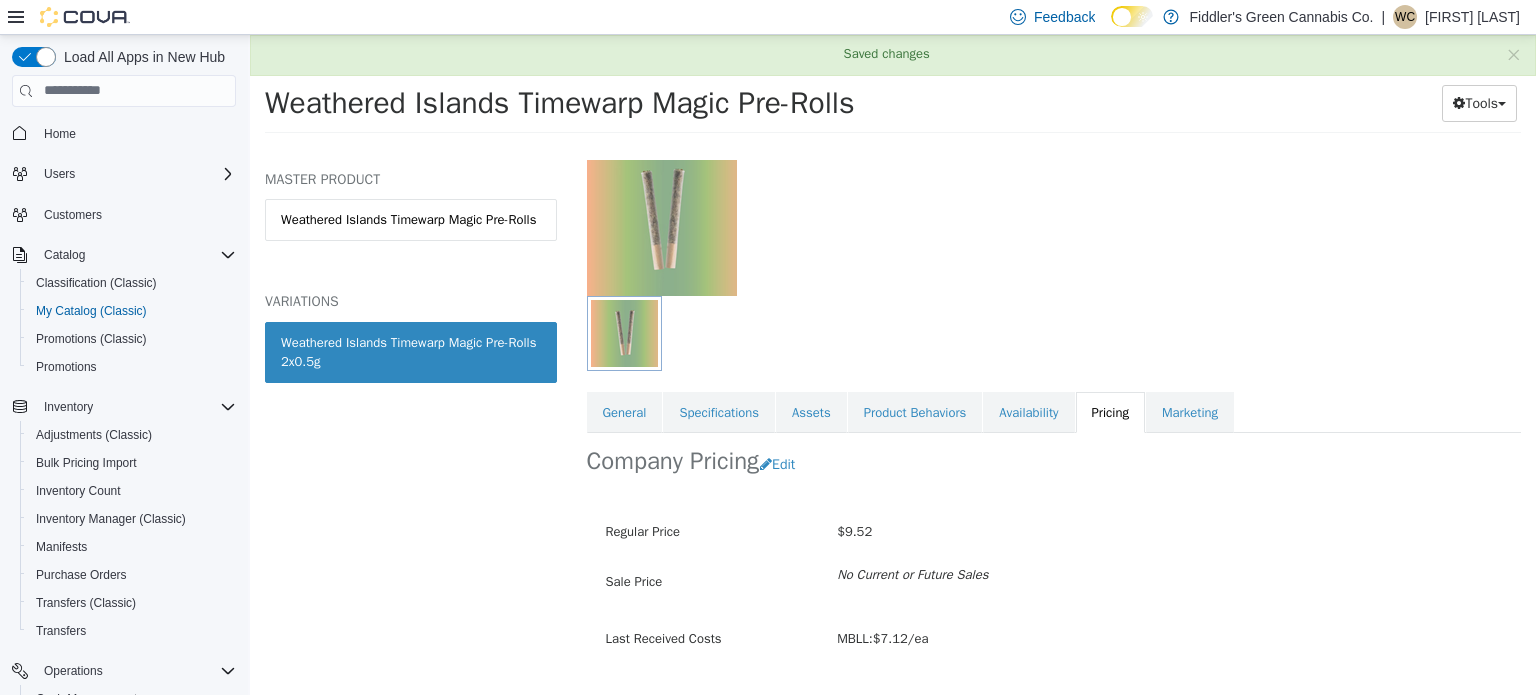 scroll, scrollTop: 179, scrollLeft: 0, axis: vertical 